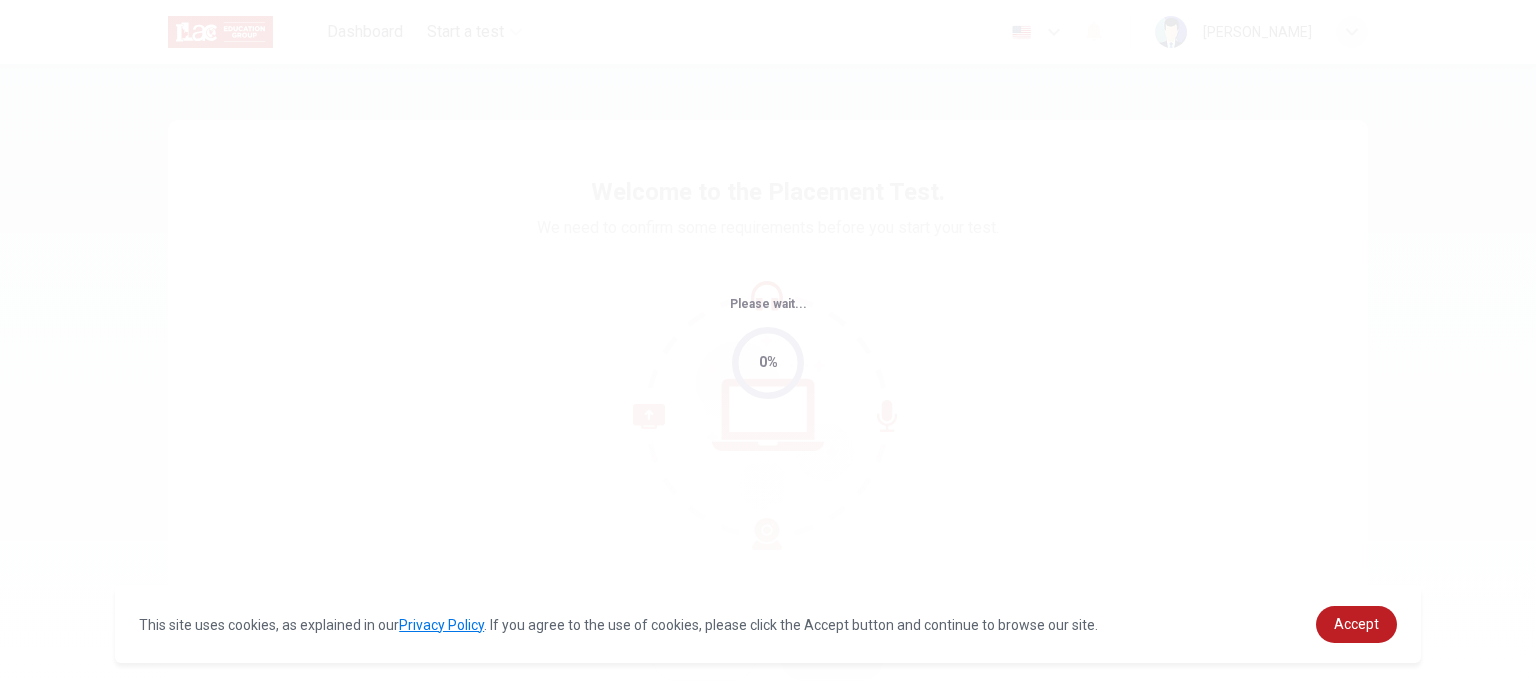 scroll, scrollTop: 0, scrollLeft: 0, axis: both 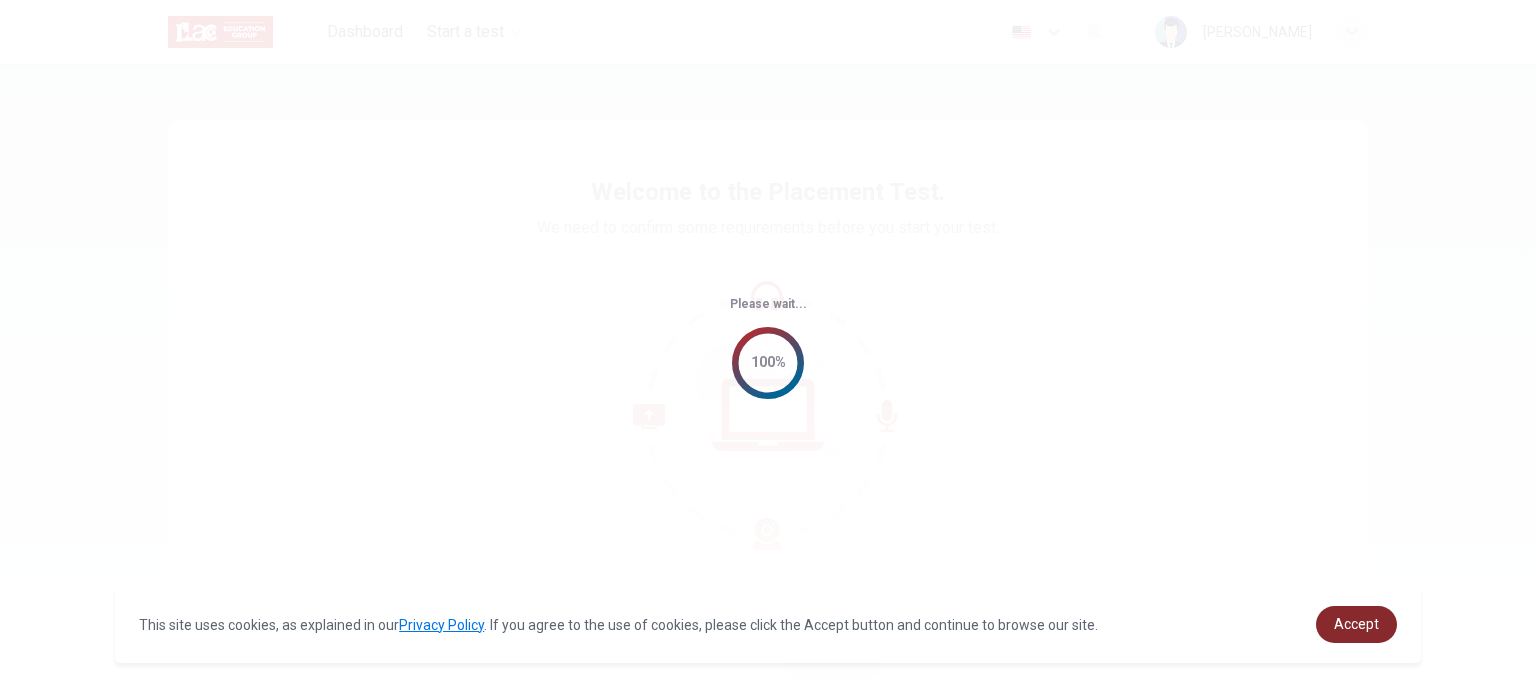 click on "Accept" at bounding box center (1356, 624) 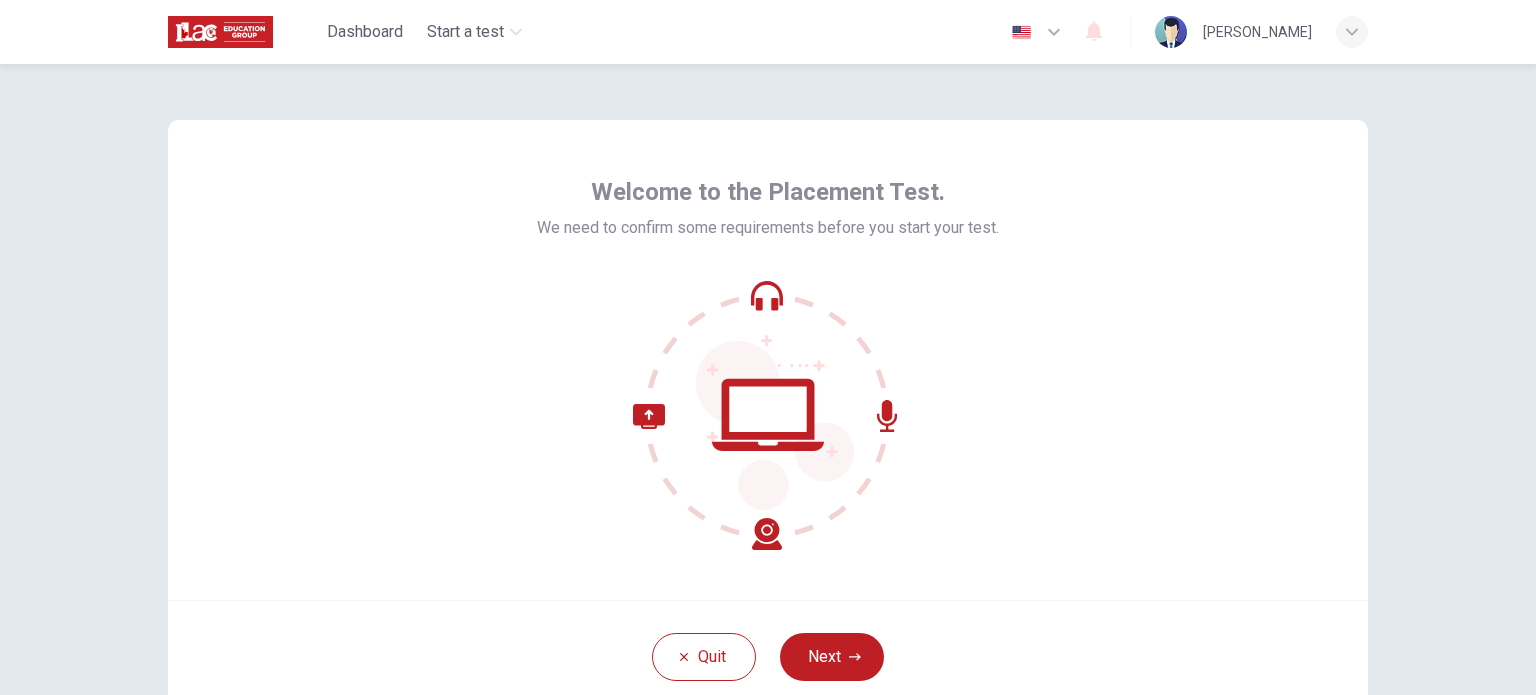 scroll, scrollTop: 137, scrollLeft: 0, axis: vertical 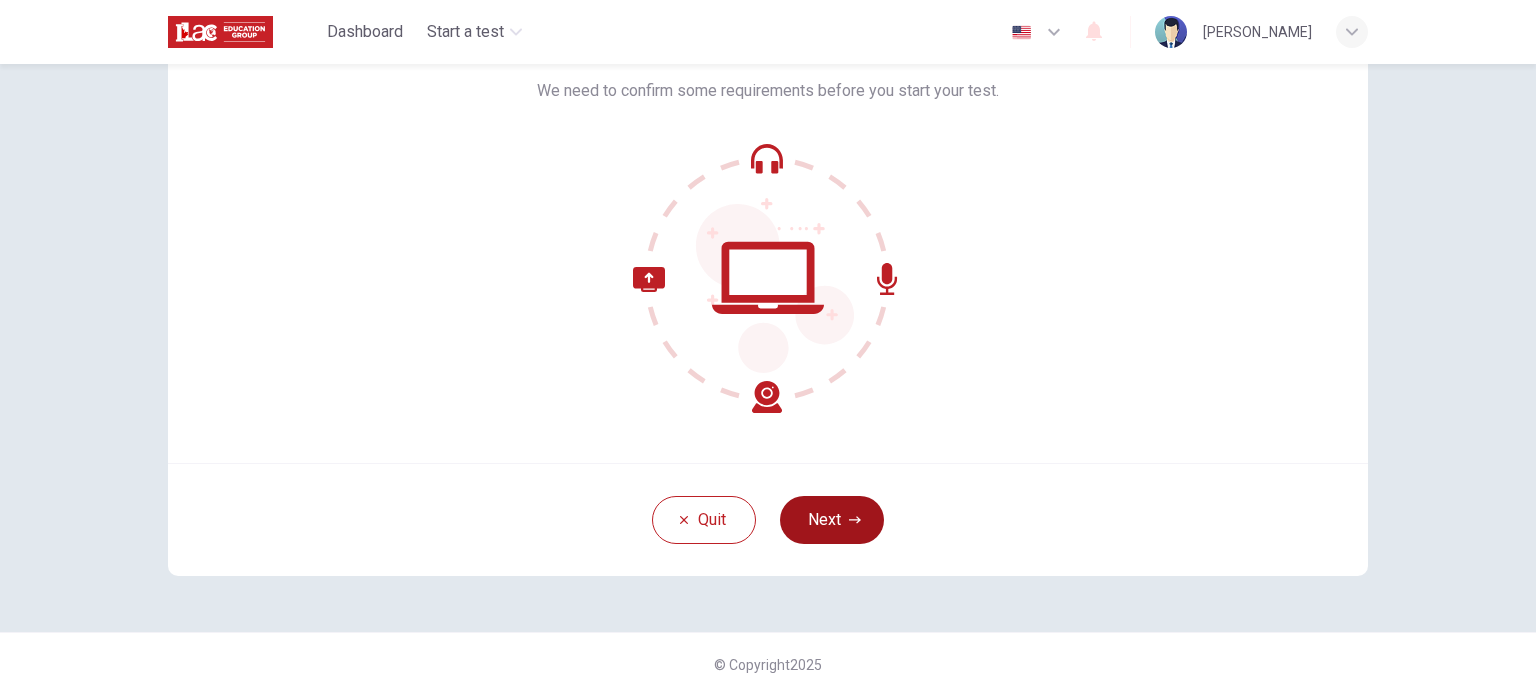 click on "Next" at bounding box center (832, 520) 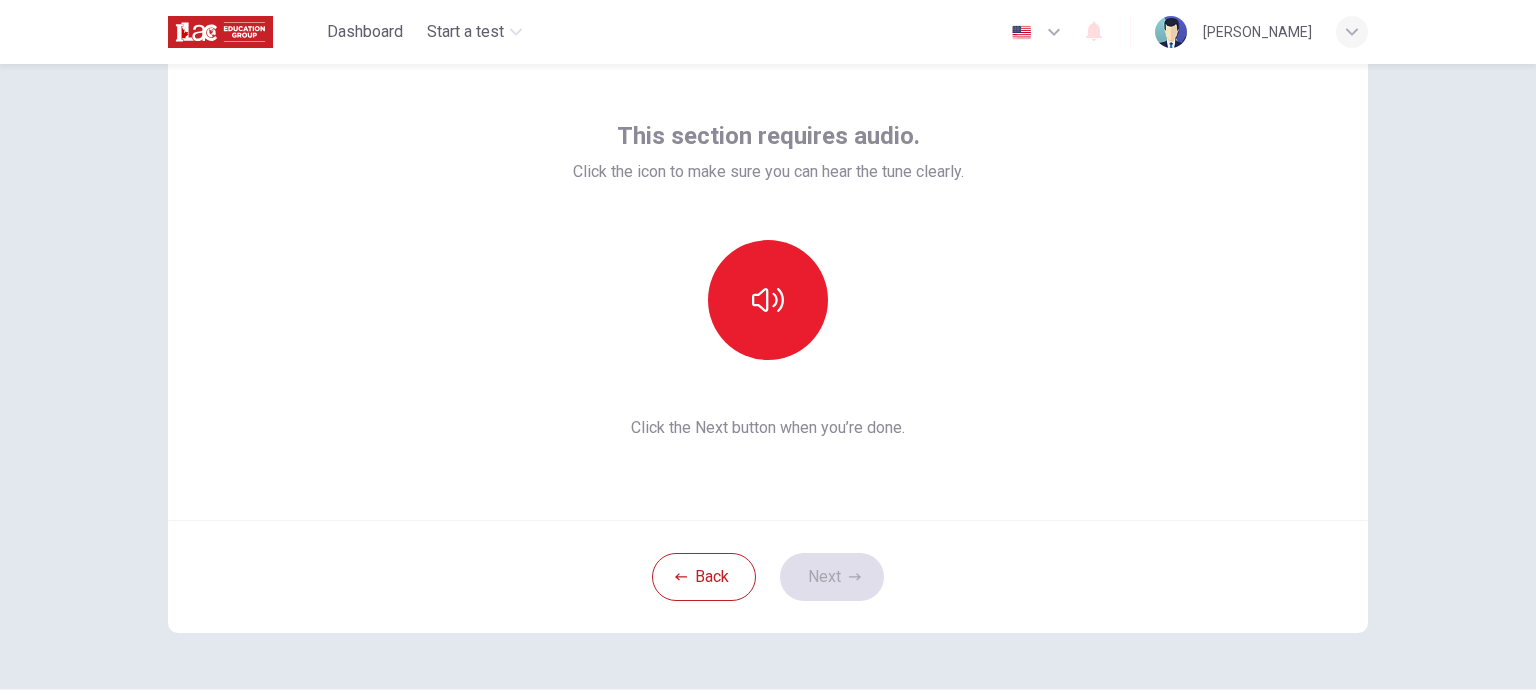 scroll, scrollTop: 0, scrollLeft: 0, axis: both 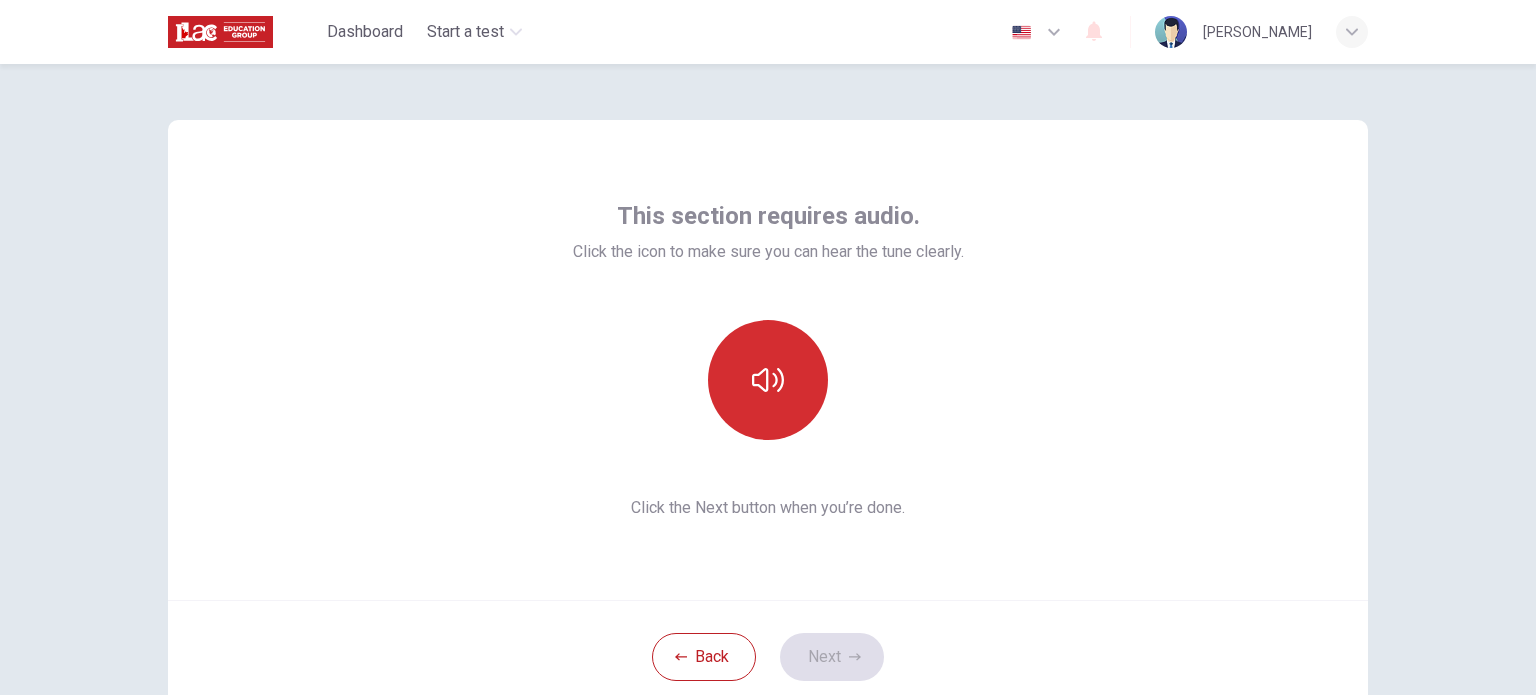 click at bounding box center (768, 380) 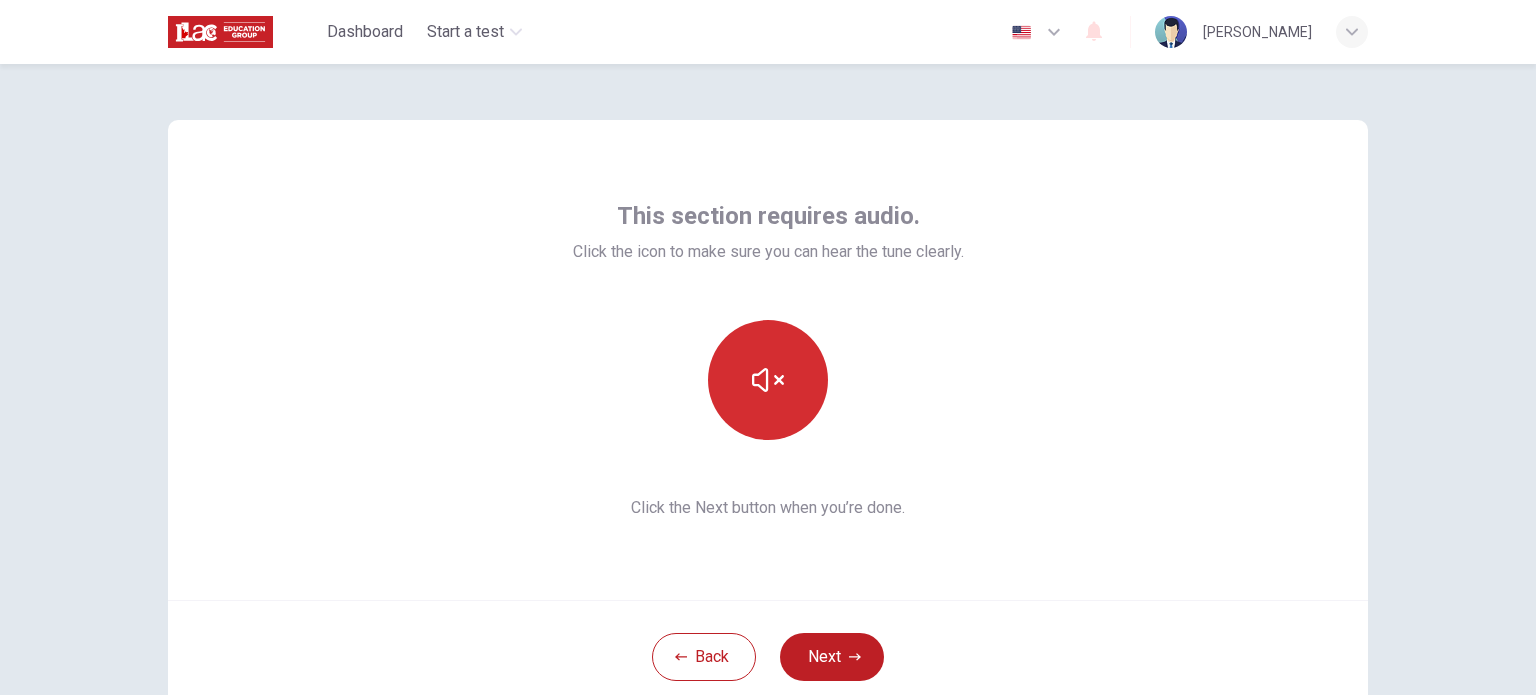 click at bounding box center (768, 380) 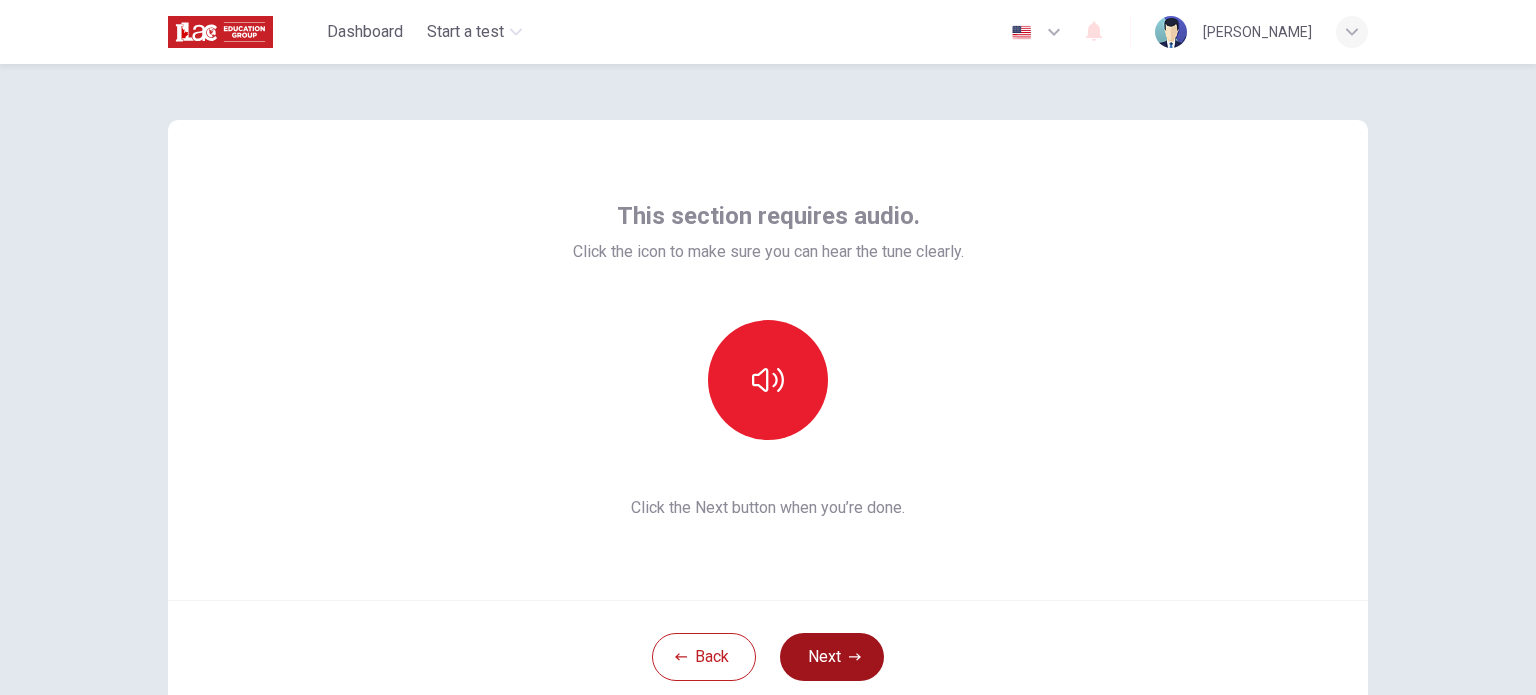 click on "Next" at bounding box center [832, 657] 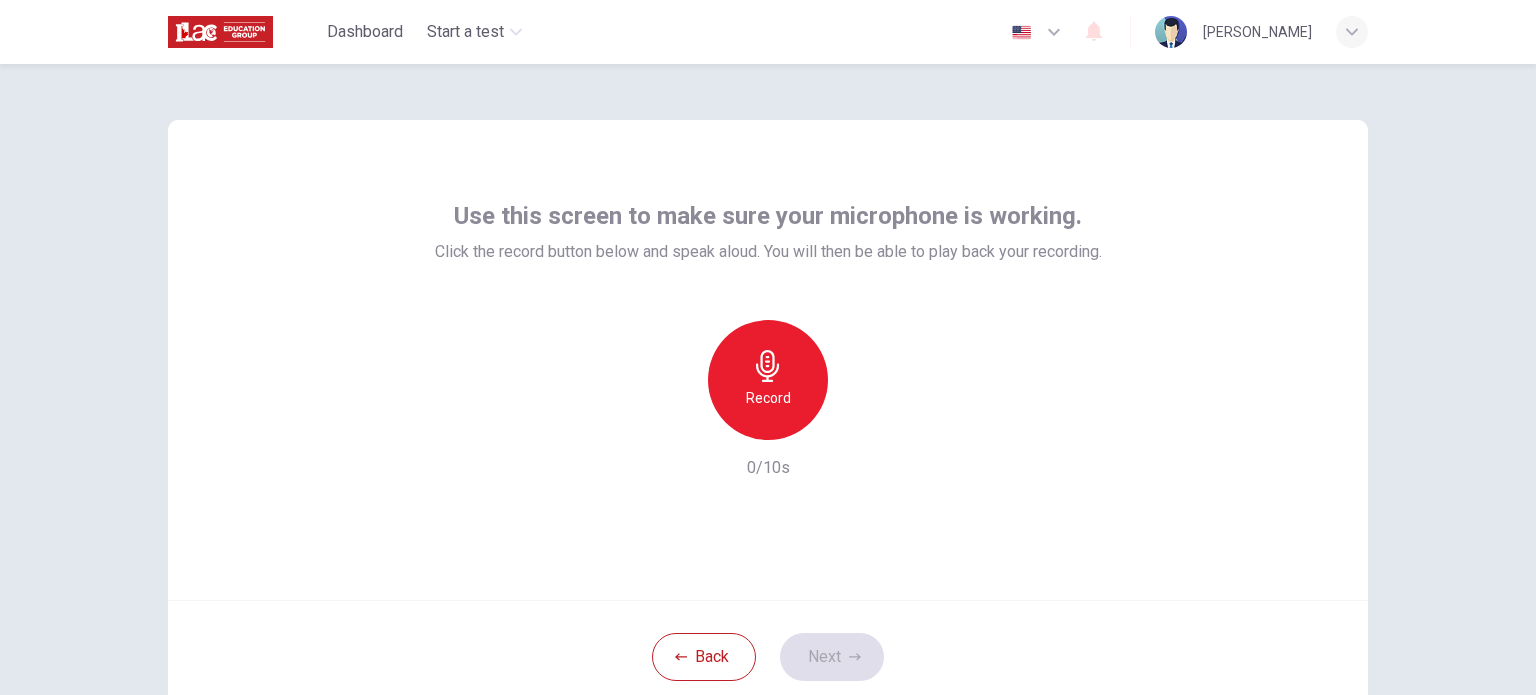 click on "Record" at bounding box center [768, 380] 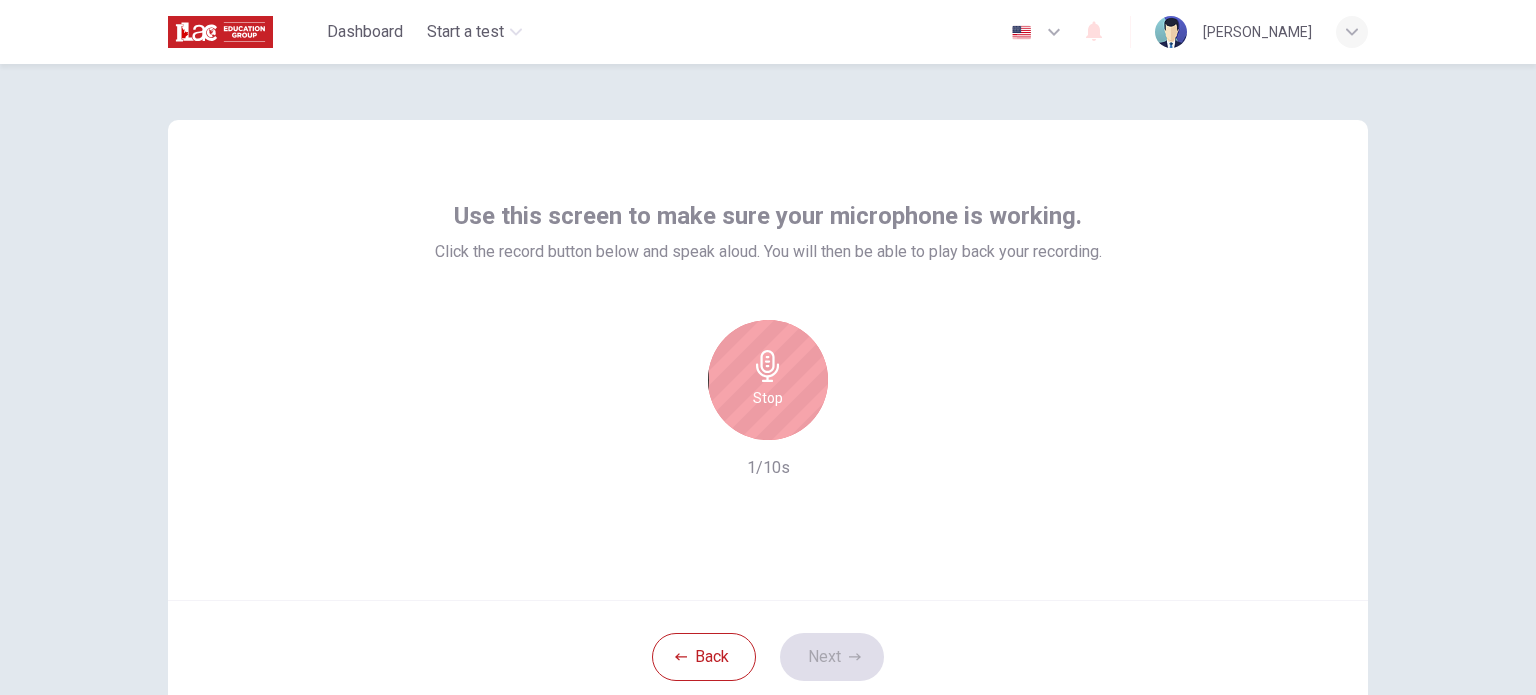 click on "Stop" at bounding box center (768, 380) 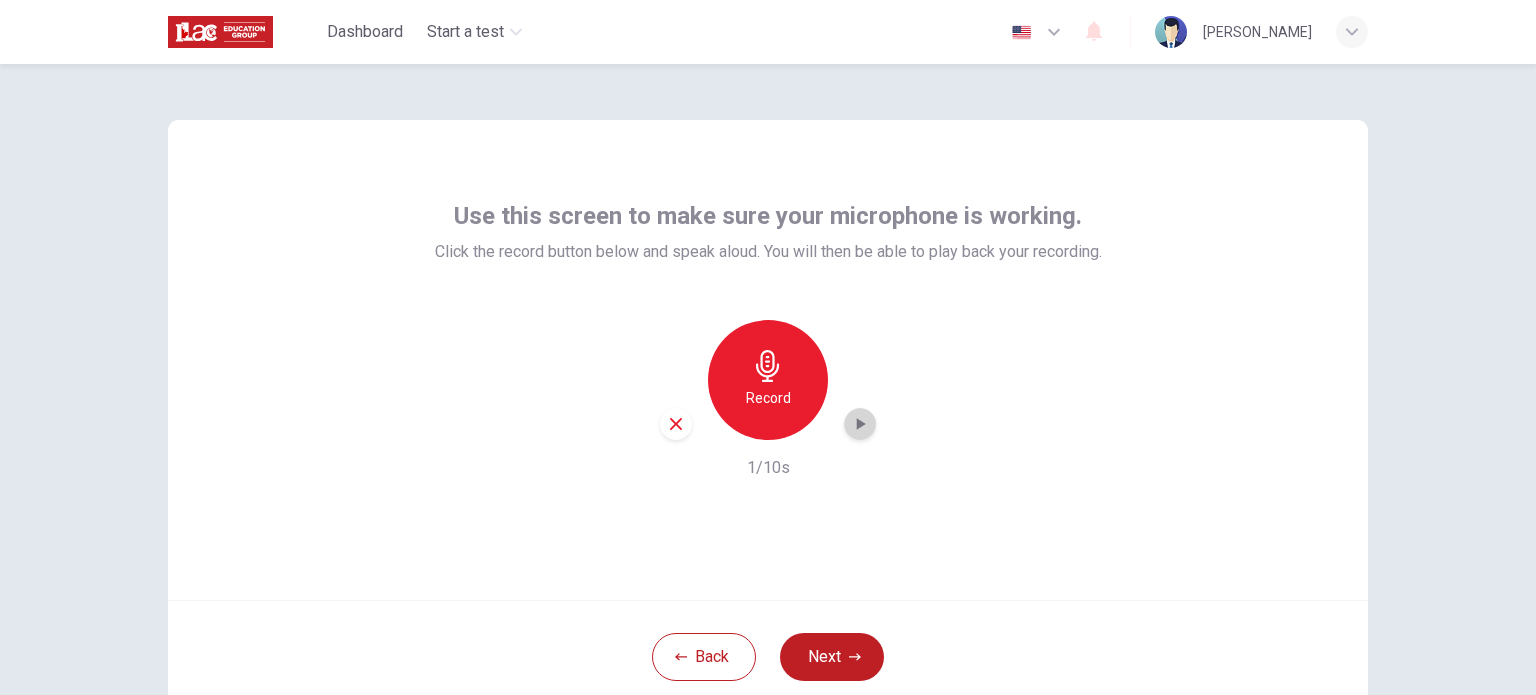 click 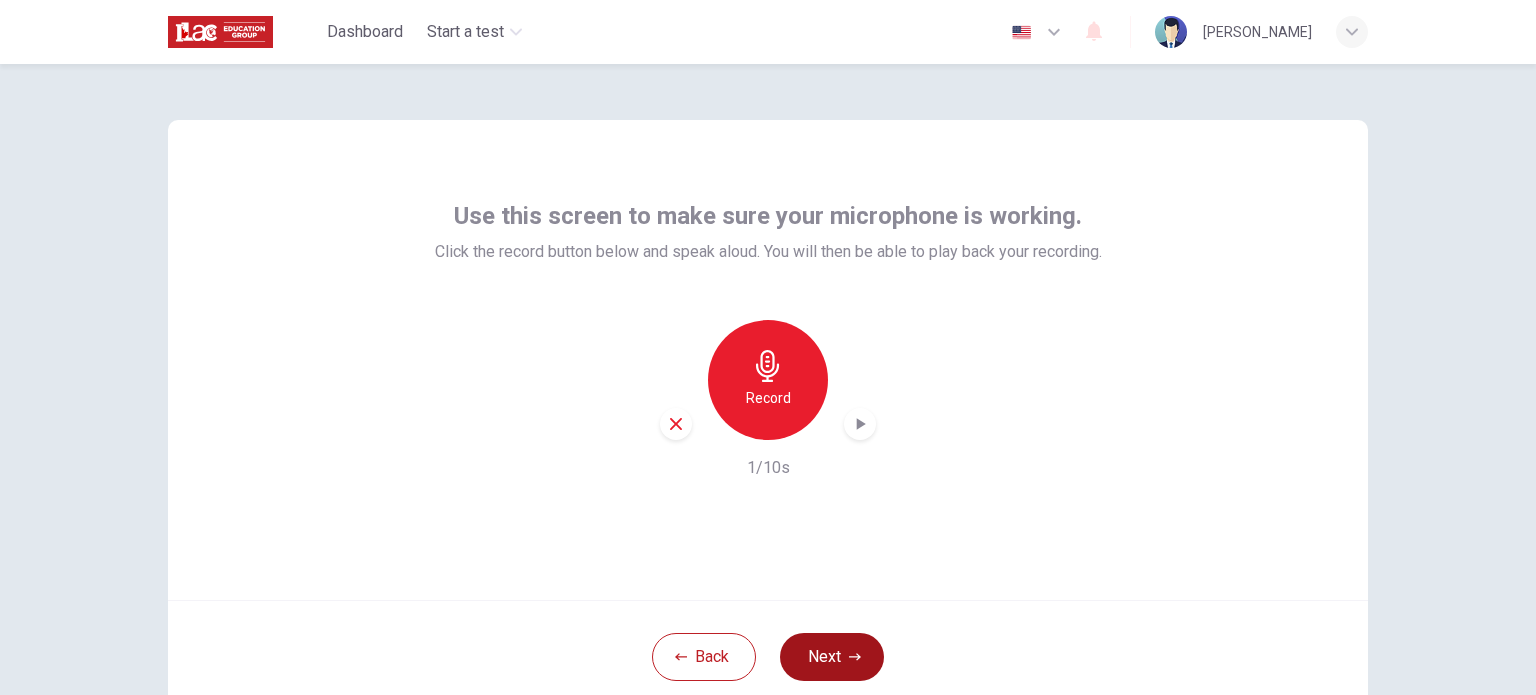 click on "Next" at bounding box center (832, 657) 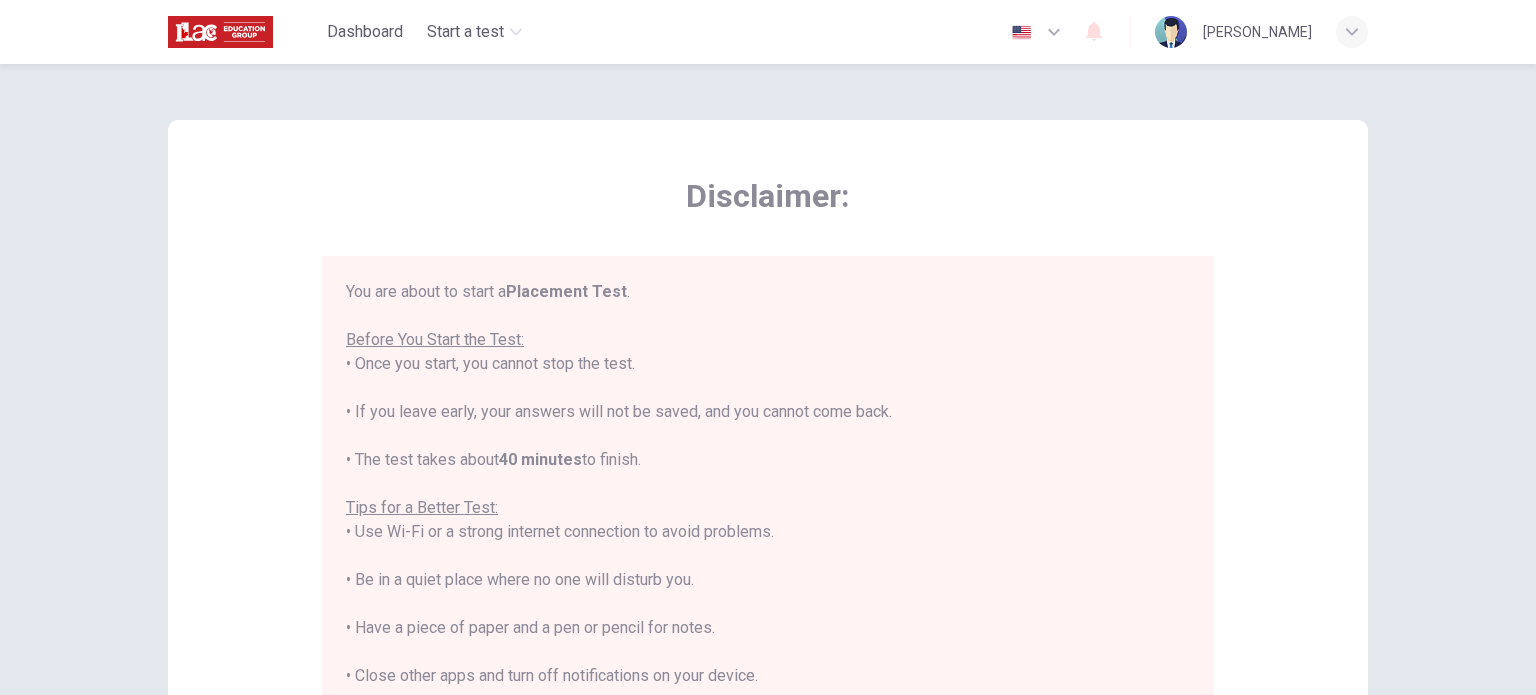 scroll, scrollTop: 23, scrollLeft: 0, axis: vertical 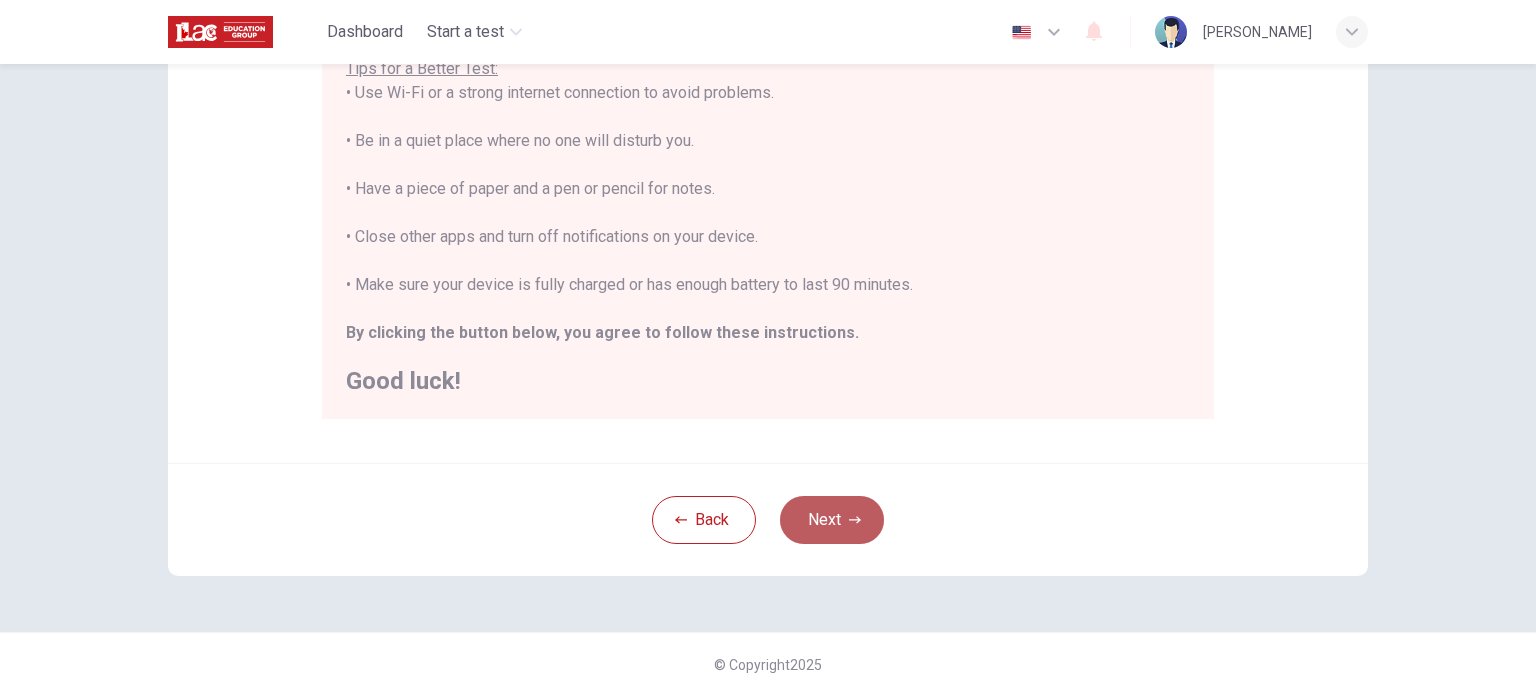 click on "Next" at bounding box center [832, 520] 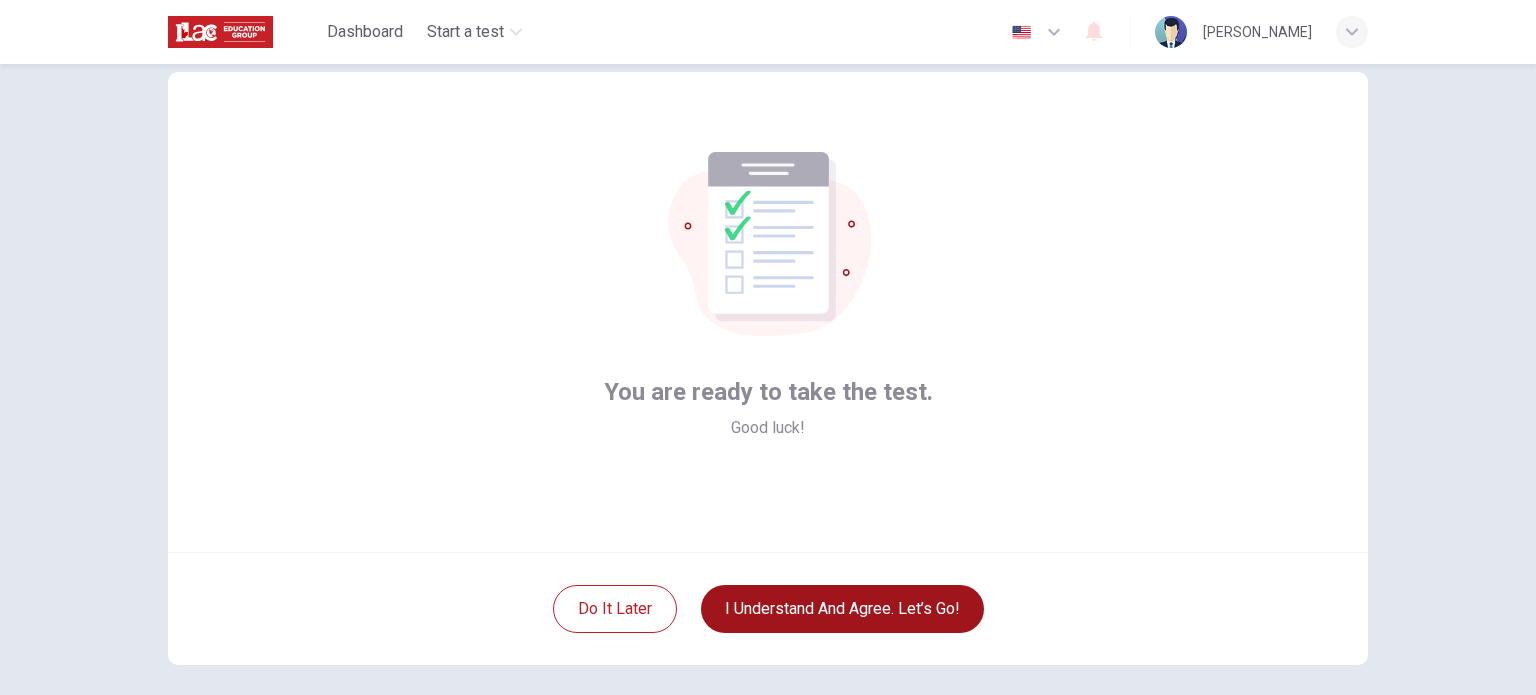 scroll, scrollTop: 48, scrollLeft: 0, axis: vertical 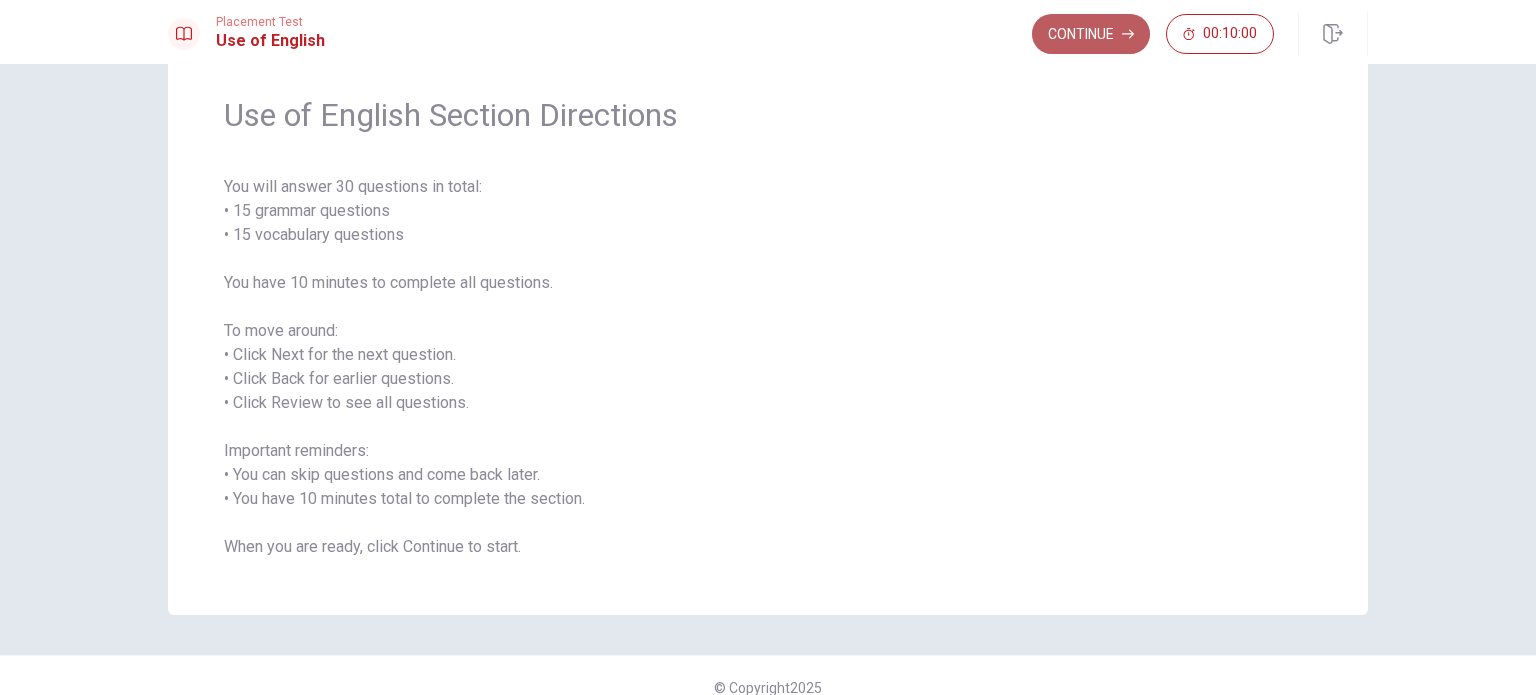 click on "Continue" at bounding box center [1091, 34] 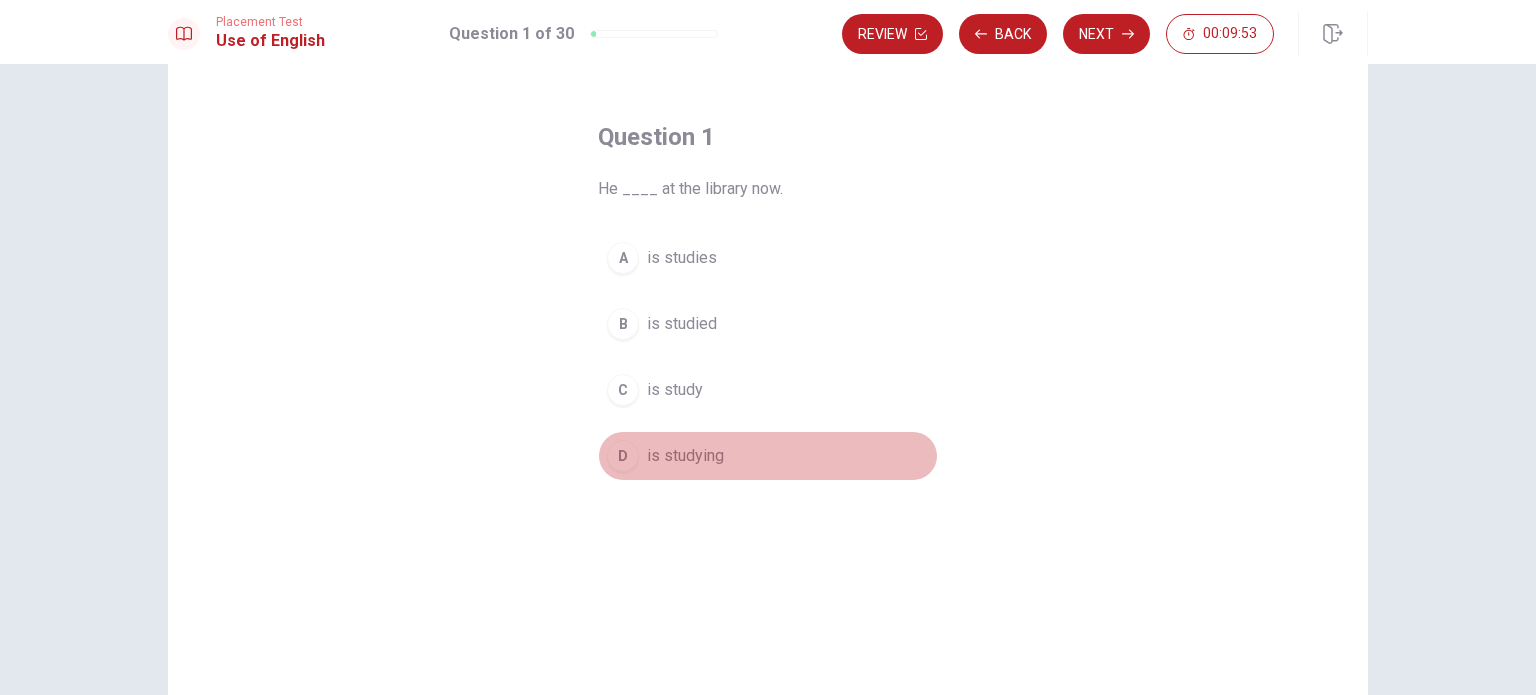 click on "D" at bounding box center (623, 456) 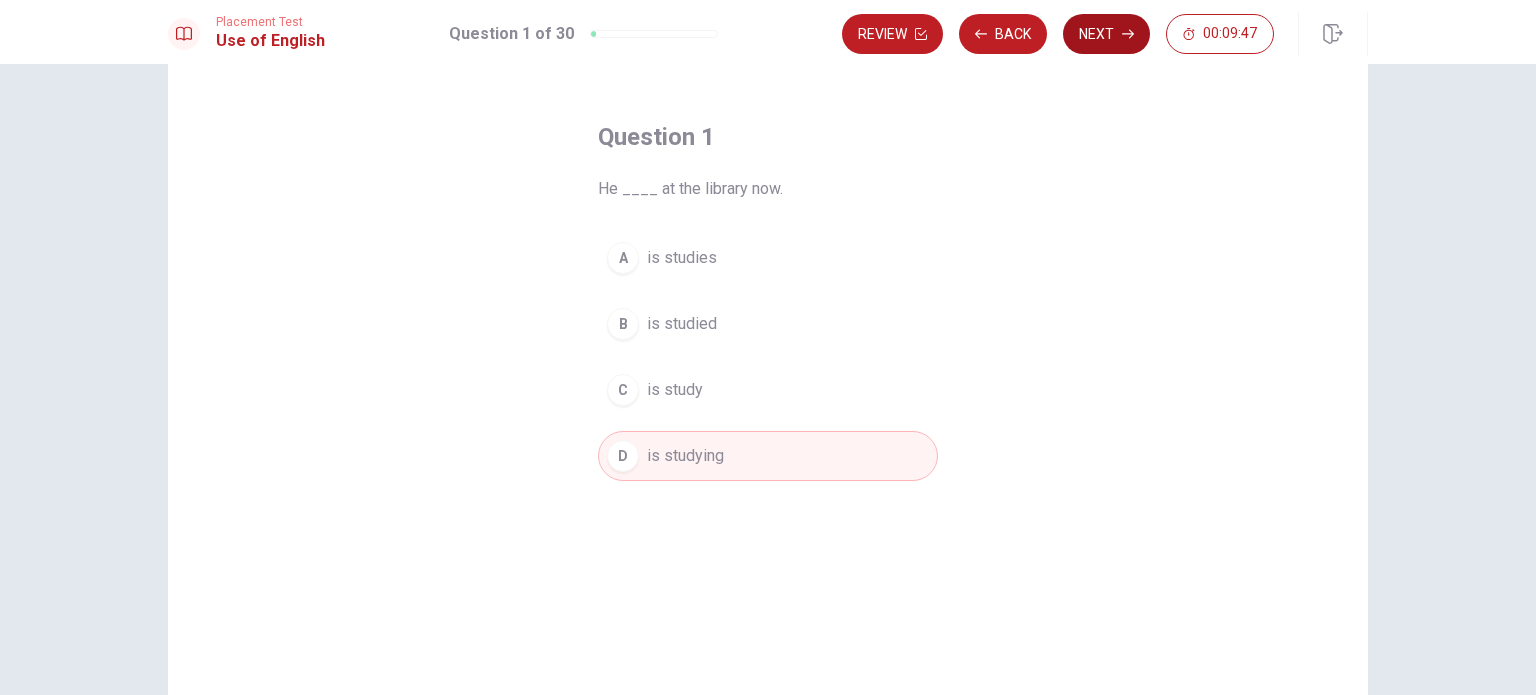 click 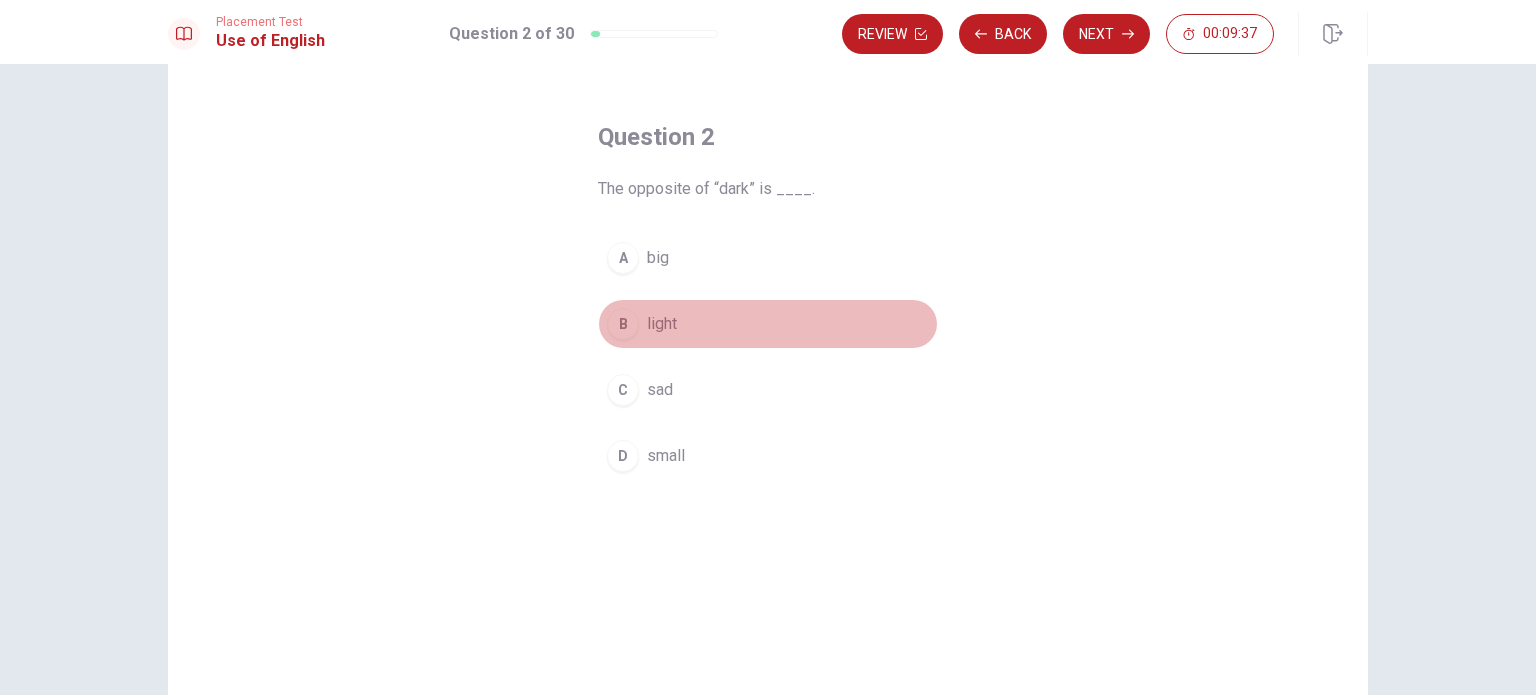 click on "B" at bounding box center [623, 324] 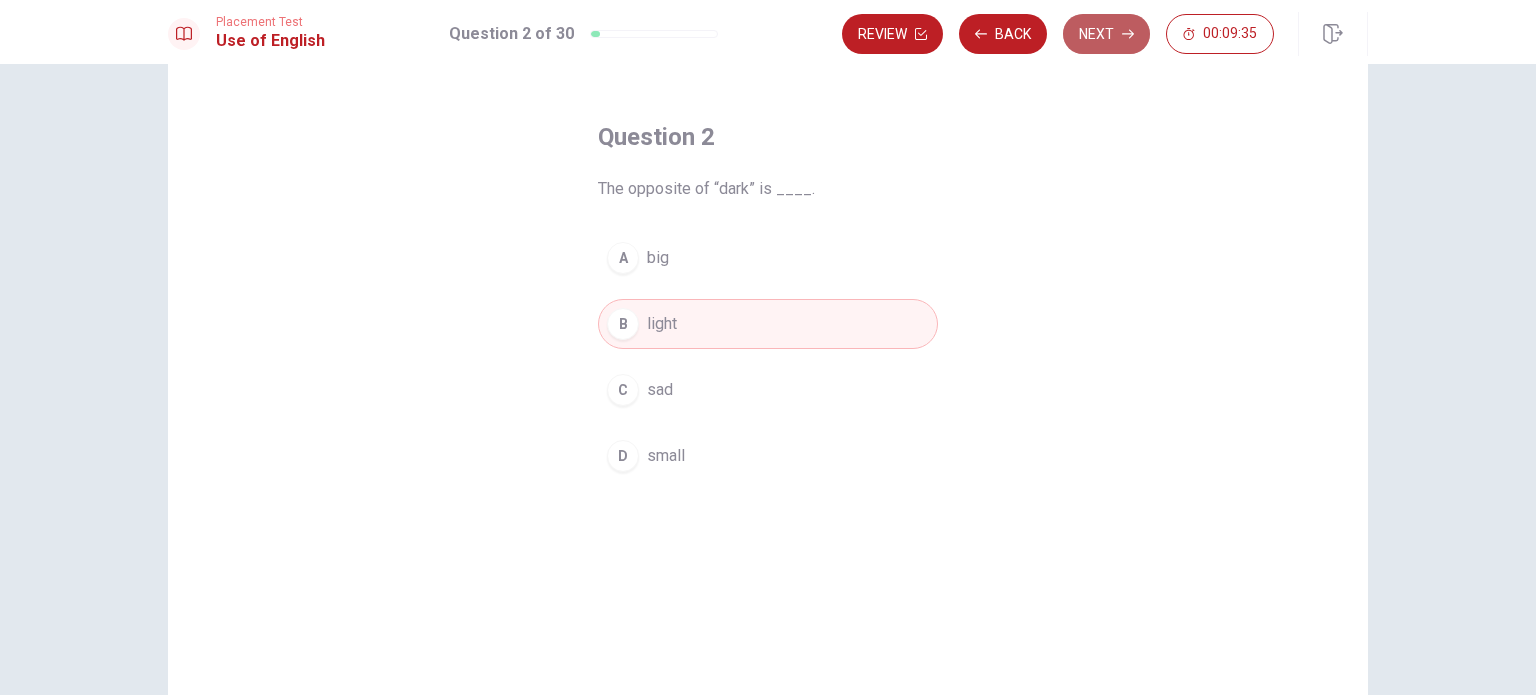 click on "Next" at bounding box center [1106, 34] 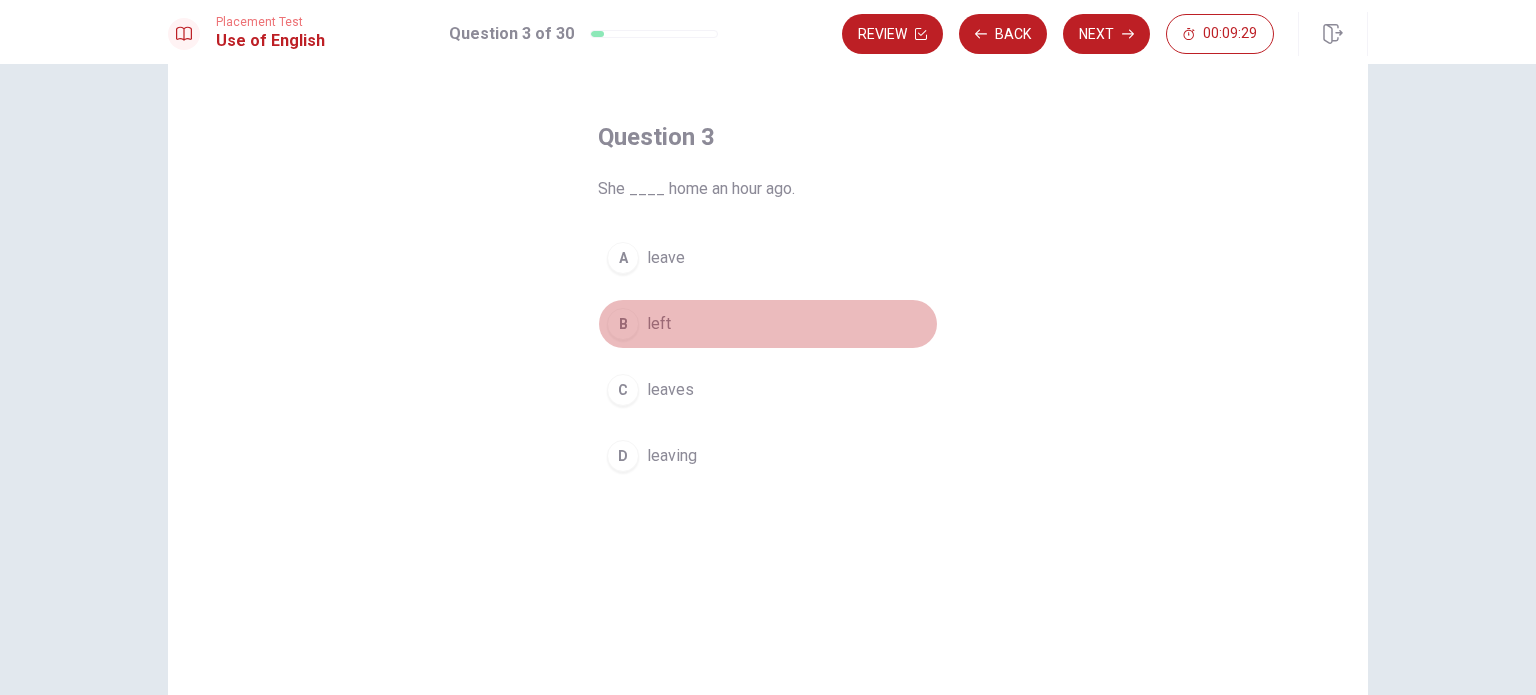 click on "B left" at bounding box center (768, 324) 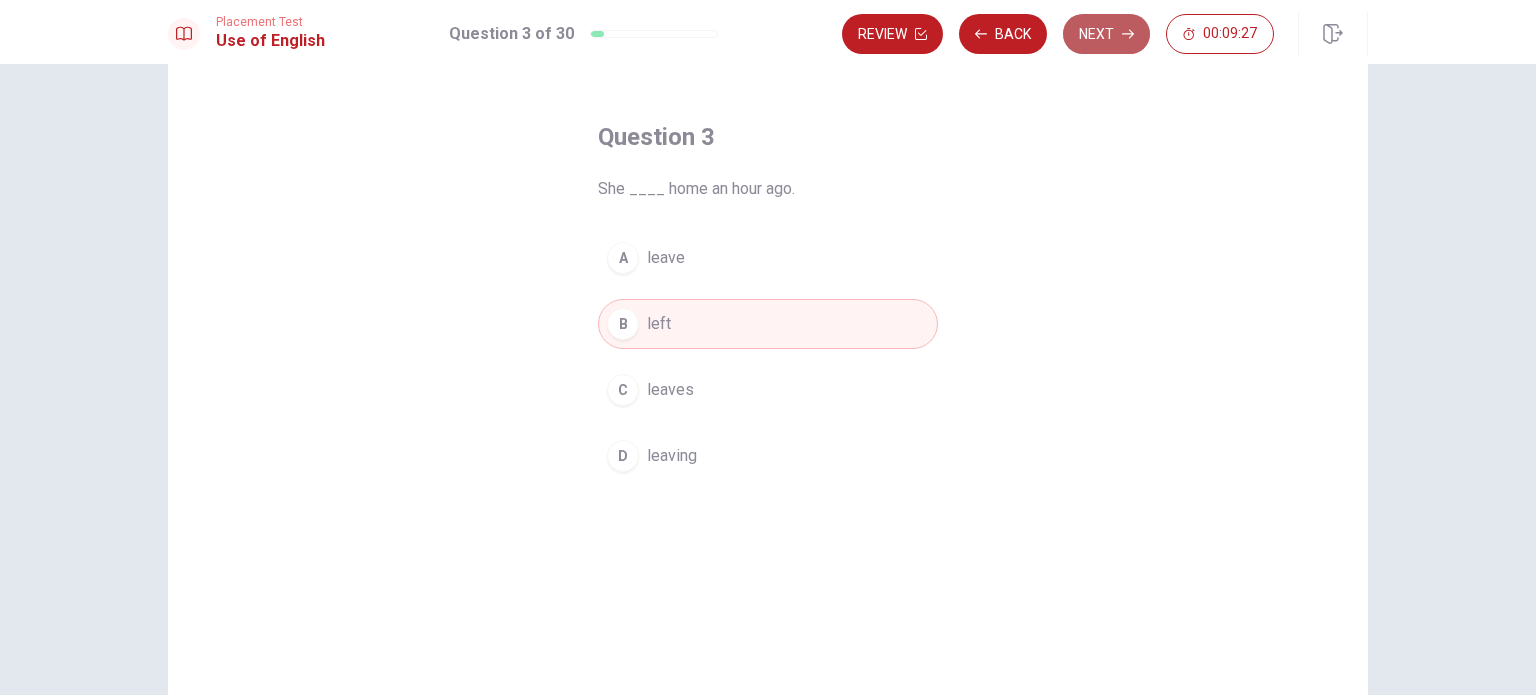 click on "Next" at bounding box center [1106, 34] 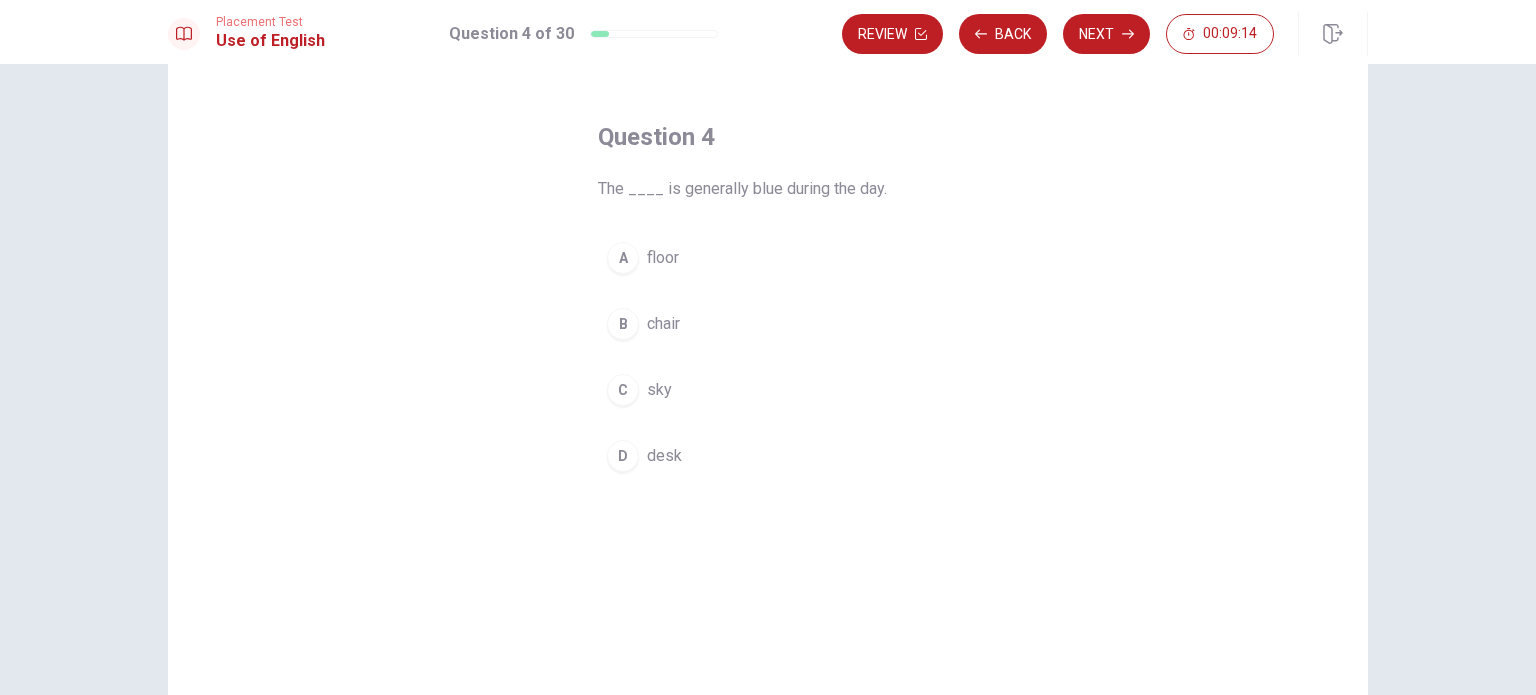 click on "C sky" at bounding box center (768, 390) 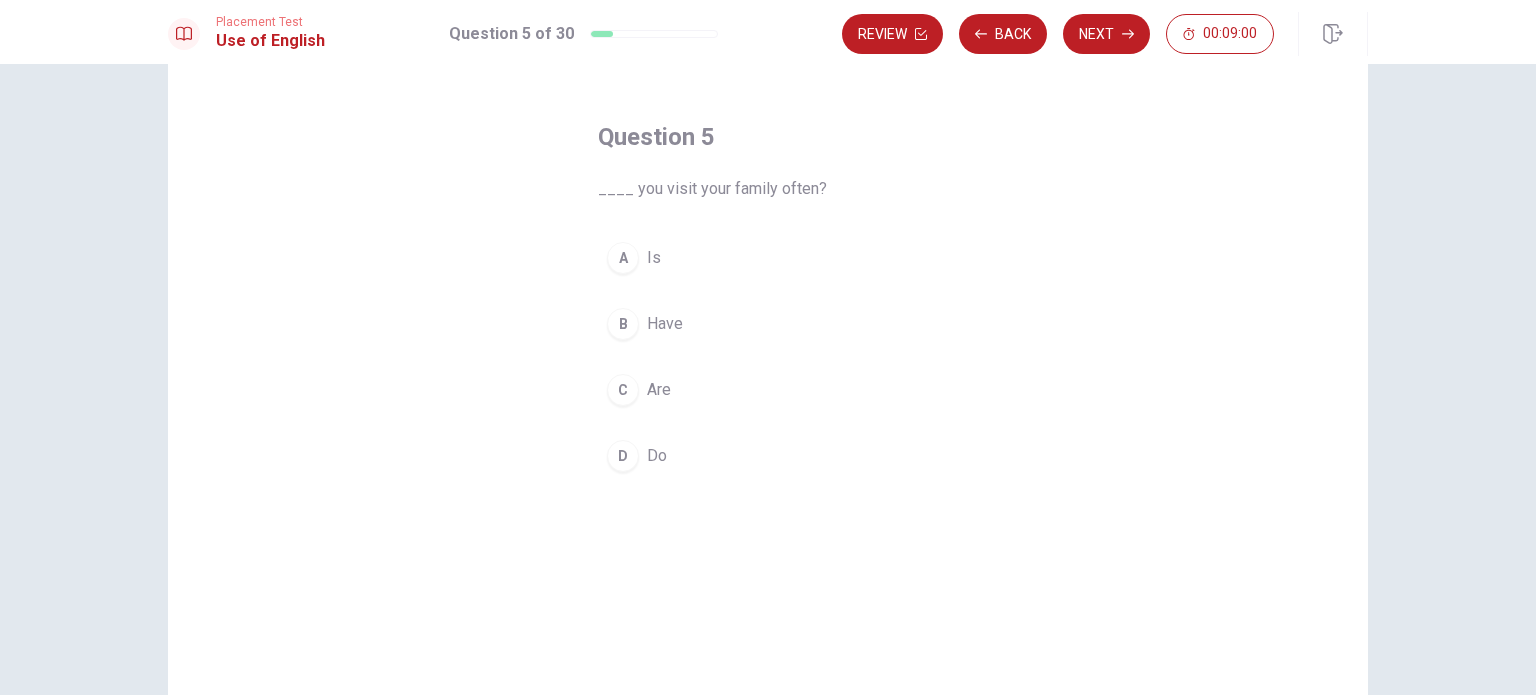 click on "D Do" at bounding box center [768, 456] 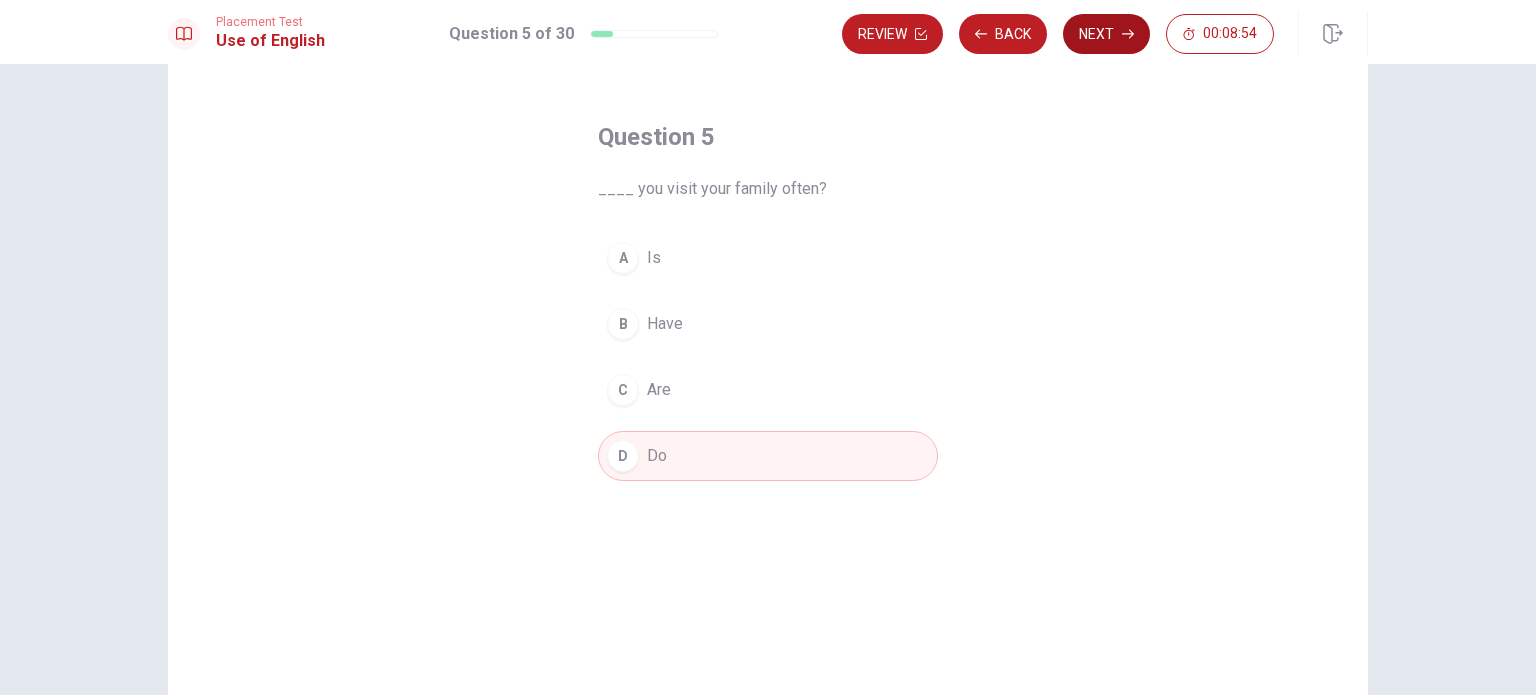 click on "Next" at bounding box center [1106, 34] 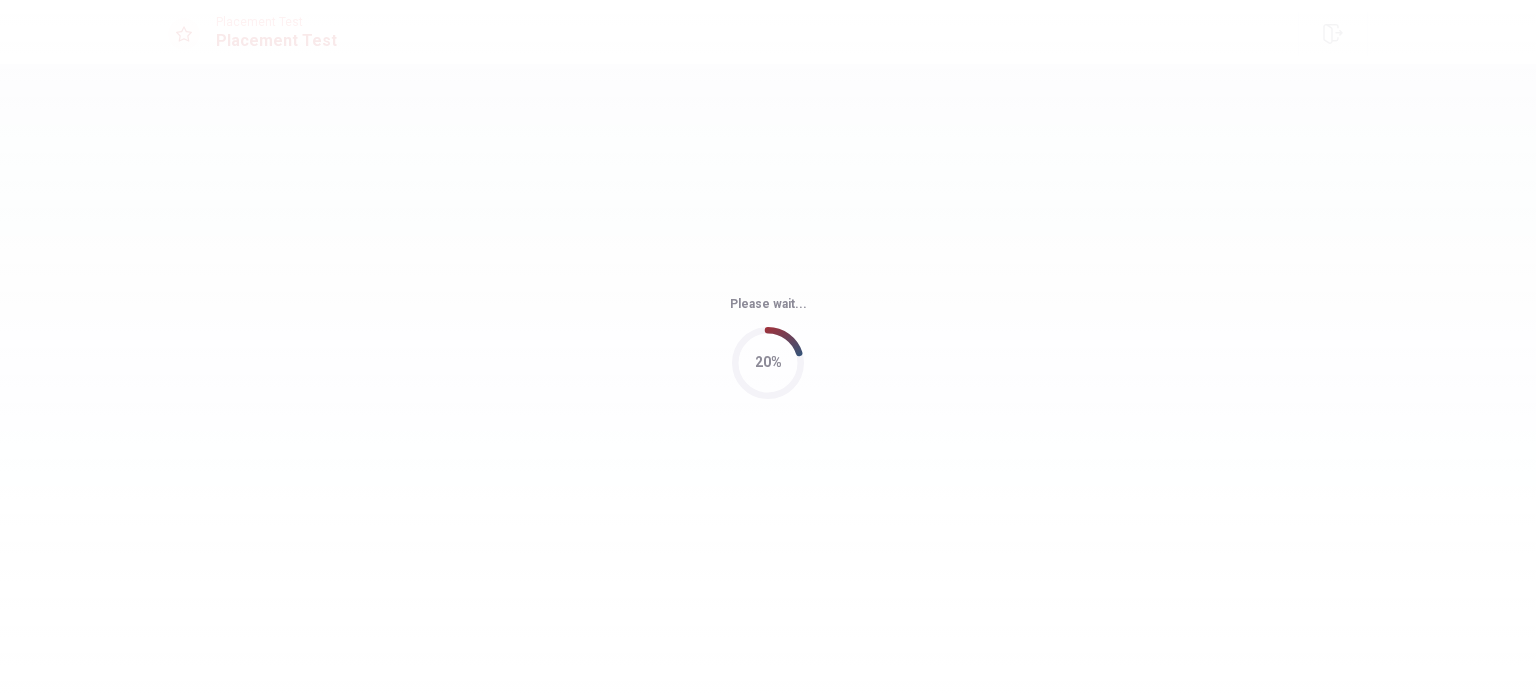 scroll, scrollTop: 0, scrollLeft: 0, axis: both 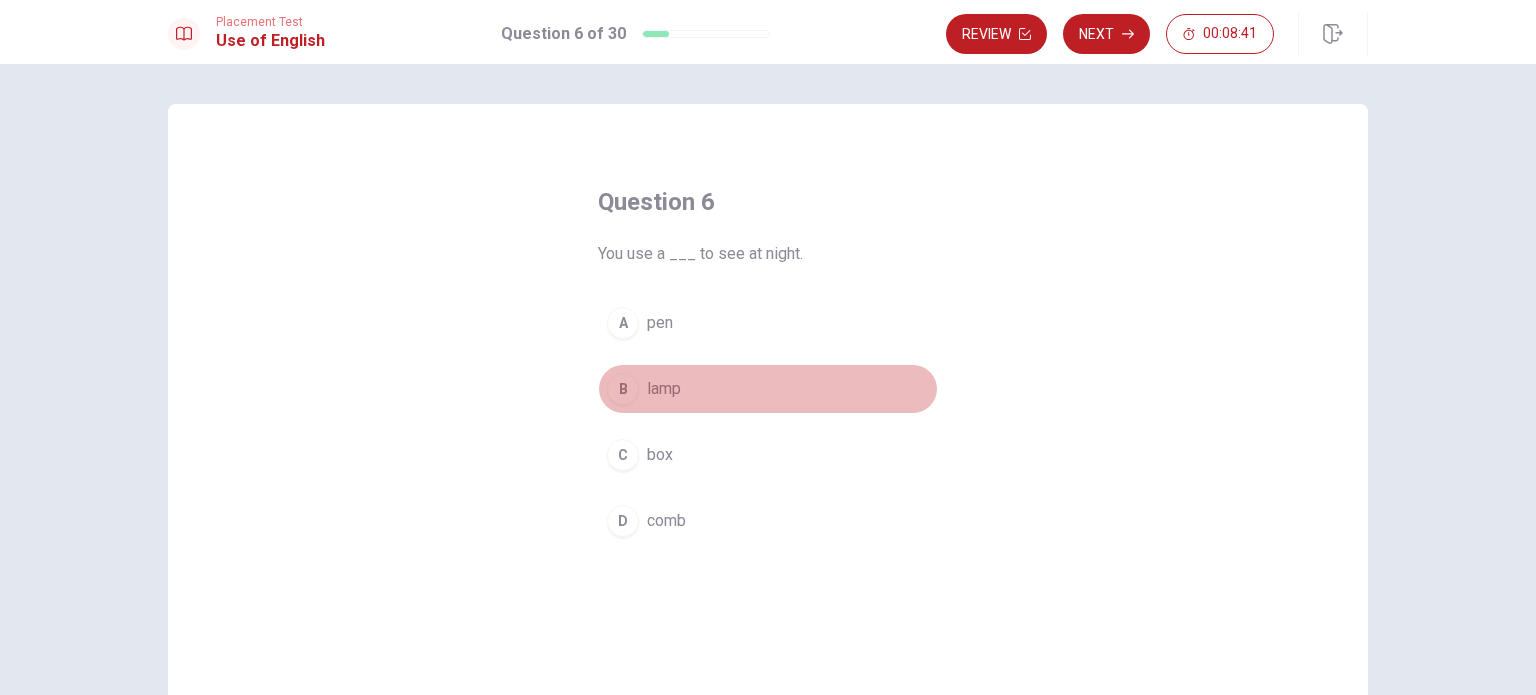 click on "lamp" at bounding box center [664, 389] 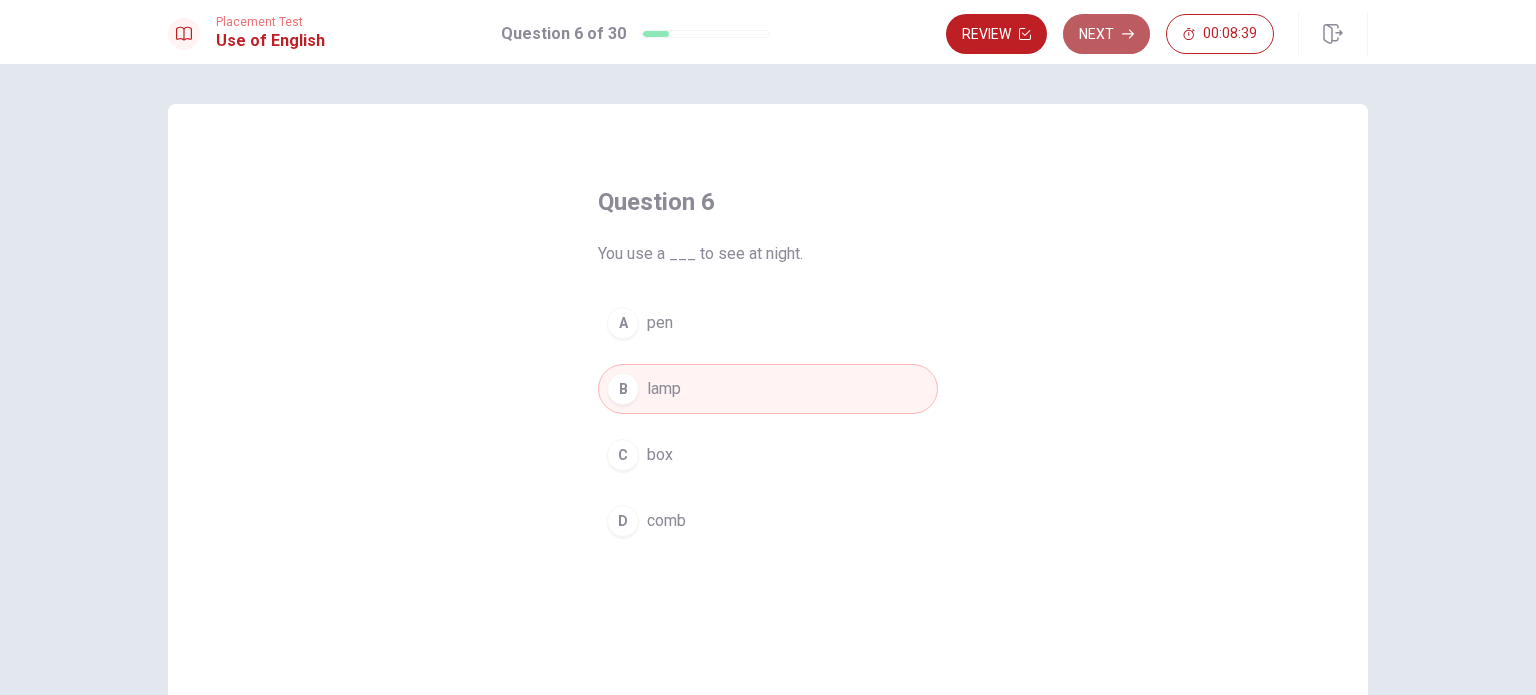 click on "Next" at bounding box center (1106, 34) 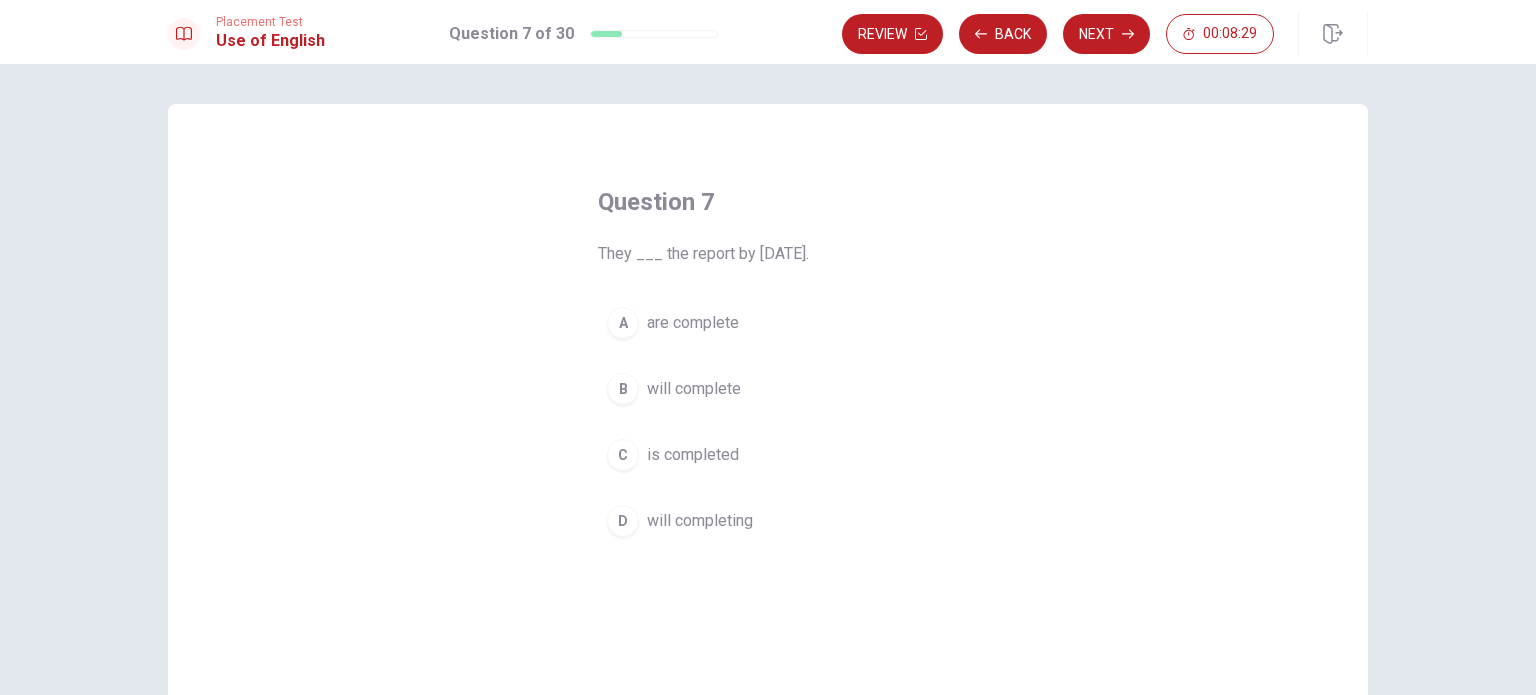 click on "will complete" at bounding box center [694, 389] 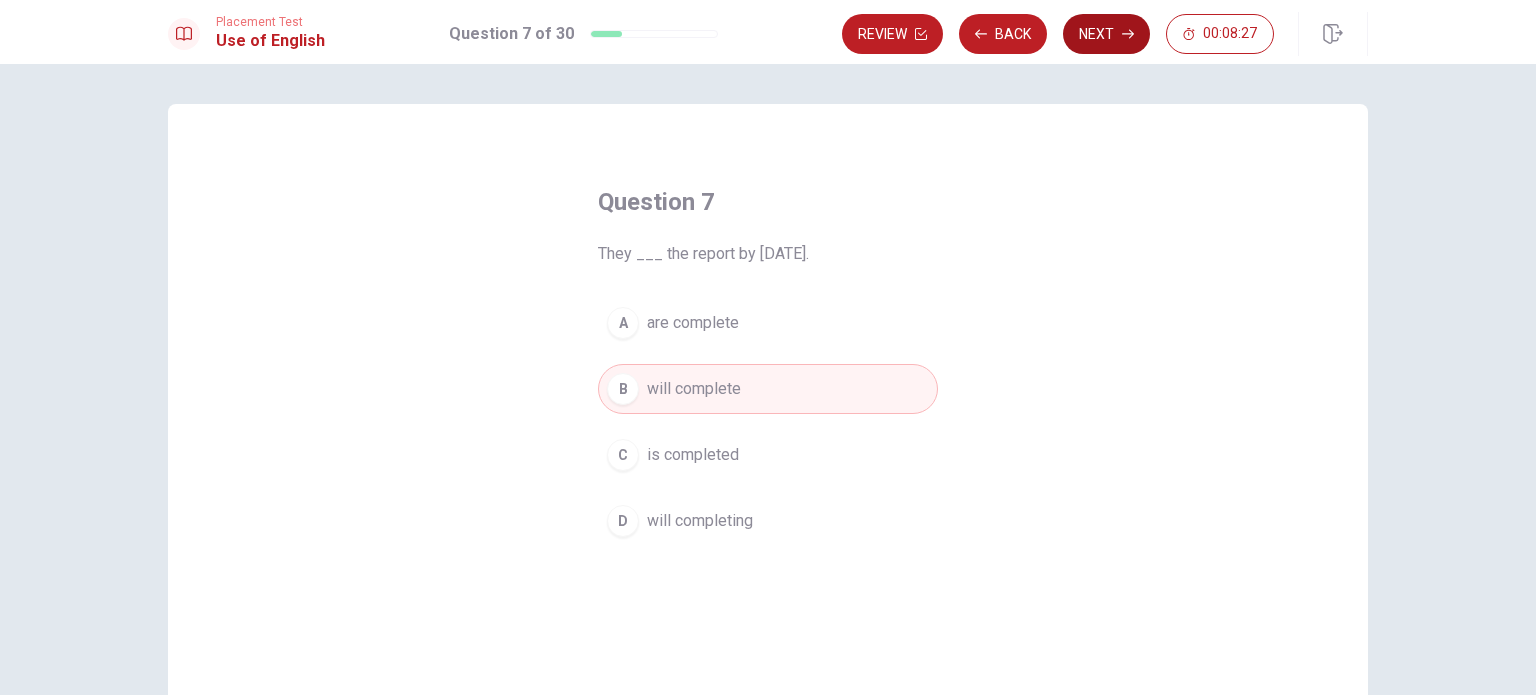 click 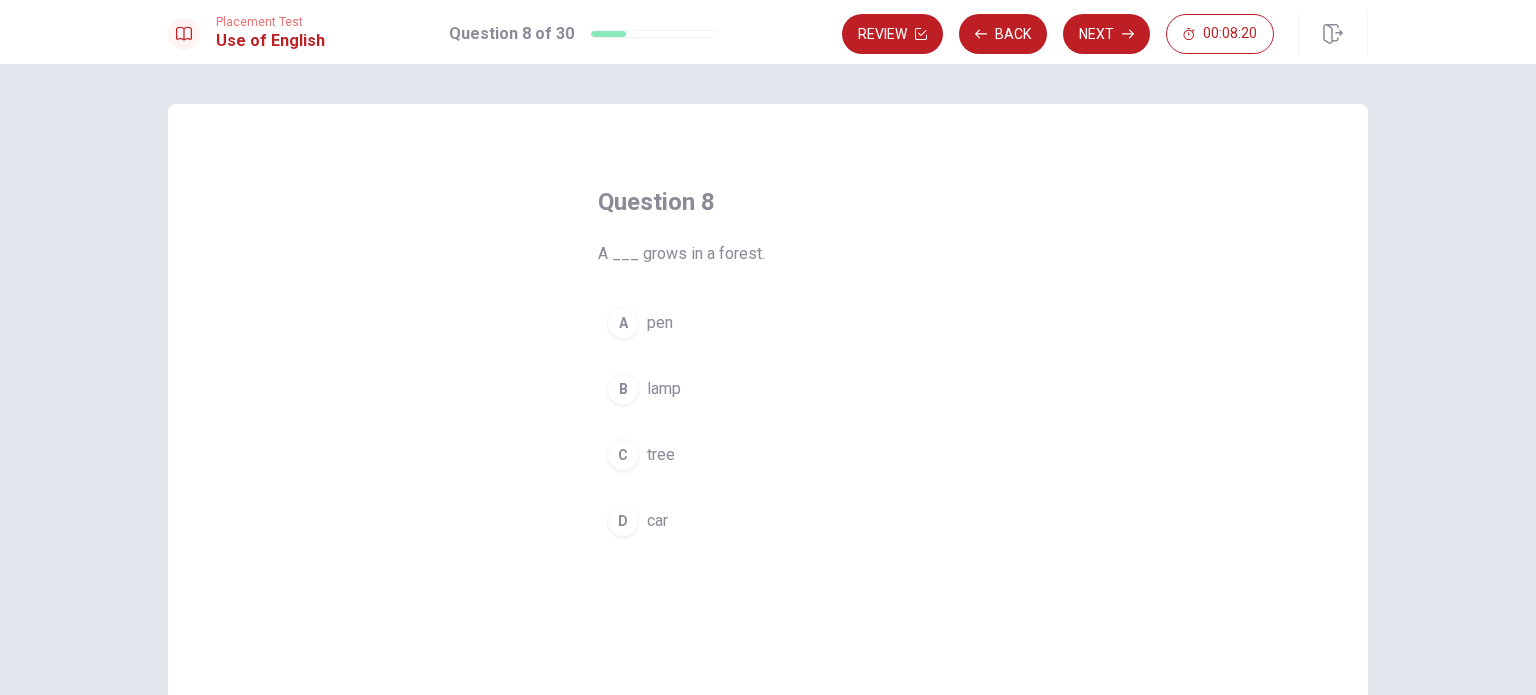 click on "tree" at bounding box center [661, 455] 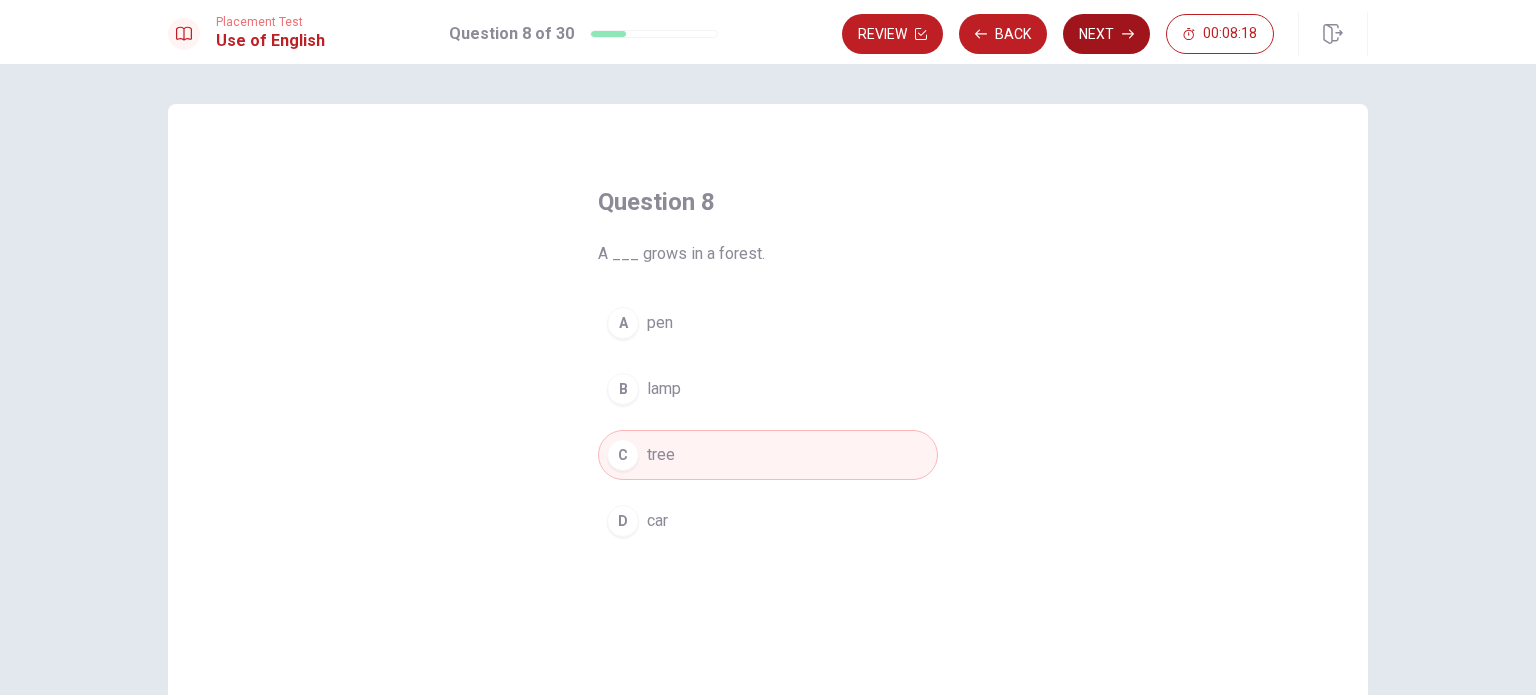 click on "Next" at bounding box center [1106, 34] 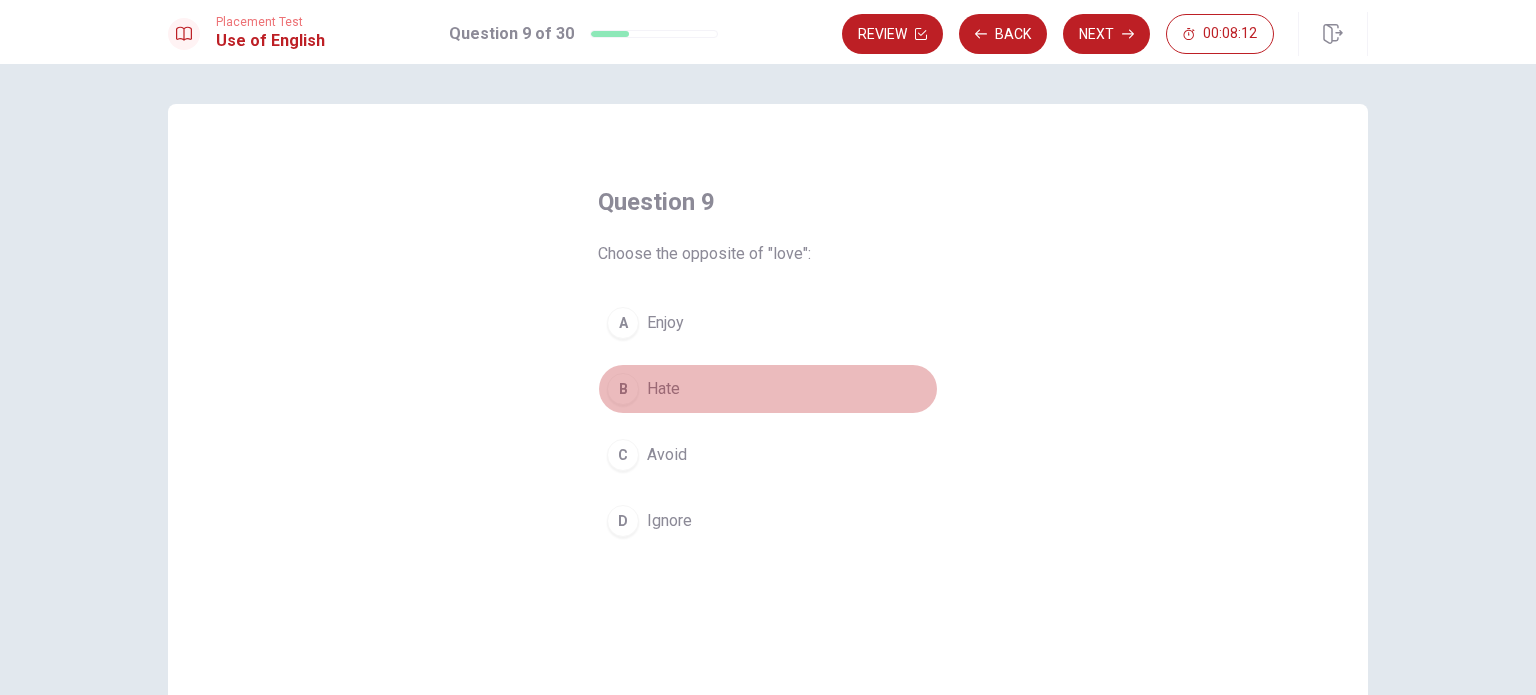 click on "B Hate" at bounding box center [768, 389] 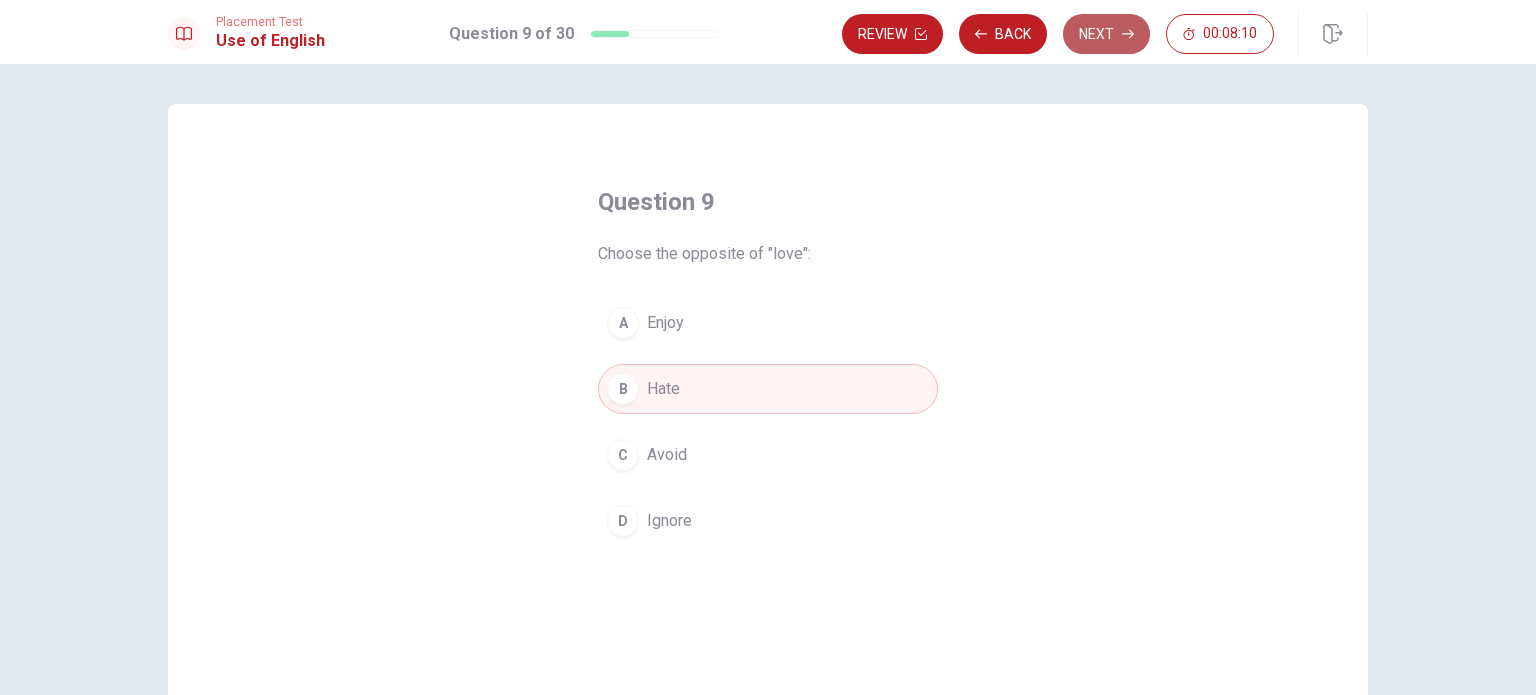 click on "Next" at bounding box center [1106, 34] 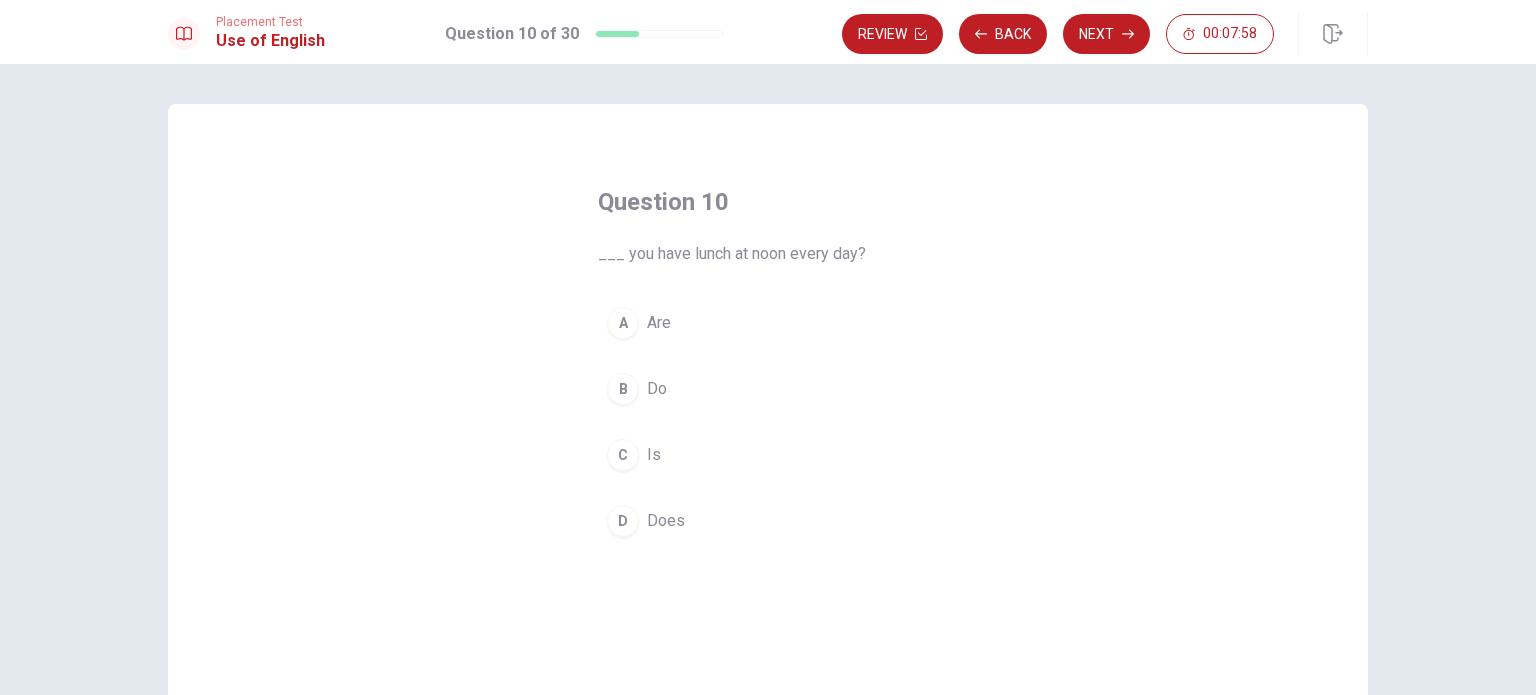 click on "B Do" at bounding box center (768, 389) 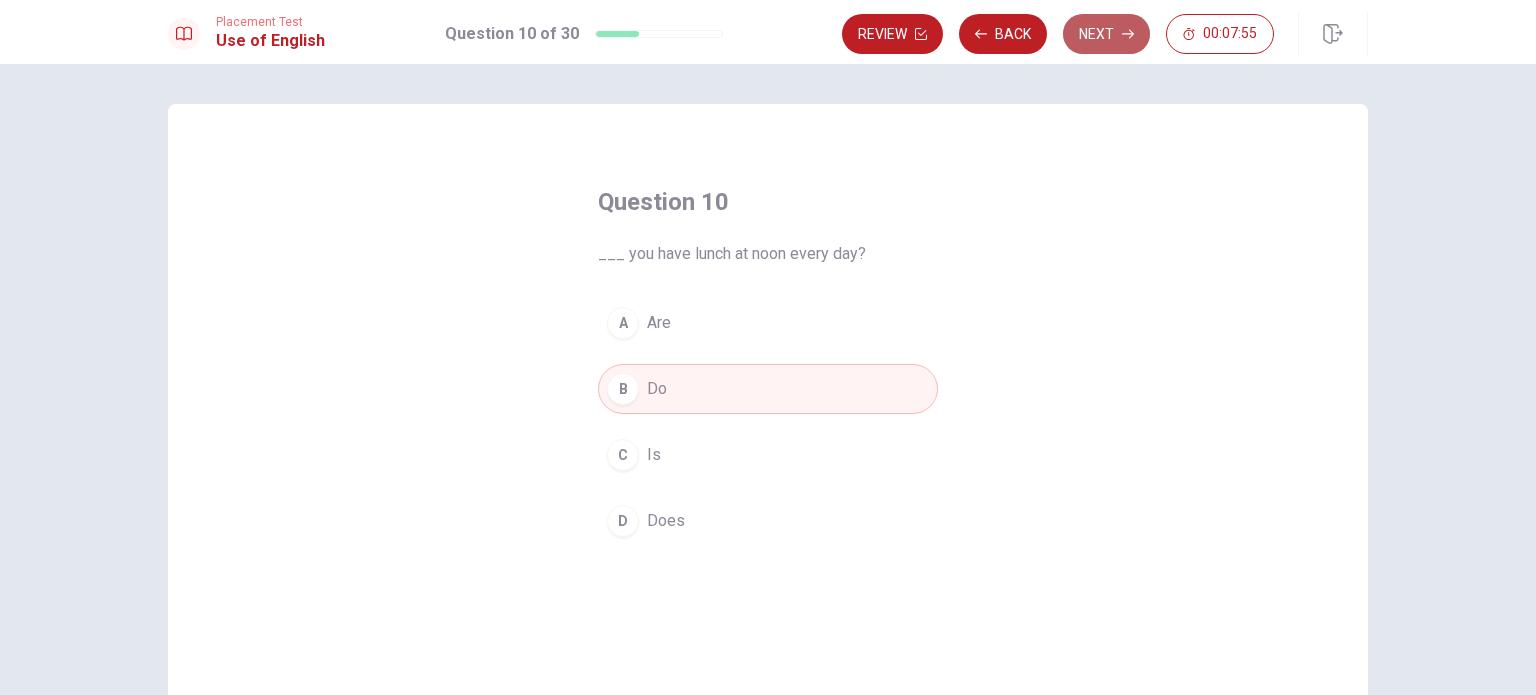 click on "Next" at bounding box center [1106, 34] 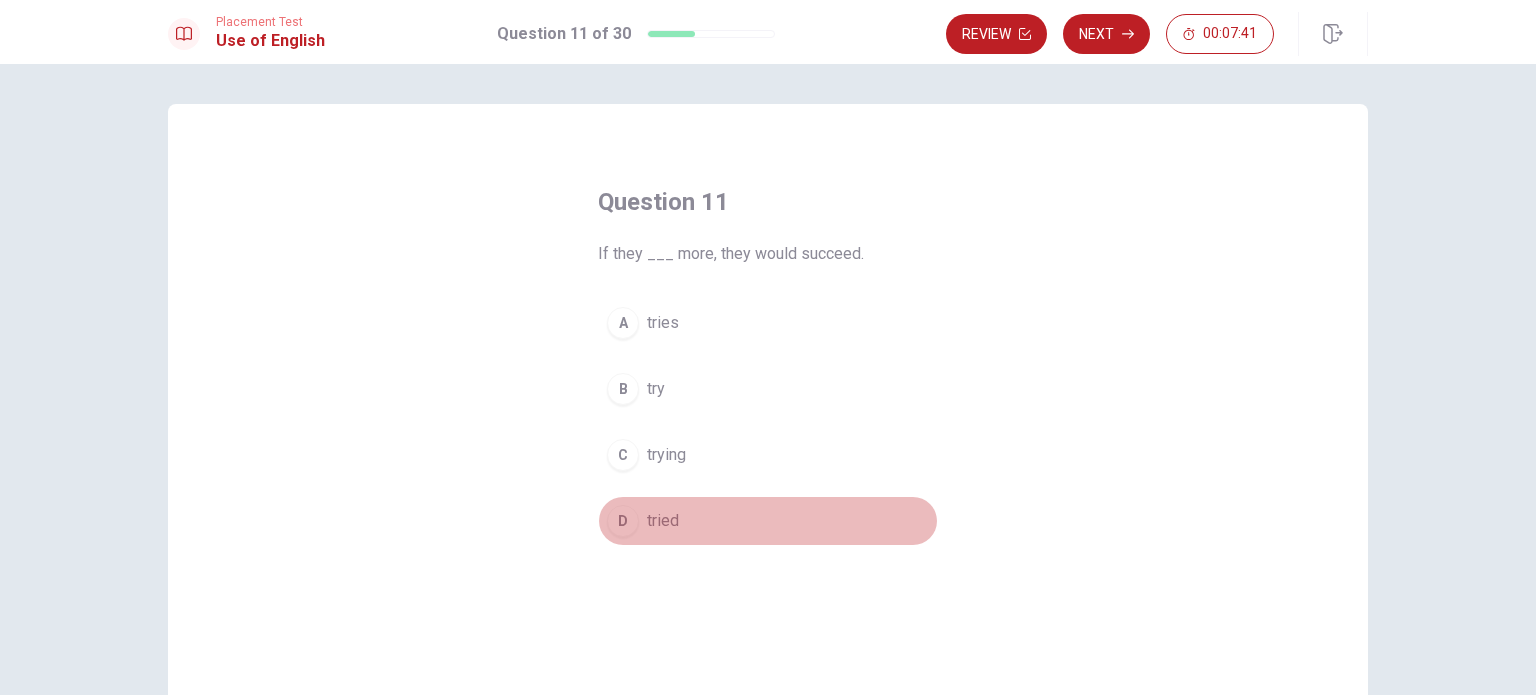 click on "D" at bounding box center (623, 521) 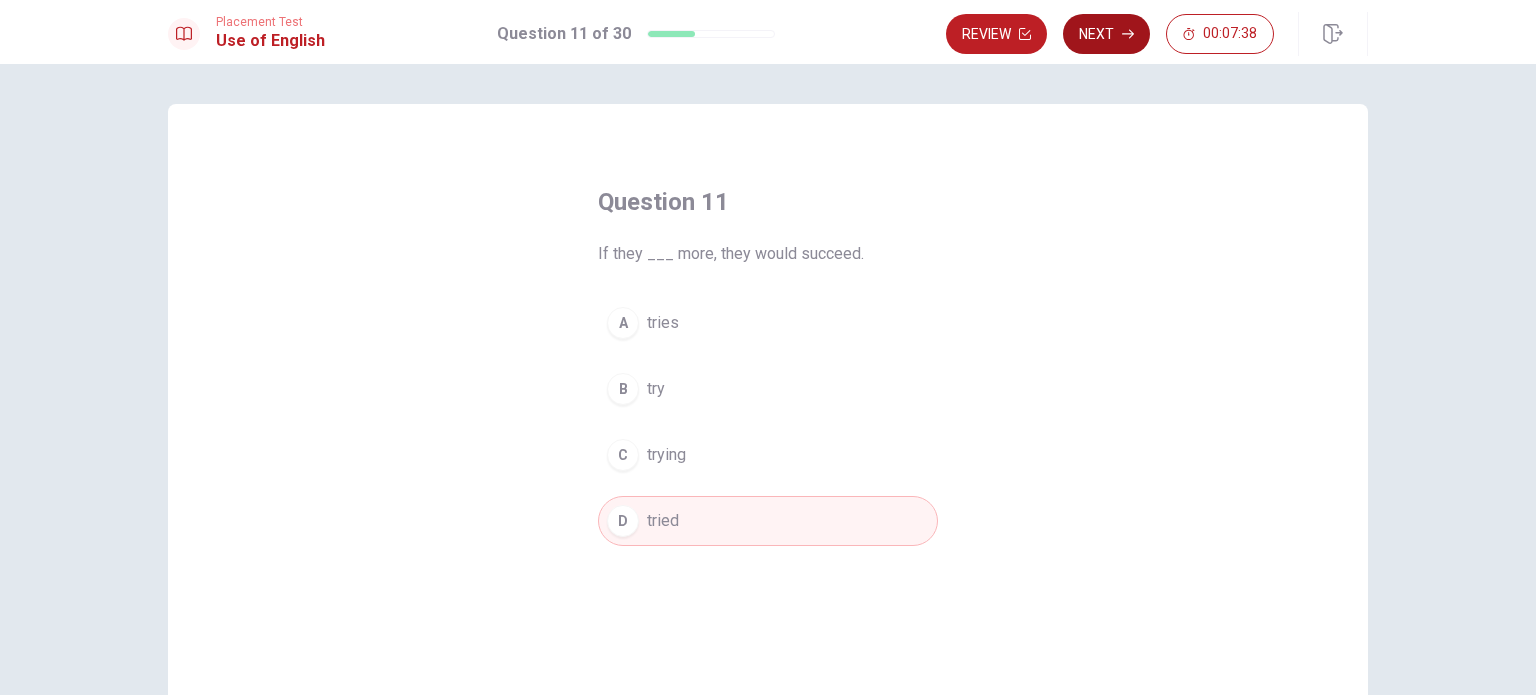 click on "Next" at bounding box center [1106, 34] 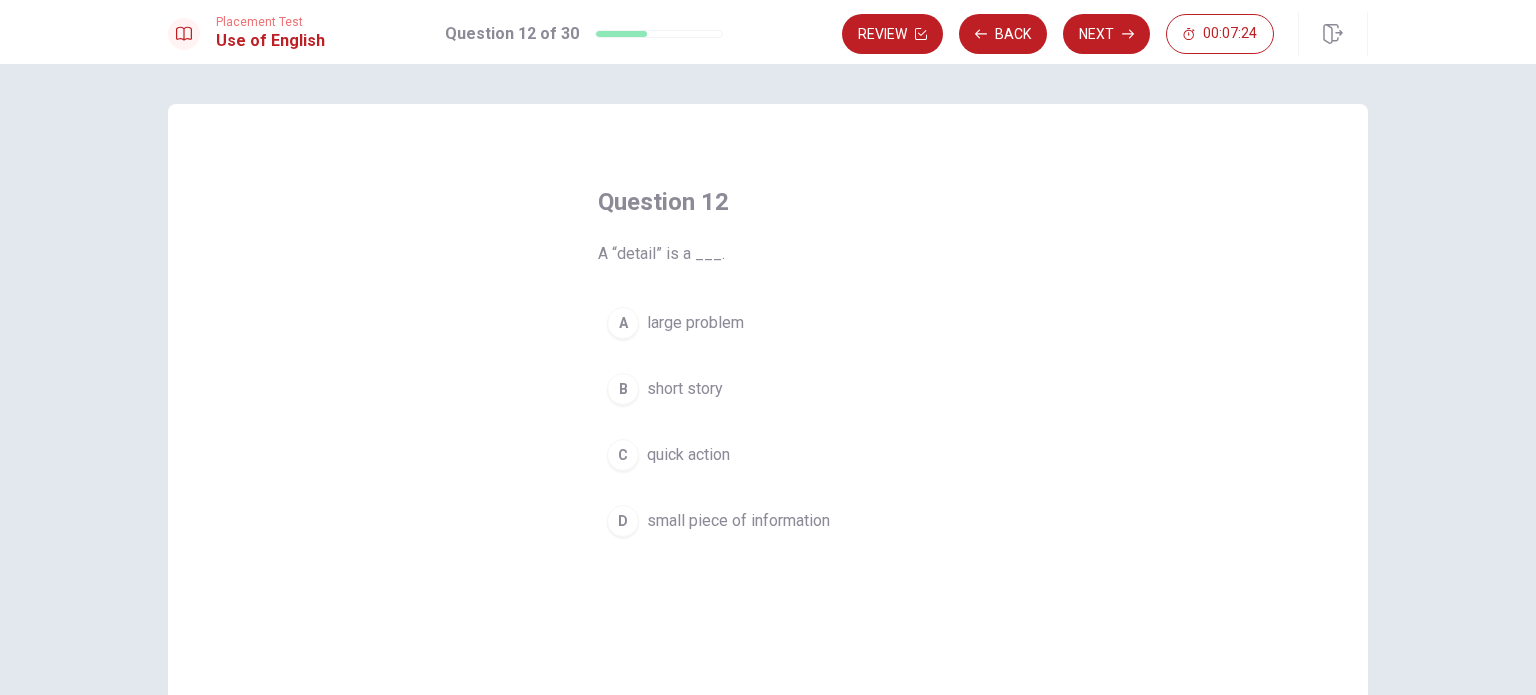 click on "small piece of information" at bounding box center (738, 521) 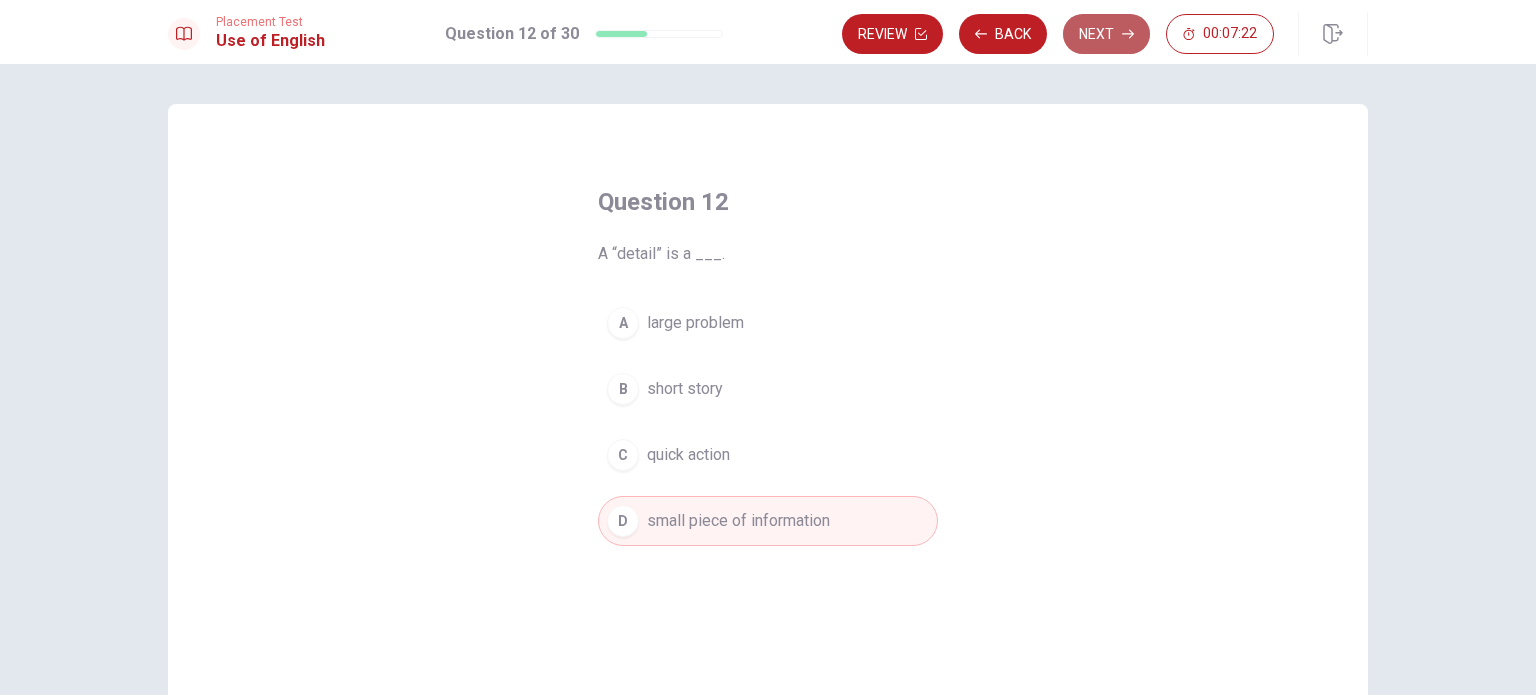 click on "Next" at bounding box center [1106, 34] 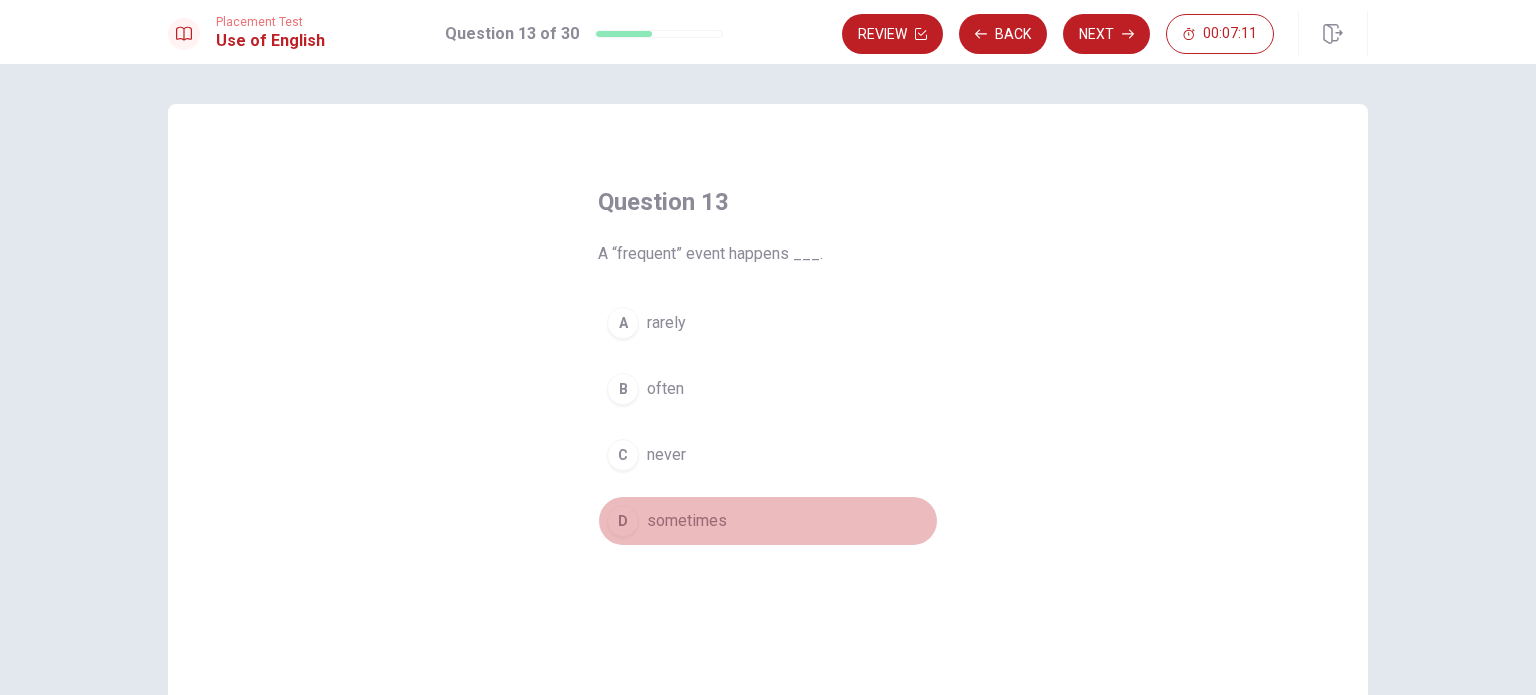 click on "sometimes" at bounding box center [687, 521] 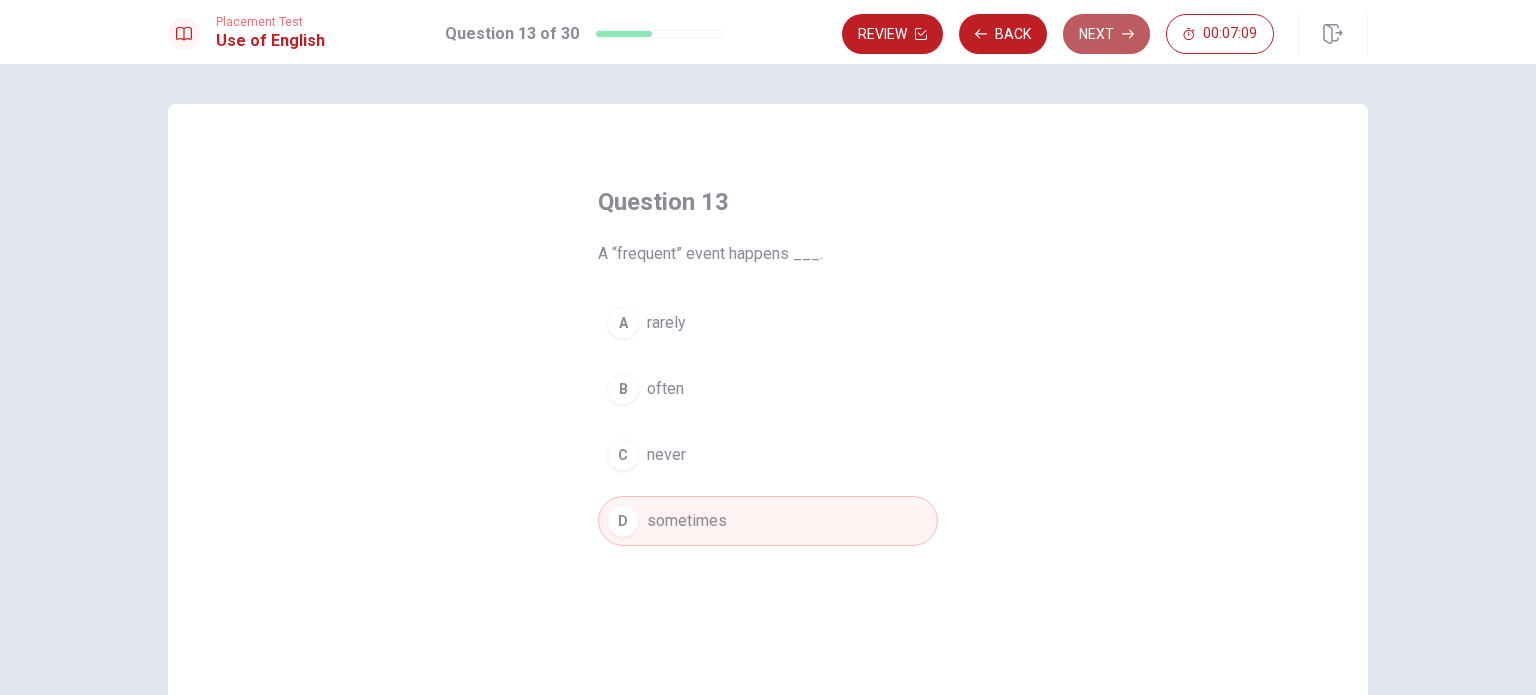 click on "Next" at bounding box center [1106, 34] 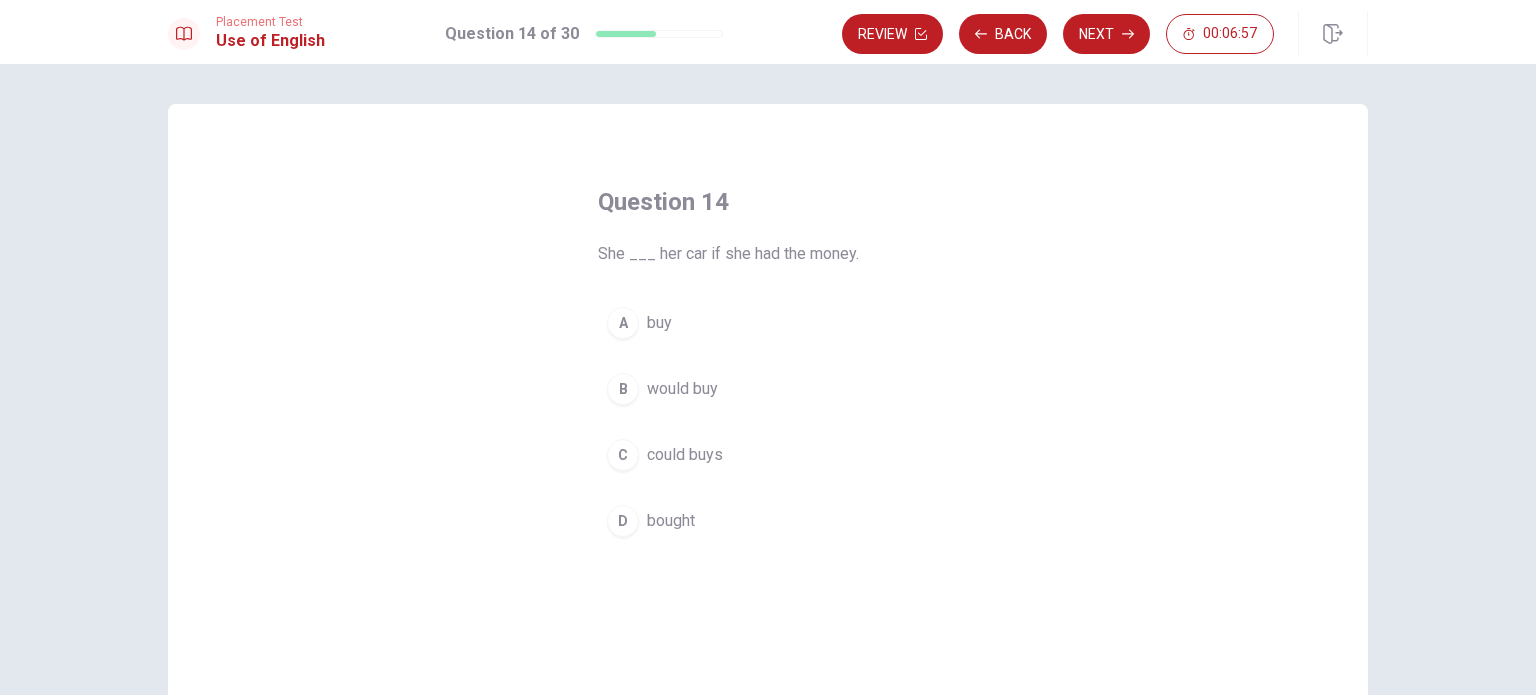 click on "B would buy" at bounding box center [768, 389] 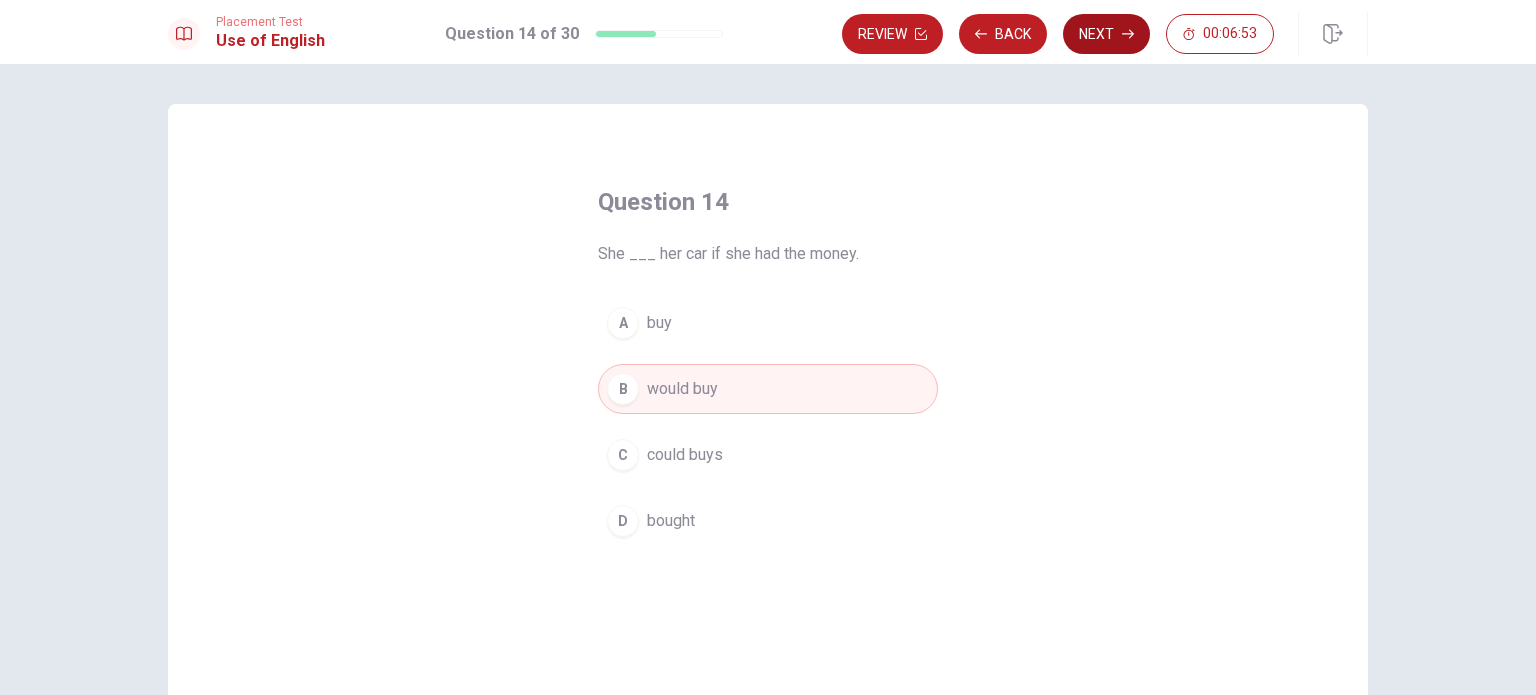 click on "Next" at bounding box center (1106, 34) 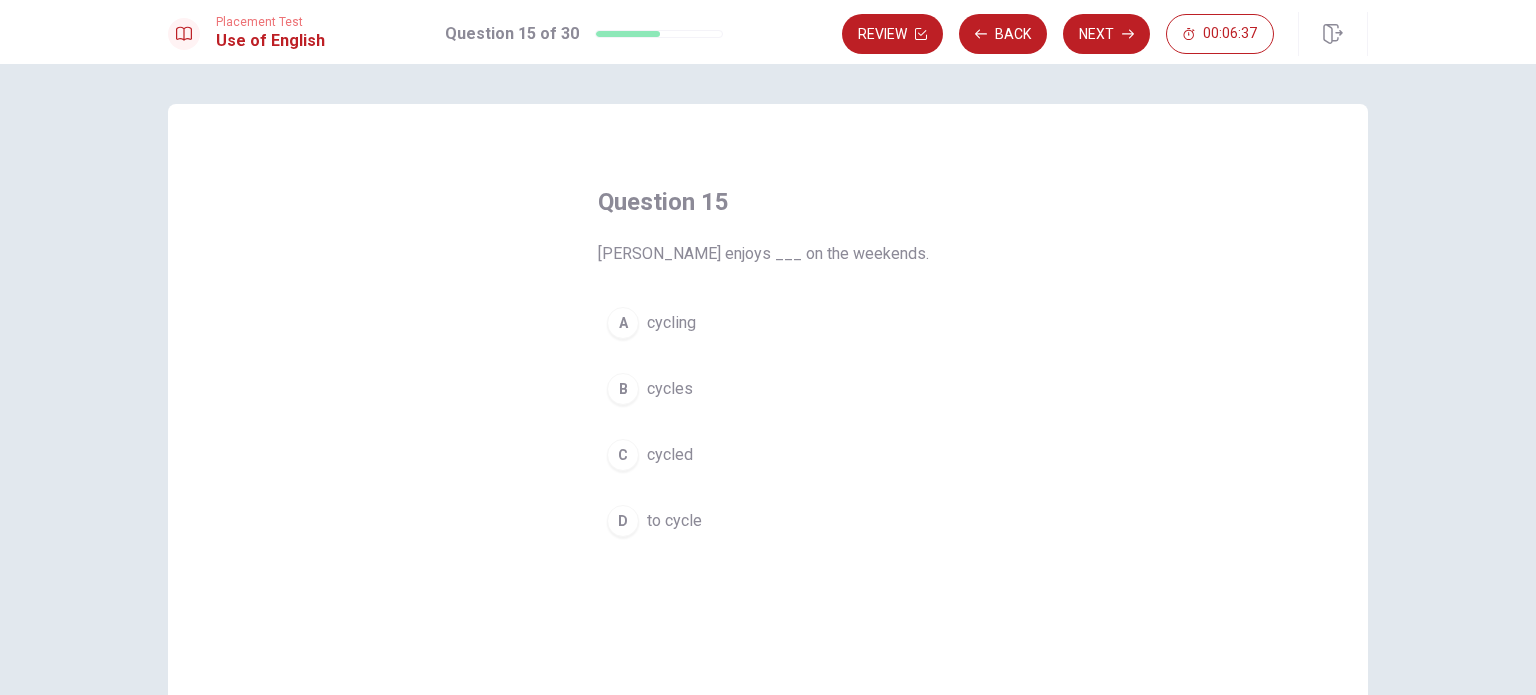 click on "A cycling" at bounding box center [768, 323] 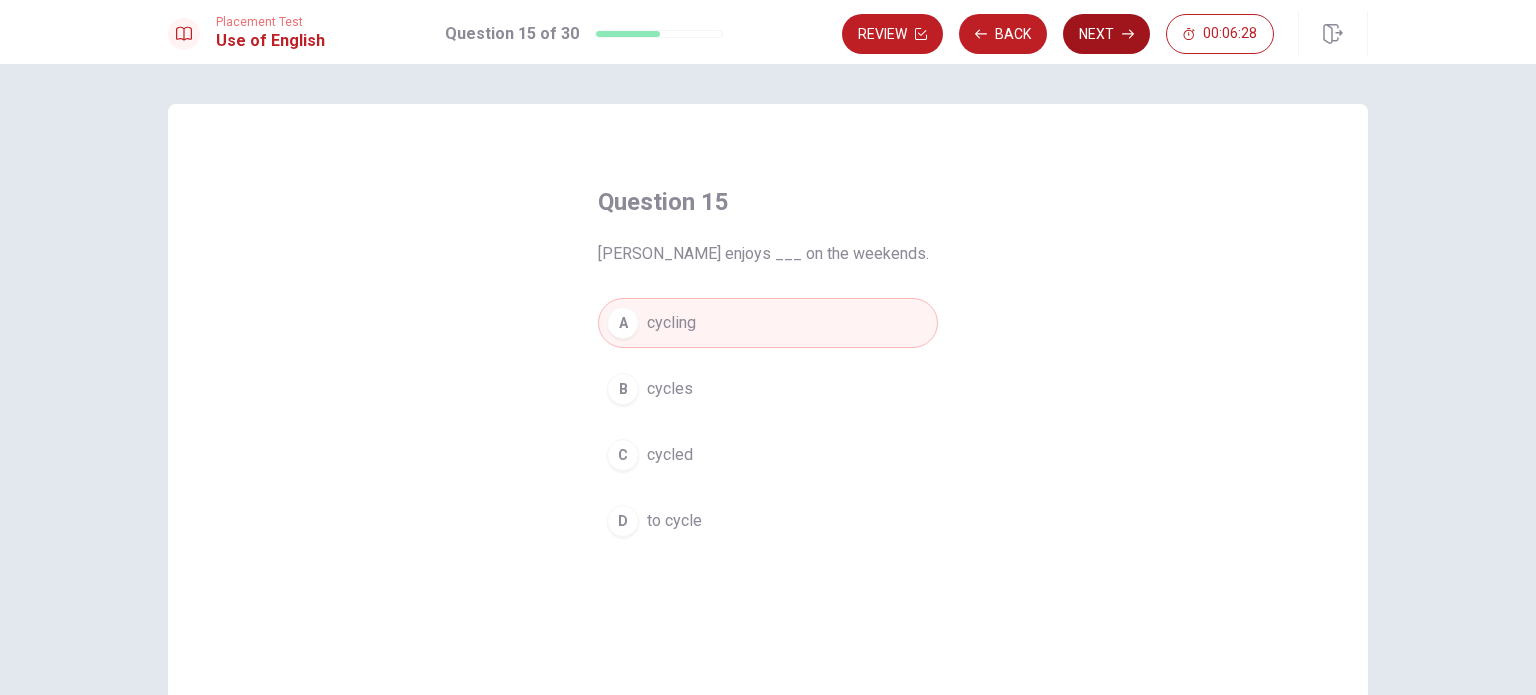 click on "Next" at bounding box center [1106, 34] 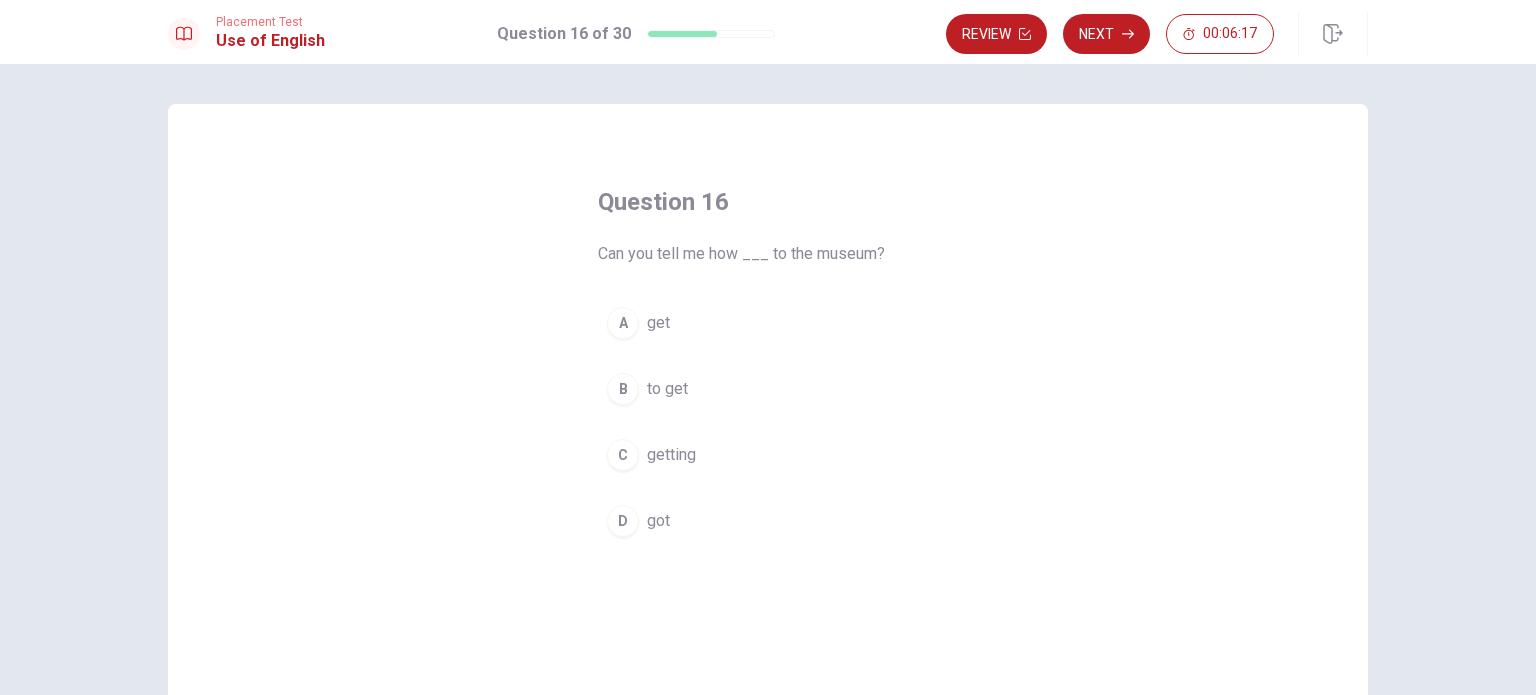 click on "to get" at bounding box center (667, 389) 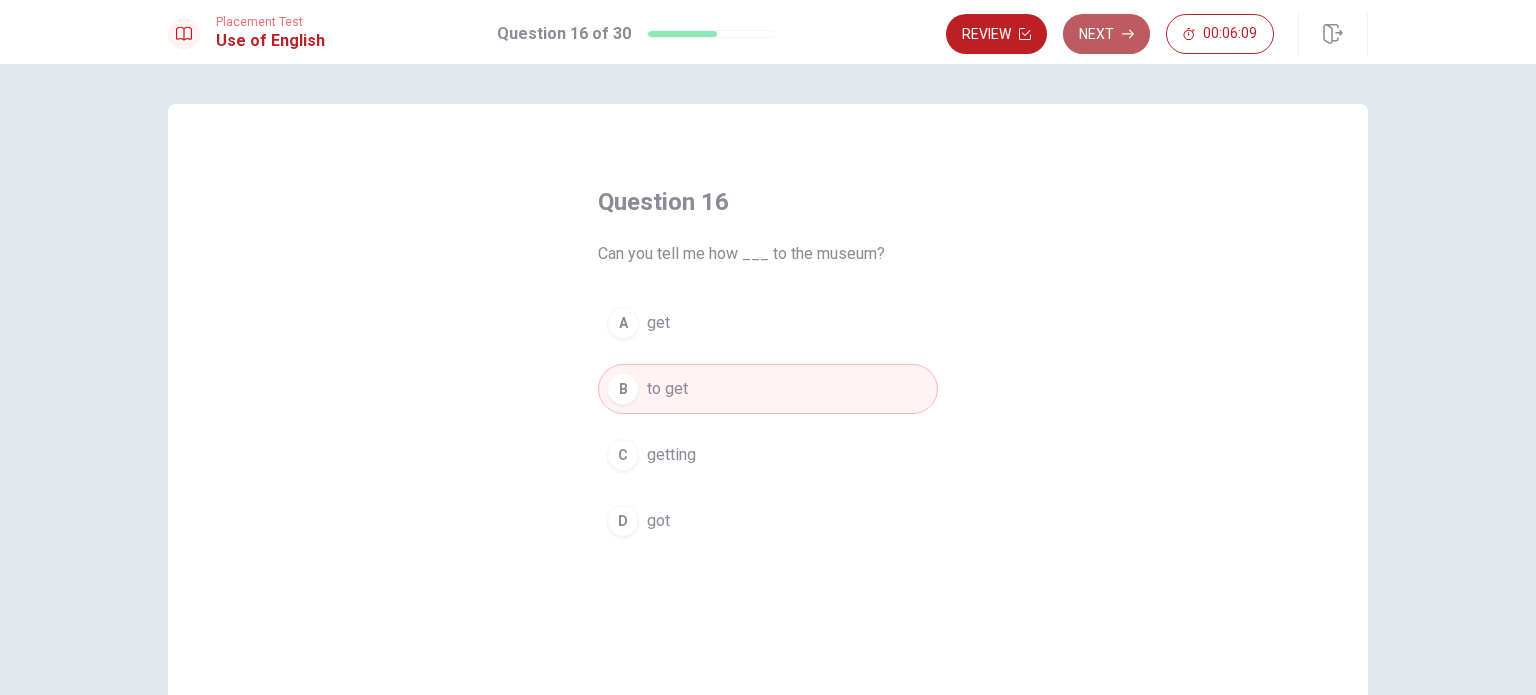 click 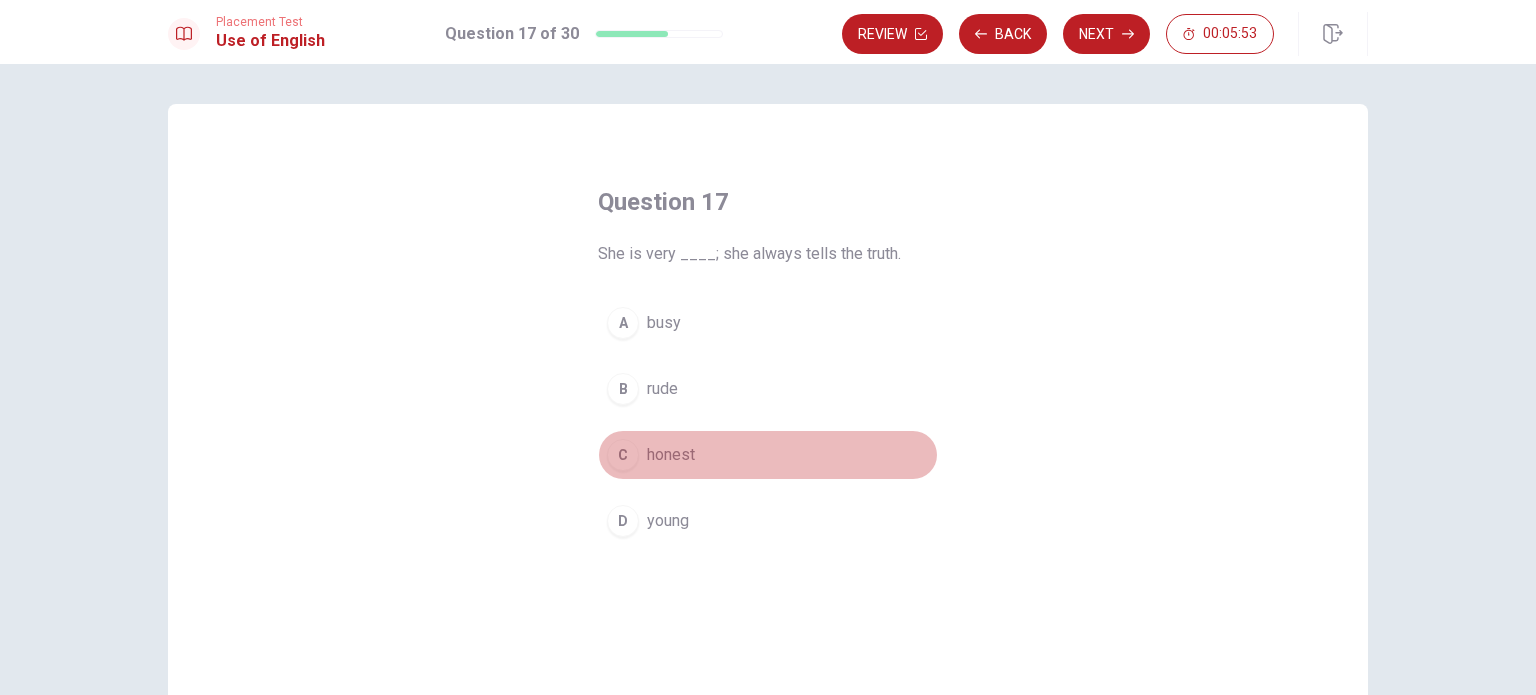 click on "honest" at bounding box center [671, 455] 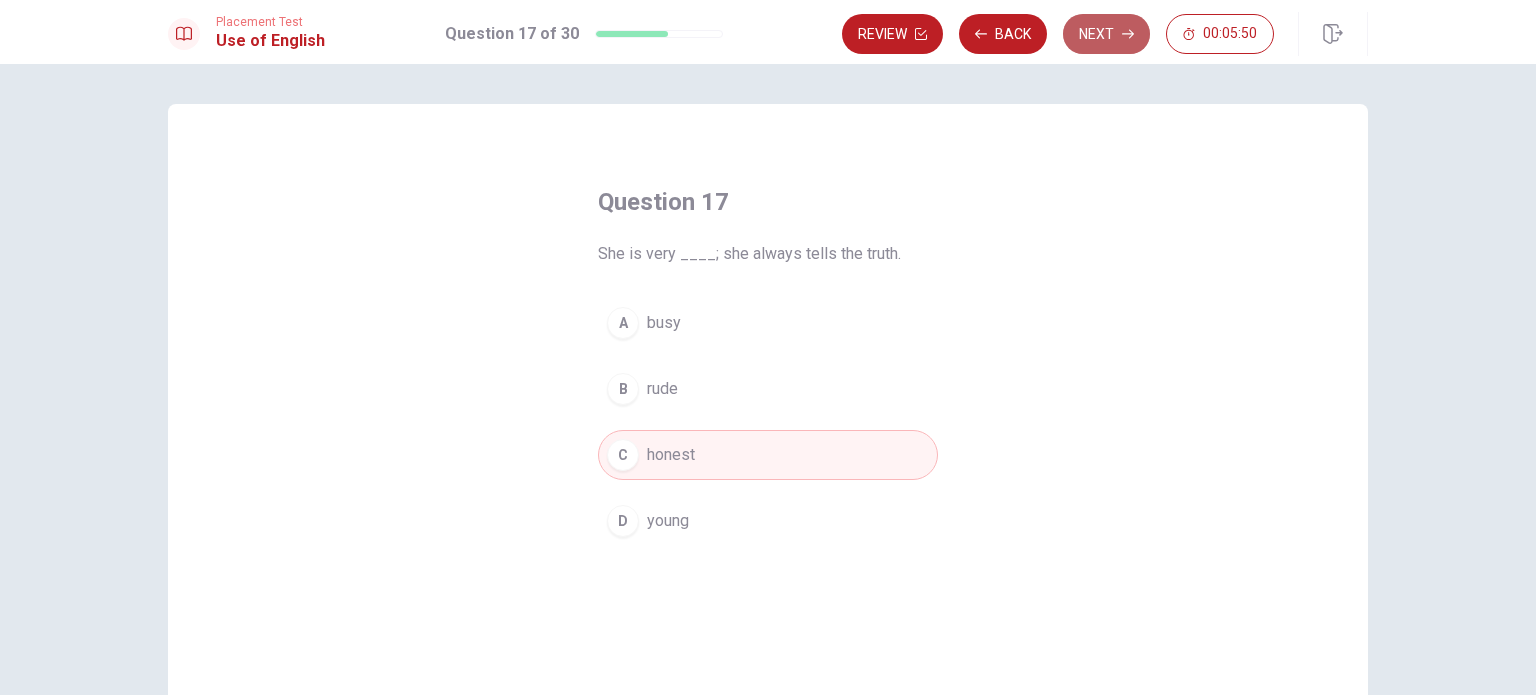 click on "Next" at bounding box center (1106, 34) 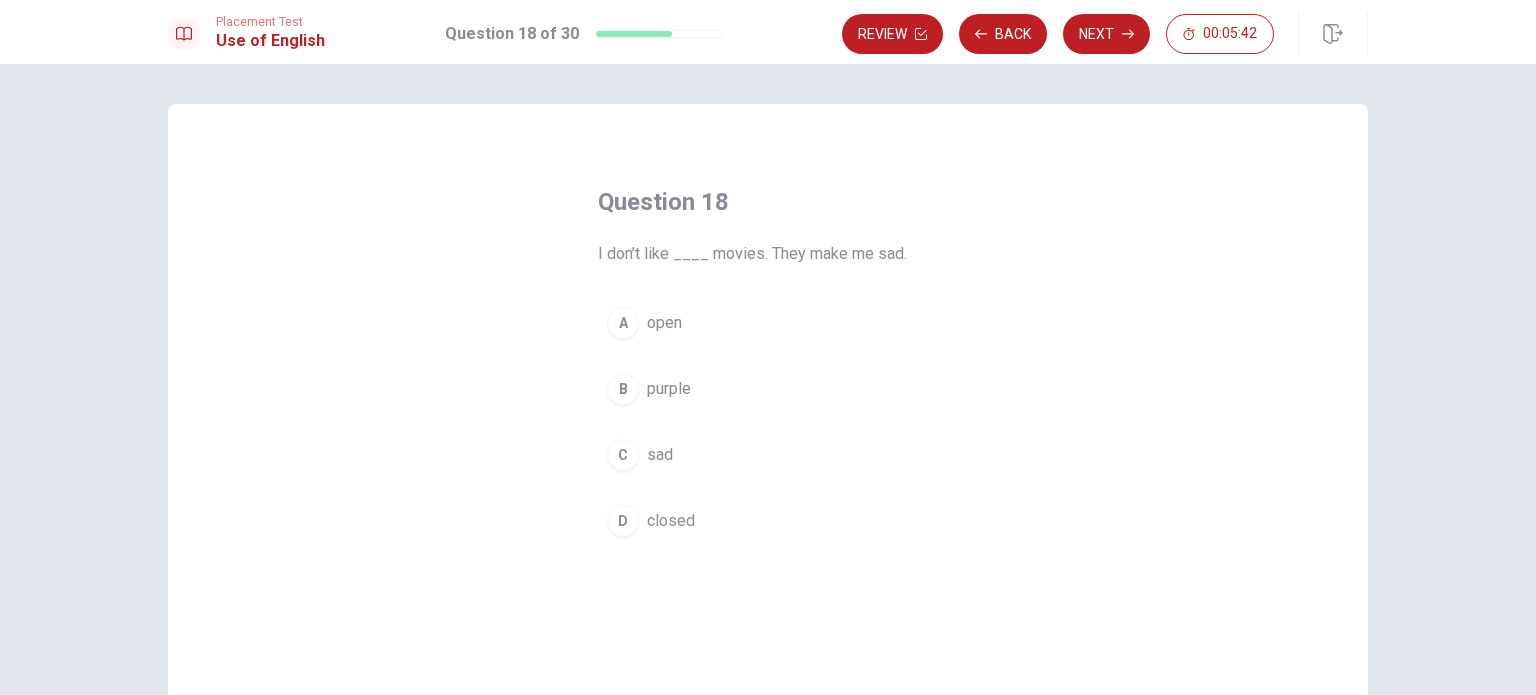 click on "C sad" at bounding box center [768, 455] 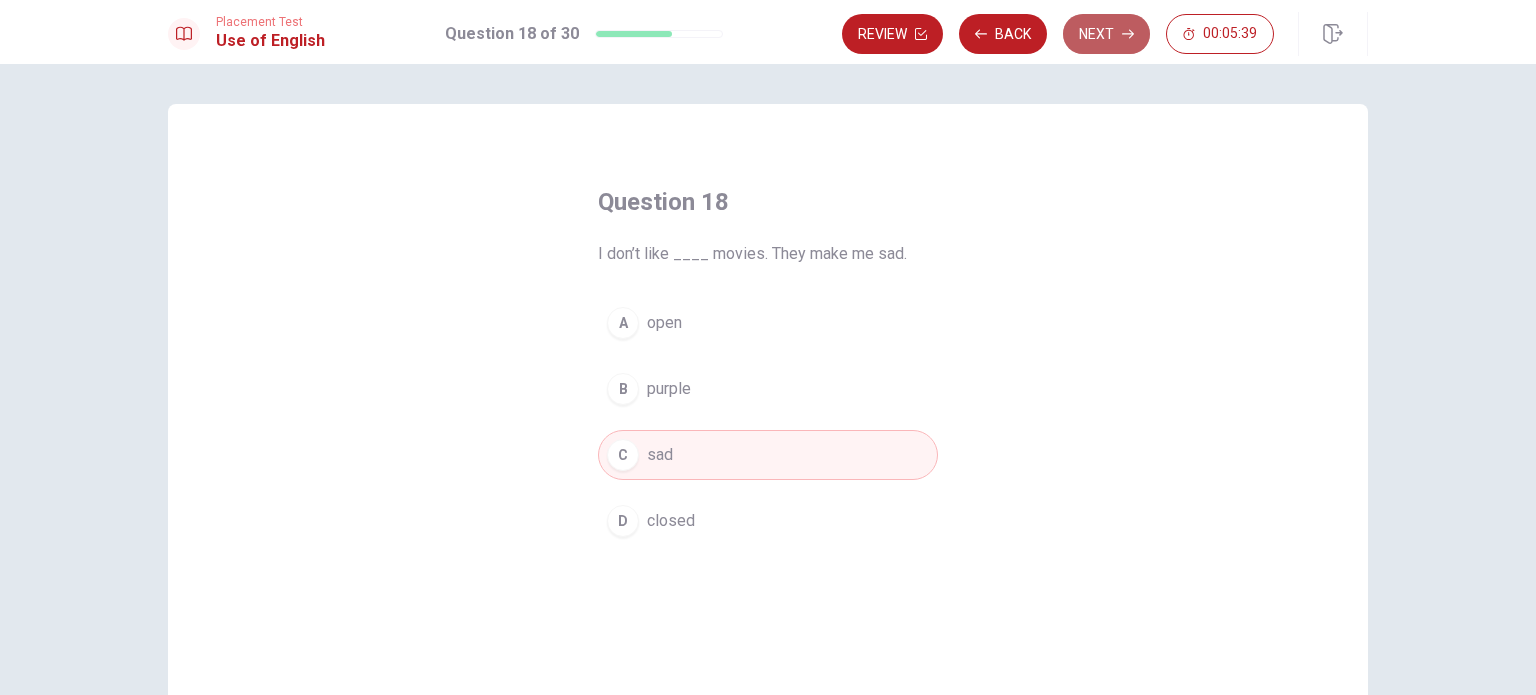 click on "Next" at bounding box center (1106, 34) 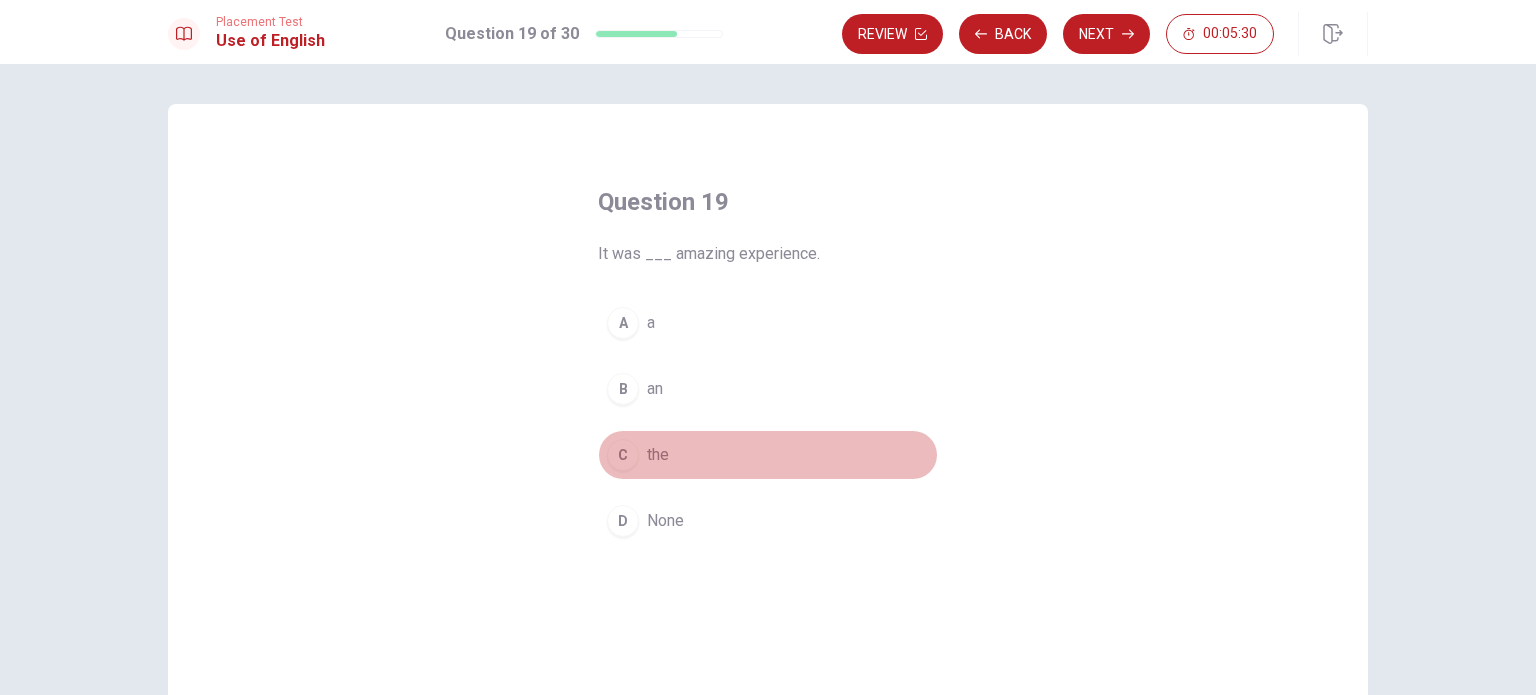click on "C the" at bounding box center (768, 455) 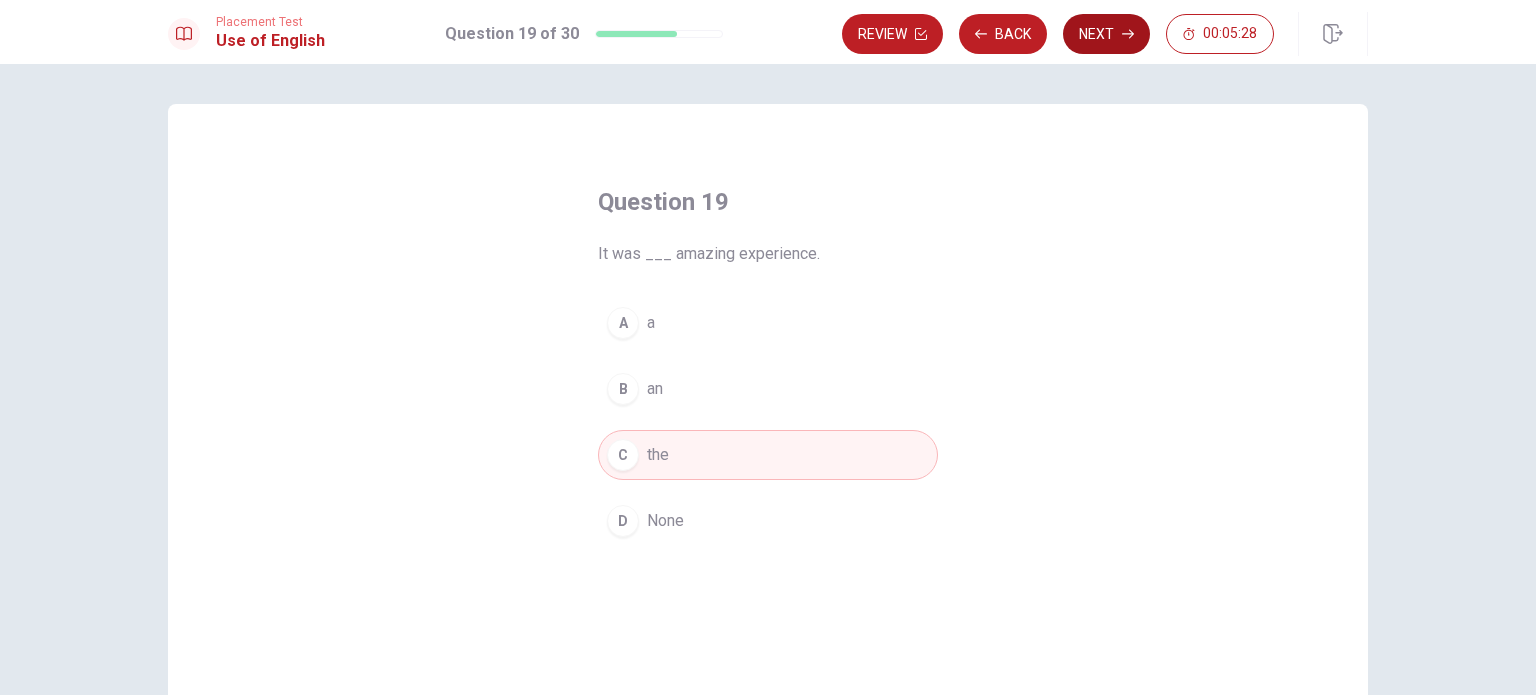 click on "Next" at bounding box center (1106, 34) 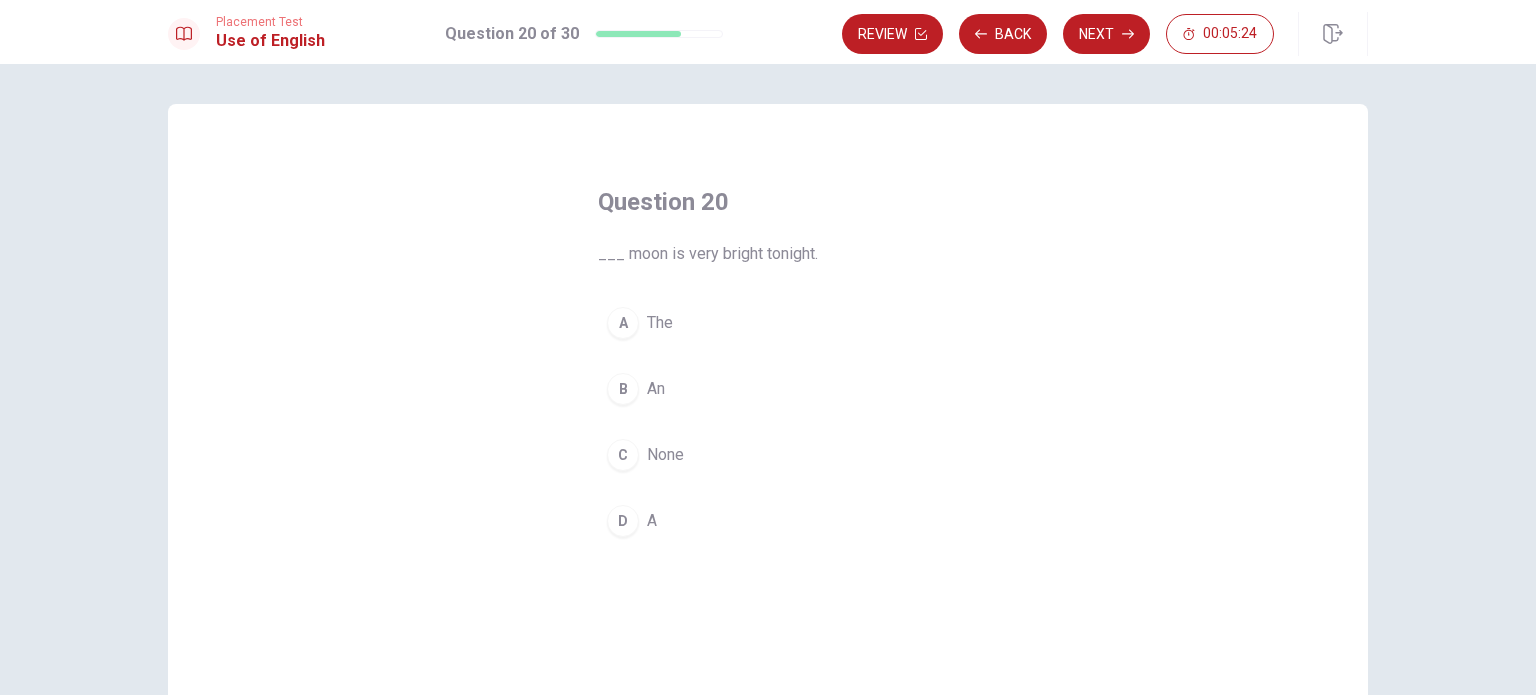 click on "A The" at bounding box center (768, 323) 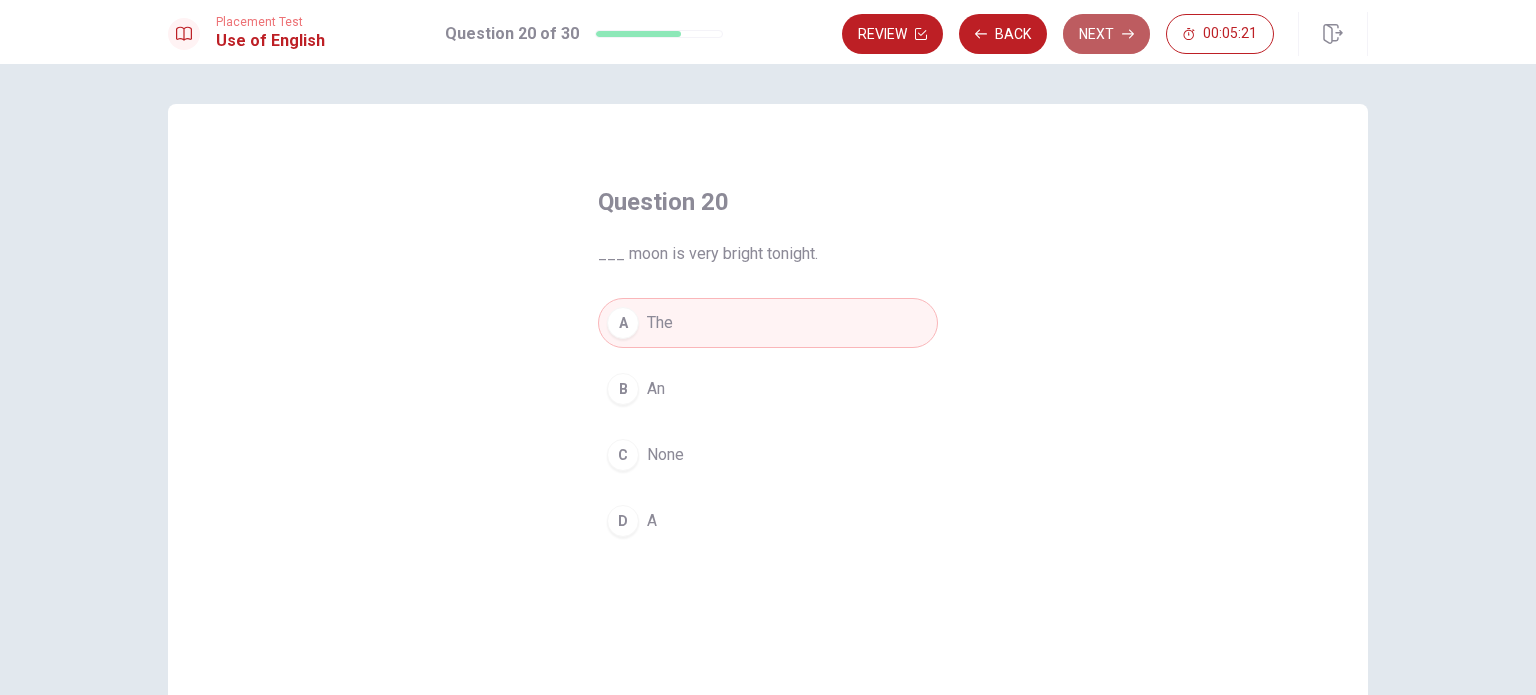 click on "Next" at bounding box center (1106, 34) 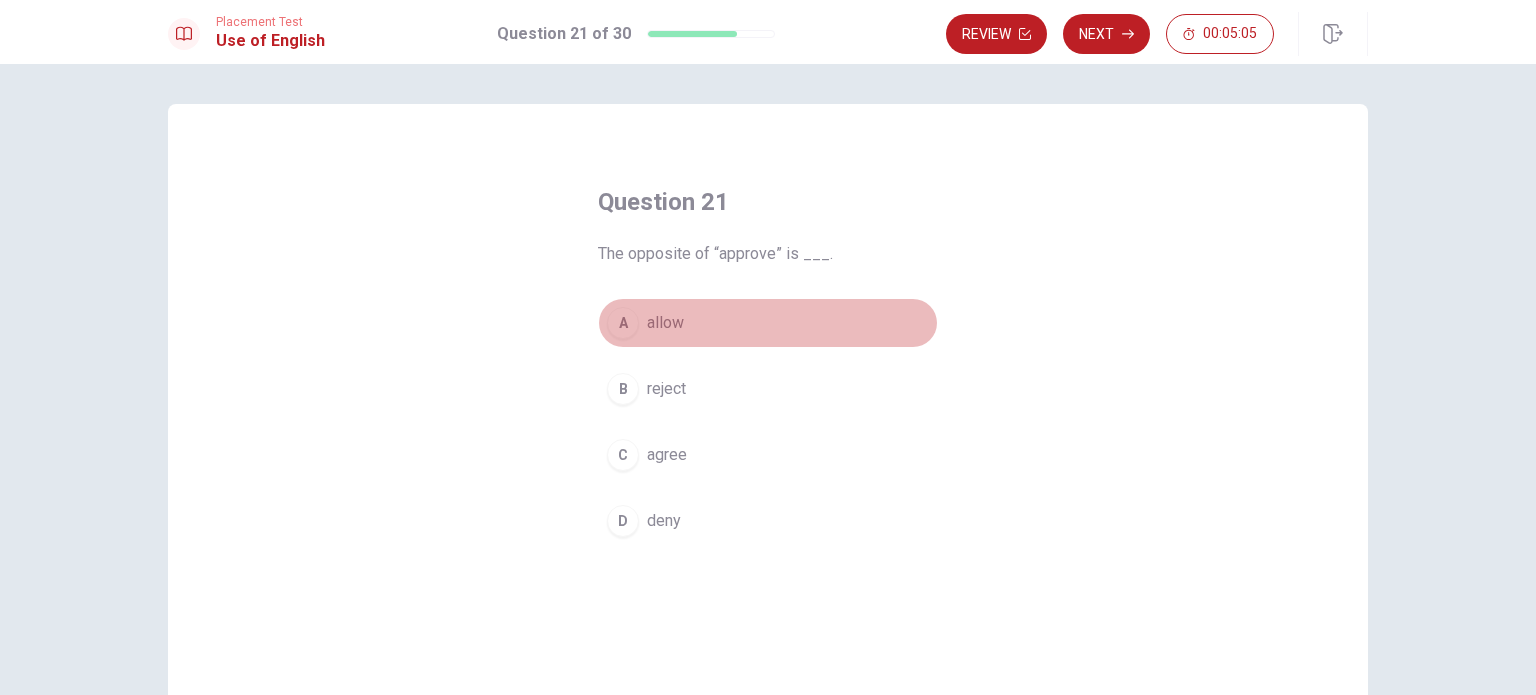 click on "allow" at bounding box center (665, 323) 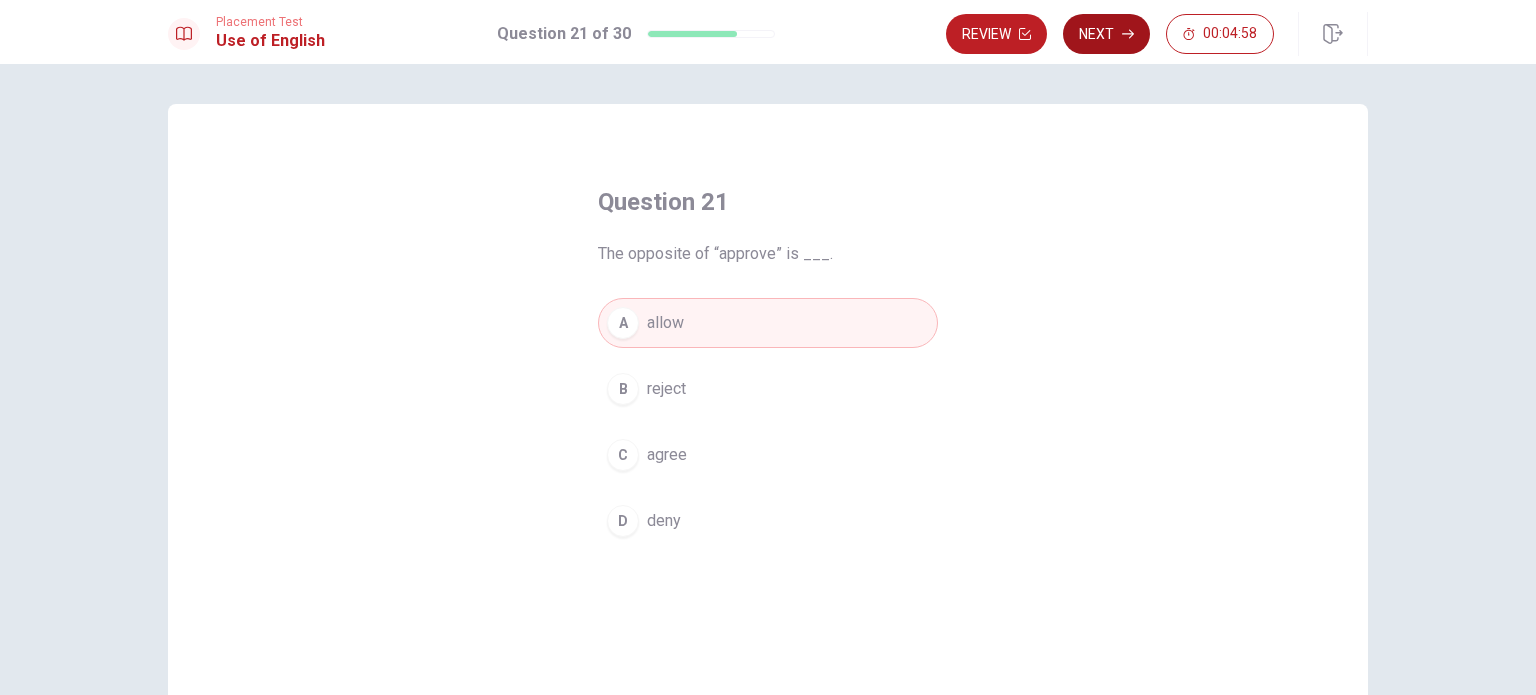 click on "Next" at bounding box center [1106, 34] 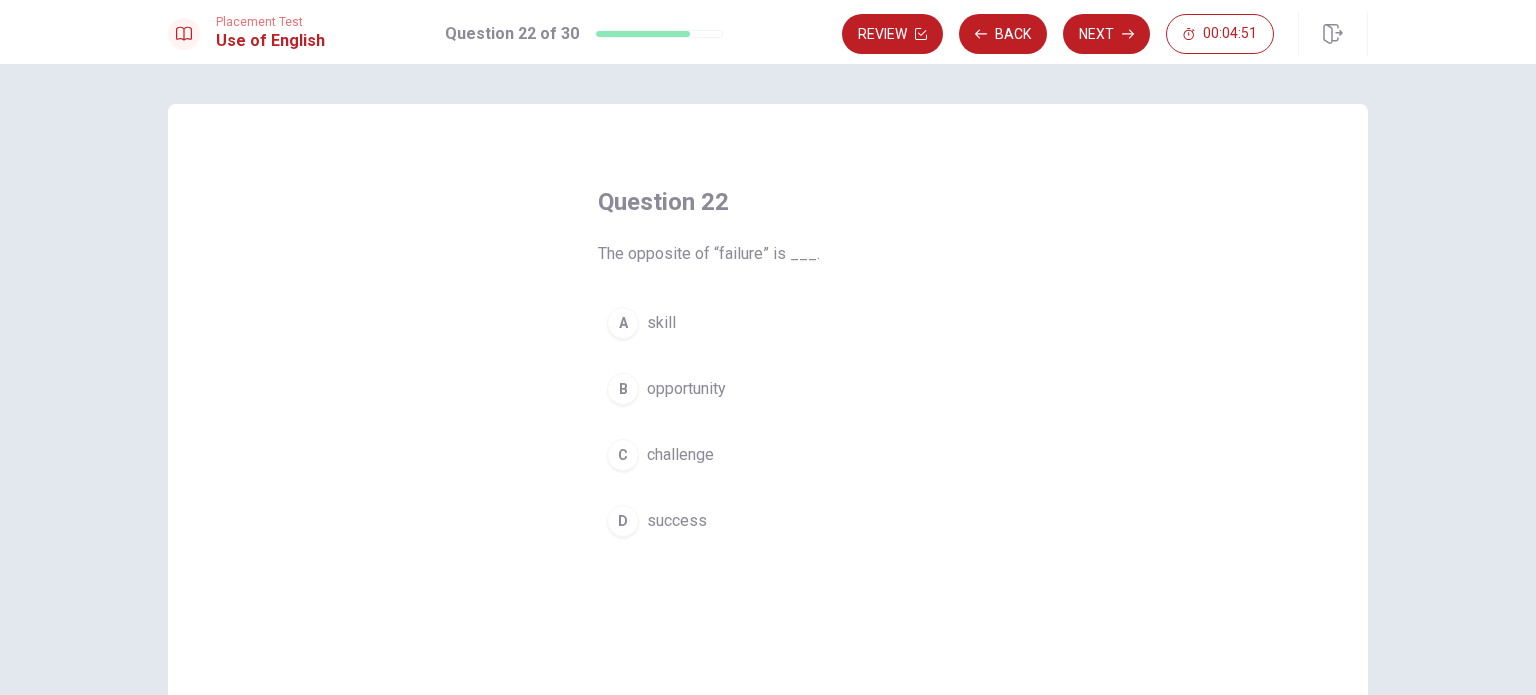 click on "success" at bounding box center (677, 521) 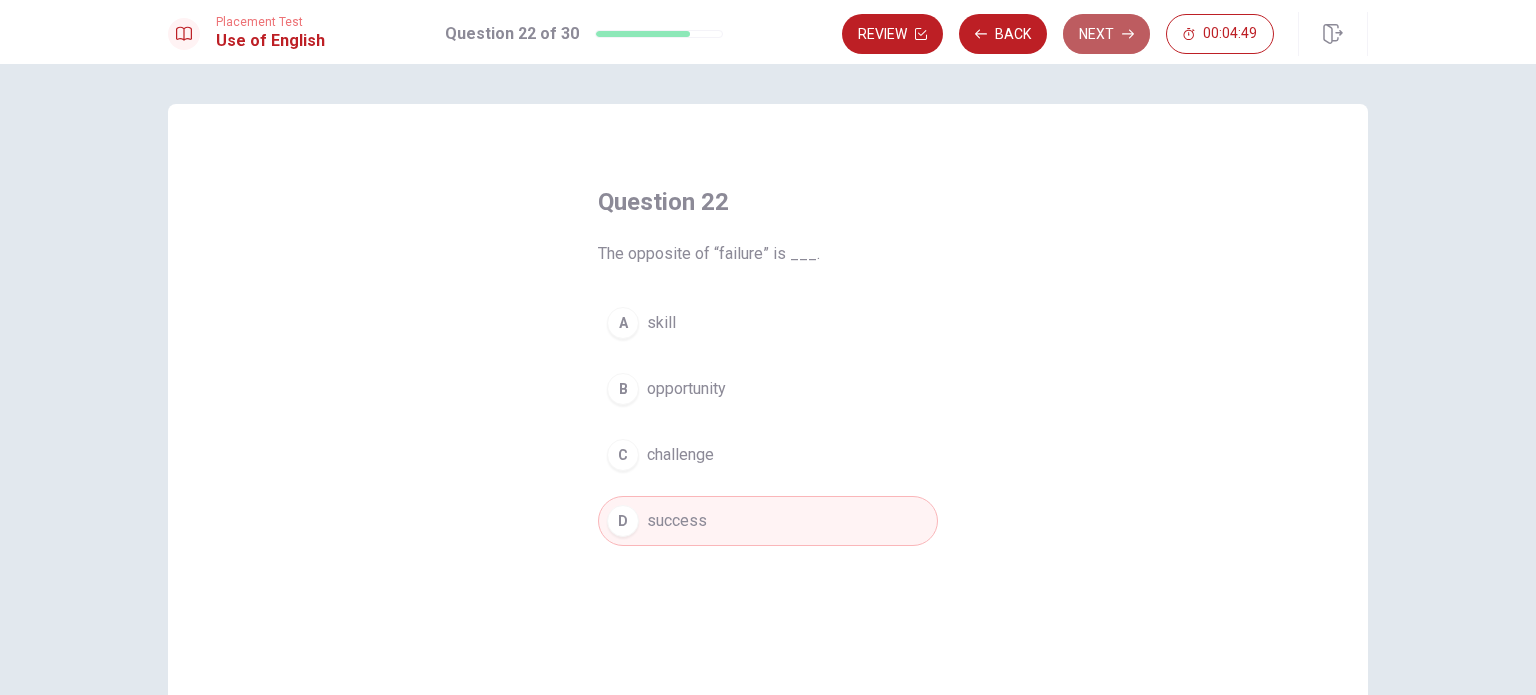 click on "Next" at bounding box center (1106, 34) 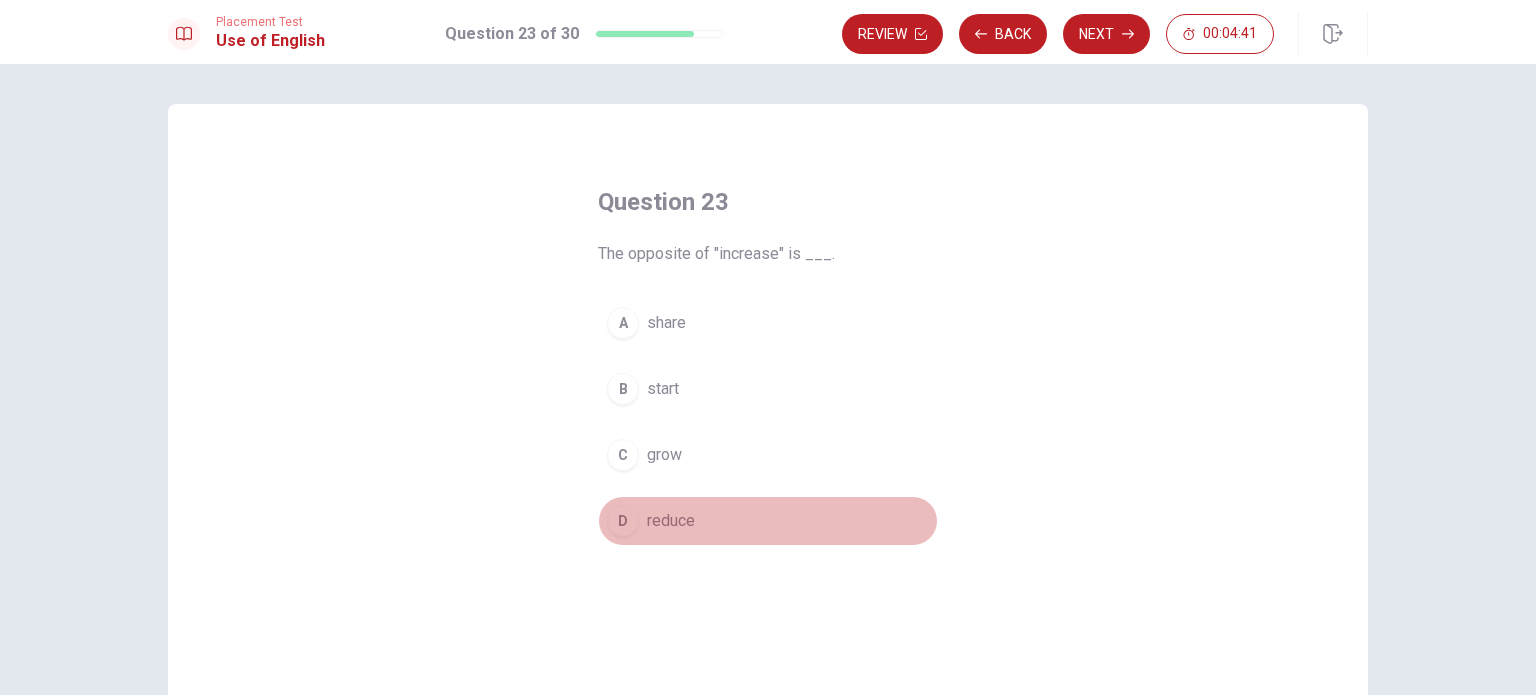 click on "D reduce" at bounding box center (768, 521) 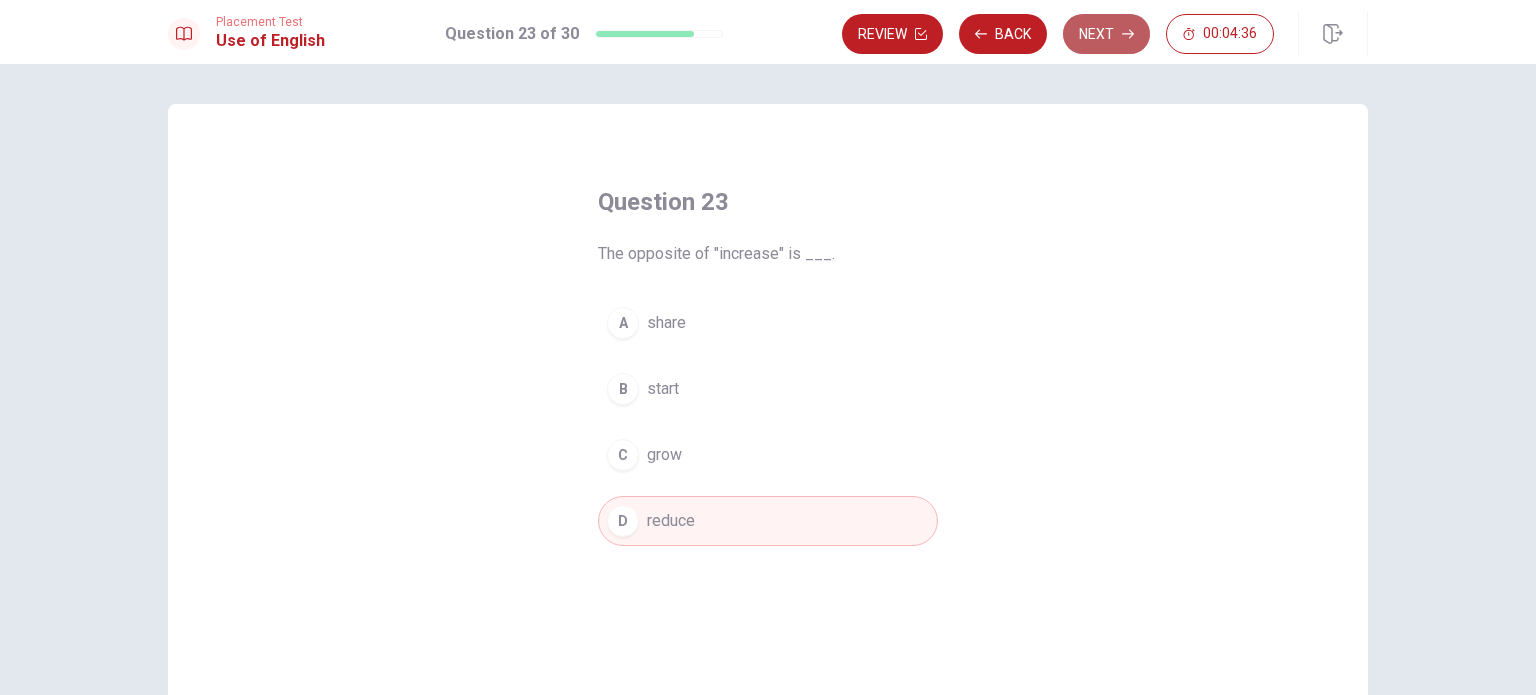click on "Next" at bounding box center [1106, 34] 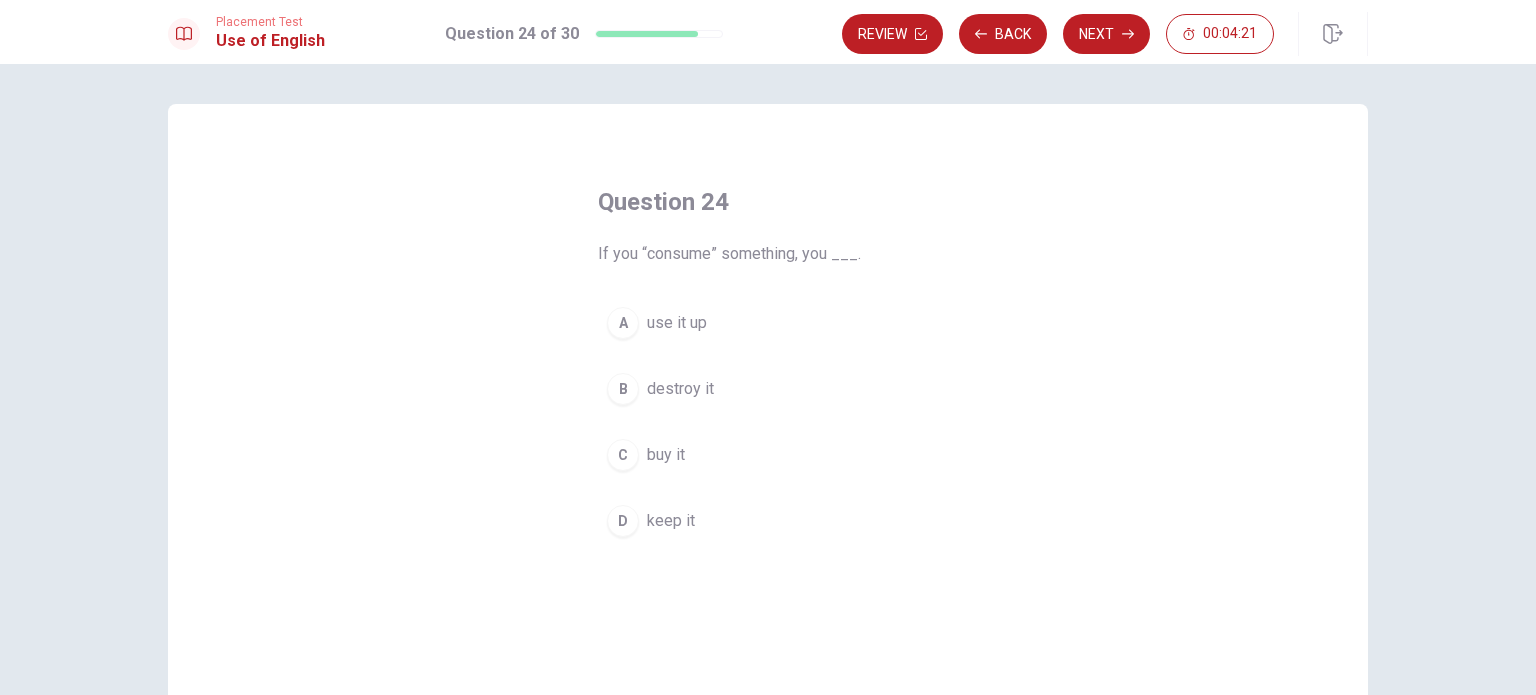 click on "buy it" at bounding box center (666, 455) 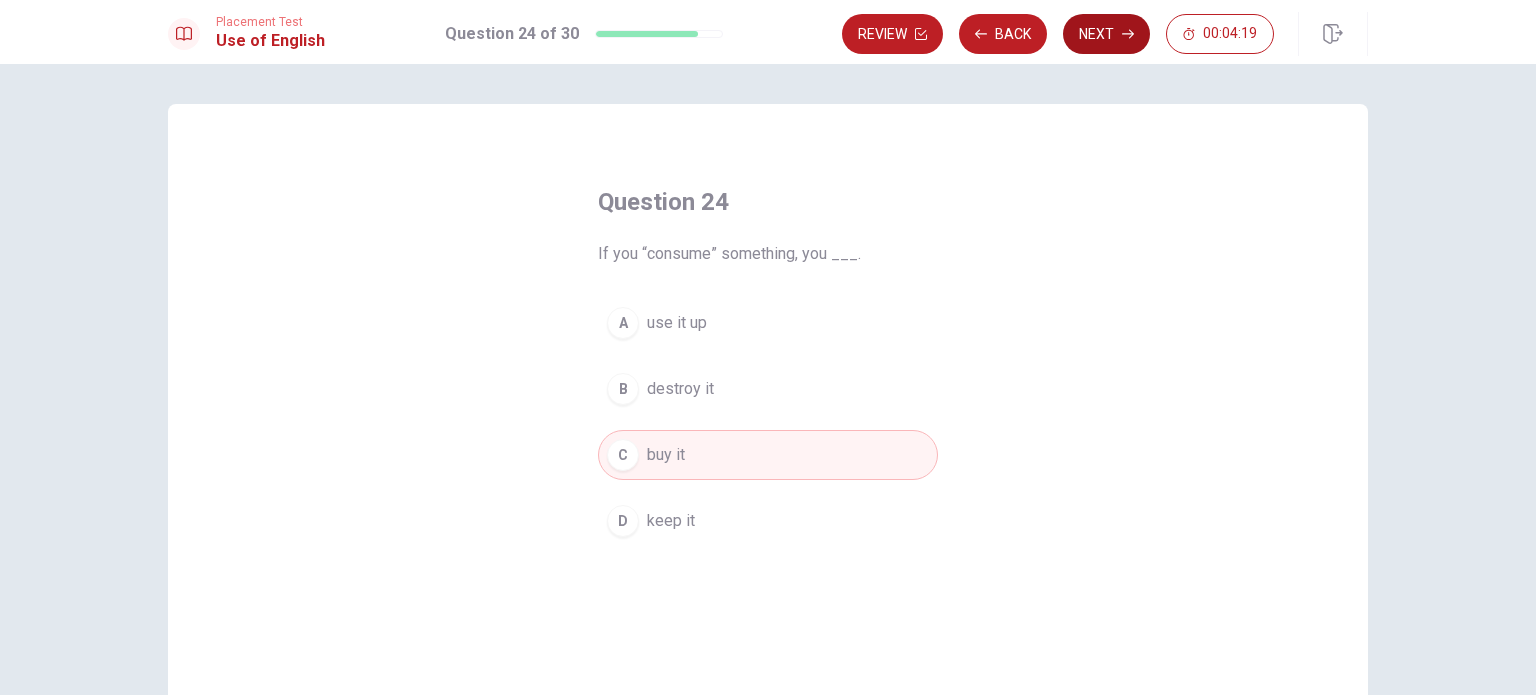 click on "Next" at bounding box center (1106, 34) 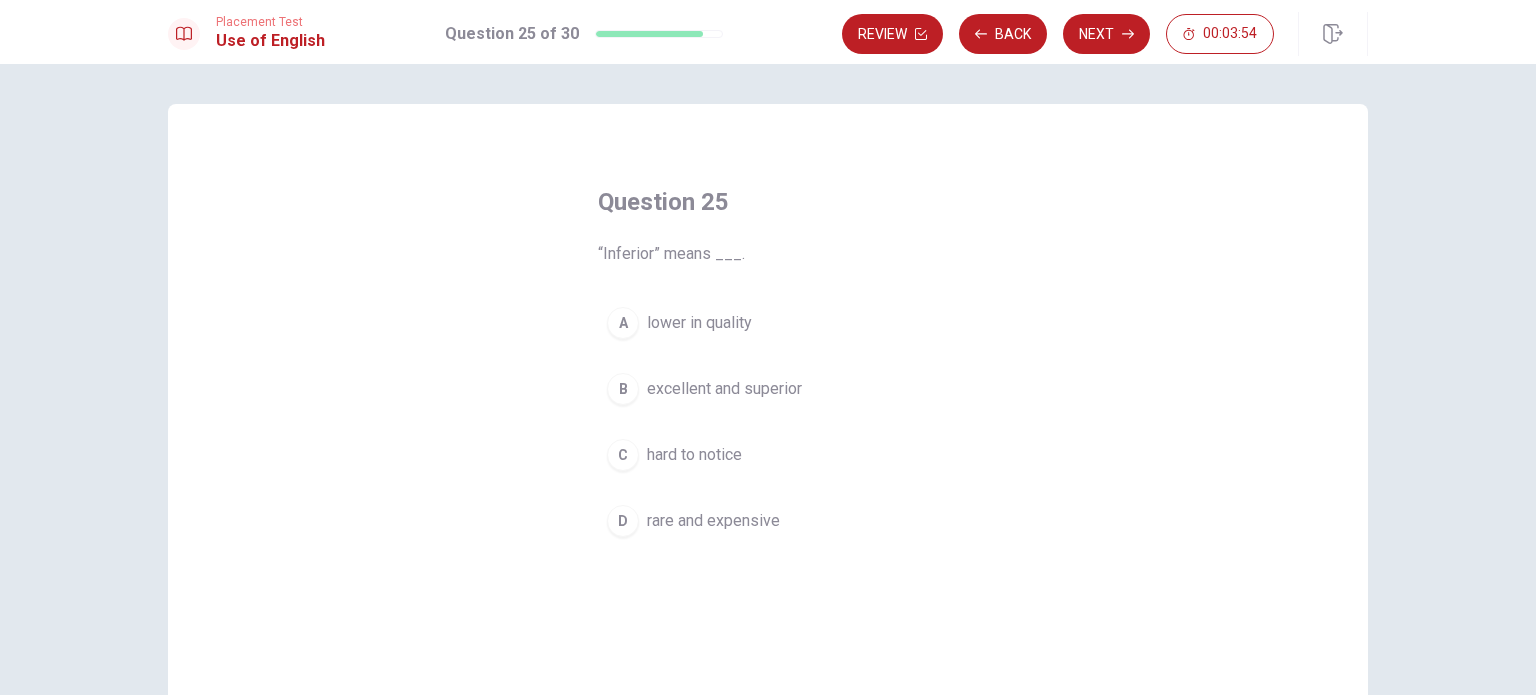 click on "hard to notice" at bounding box center (694, 455) 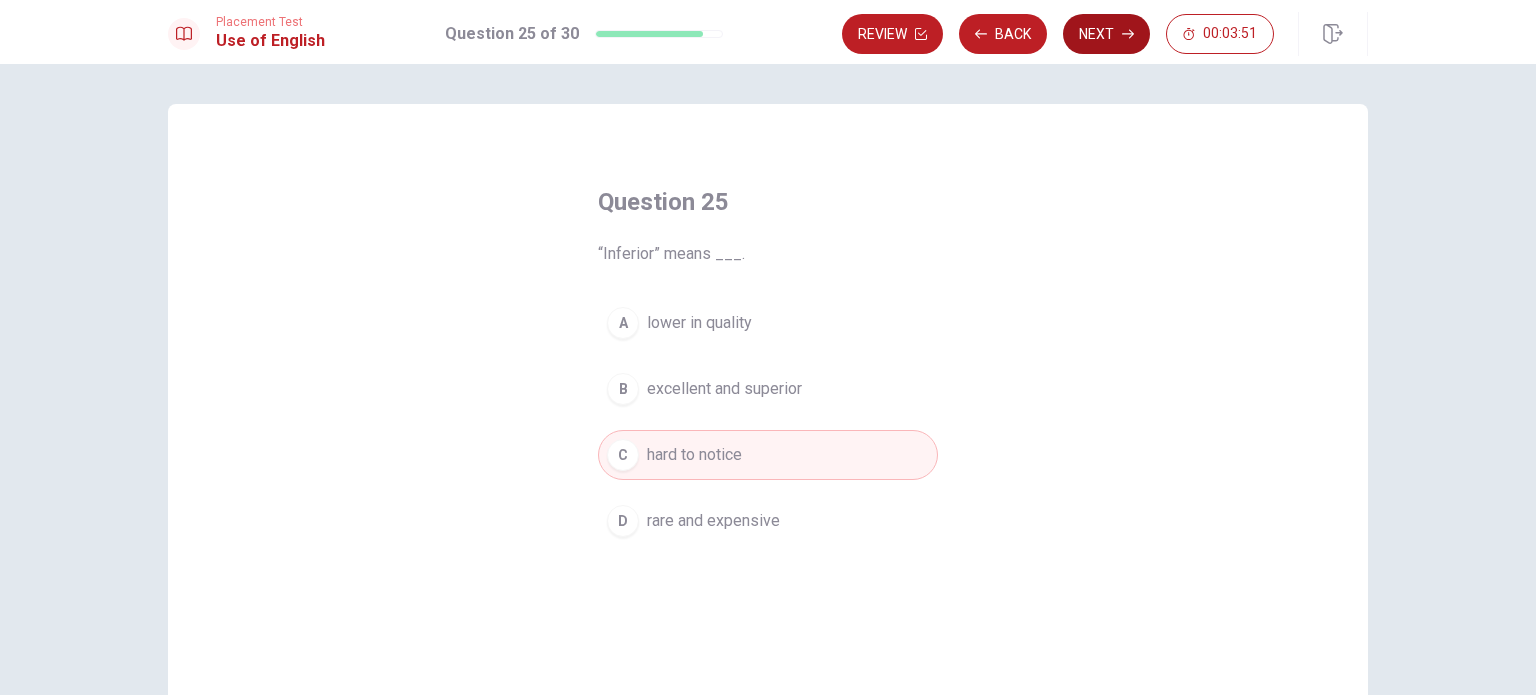 click on "Next" at bounding box center [1106, 34] 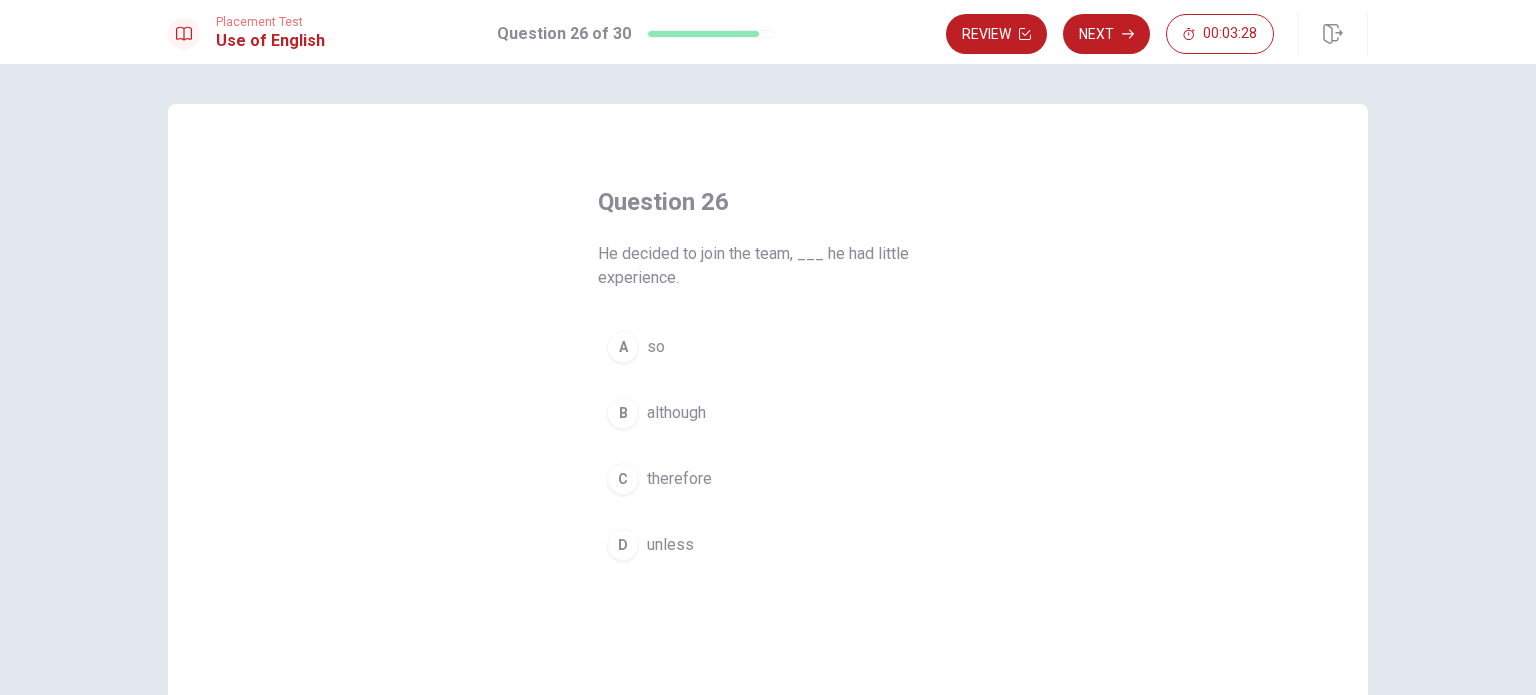 click on "unless" at bounding box center [670, 545] 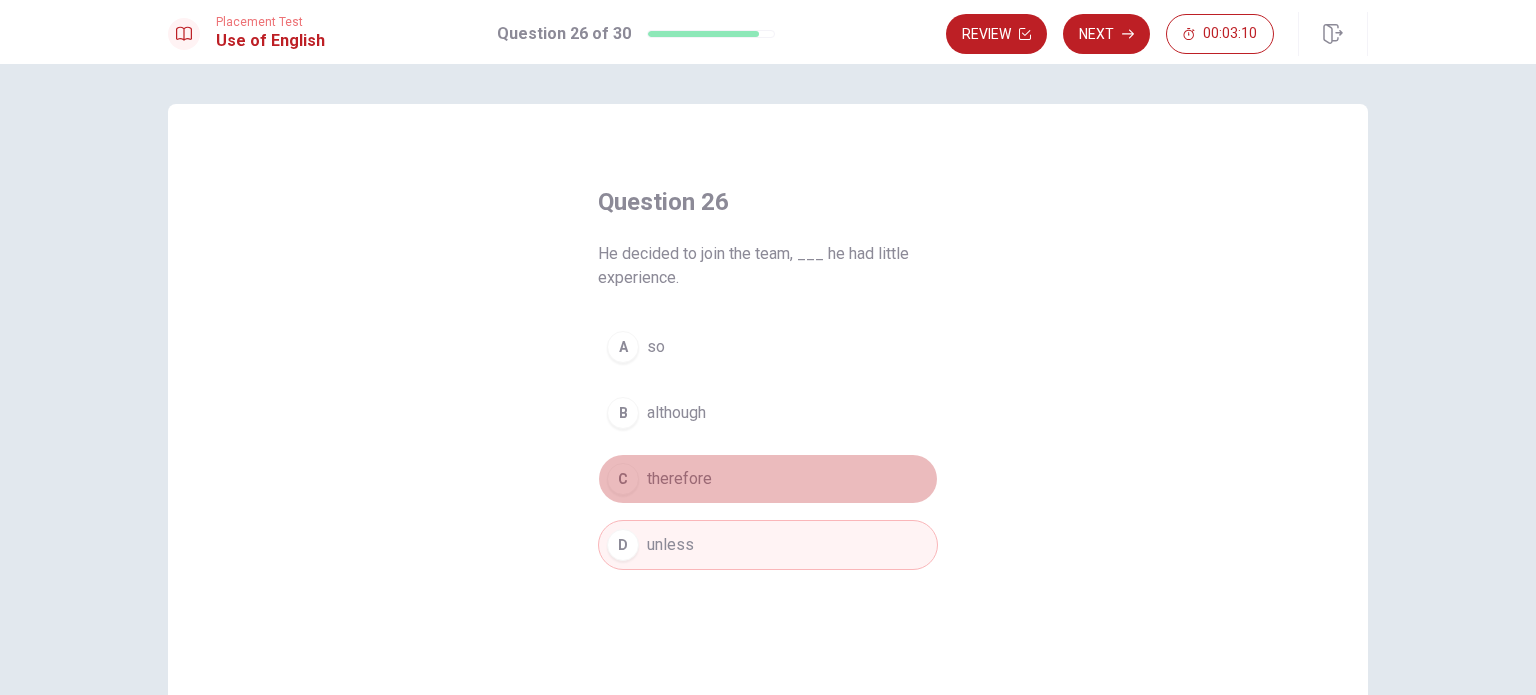 click on "C therefore" at bounding box center (768, 479) 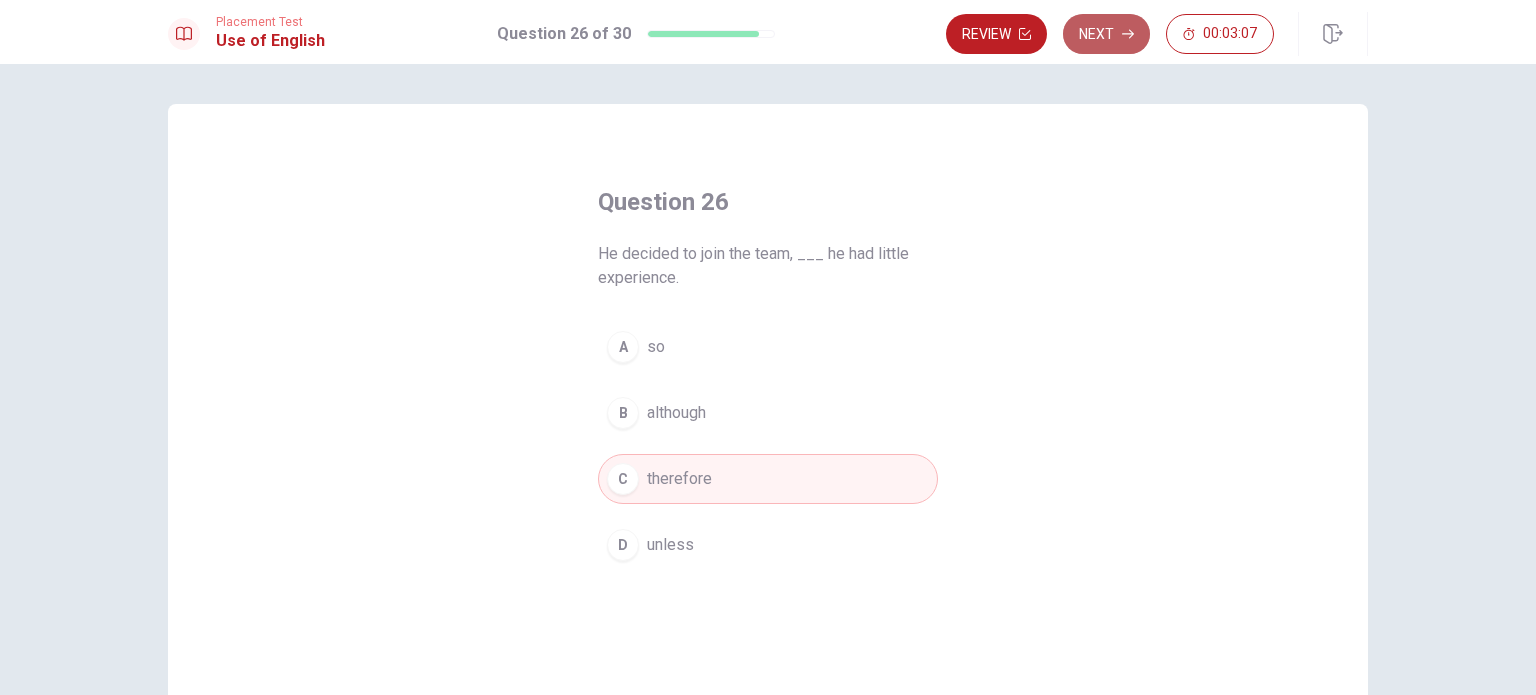 click on "Next" at bounding box center [1106, 34] 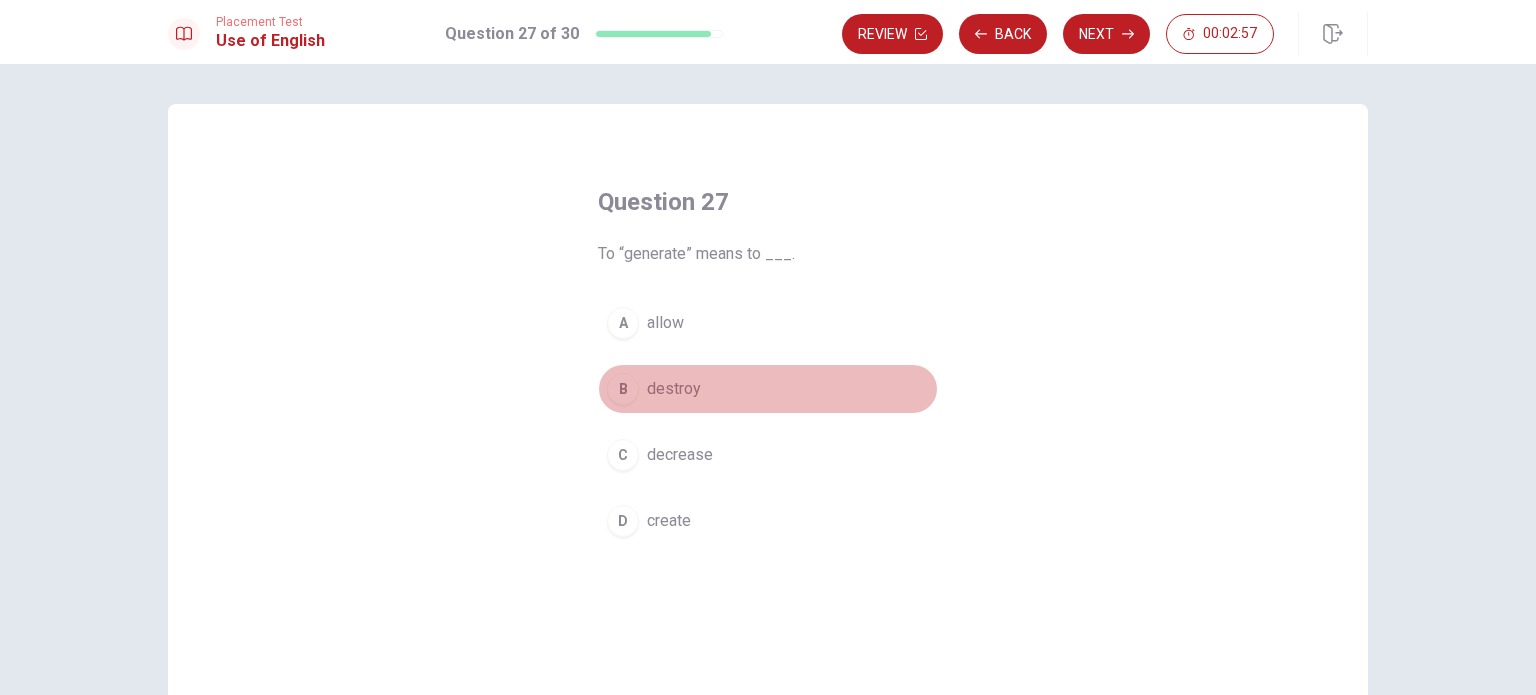 click on "B destroy" at bounding box center [768, 389] 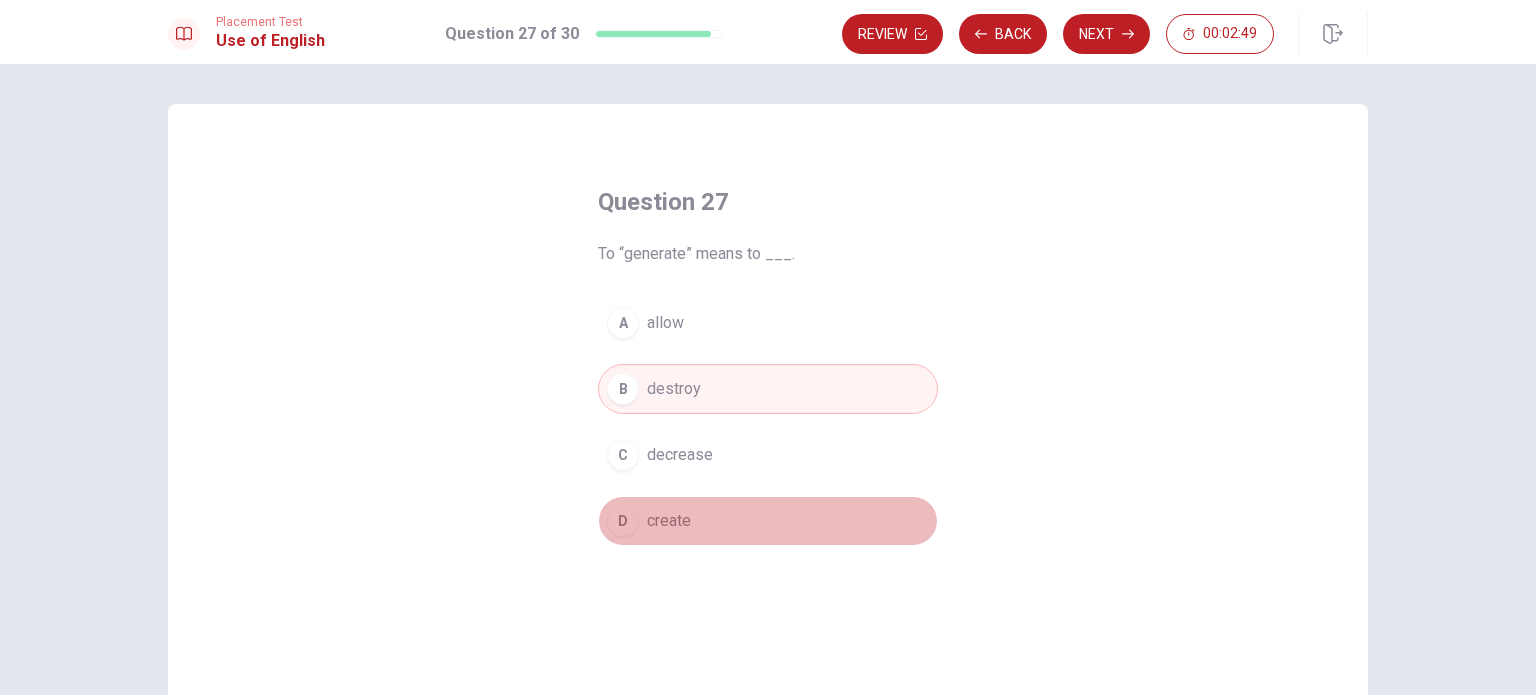 click on "D create" at bounding box center [768, 521] 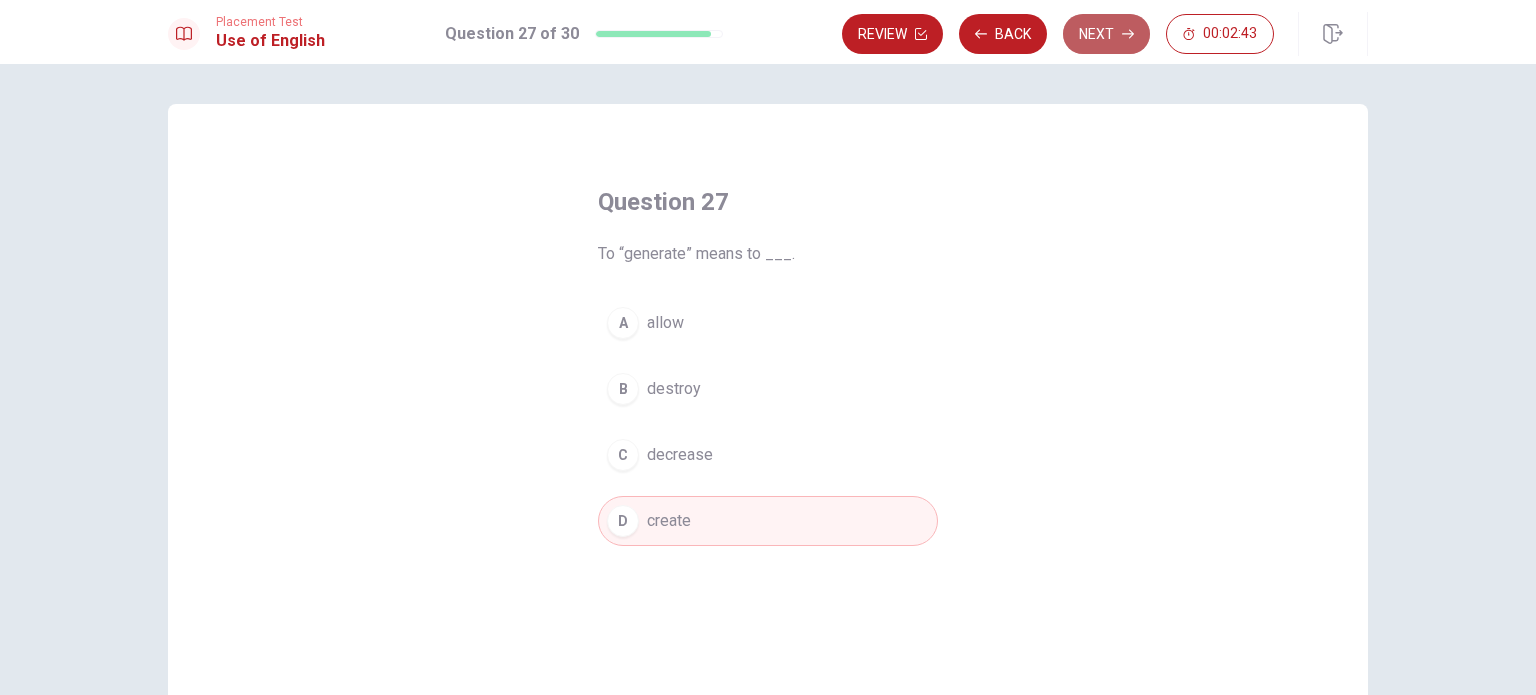 click on "Next" at bounding box center [1106, 34] 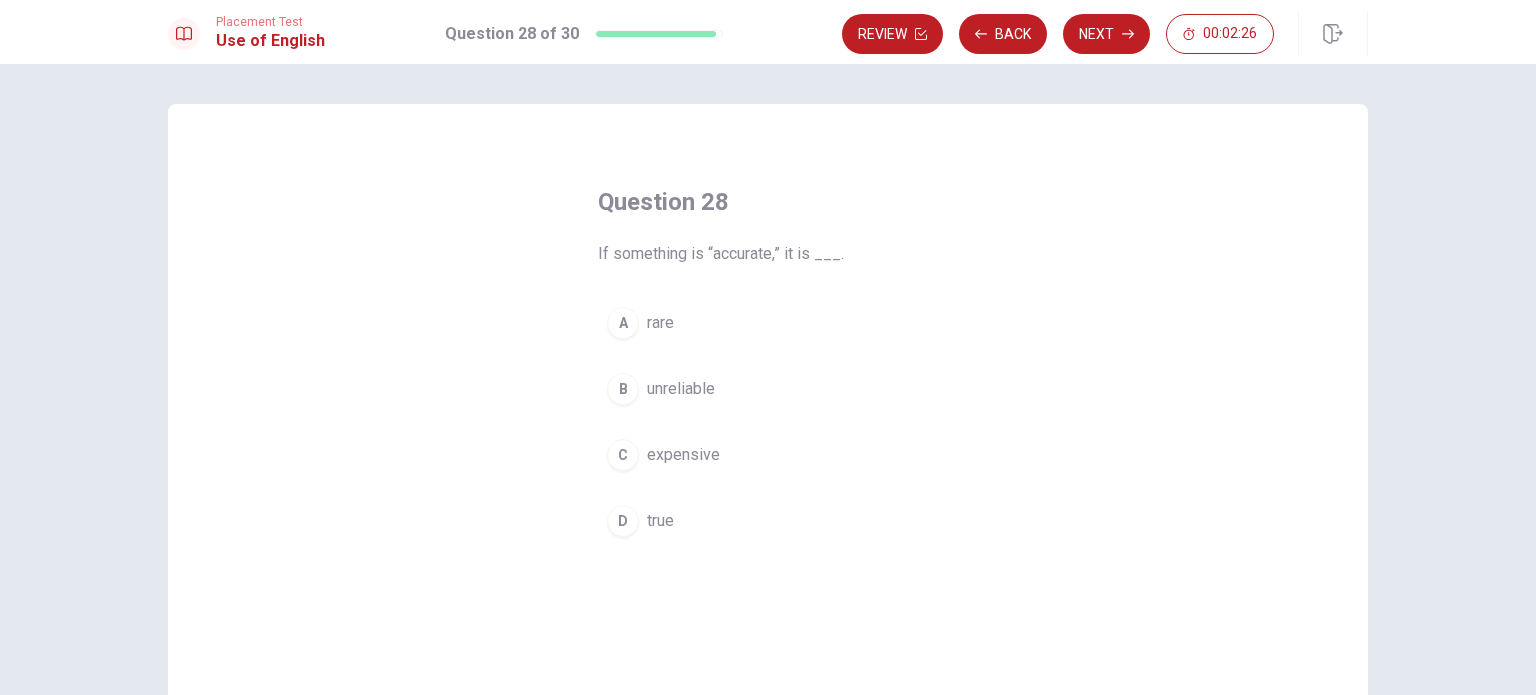 click on "B unreliable" at bounding box center [768, 389] 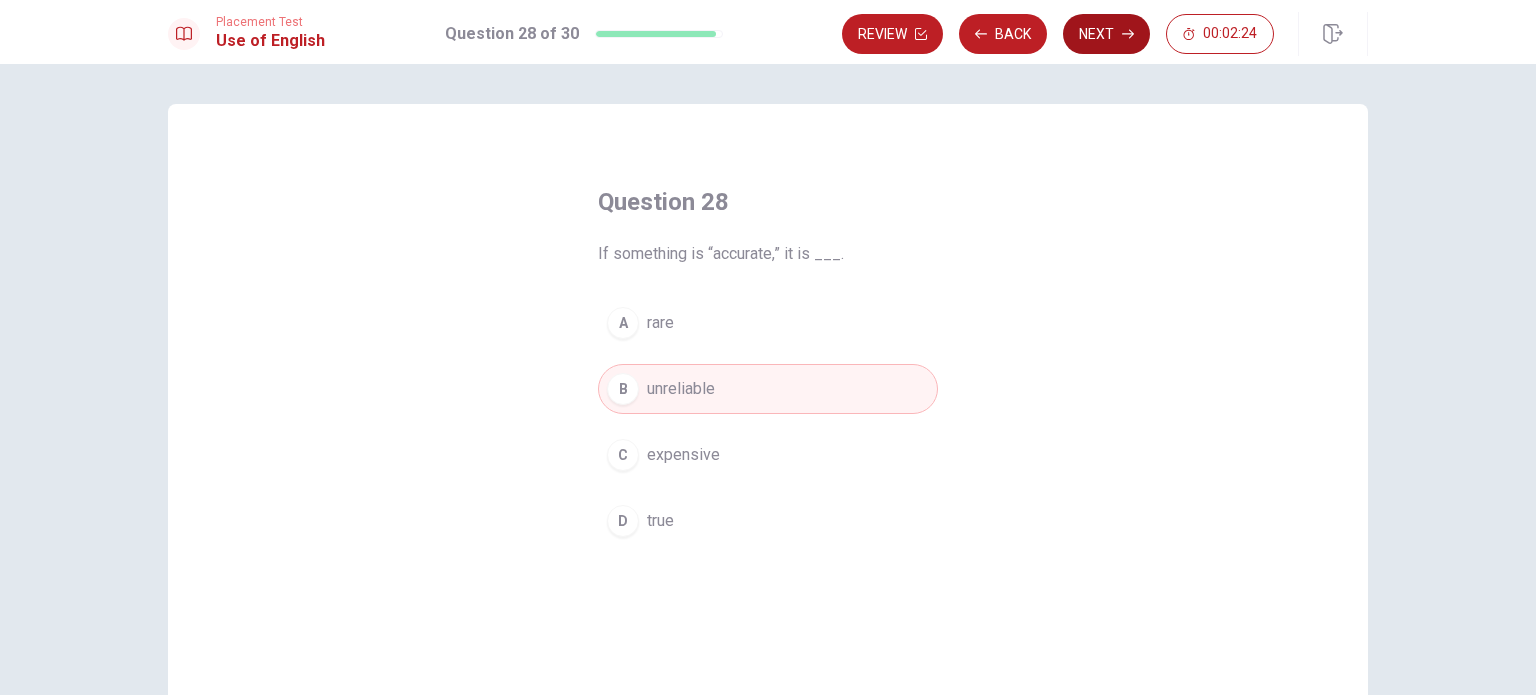 click on "Next" at bounding box center (1106, 34) 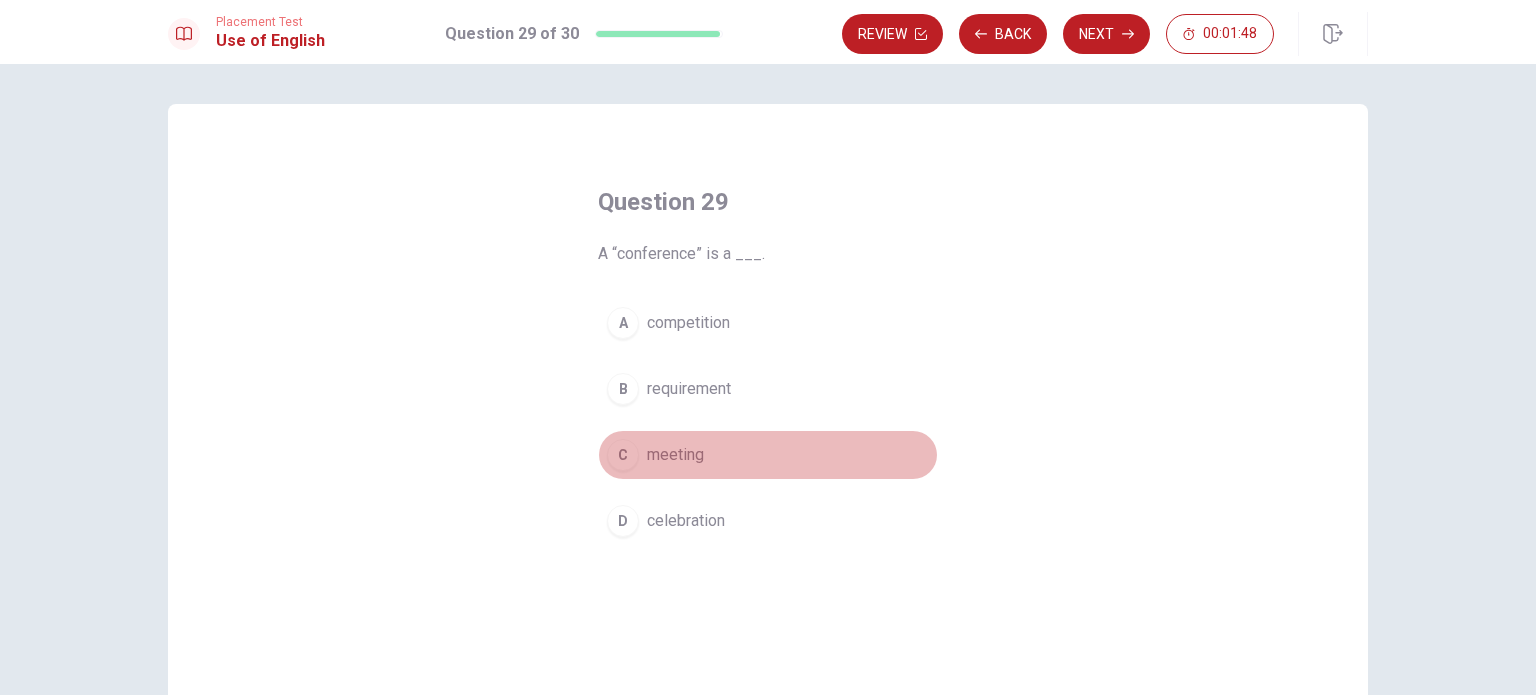 click on "C meeting" at bounding box center [768, 455] 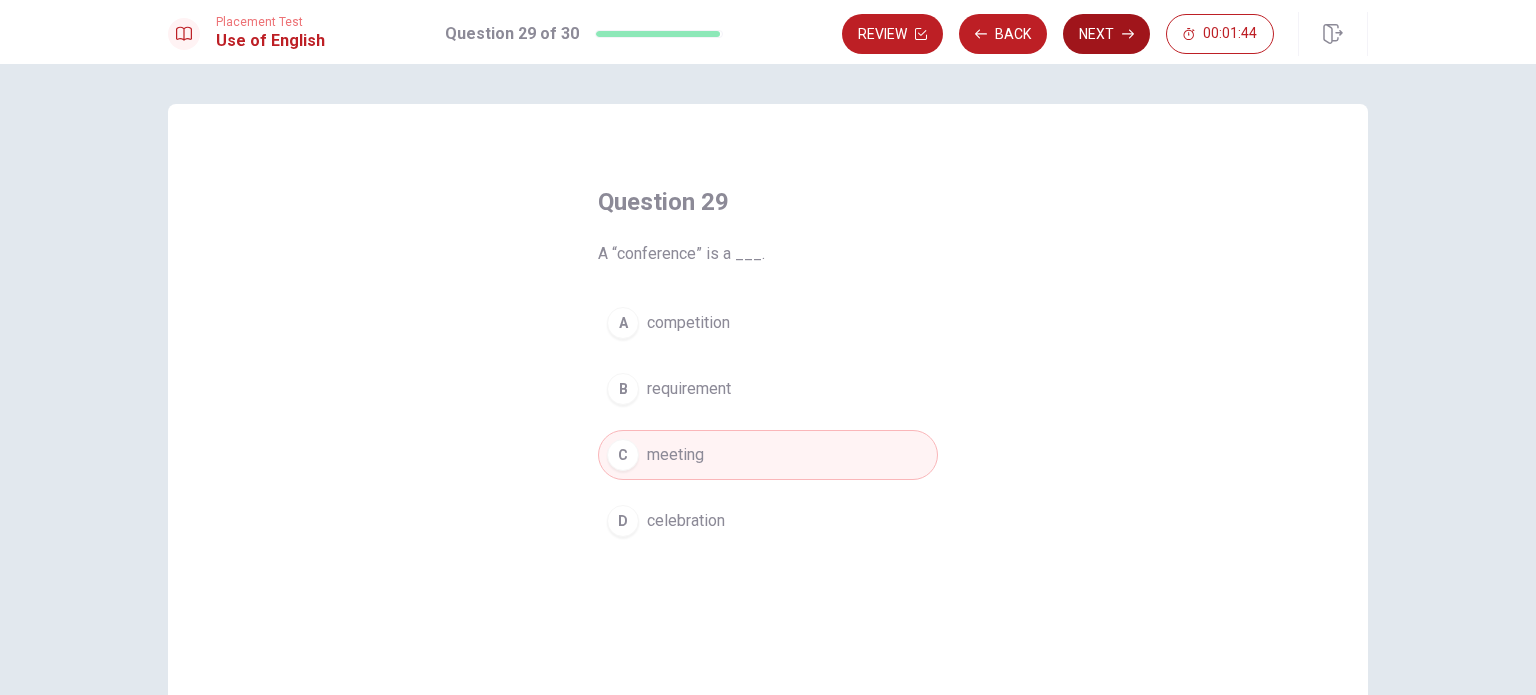 click on "Next" at bounding box center [1106, 34] 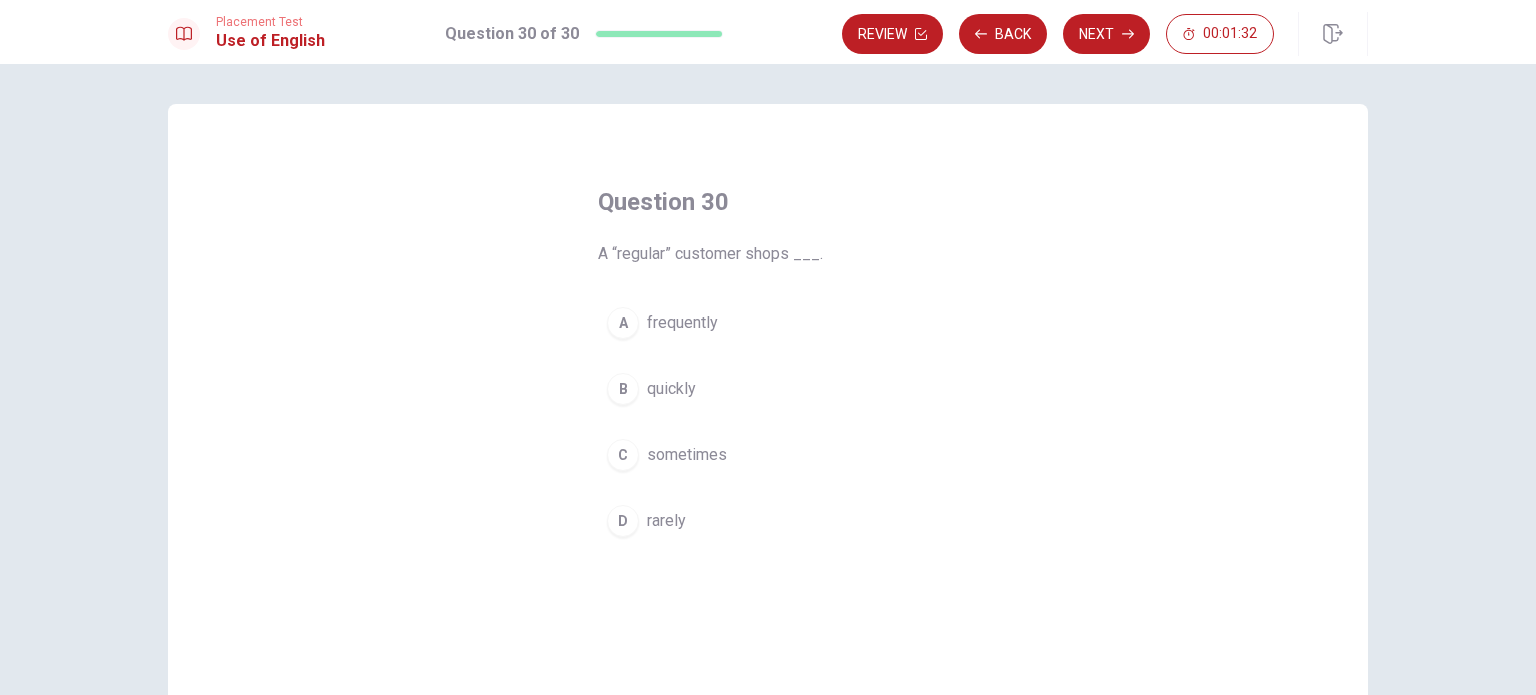 click on "D rarely" at bounding box center (768, 521) 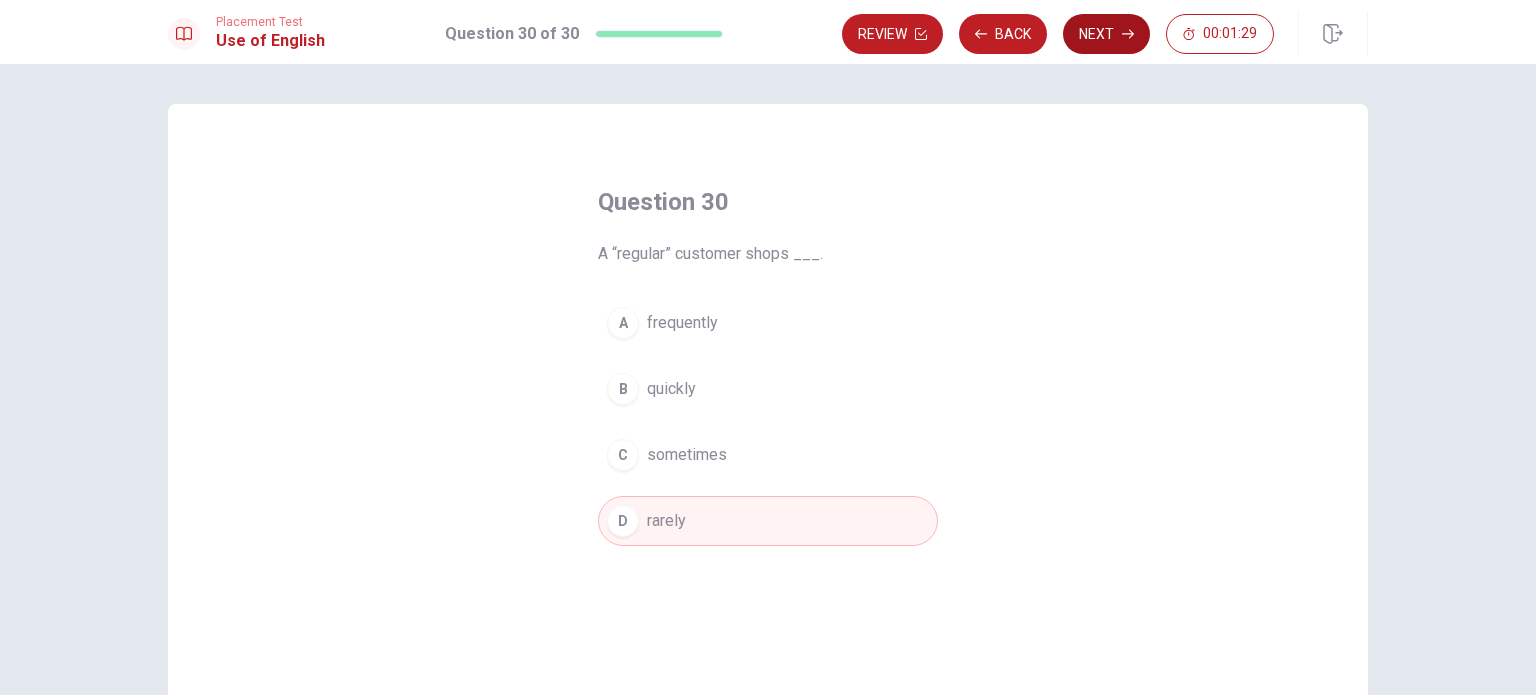 click on "Next" at bounding box center (1106, 34) 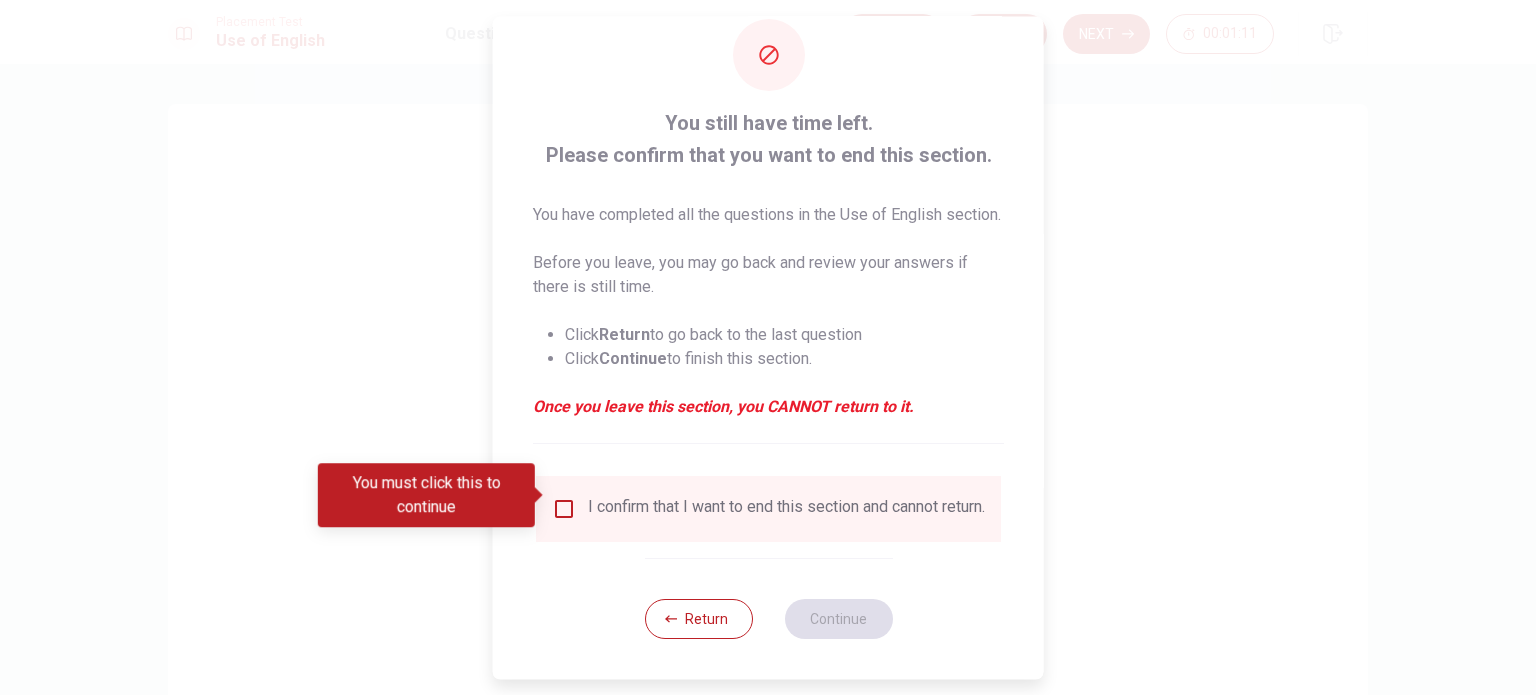 scroll, scrollTop: 74, scrollLeft: 0, axis: vertical 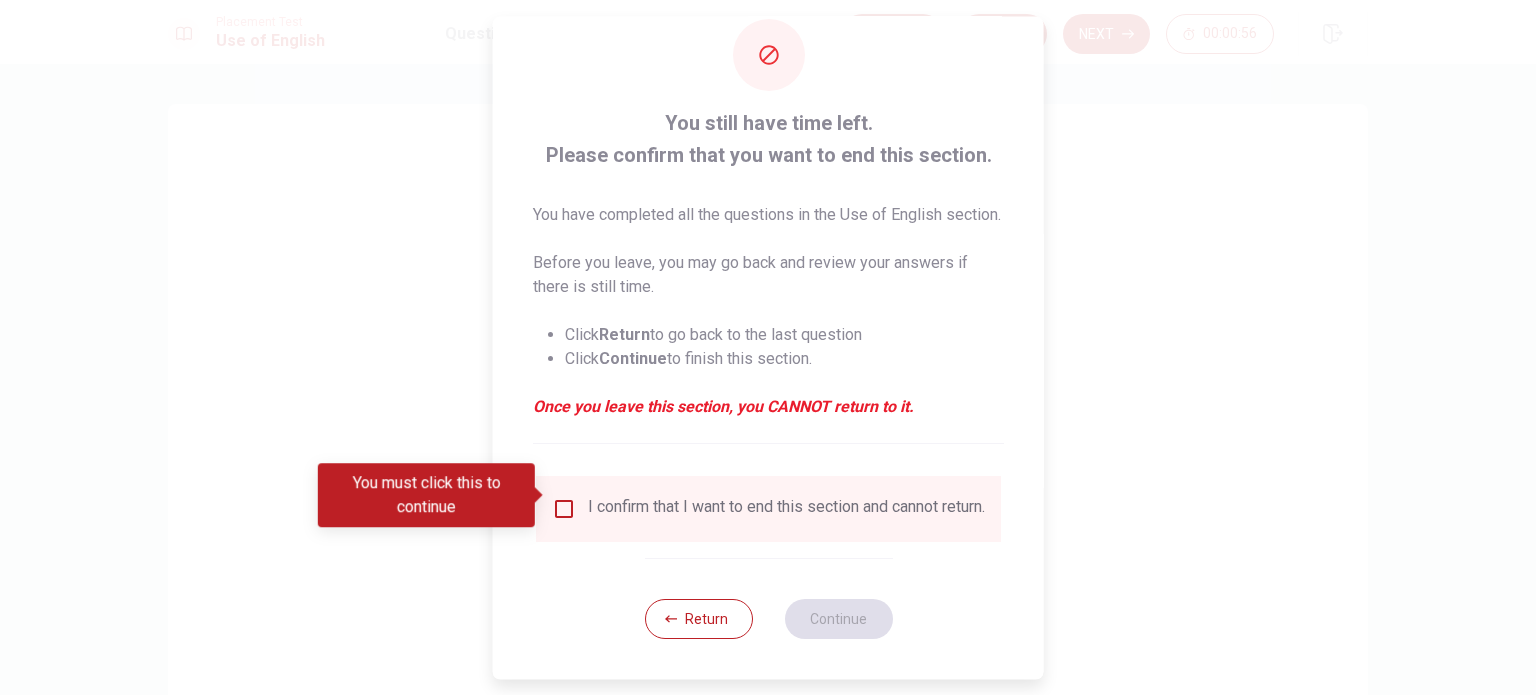 click at bounding box center (564, 509) 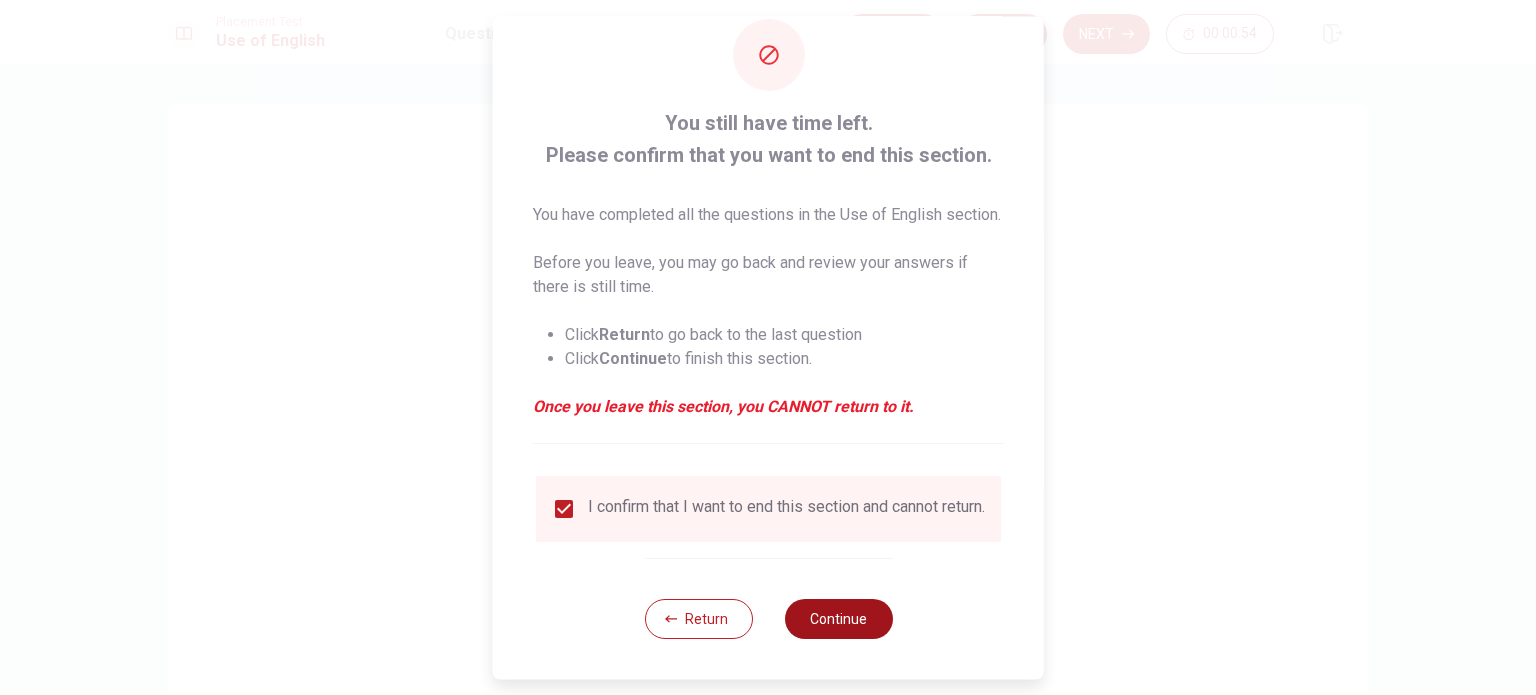 click on "Continue" at bounding box center (838, 619) 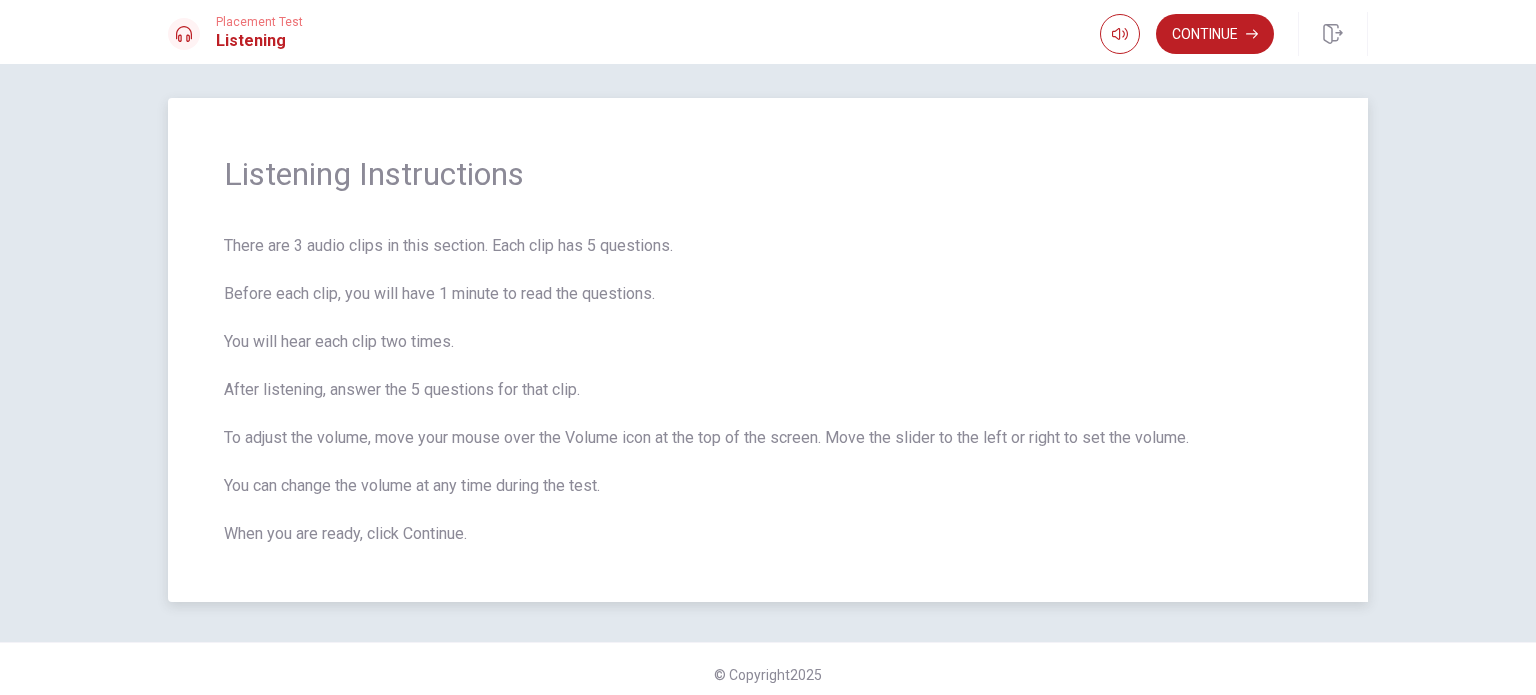 scroll, scrollTop: 4, scrollLeft: 0, axis: vertical 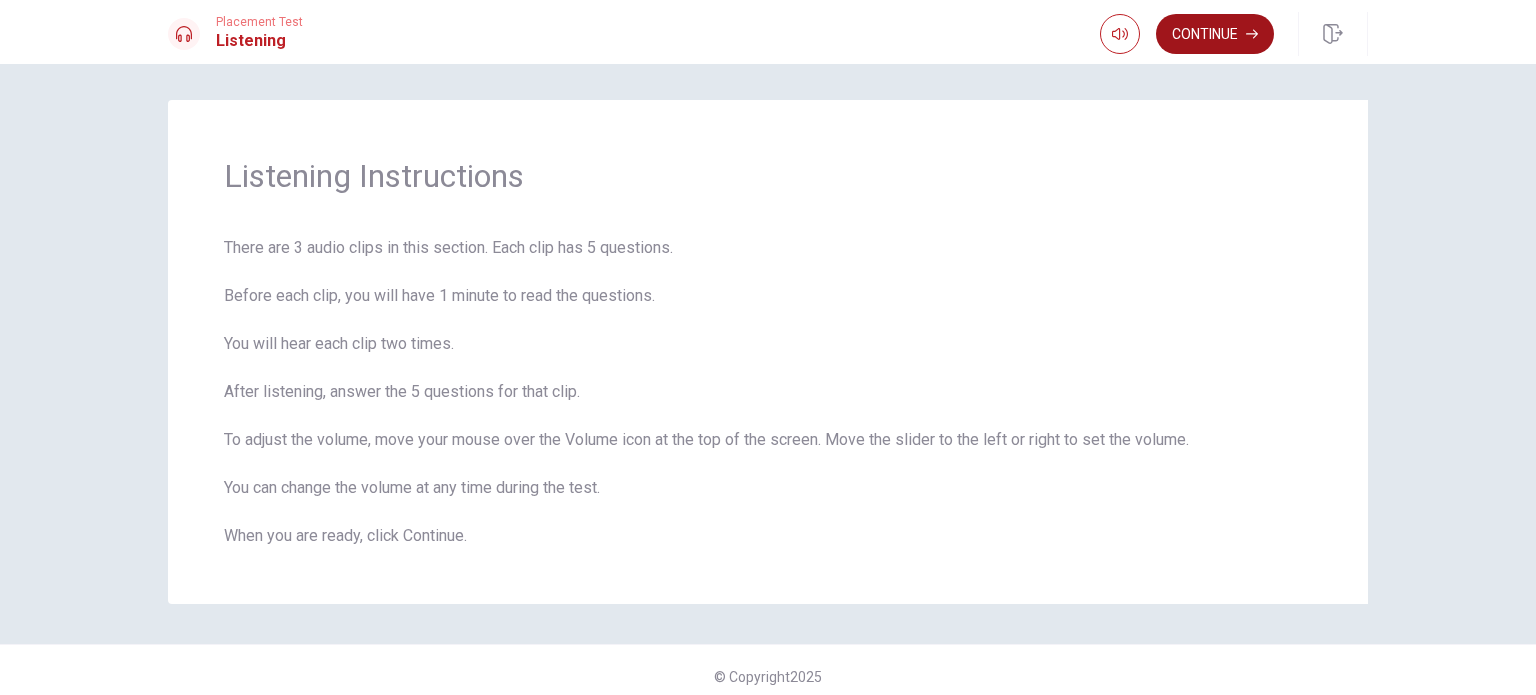 click on "Continue" at bounding box center (1215, 34) 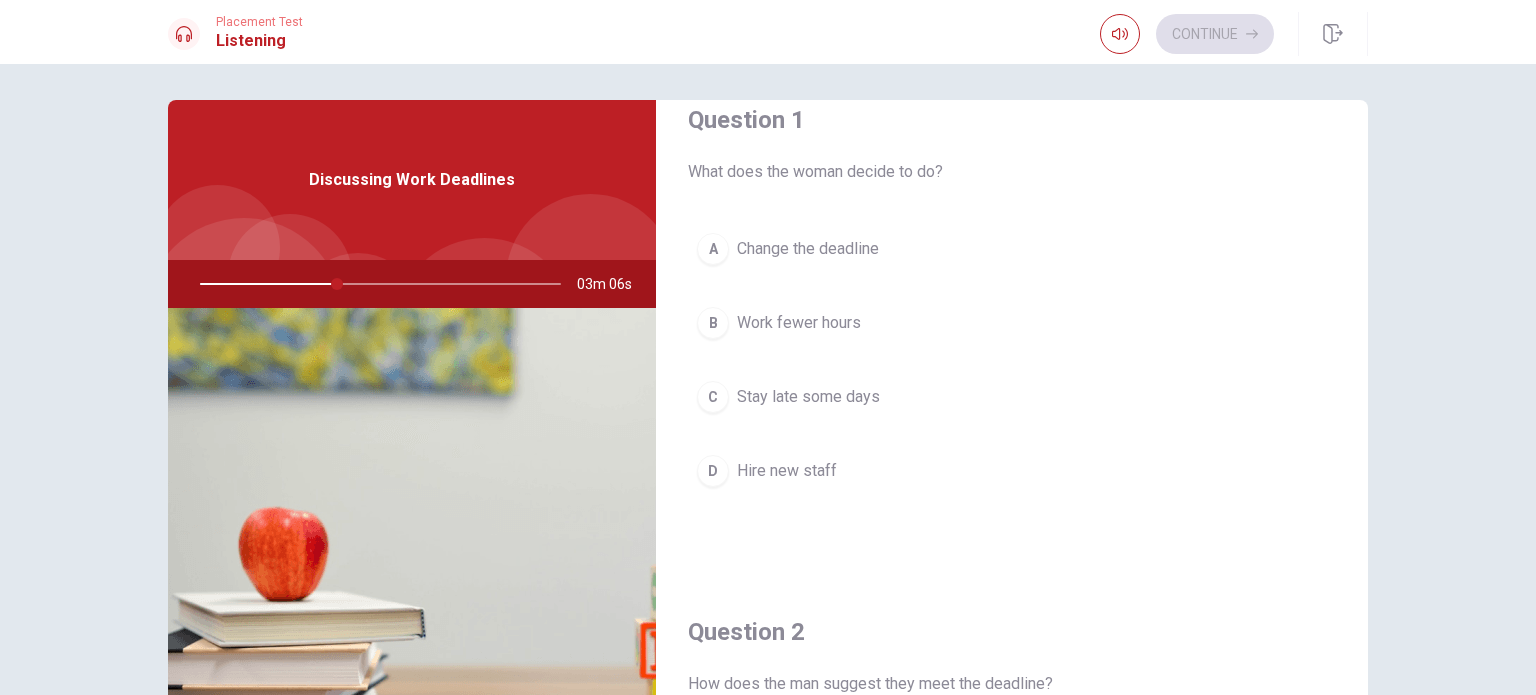 scroll, scrollTop: 34, scrollLeft: 0, axis: vertical 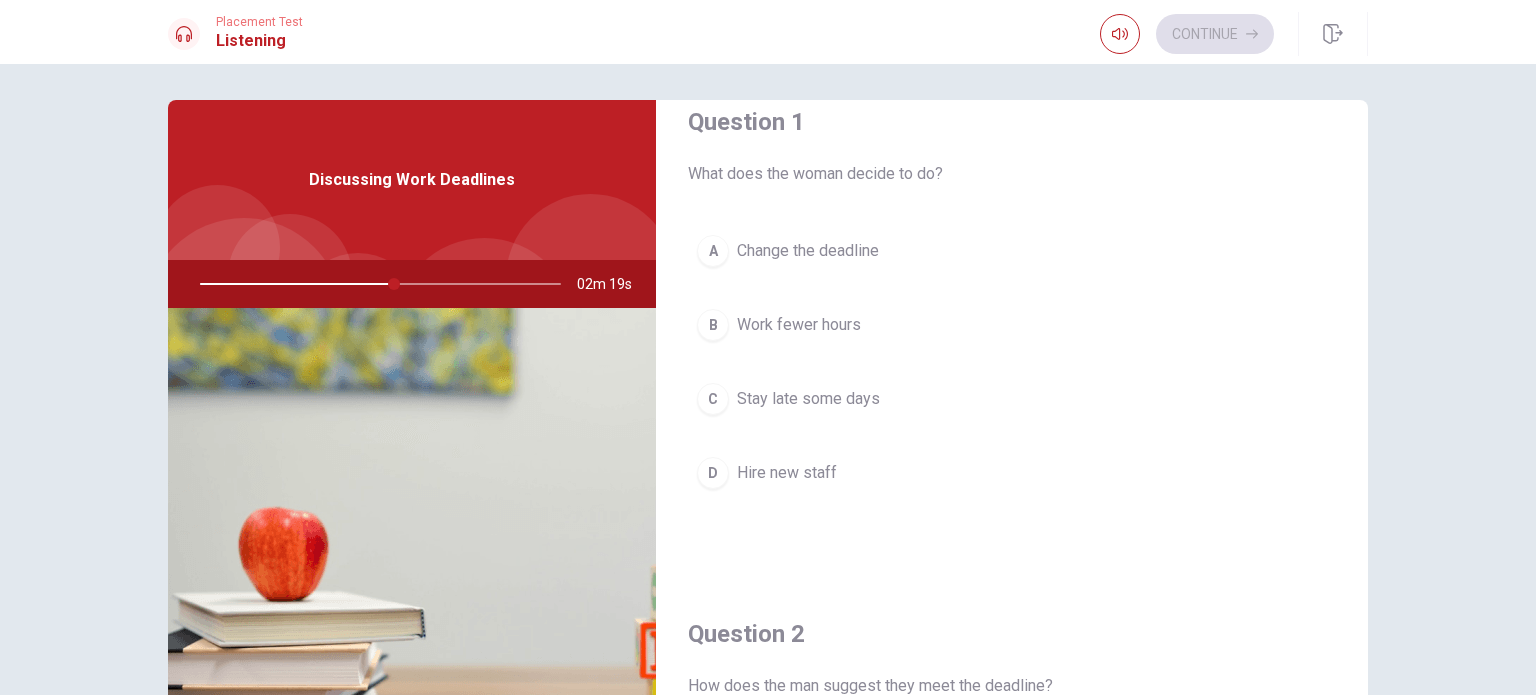 click on "Hire new staff" at bounding box center [787, 473] 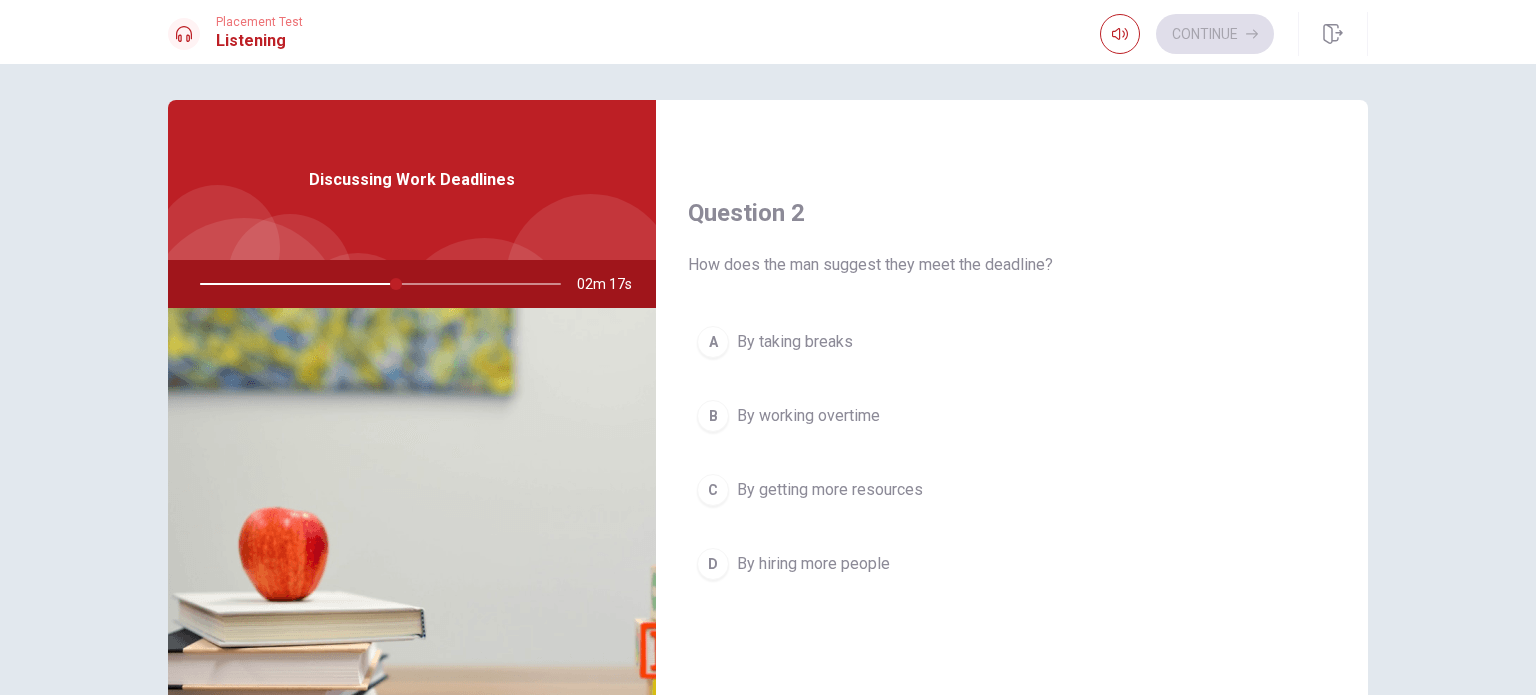 scroll, scrollTop: 456, scrollLeft: 0, axis: vertical 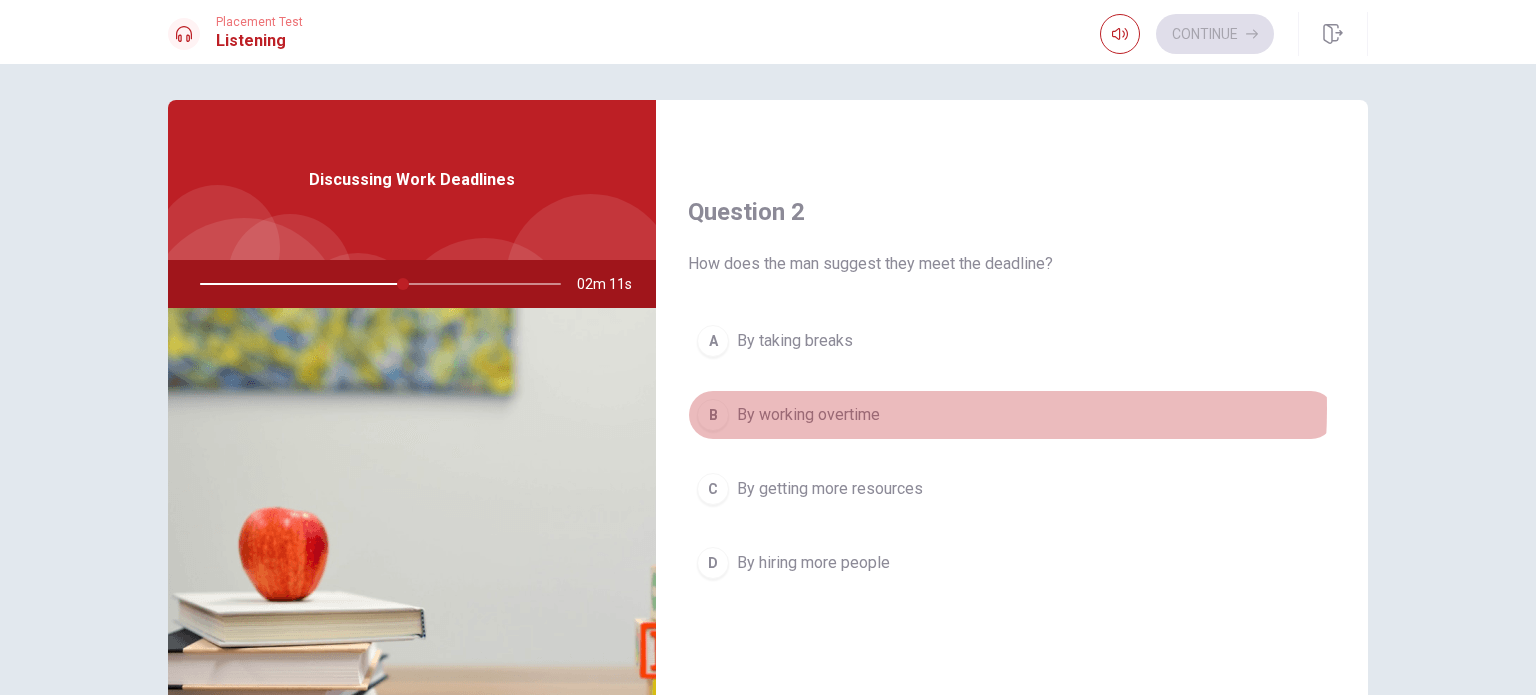 click on "By working overtime" at bounding box center [808, 415] 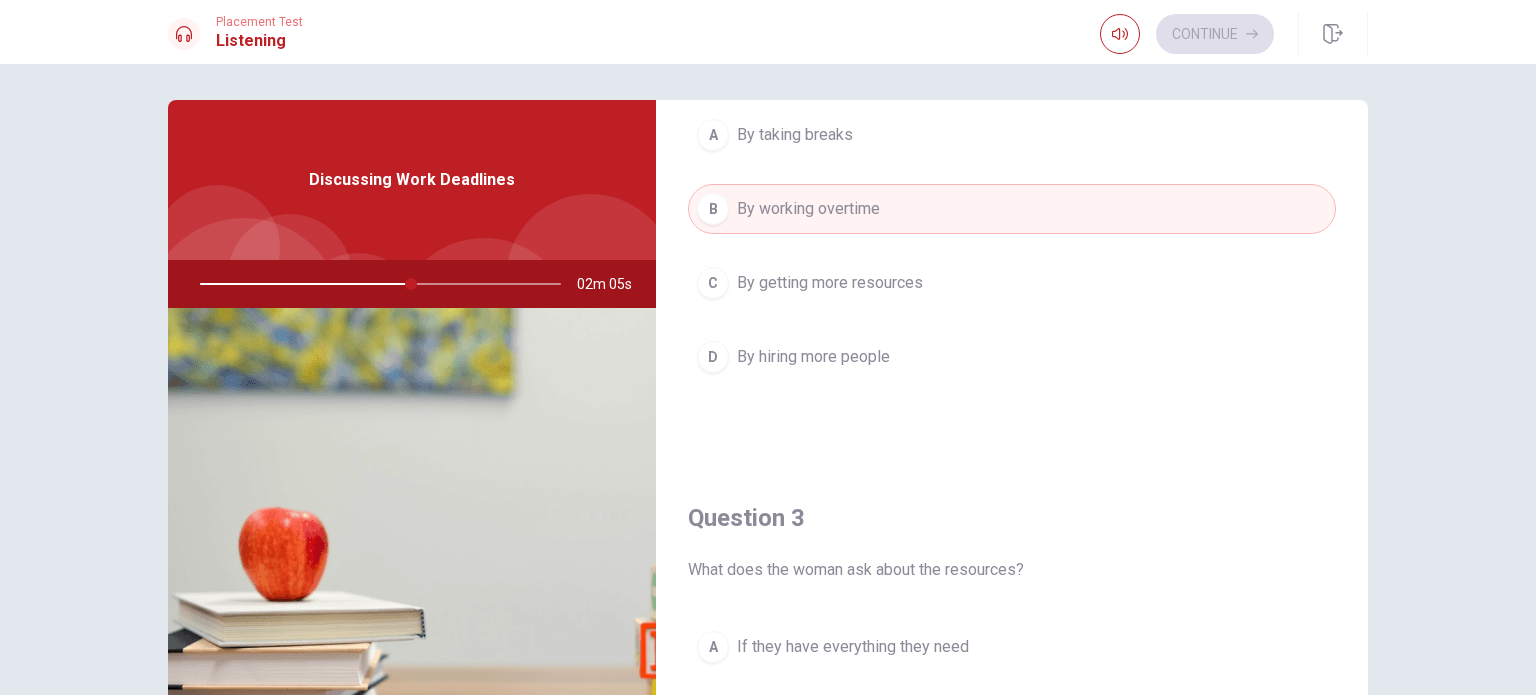 scroll, scrollTop: 646, scrollLeft: 0, axis: vertical 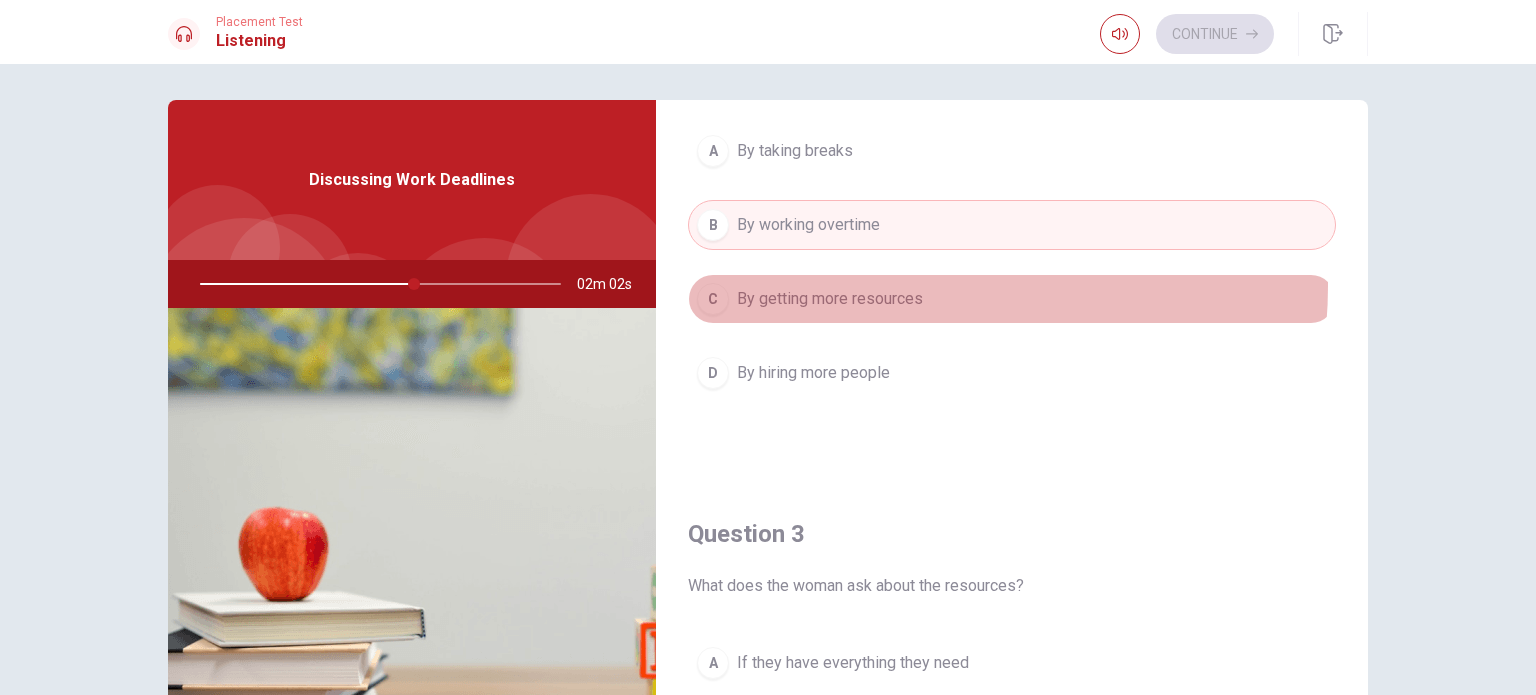 click on "C By getting more resources" at bounding box center [1012, 299] 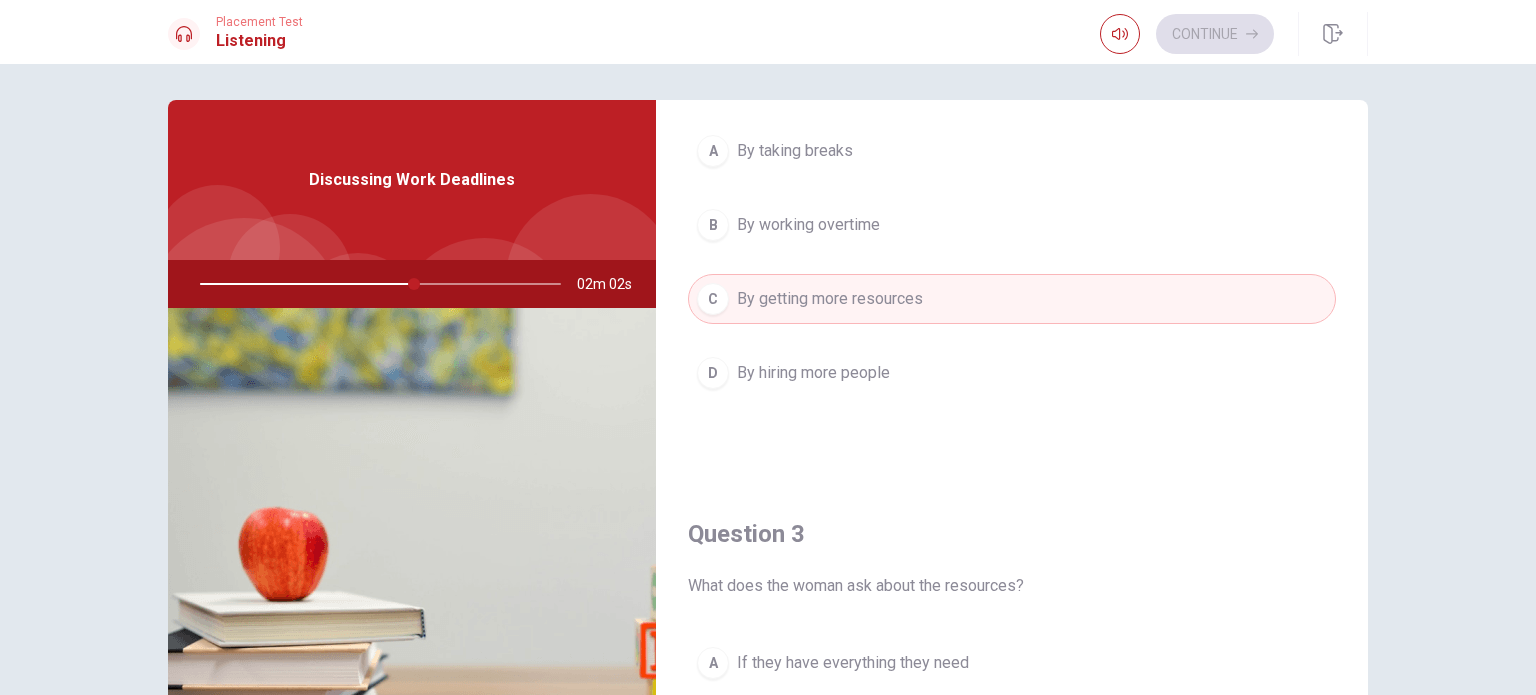 type 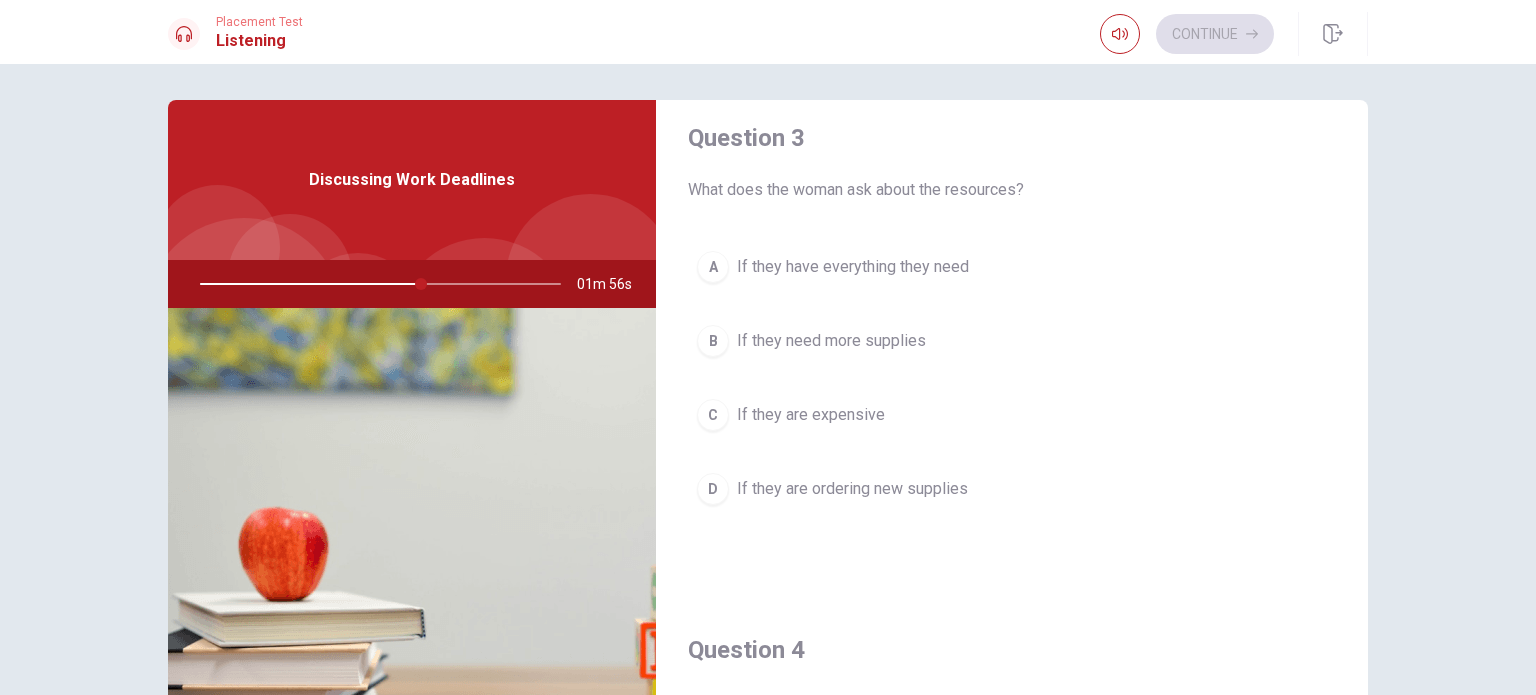 scroll, scrollTop: 1044, scrollLeft: 0, axis: vertical 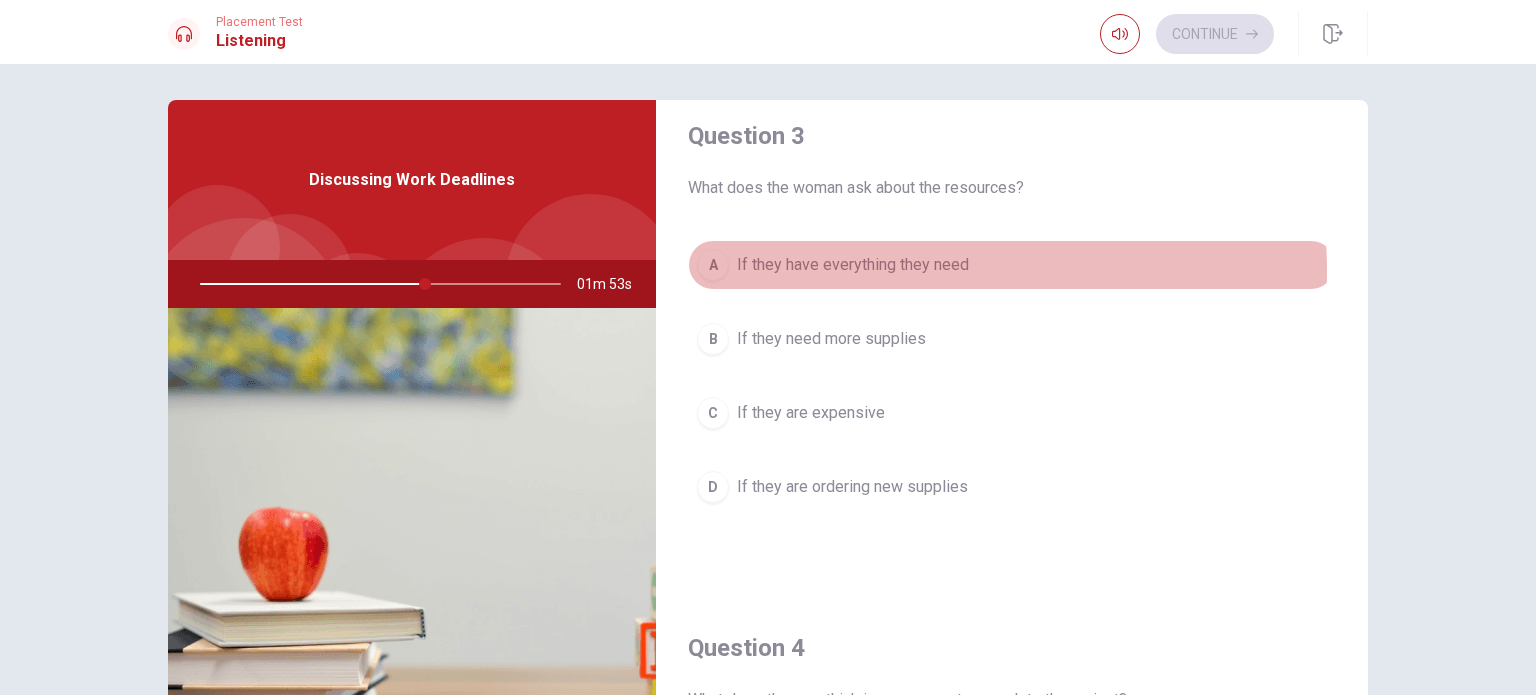 click on "If they have everything they need" at bounding box center (853, 265) 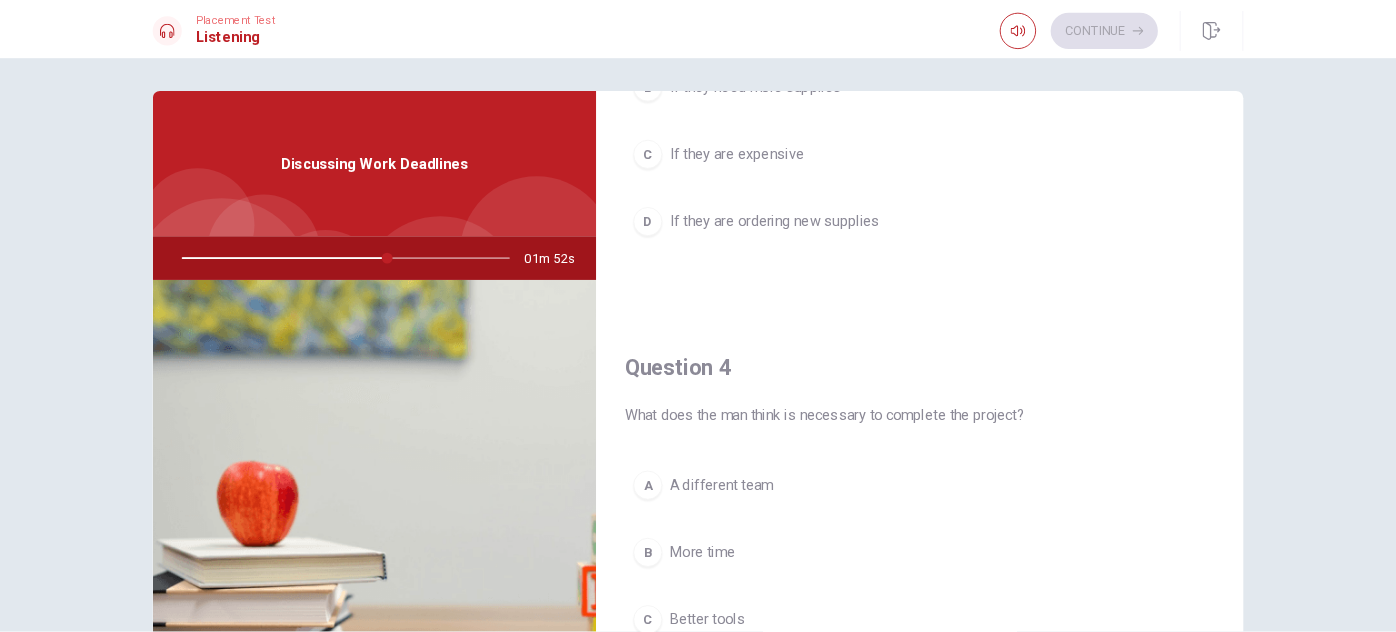 scroll, scrollTop: 1380, scrollLeft: 0, axis: vertical 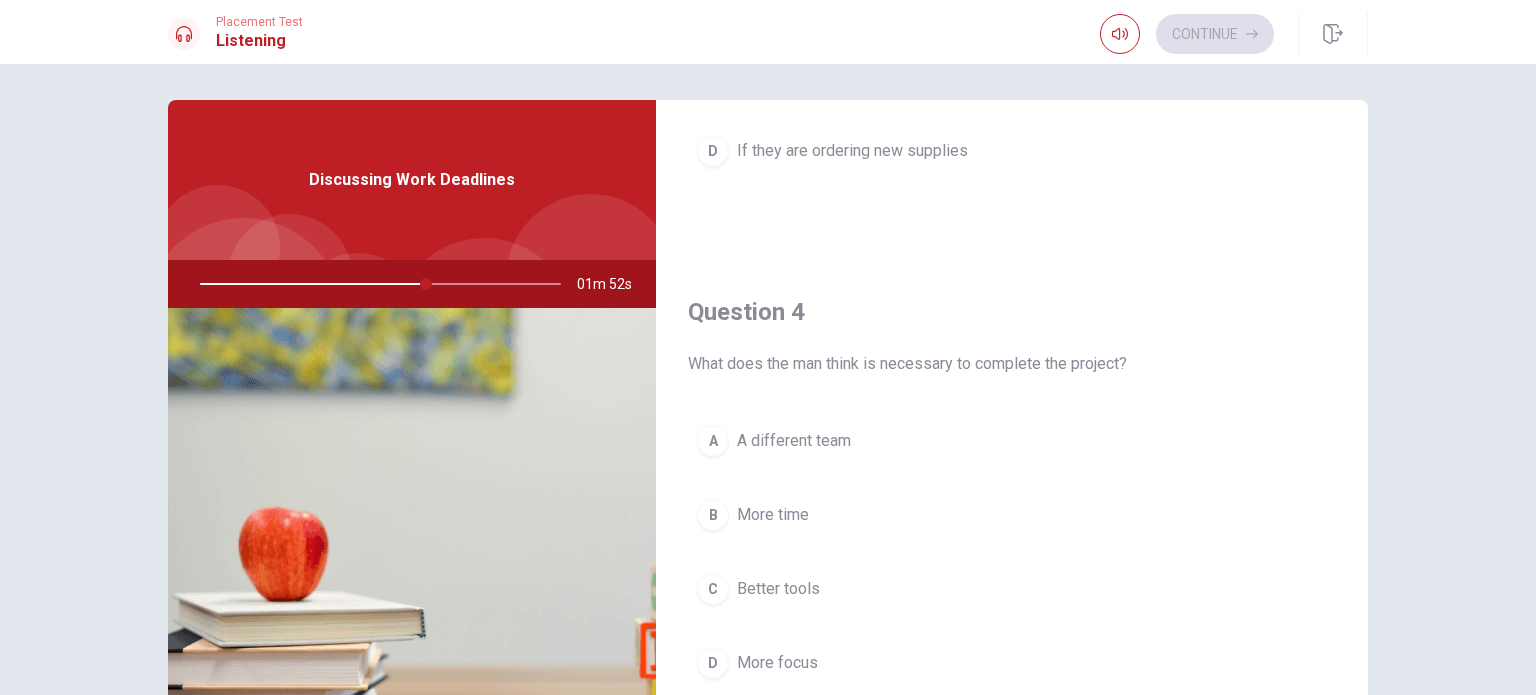 type 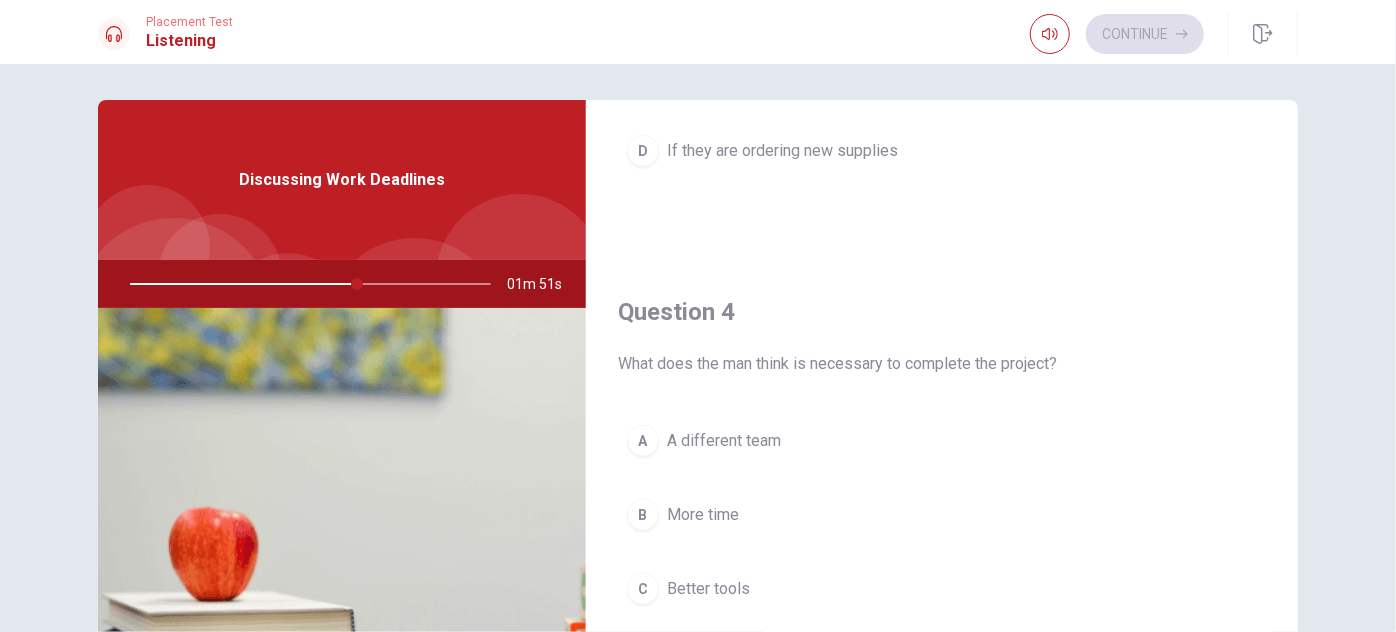 scroll, scrollTop: 4, scrollLeft: 0, axis: vertical 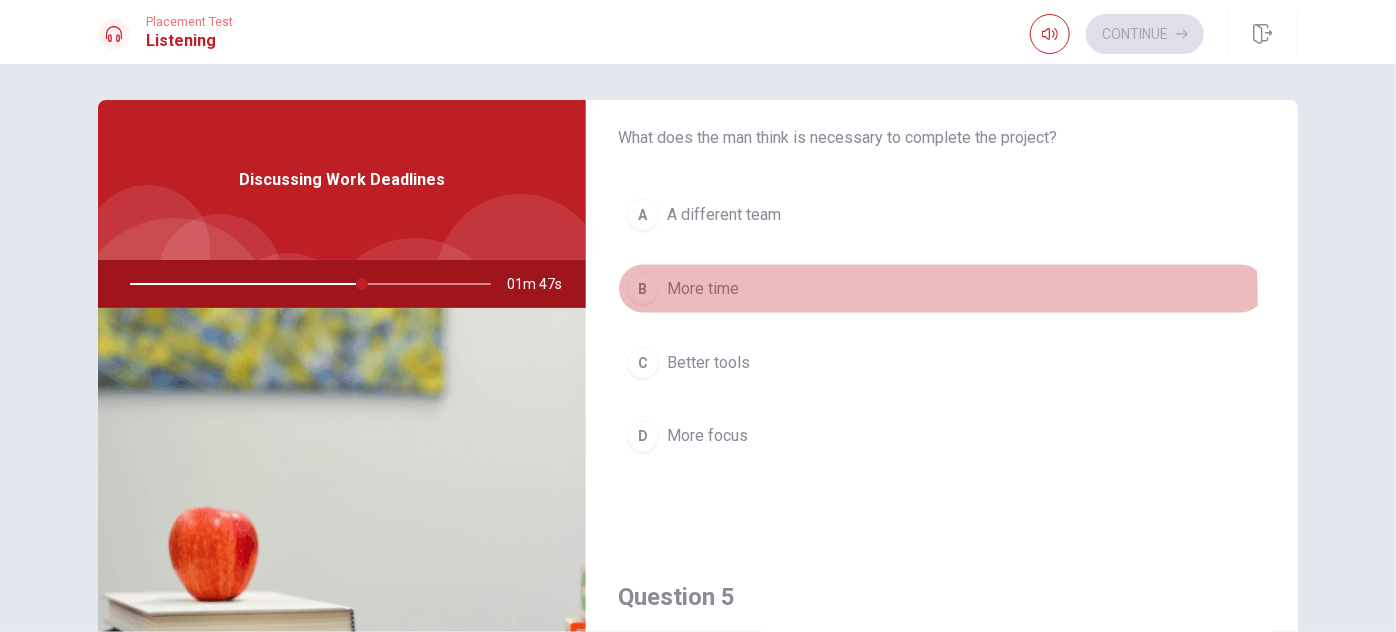 click on "B More time" at bounding box center (942, 289) 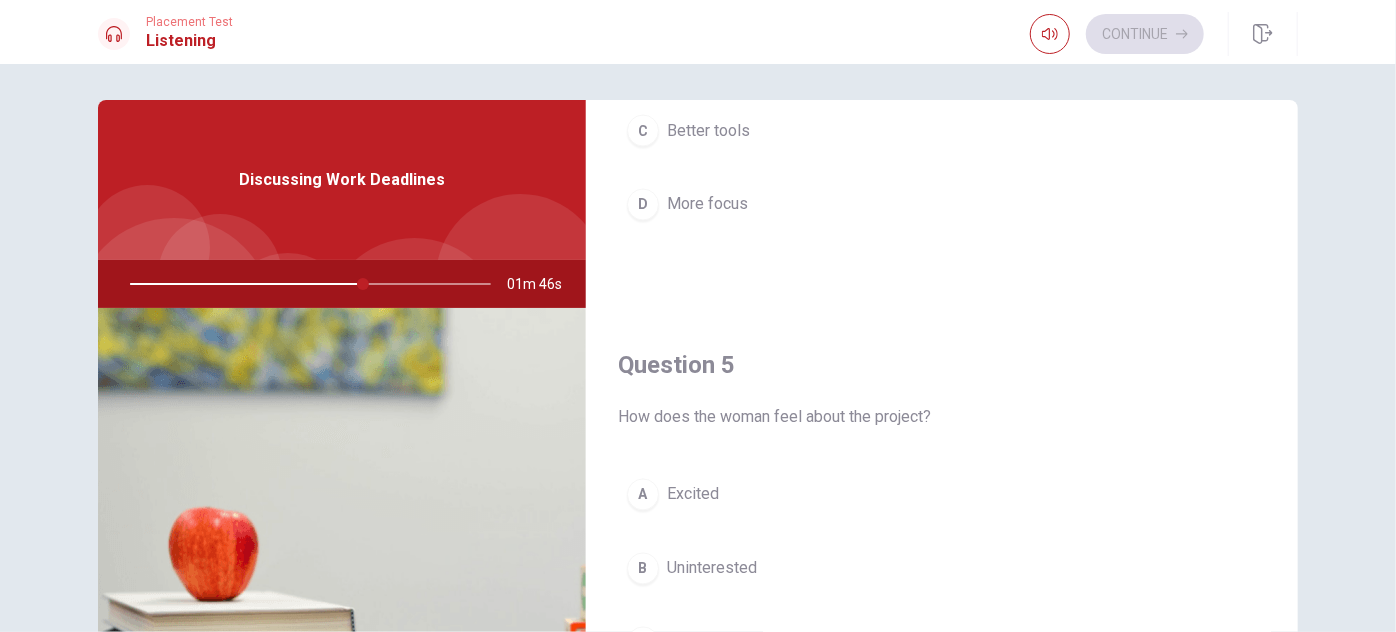 scroll, scrollTop: 1853, scrollLeft: 0, axis: vertical 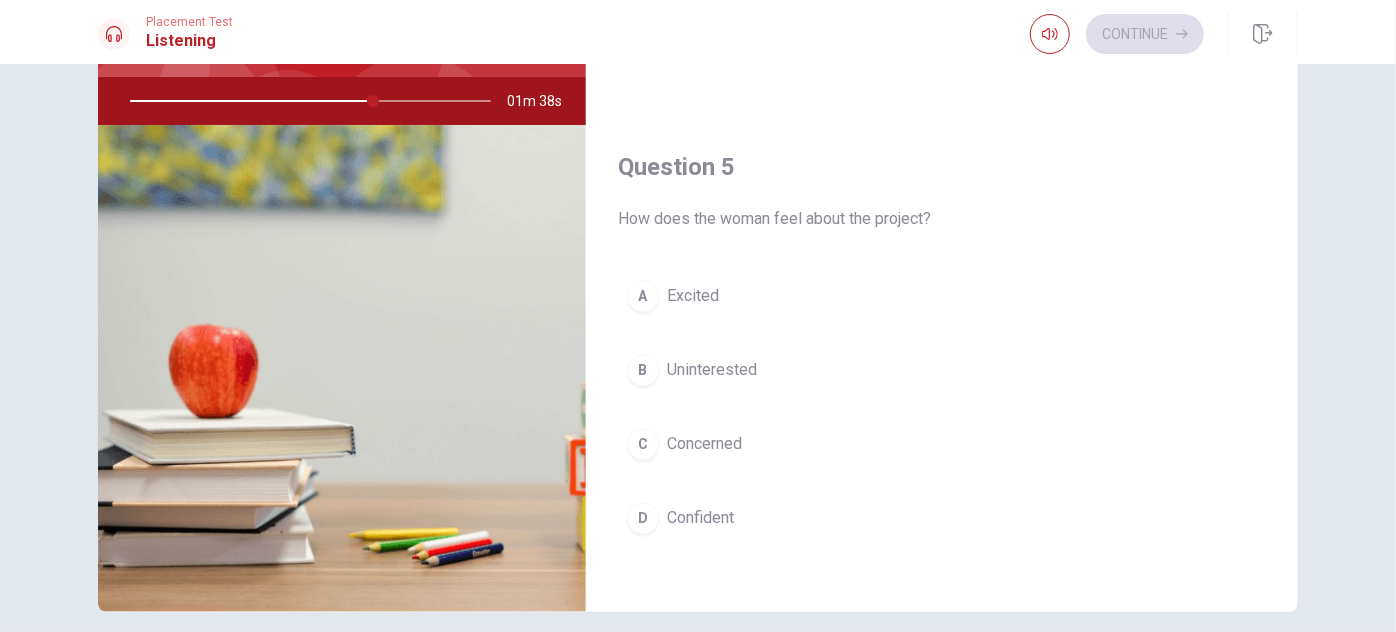 click on "B Uninterested" at bounding box center (942, 371) 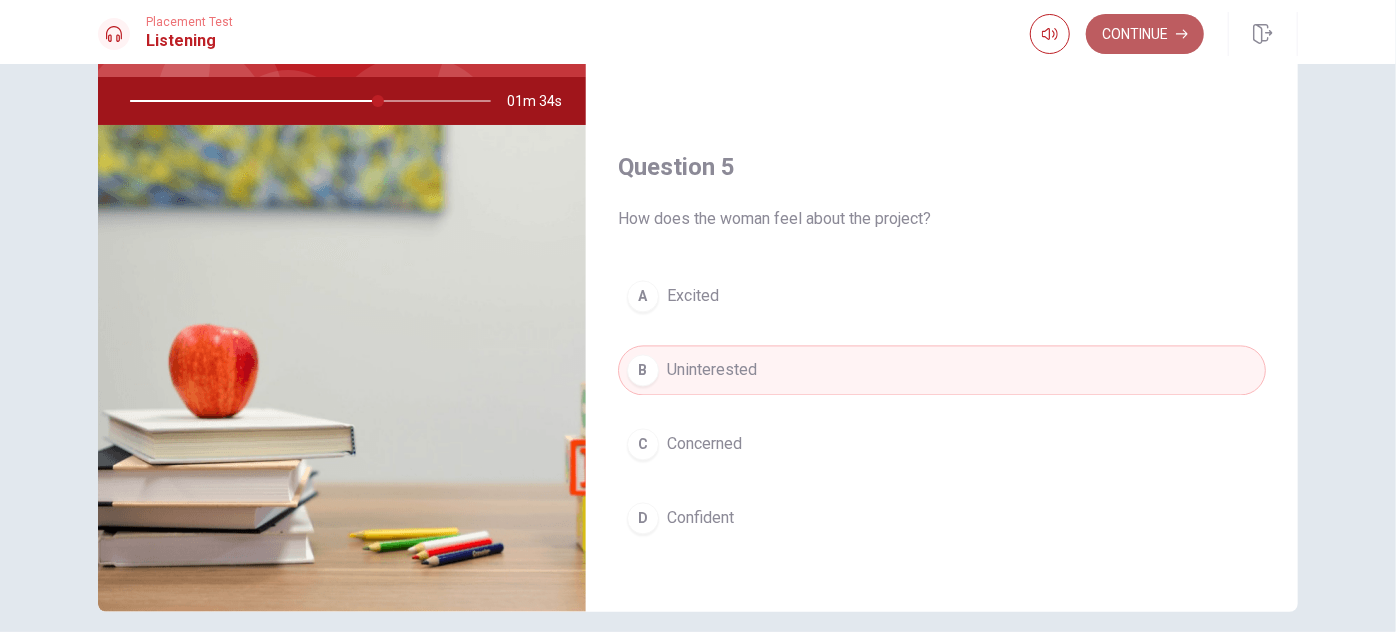click on "Continue" at bounding box center [1145, 34] 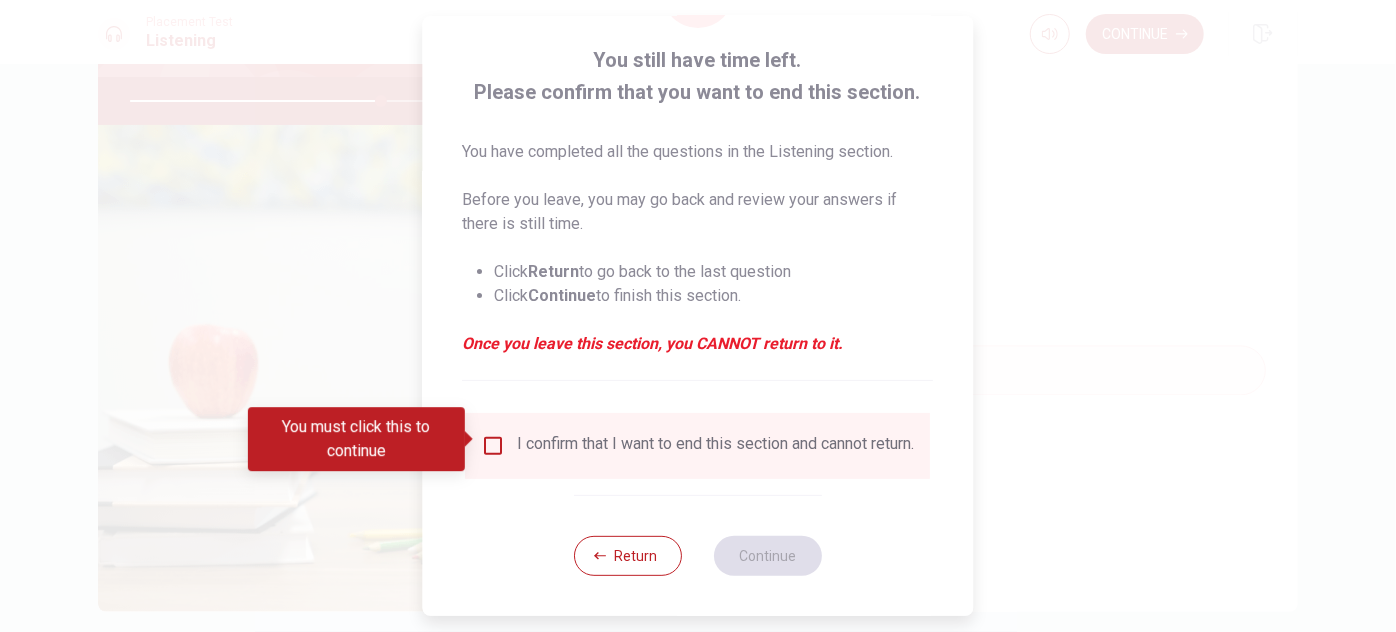 scroll, scrollTop: 114, scrollLeft: 0, axis: vertical 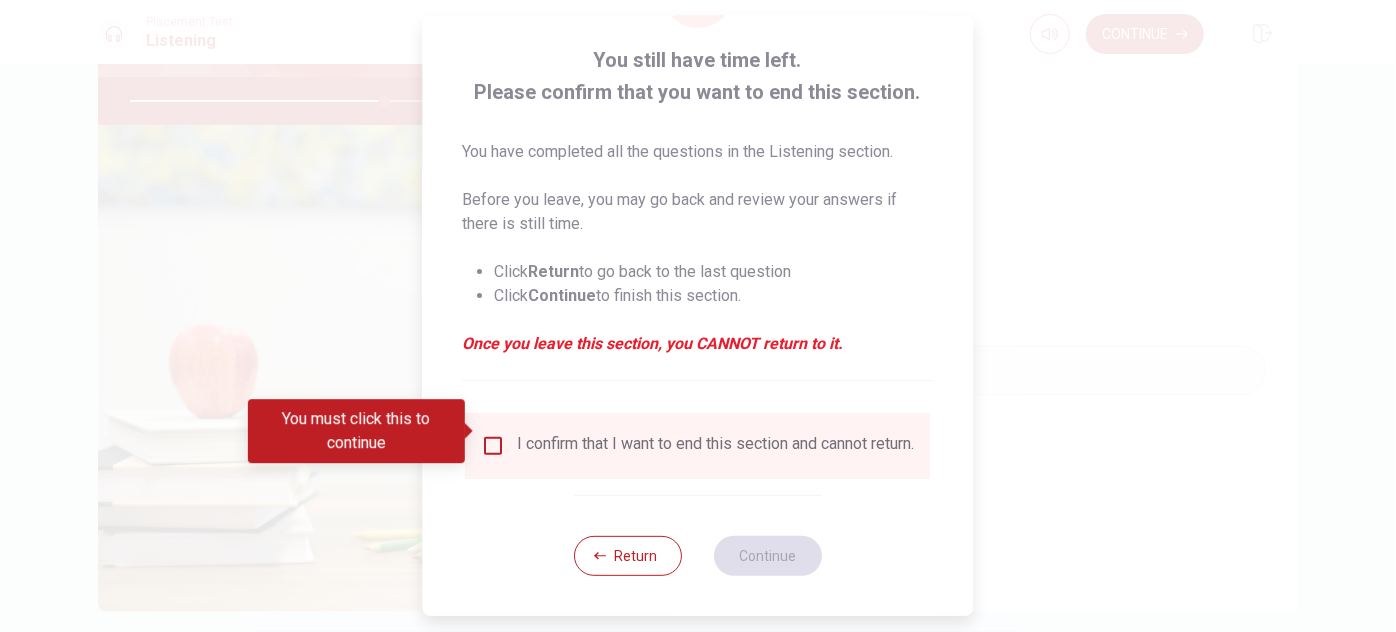 click at bounding box center [494, 446] 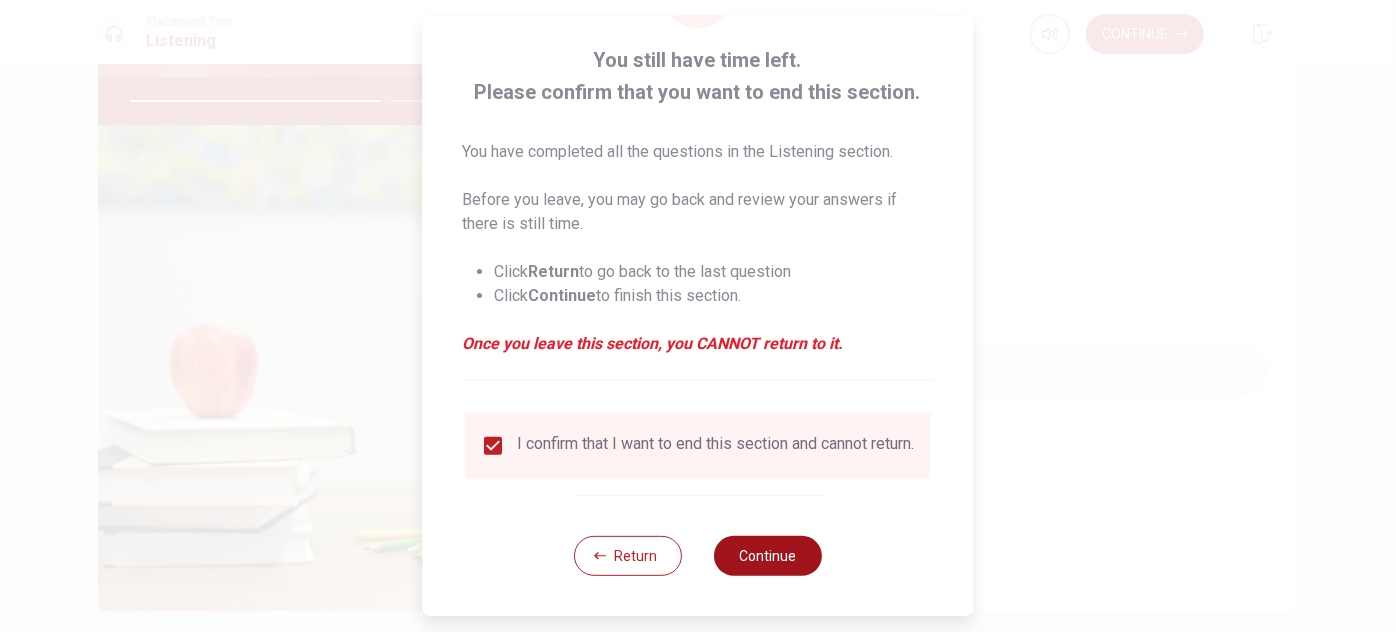 click on "Continue" at bounding box center (768, 556) 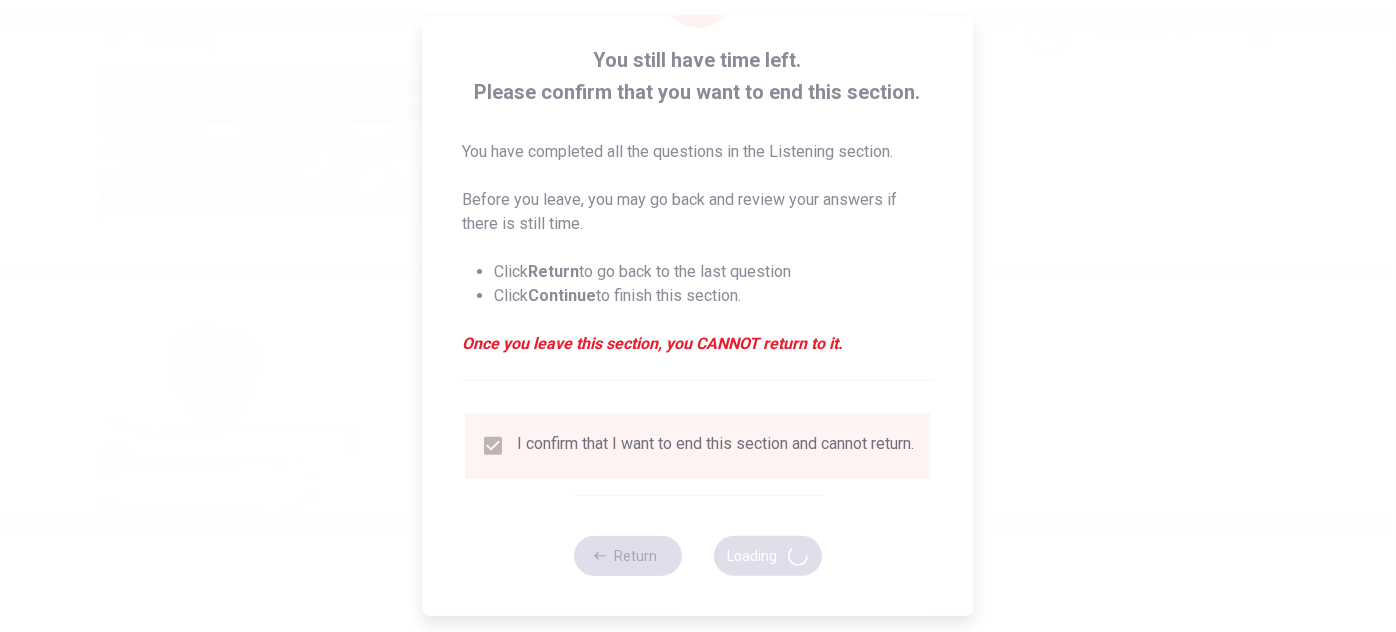 type on "72" 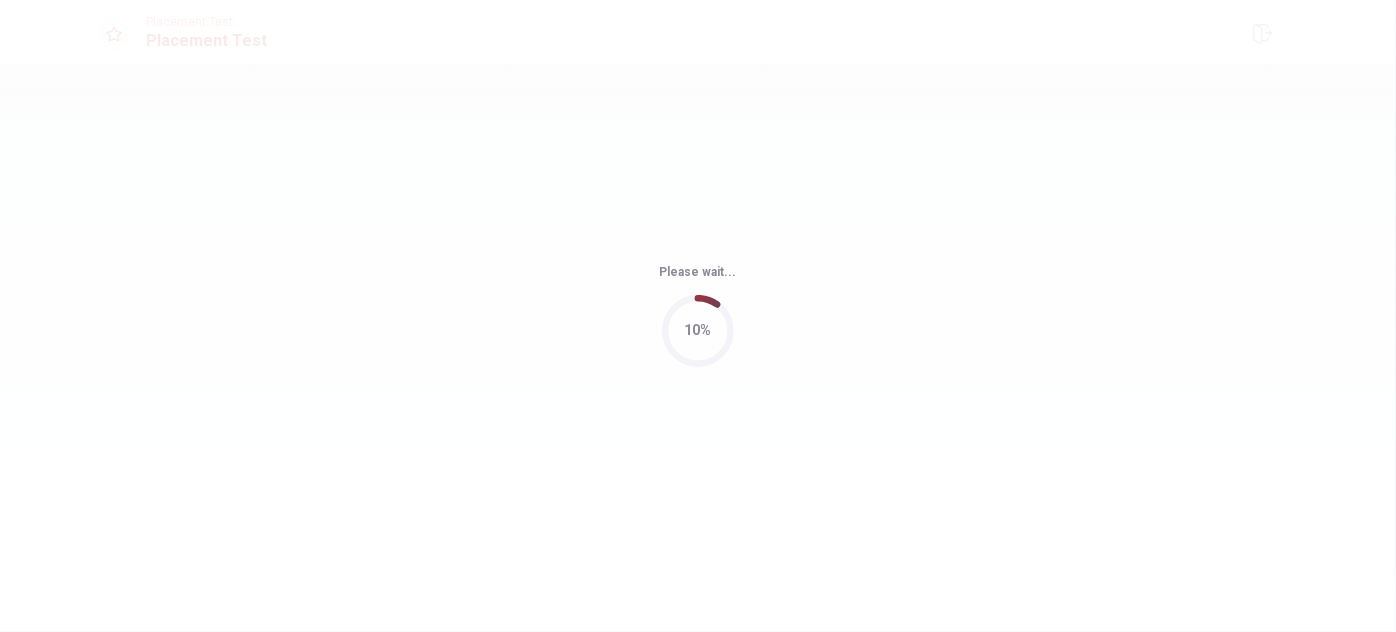 scroll, scrollTop: 0, scrollLeft: 0, axis: both 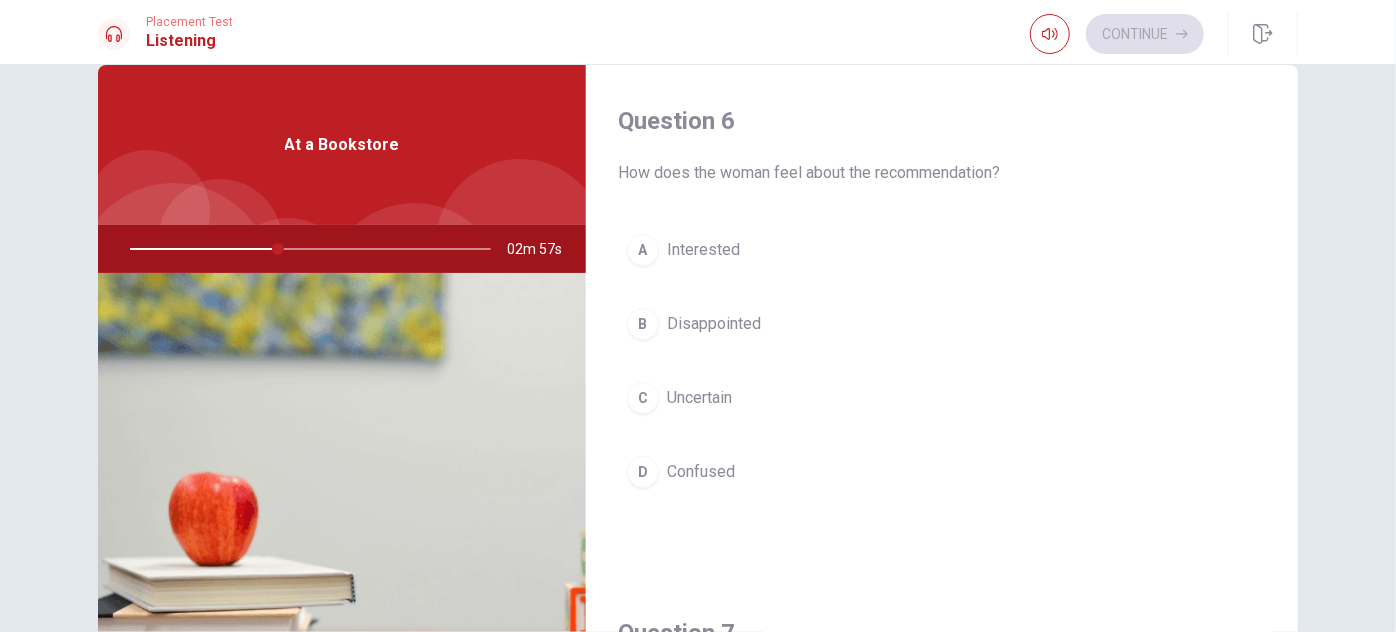 click on "A Interested" at bounding box center (942, 250) 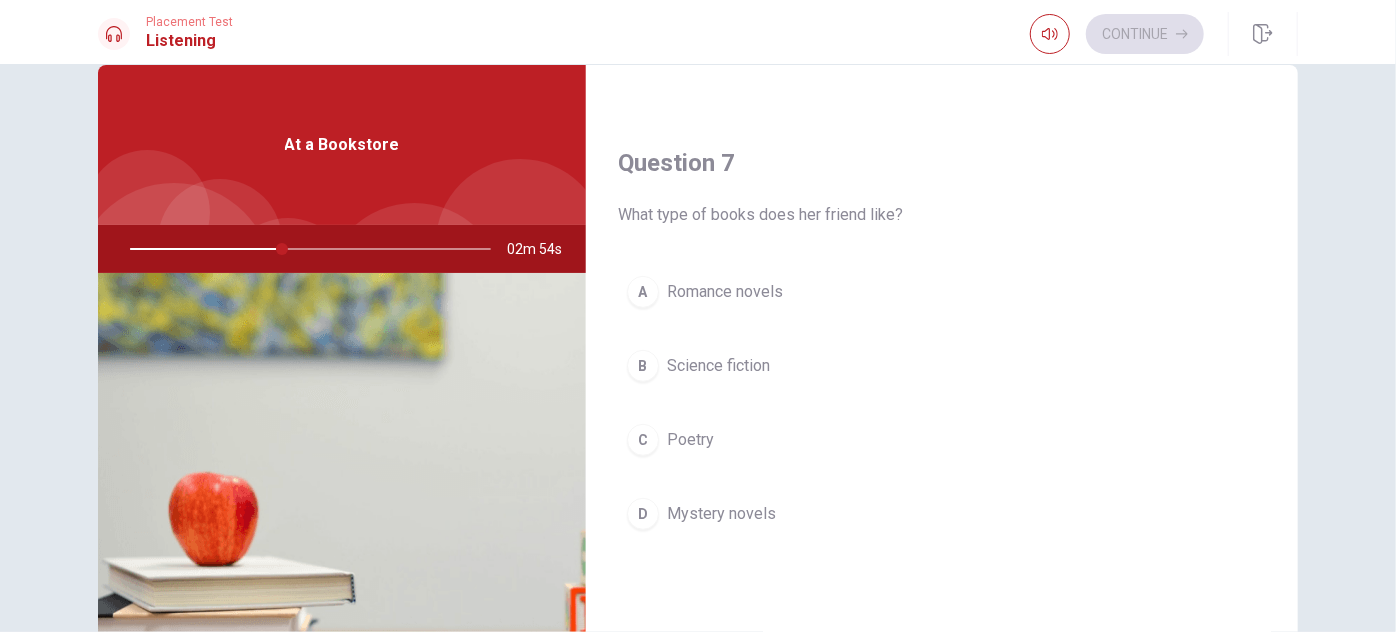 scroll, scrollTop: 480, scrollLeft: 0, axis: vertical 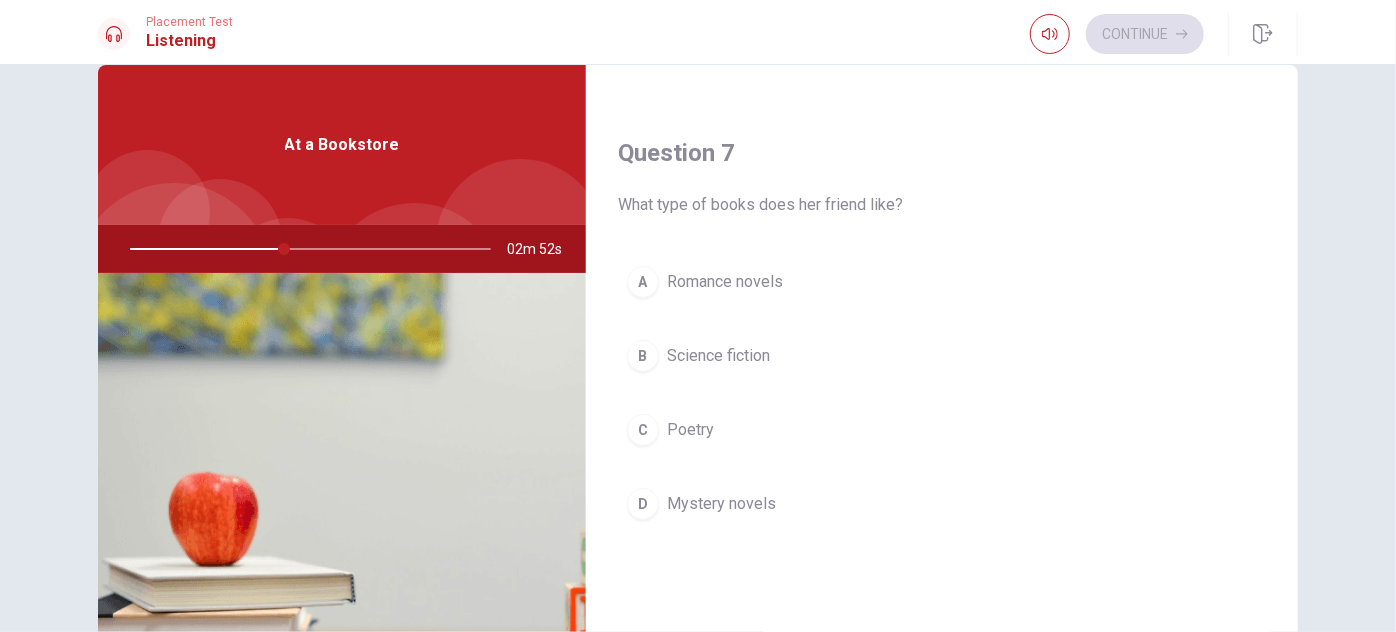 click on "Mystery novels" at bounding box center (721, 504) 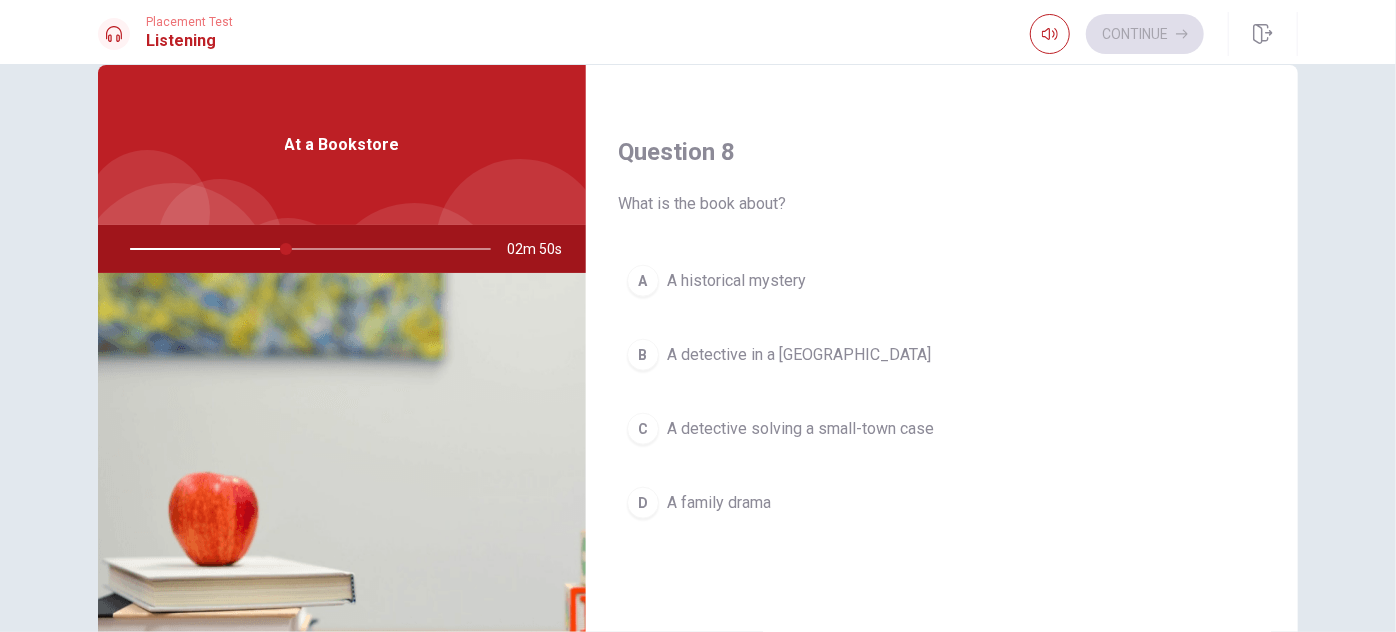 scroll, scrollTop: 1016, scrollLeft: 0, axis: vertical 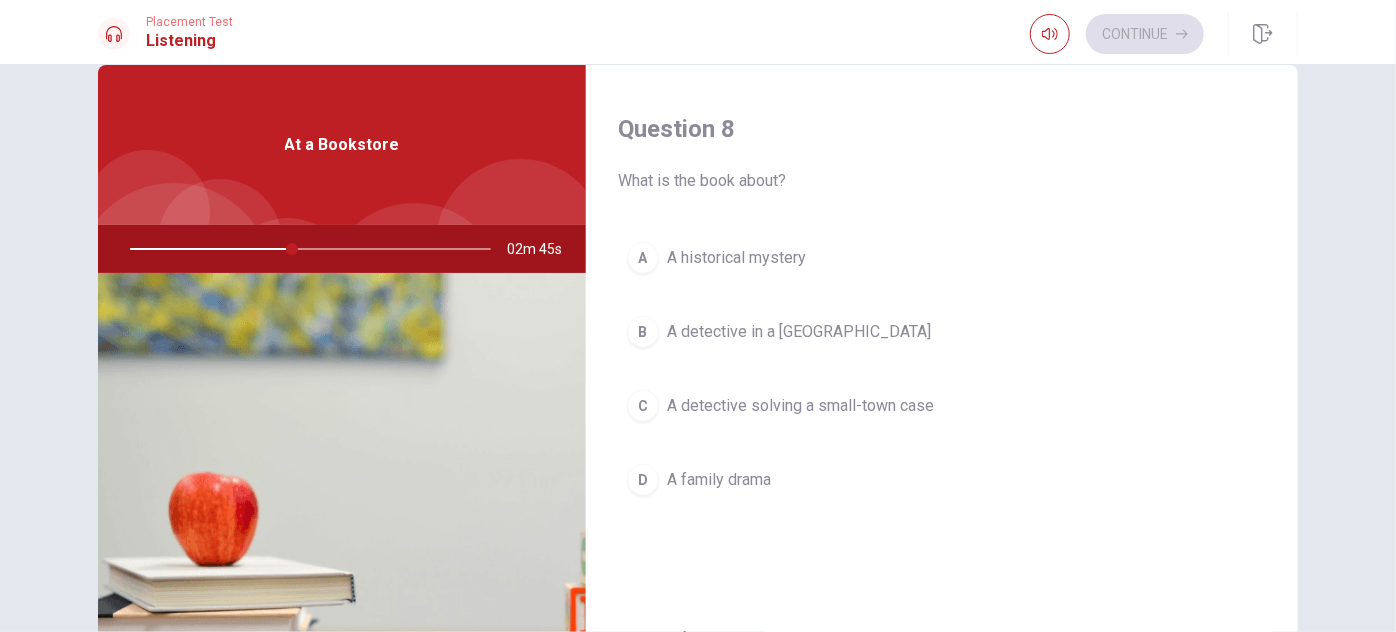 click on "A detective solving a small-town case" at bounding box center [800, 406] 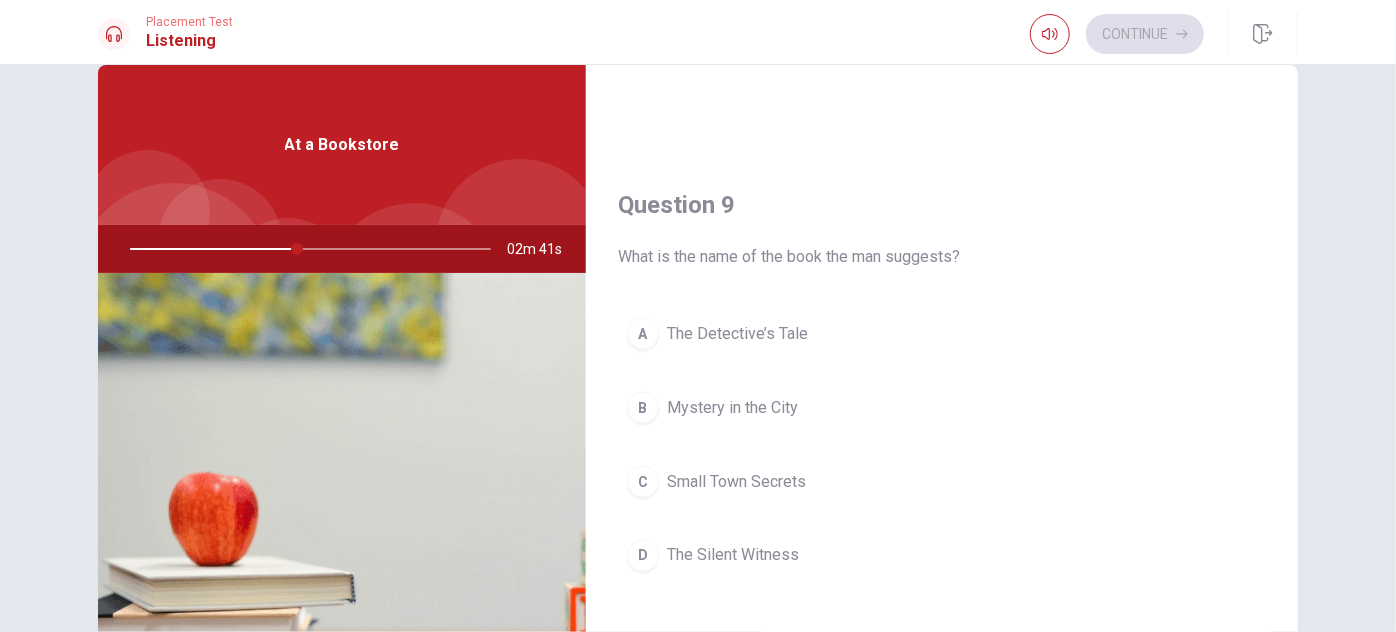 scroll, scrollTop: 1457, scrollLeft: 0, axis: vertical 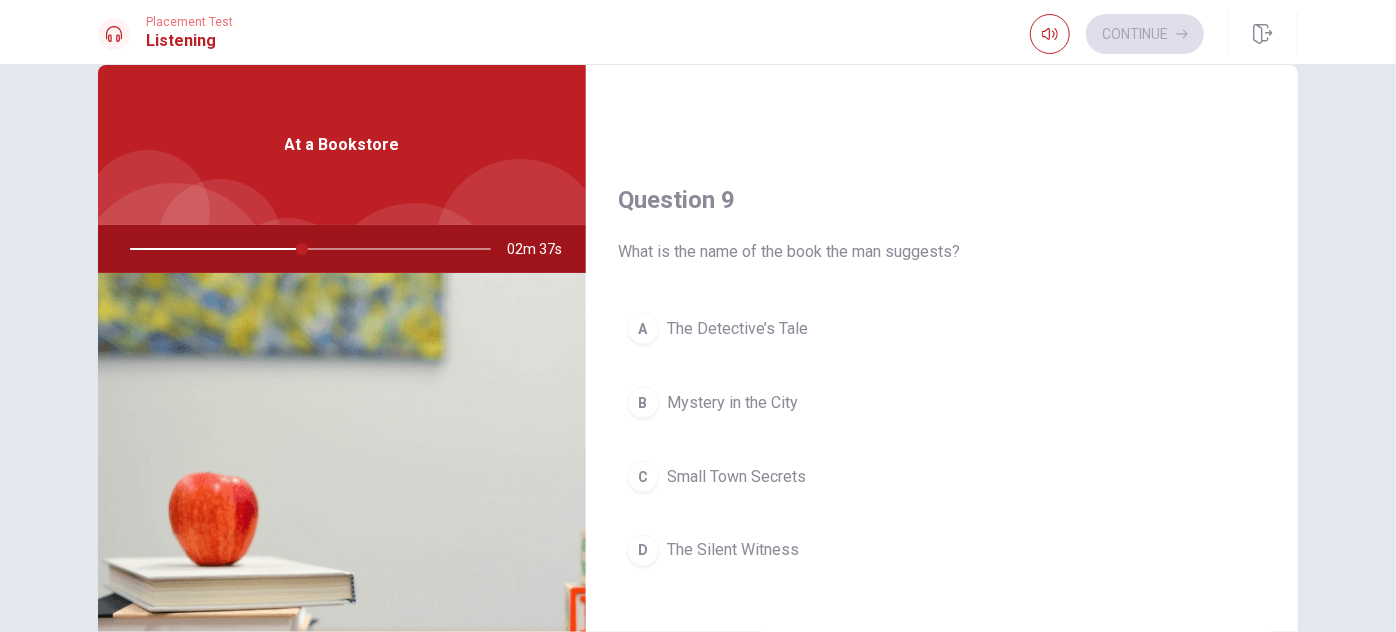 click on "The Silent Witness" at bounding box center (733, 551) 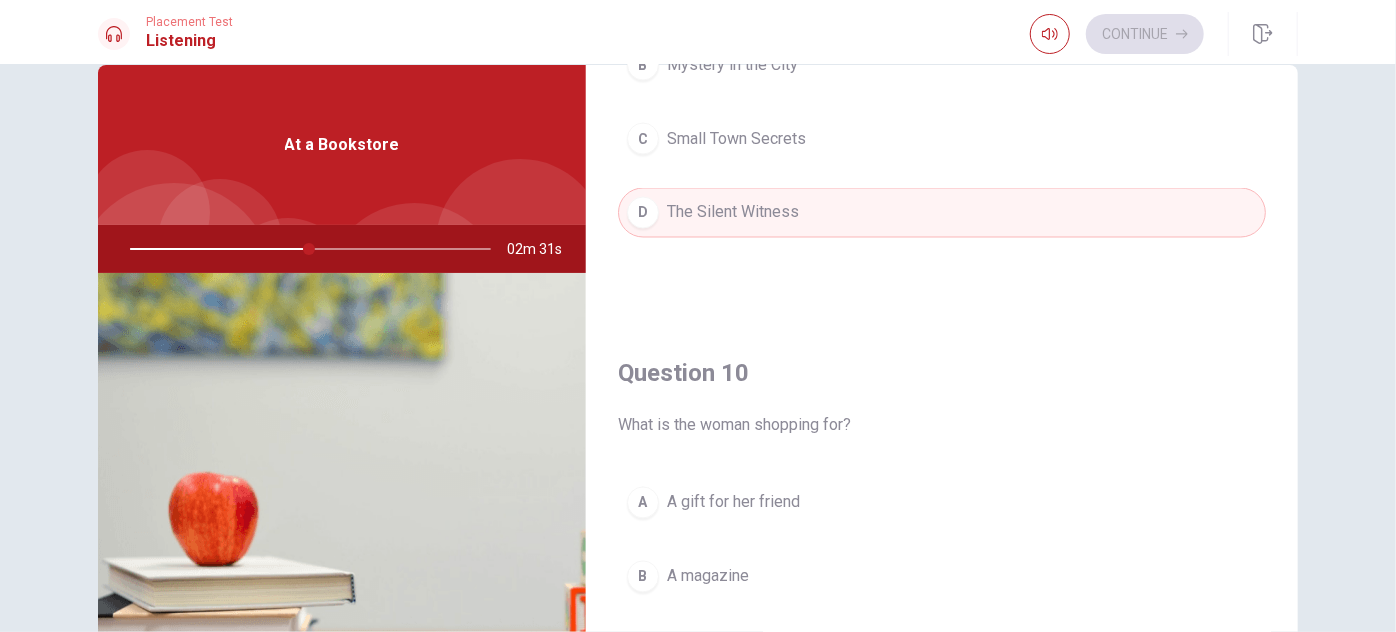 scroll, scrollTop: 1853, scrollLeft: 0, axis: vertical 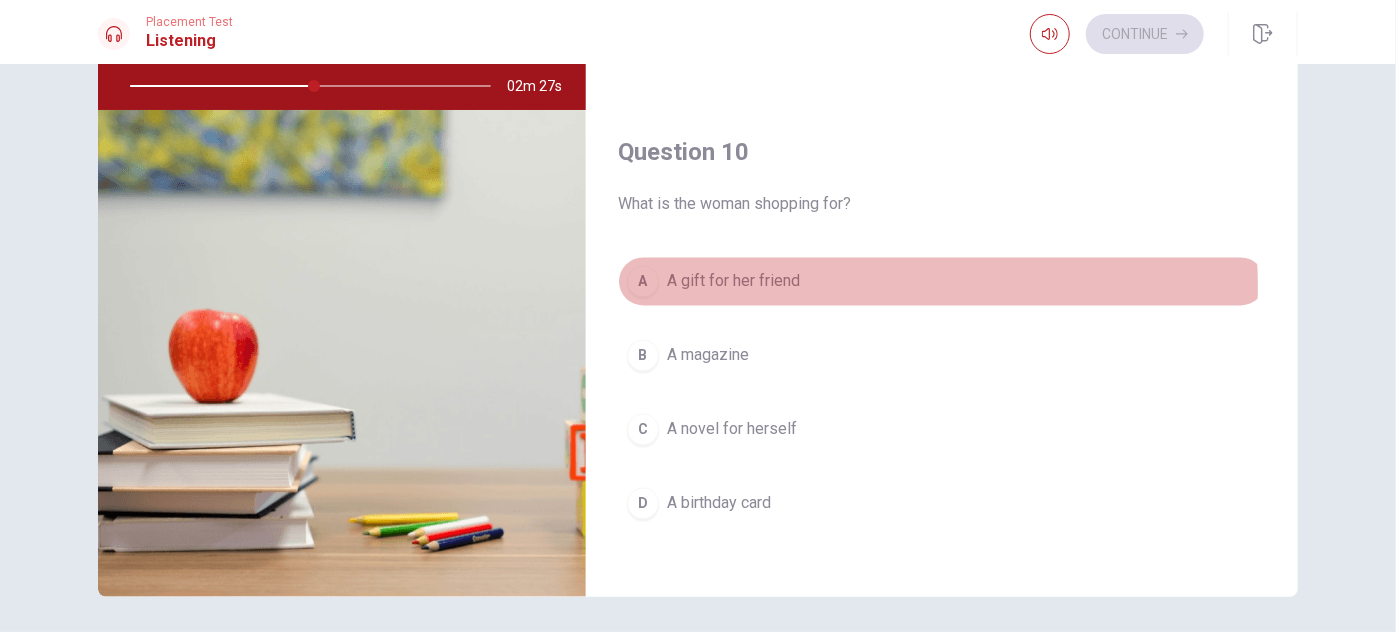 click on "A gift for her friend" at bounding box center [733, 282] 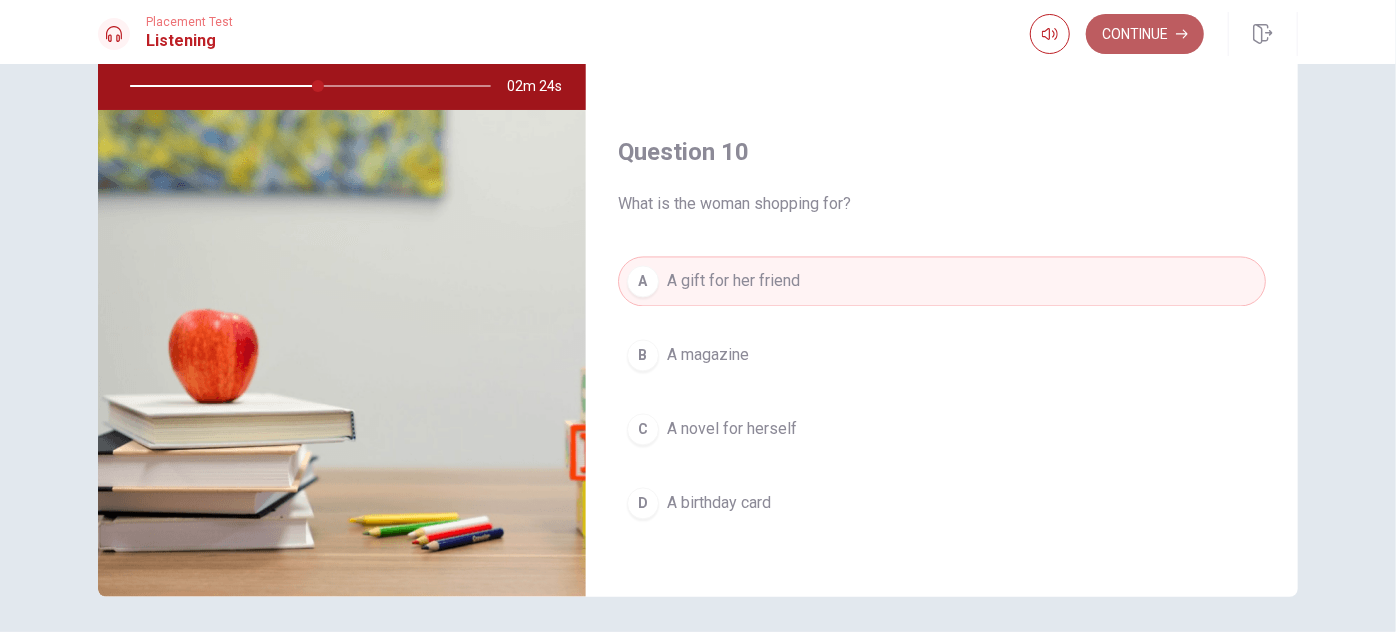 click on "Continue" at bounding box center [1145, 34] 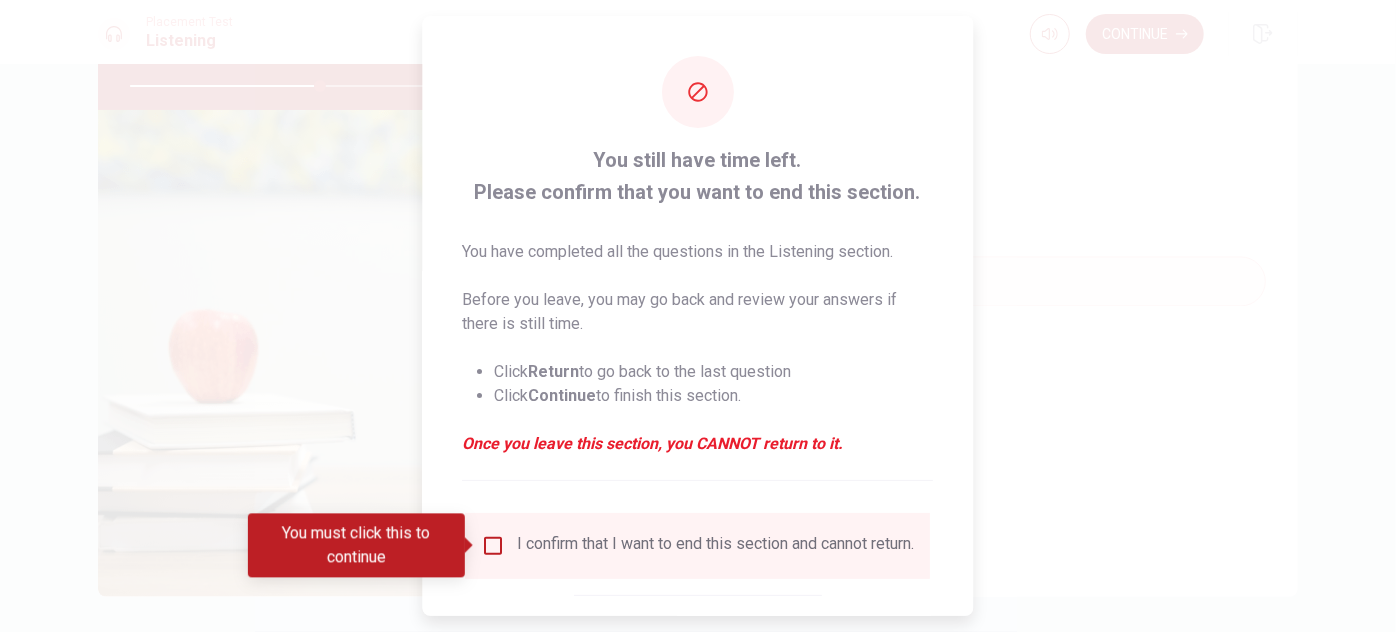 click on "I confirm that I want to end this section and cannot return." at bounding box center [716, 546] 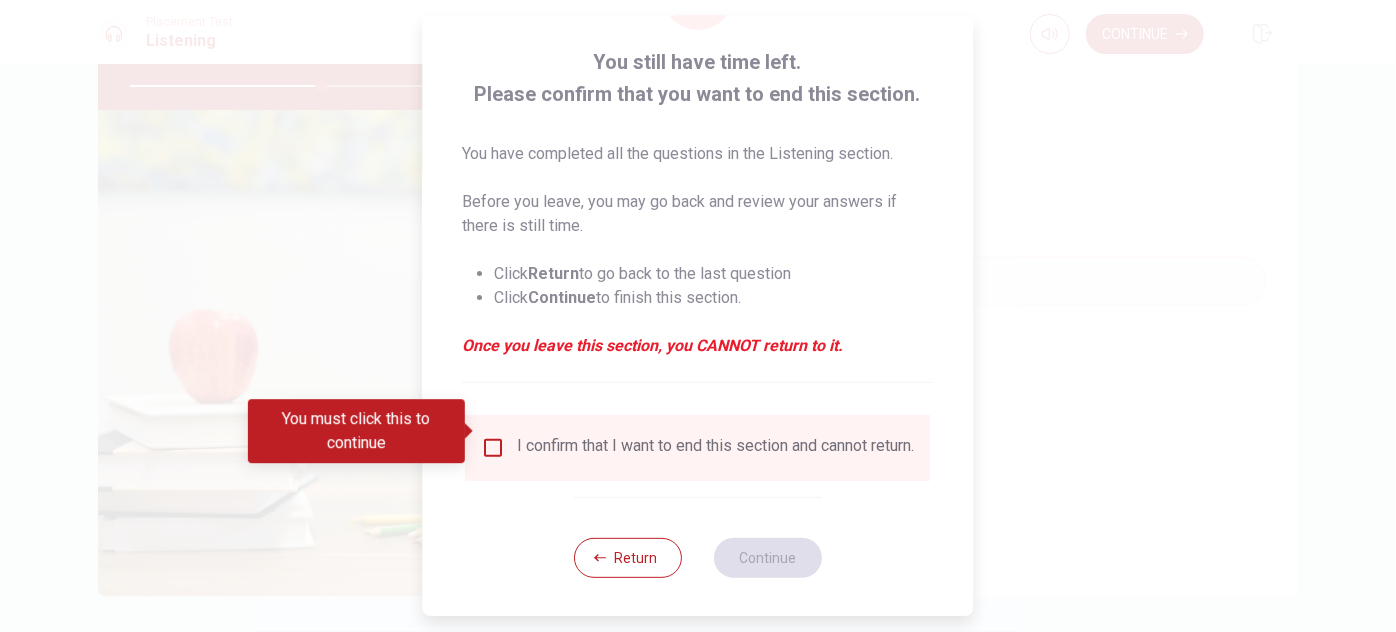 scroll, scrollTop: 114, scrollLeft: 0, axis: vertical 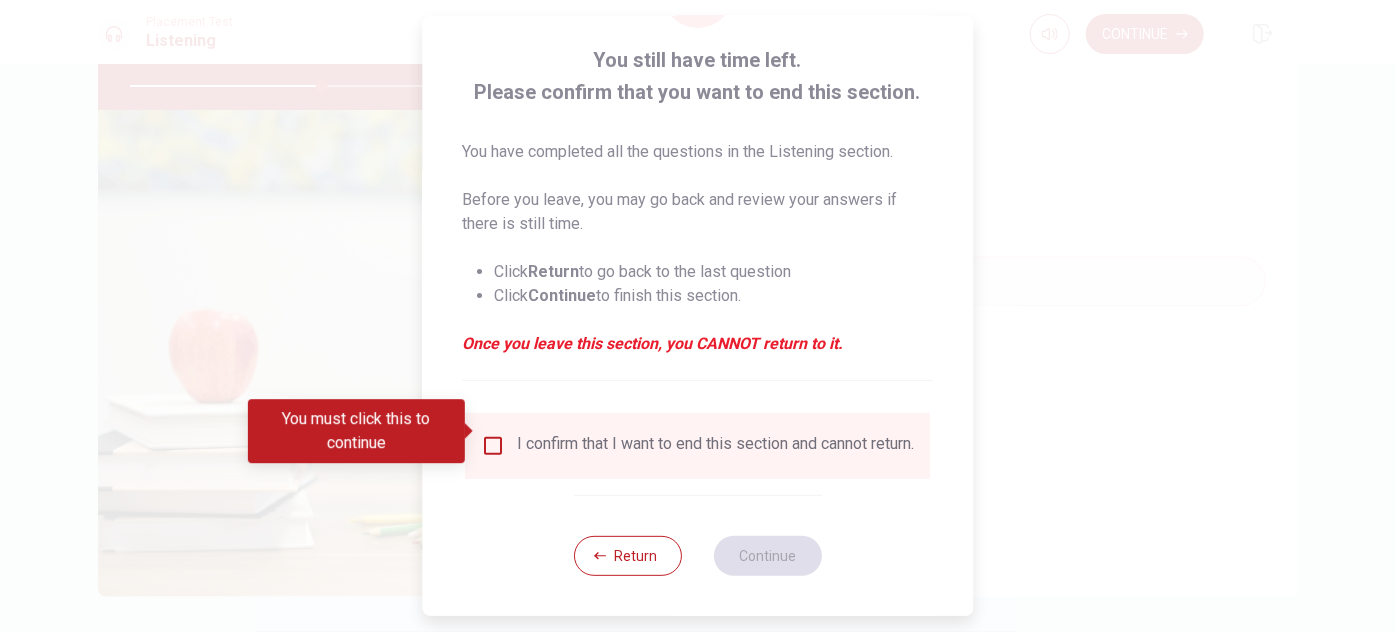 click at bounding box center [494, 446] 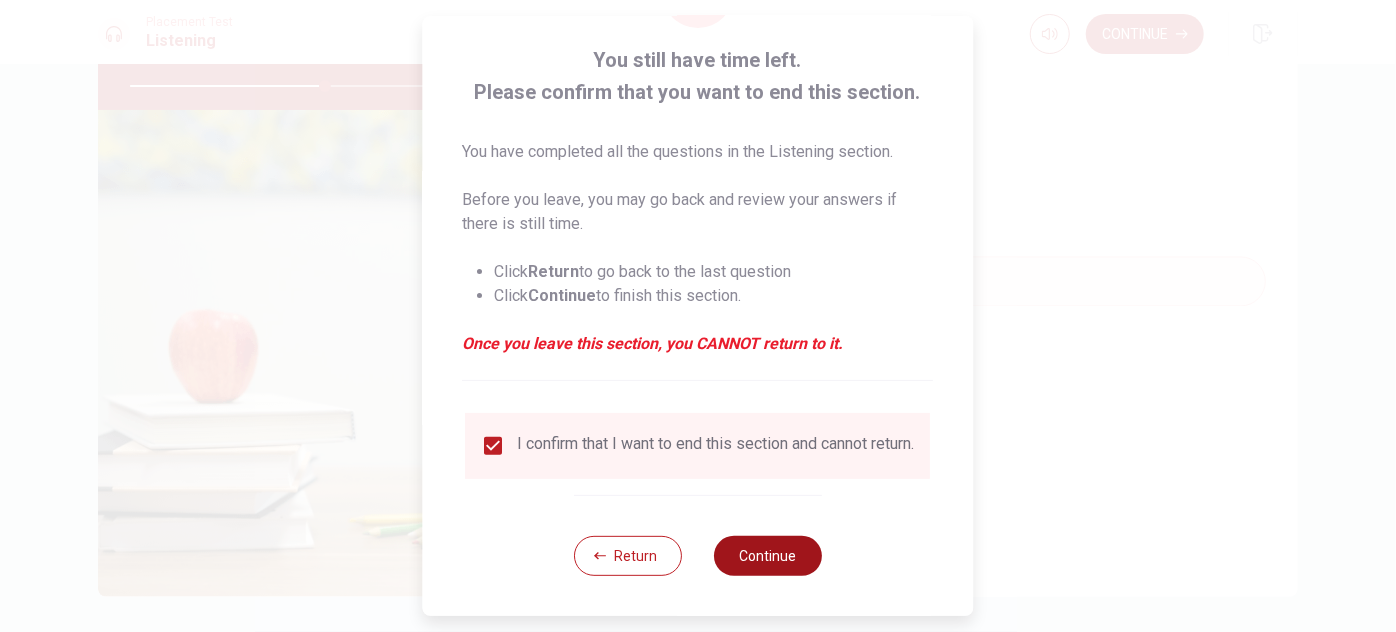 click on "Continue" at bounding box center [768, 556] 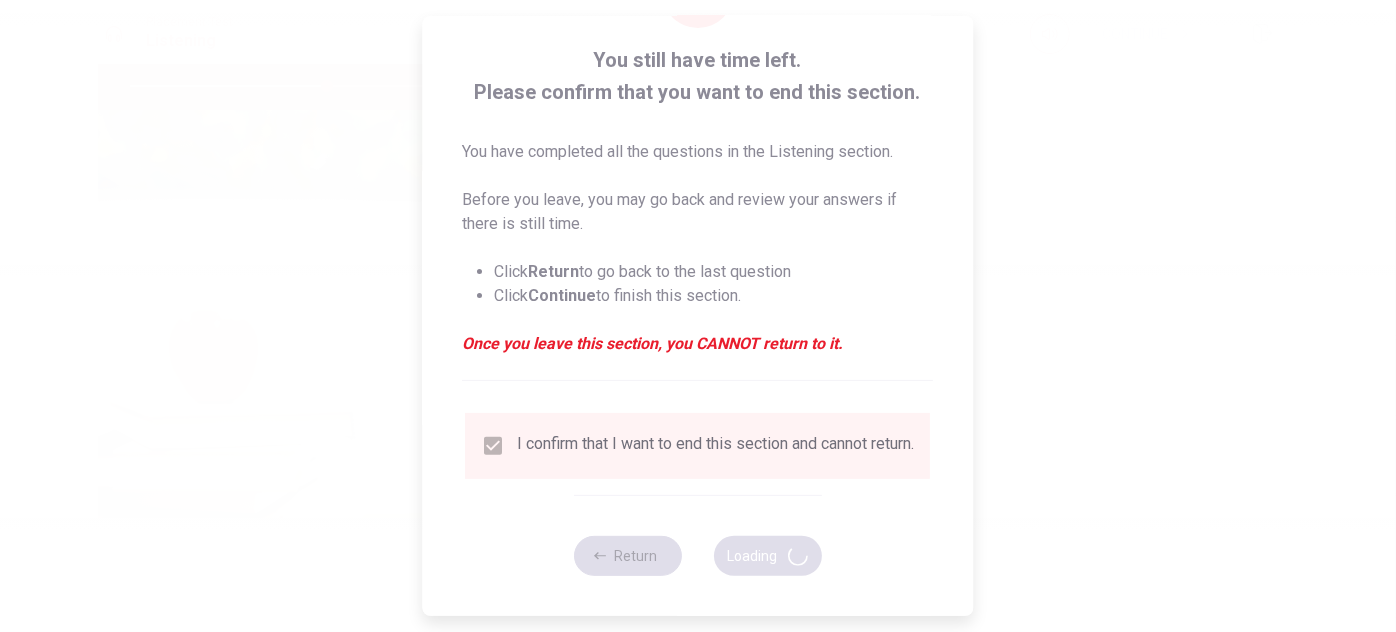 type on "55" 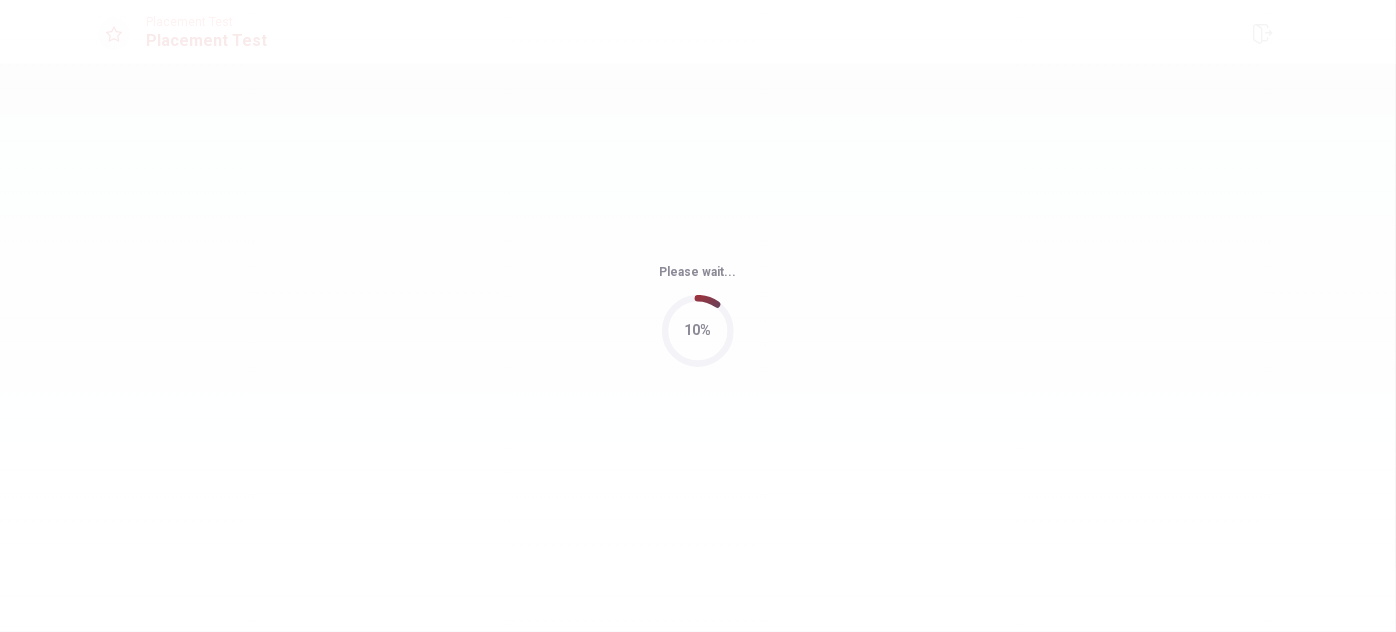 scroll, scrollTop: 0, scrollLeft: 0, axis: both 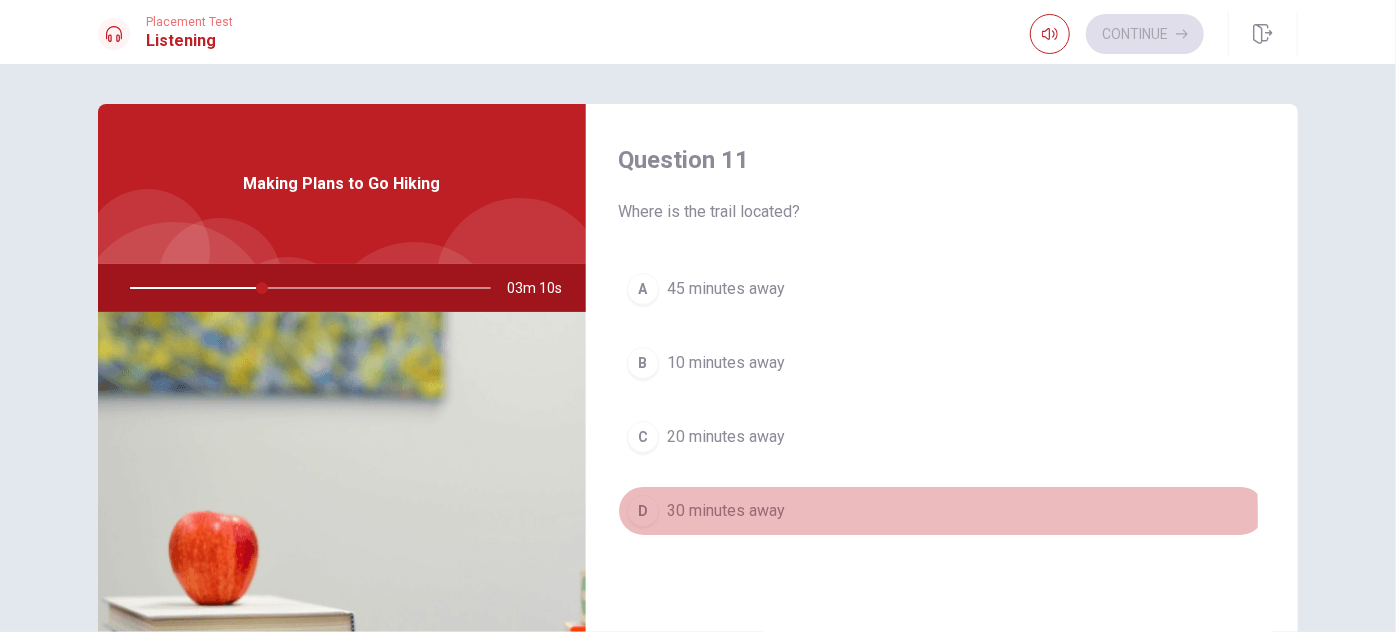 click on "30 minutes away" at bounding box center (726, 511) 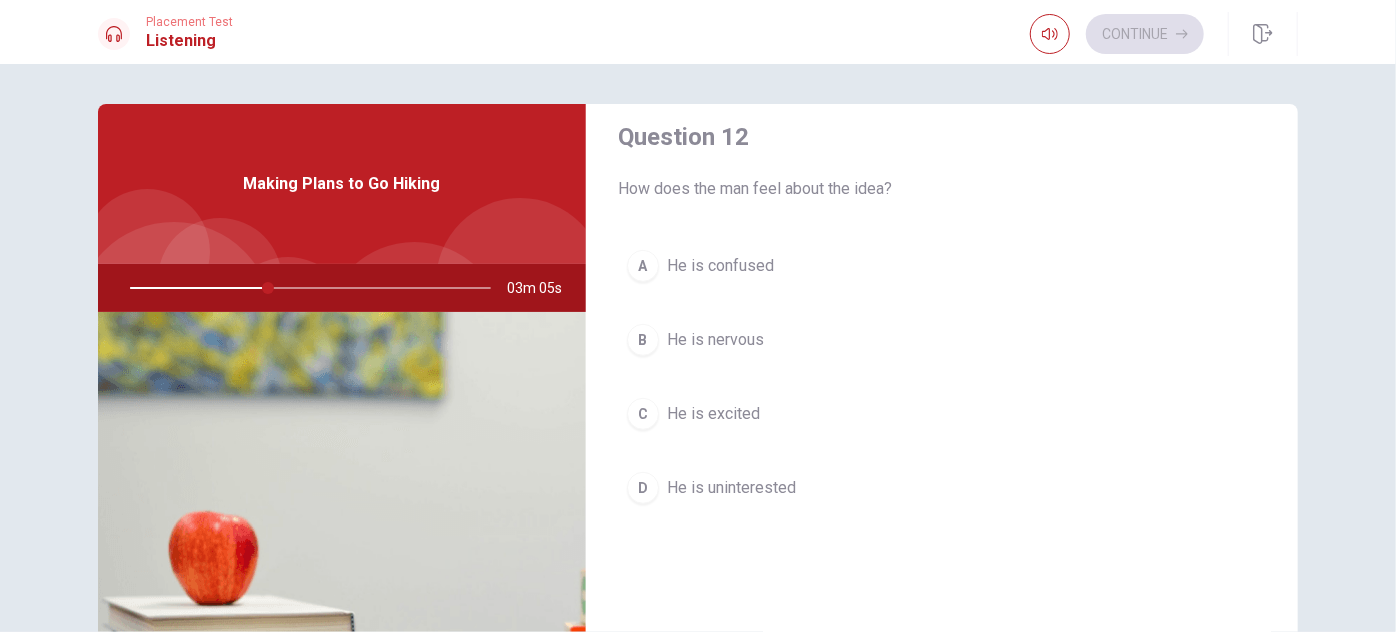 scroll, scrollTop: 553, scrollLeft: 0, axis: vertical 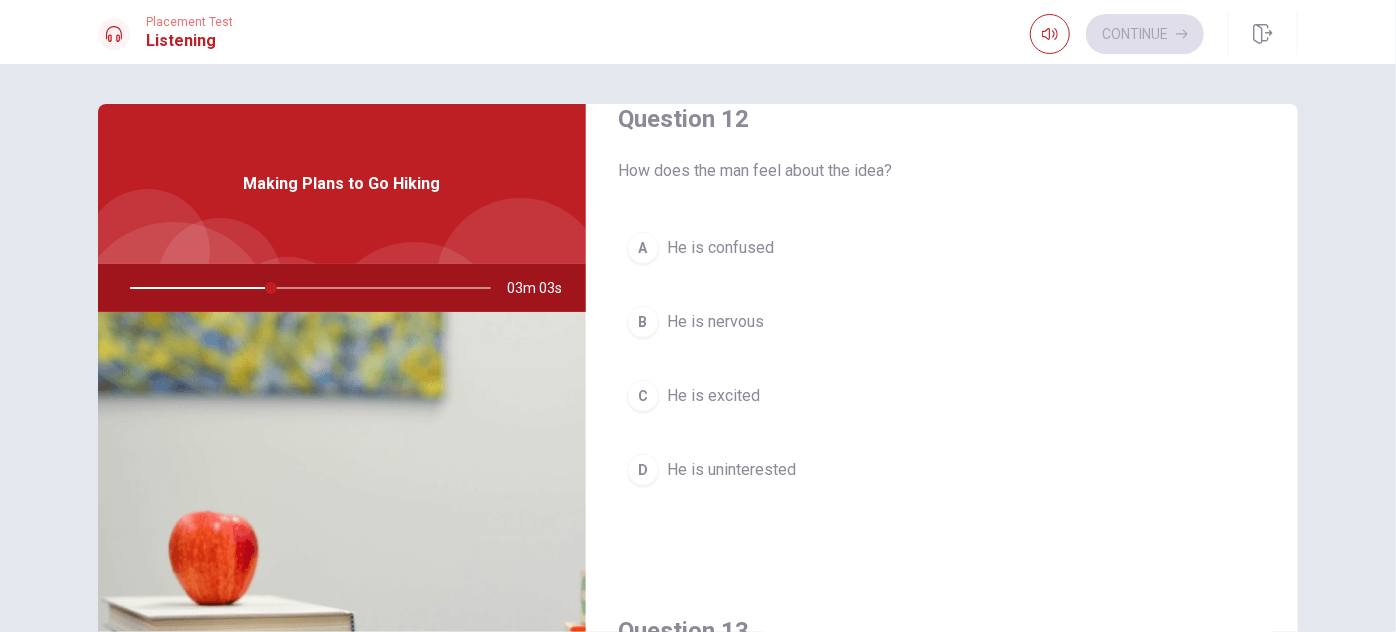 click on "He is excited" at bounding box center (713, 396) 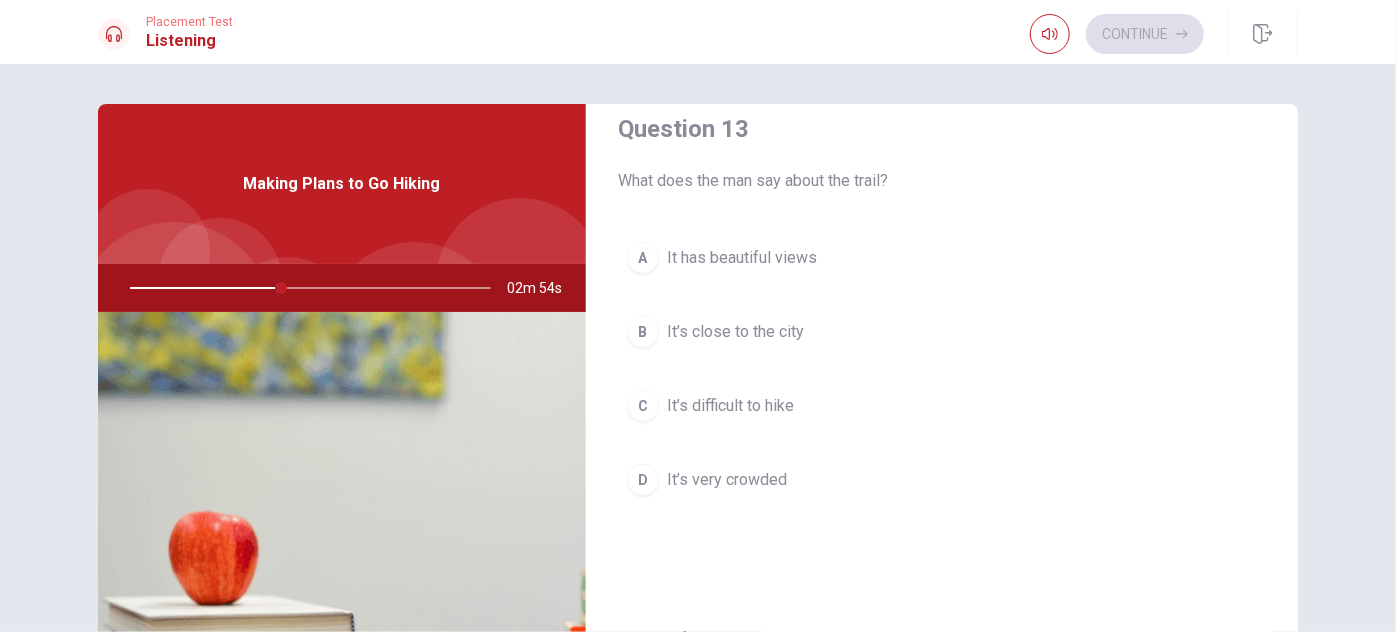 scroll, scrollTop: 1064, scrollLeft: 0, axis: vertical 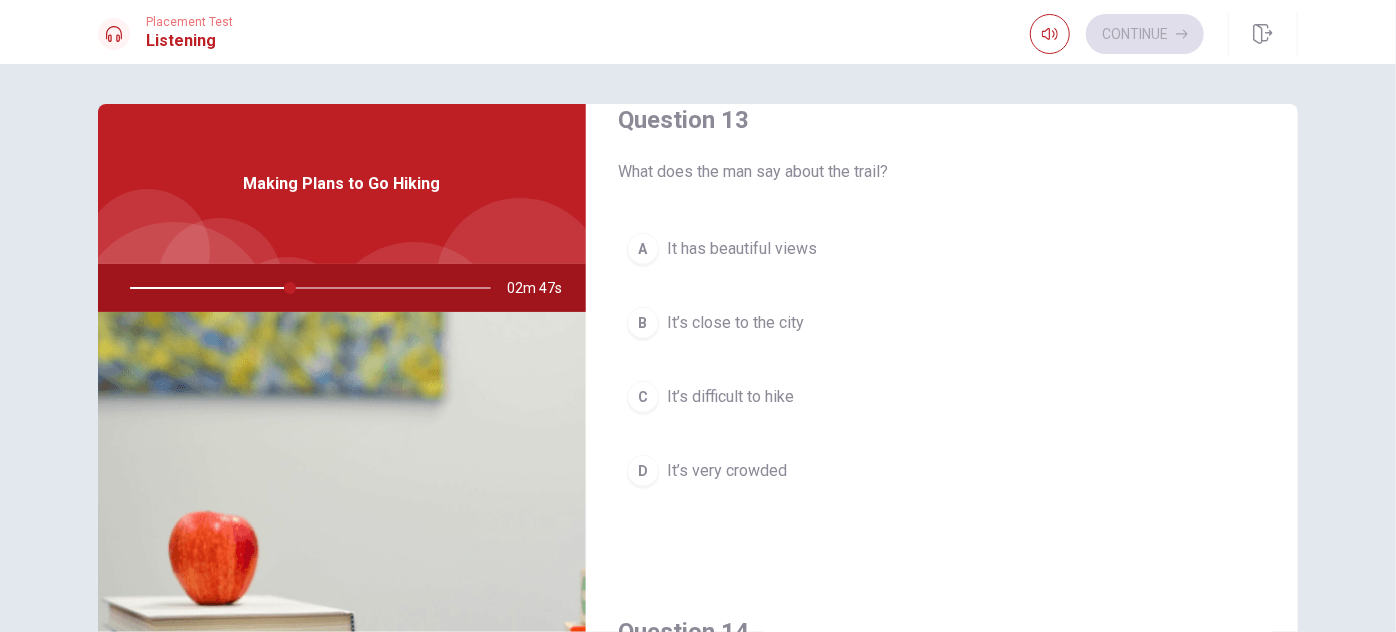 click on "A It has beautiful views" at bounding box center (942, 249) 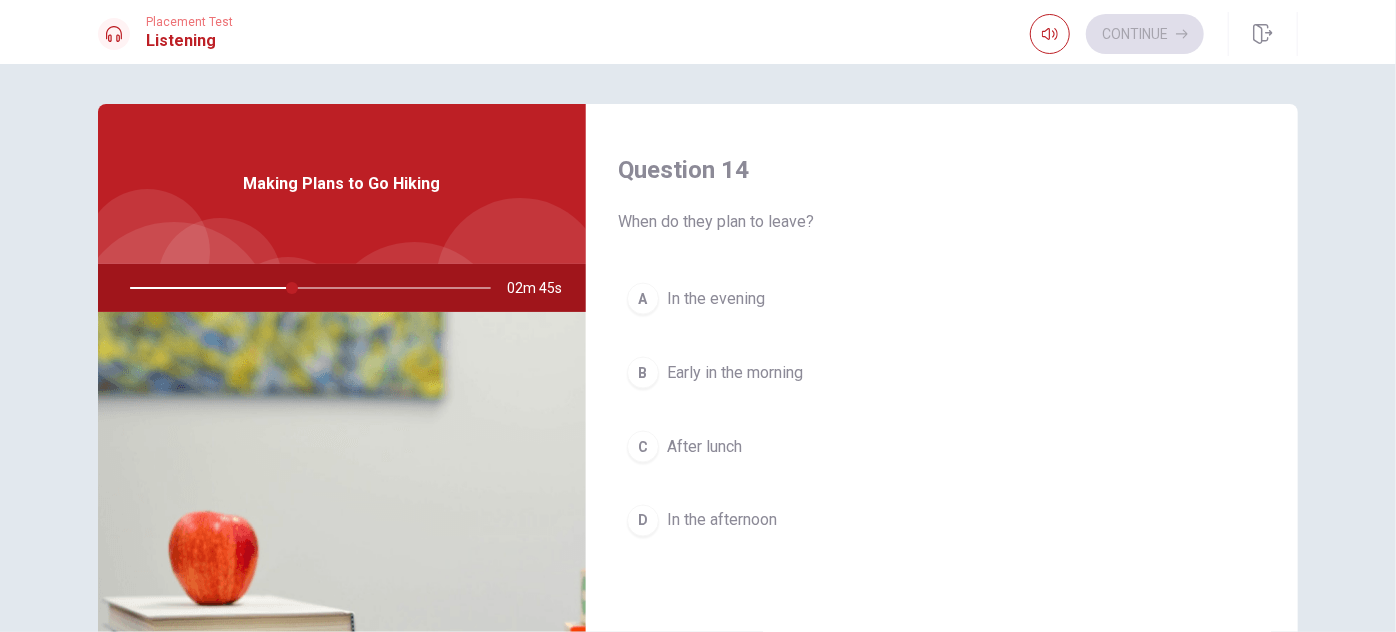 scroll, scrollTop: 1536, scrollLeft: 0, axis: vertical 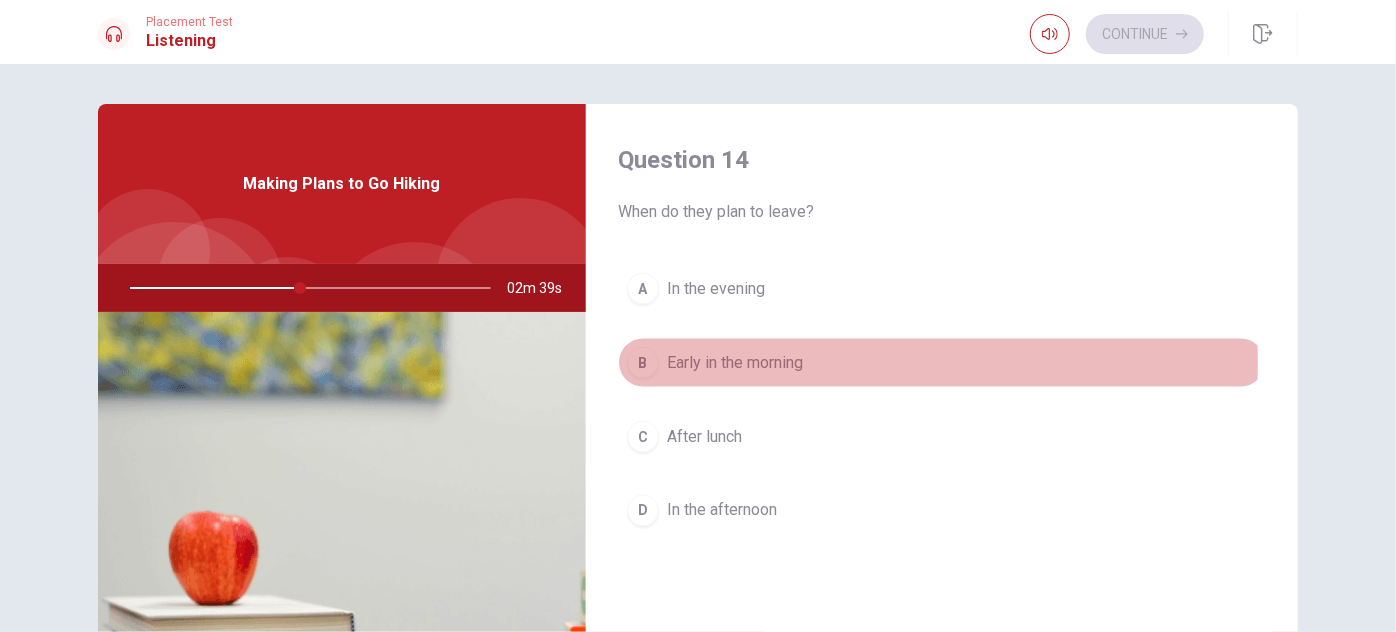 click on "Early in the morning" at bounding box center [735, 363] 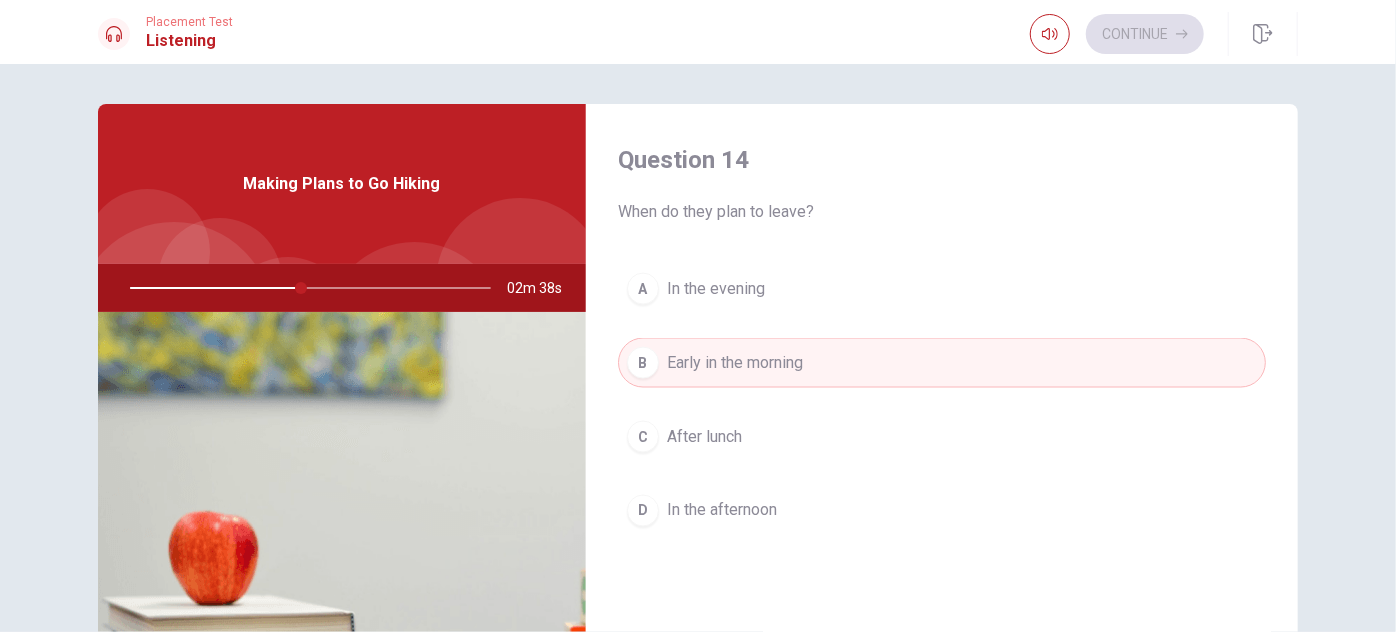 type 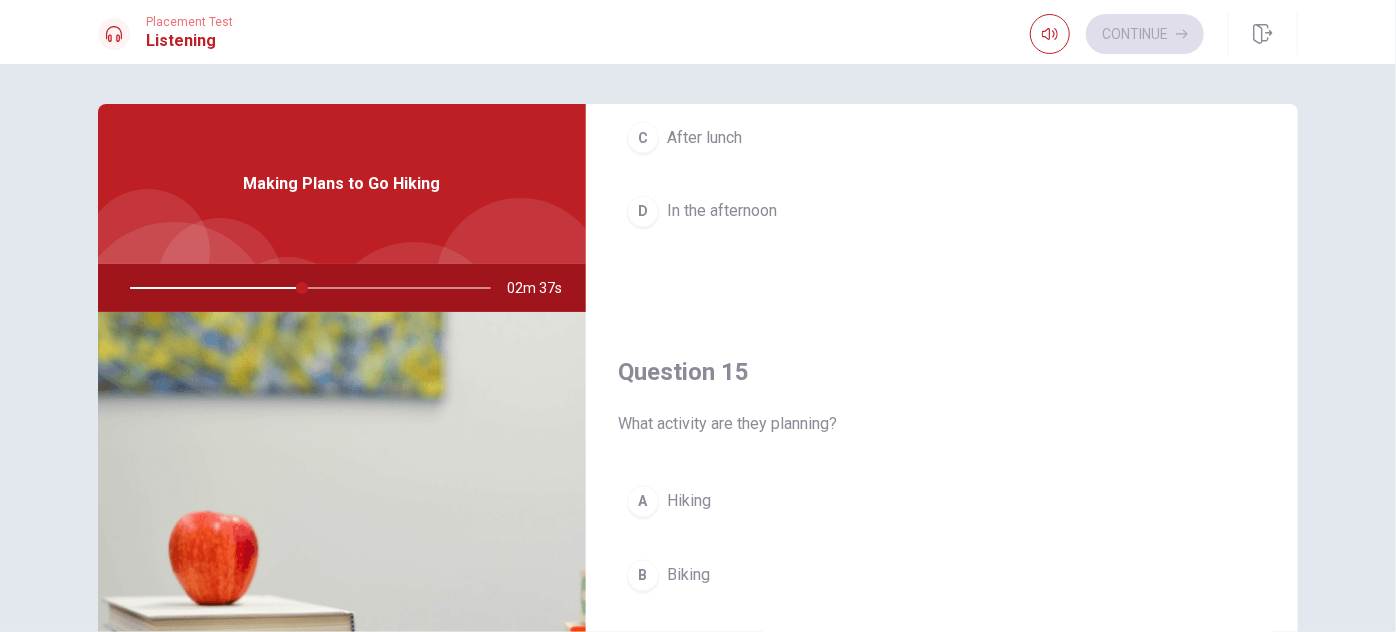 scroll, scrollTop: 1853, scrollLeft: 0, axis: vertical 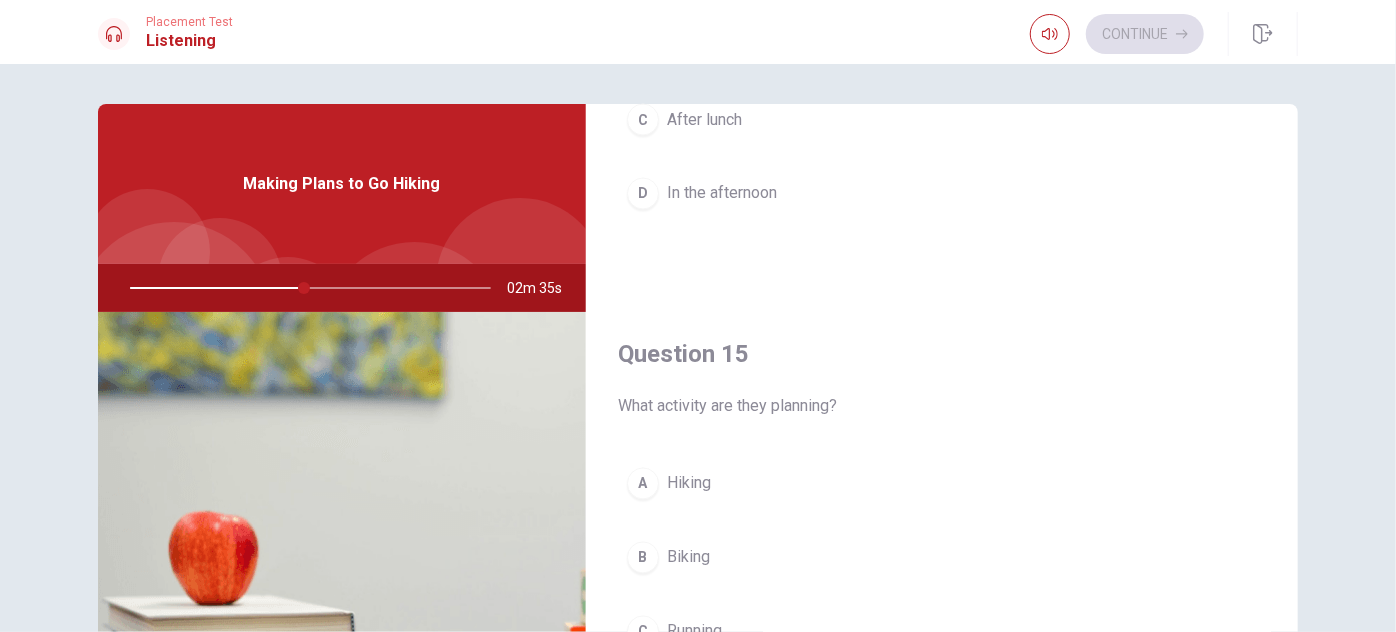 click on "A Hiking" at bounding box center (942, 484) 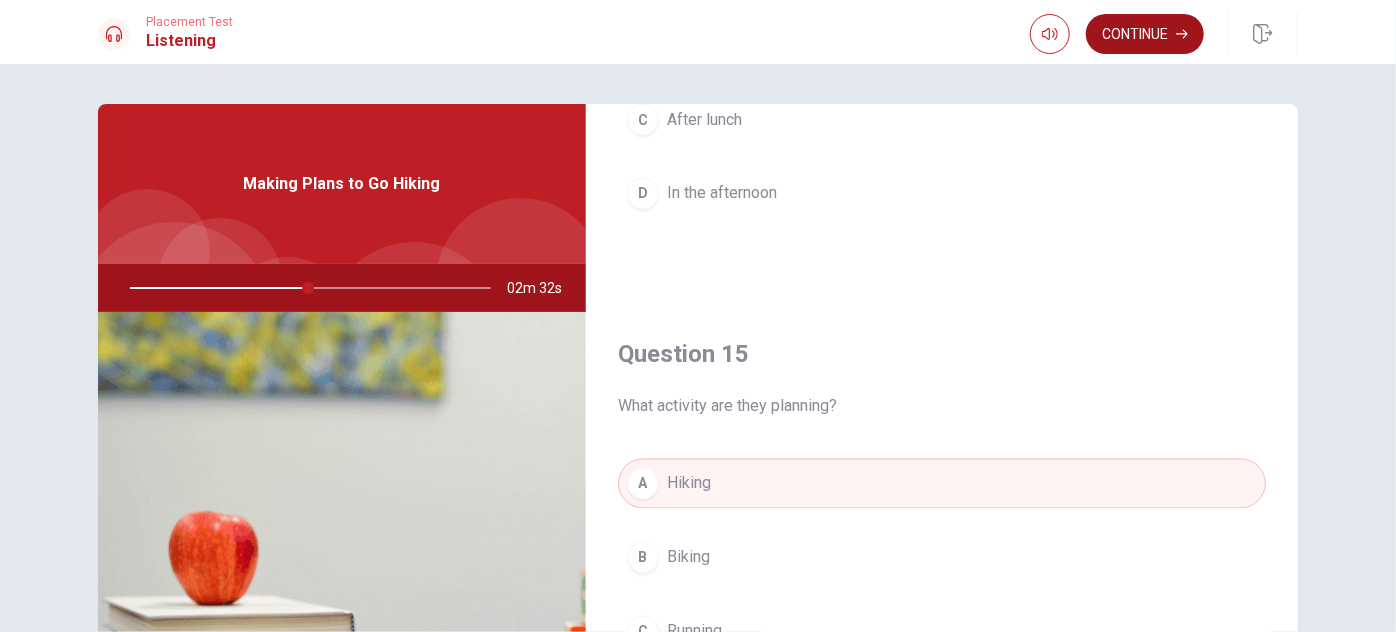 click on "Continue" at bounding box center (1145, 34) 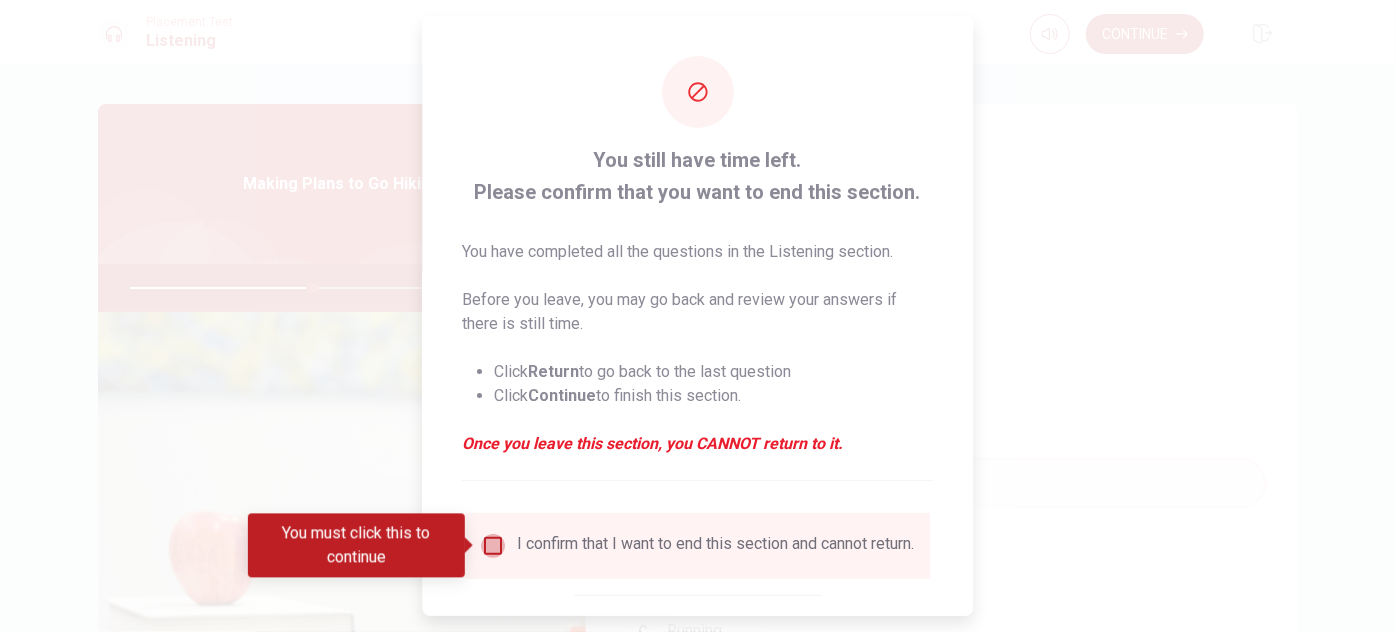 click at bounding box center (494, 546) 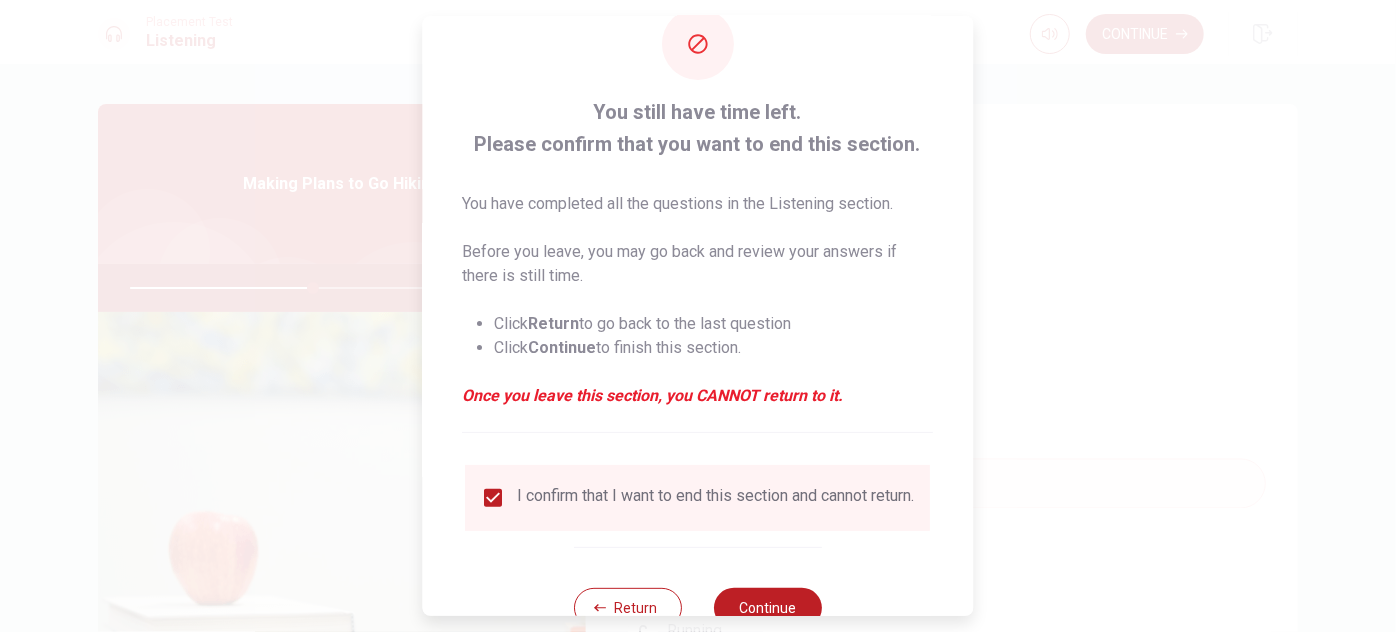 scroll, scrollTop: 114, scrollLeft: 0, axis: vertical 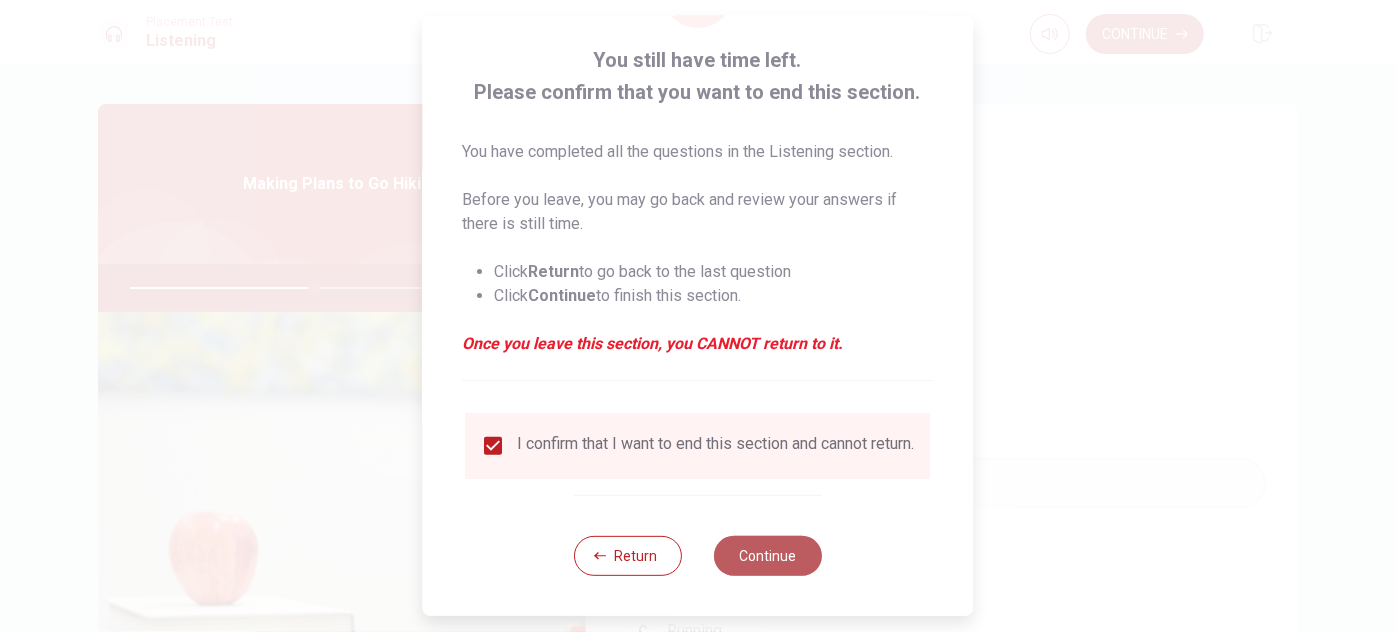 click on "Continue" at bounding box center (768, 556) 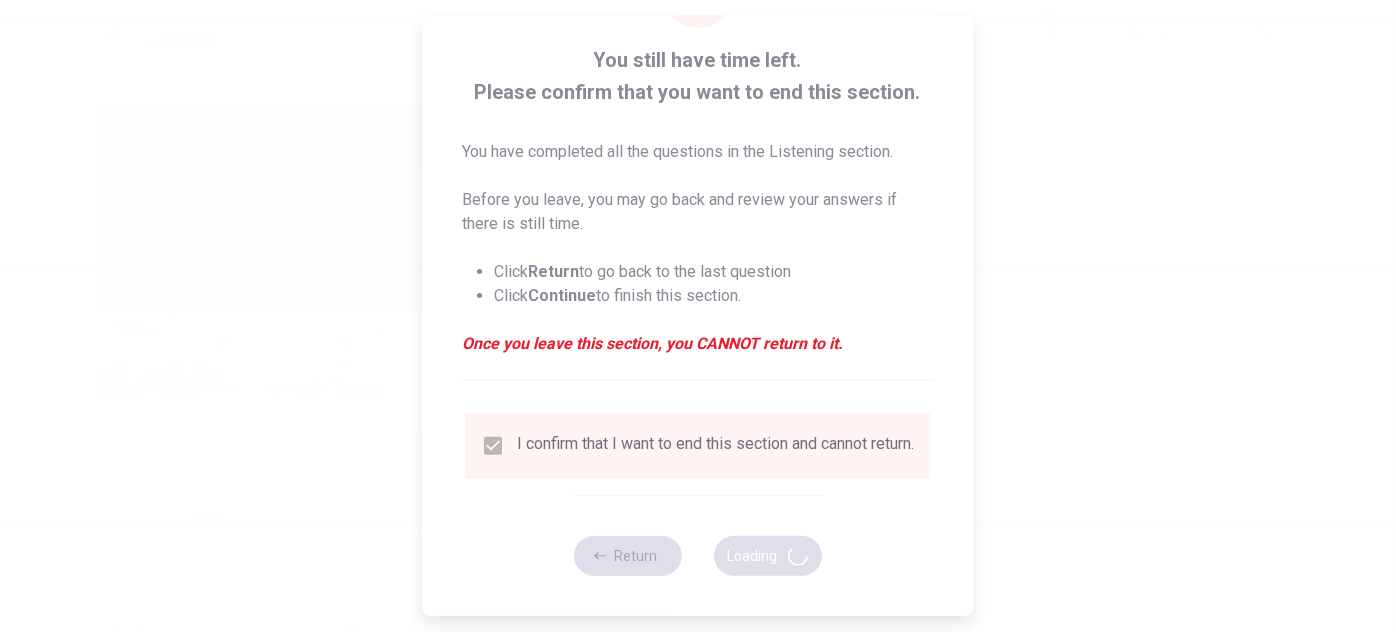 type on "52" 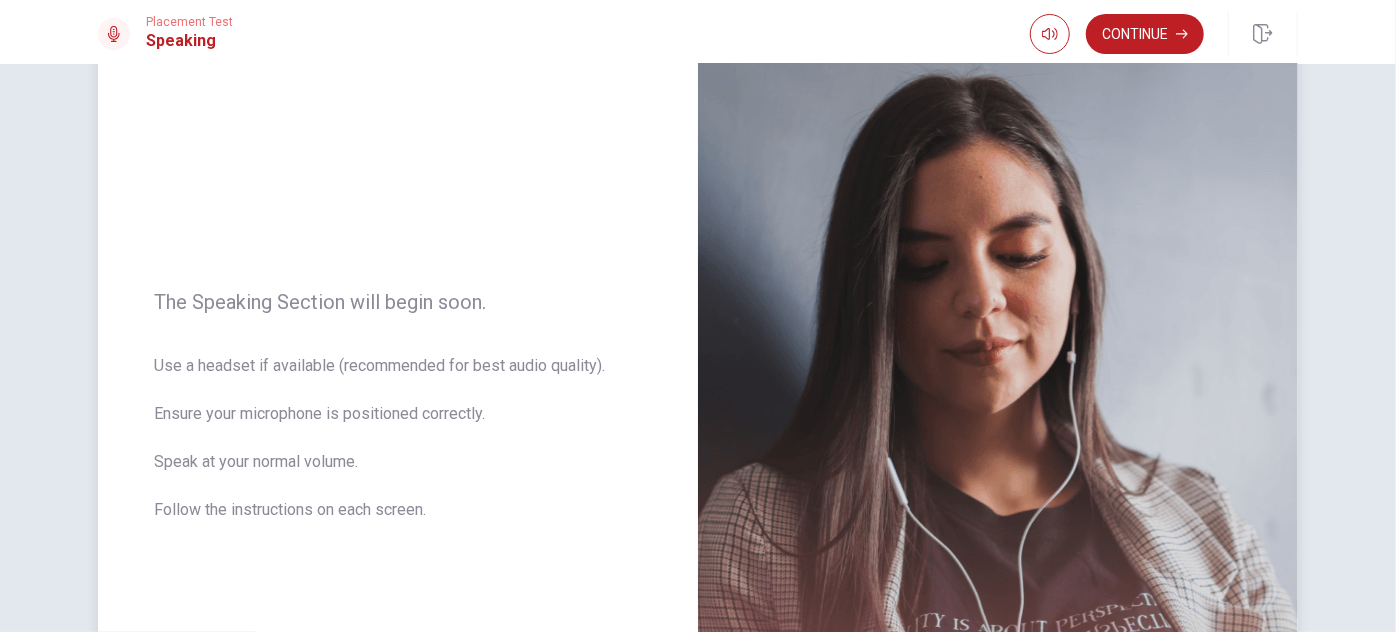 scroll, scrollTop: 126, scrollLeft: 0, axis: vertical 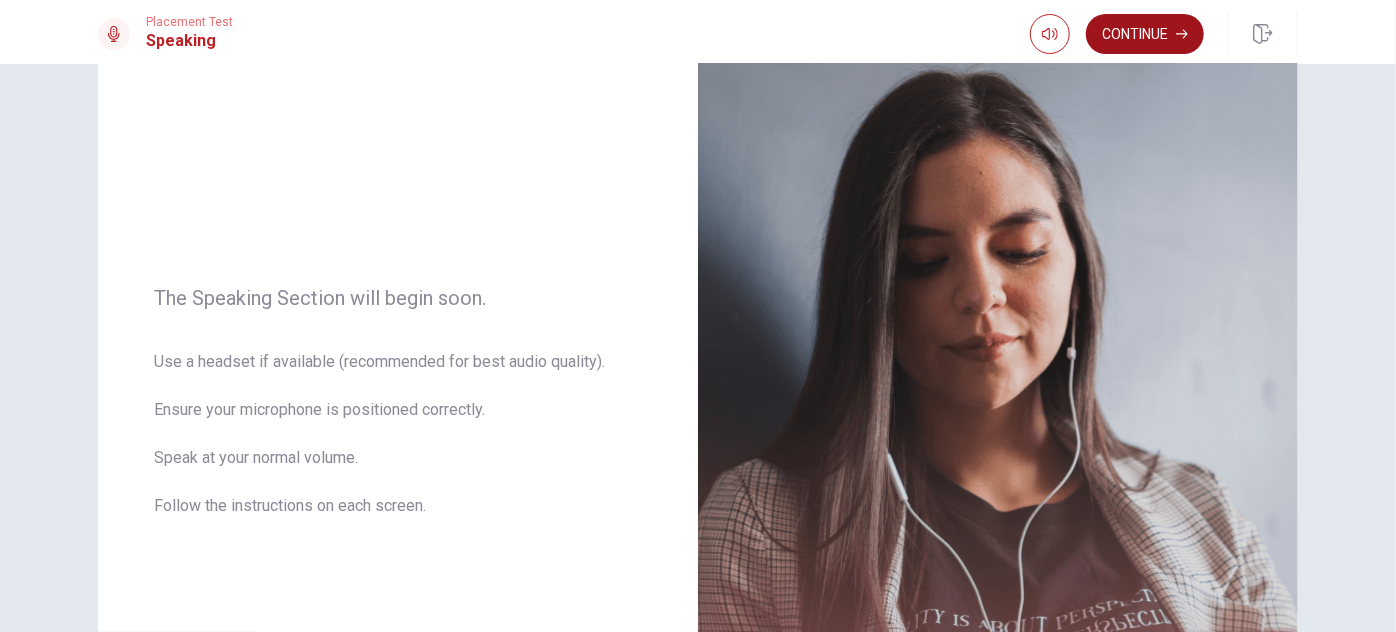 click on "Continue" at bounding box center [1145, 34] 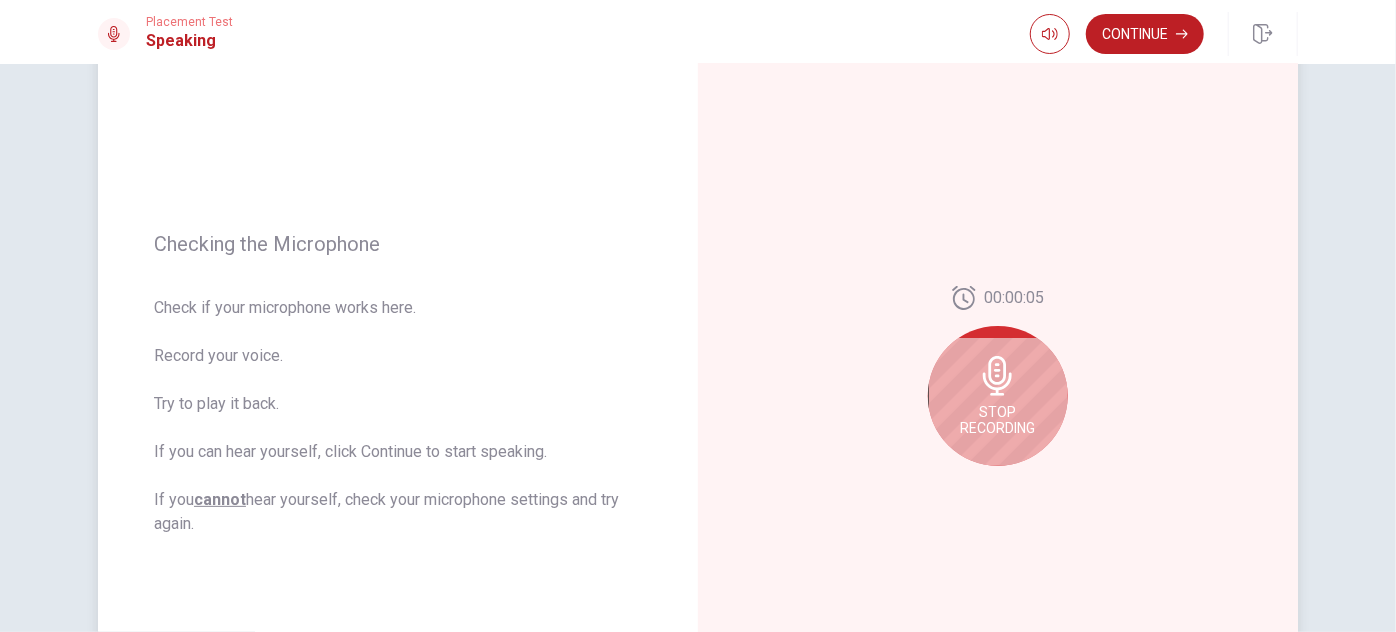 scroll, scrollTop: 159, scrollLeft: 0, axis: vertical 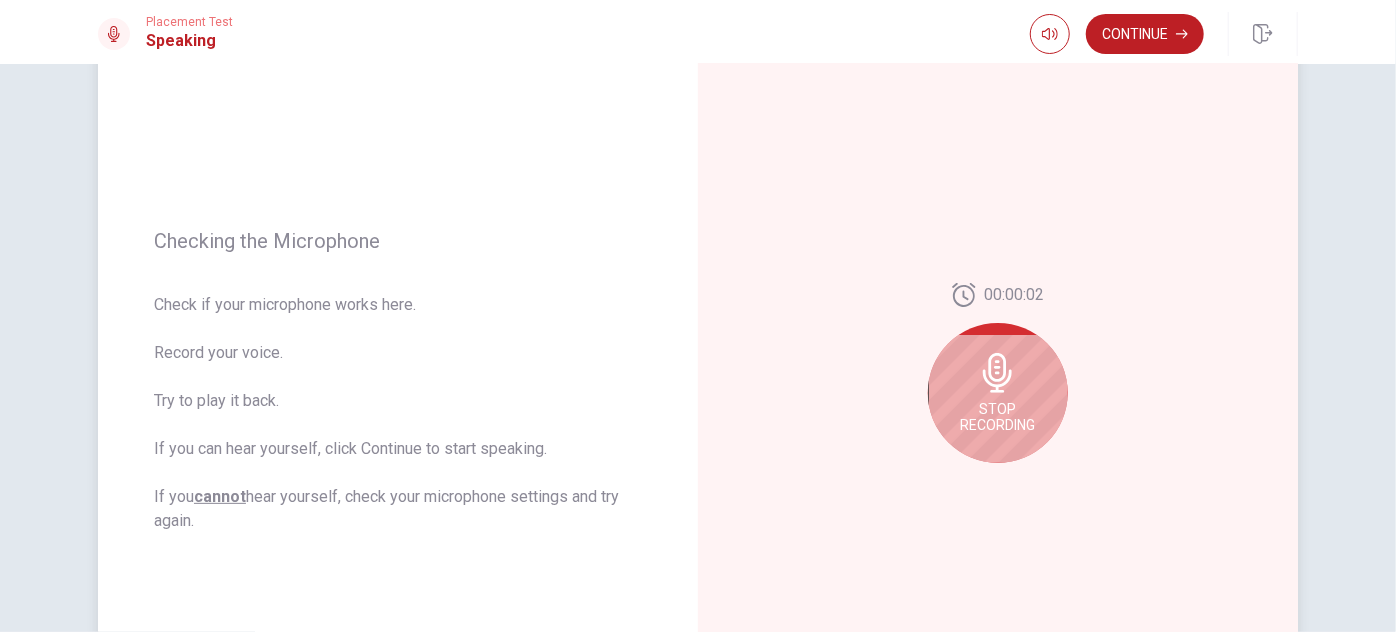 click 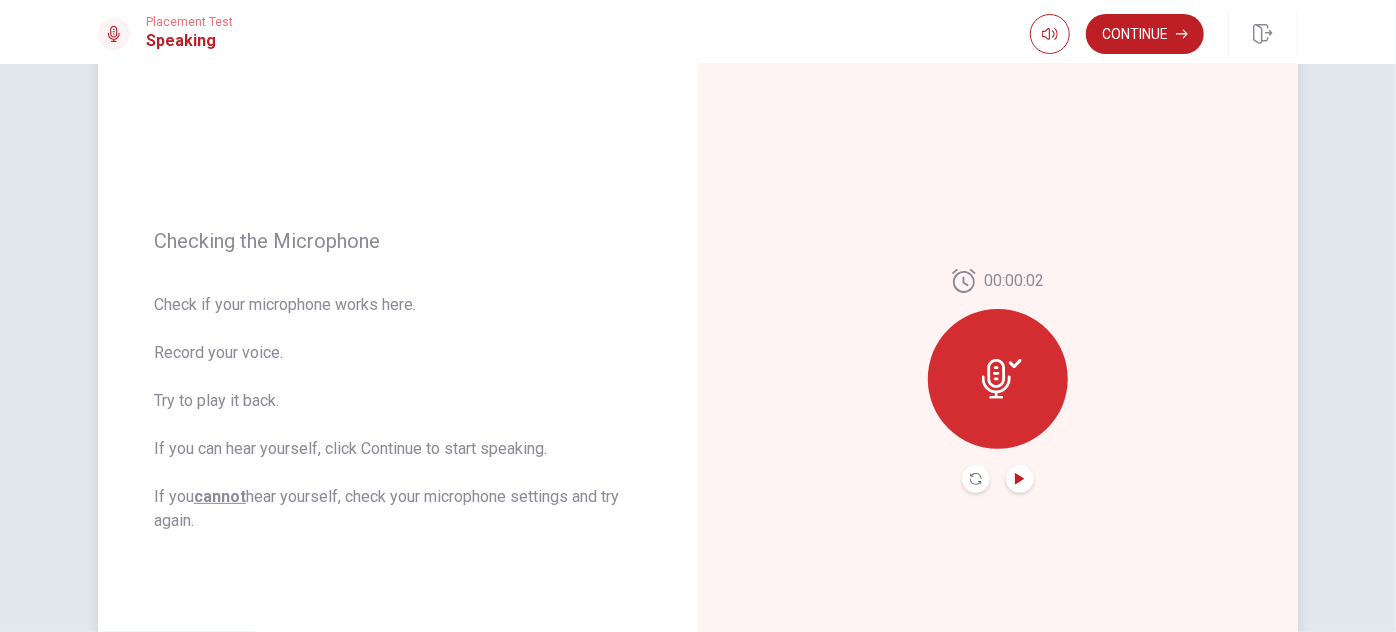 click 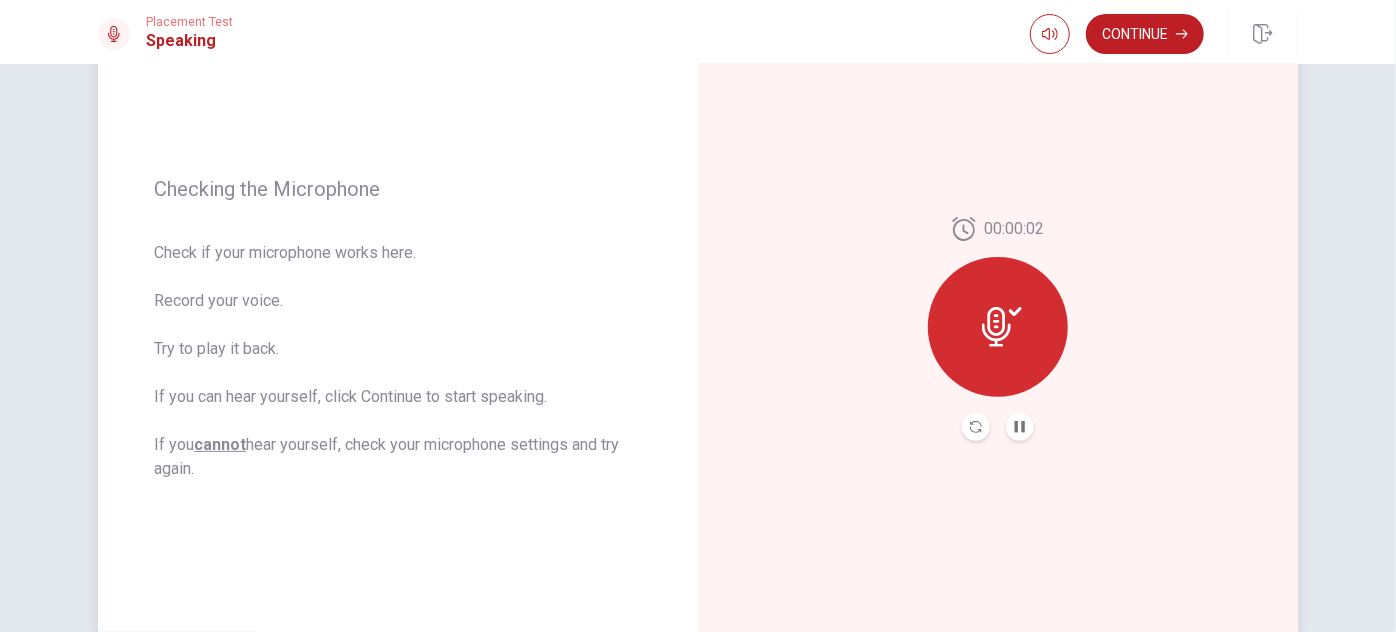 scroll, scrollTop: 178, scrollLeft: 0, axis: vertical 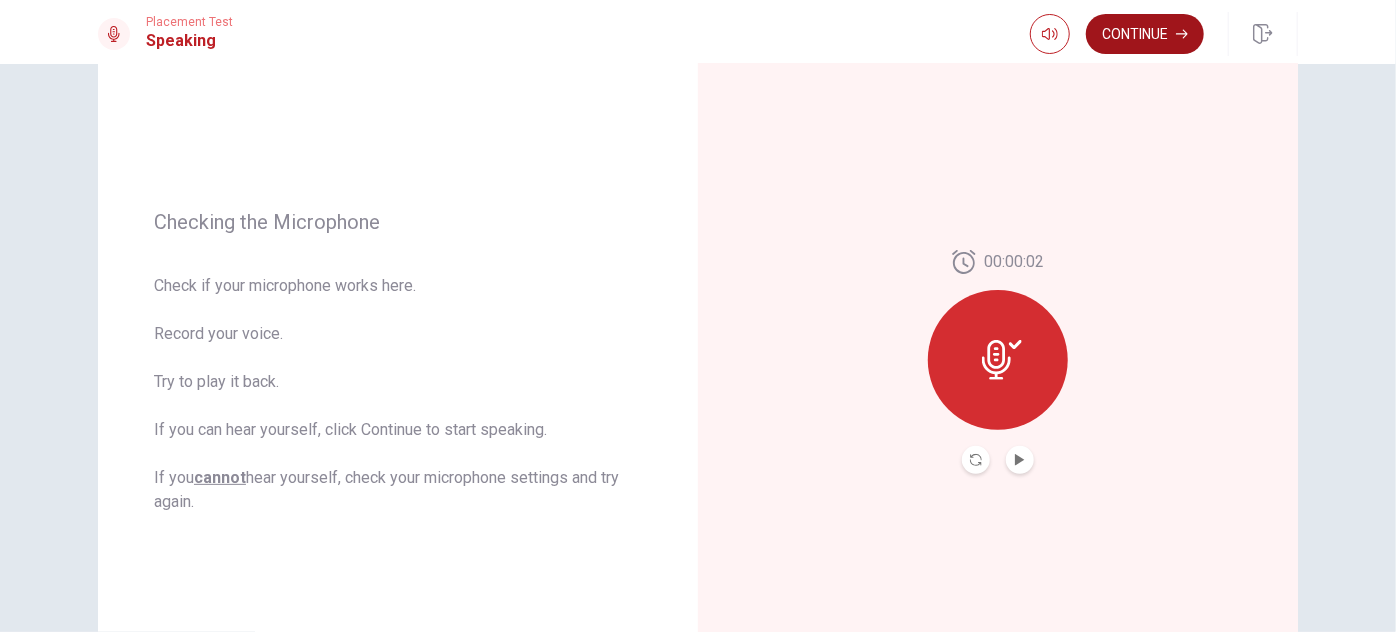 click on "Continue" at bounding box center (1145, 34) 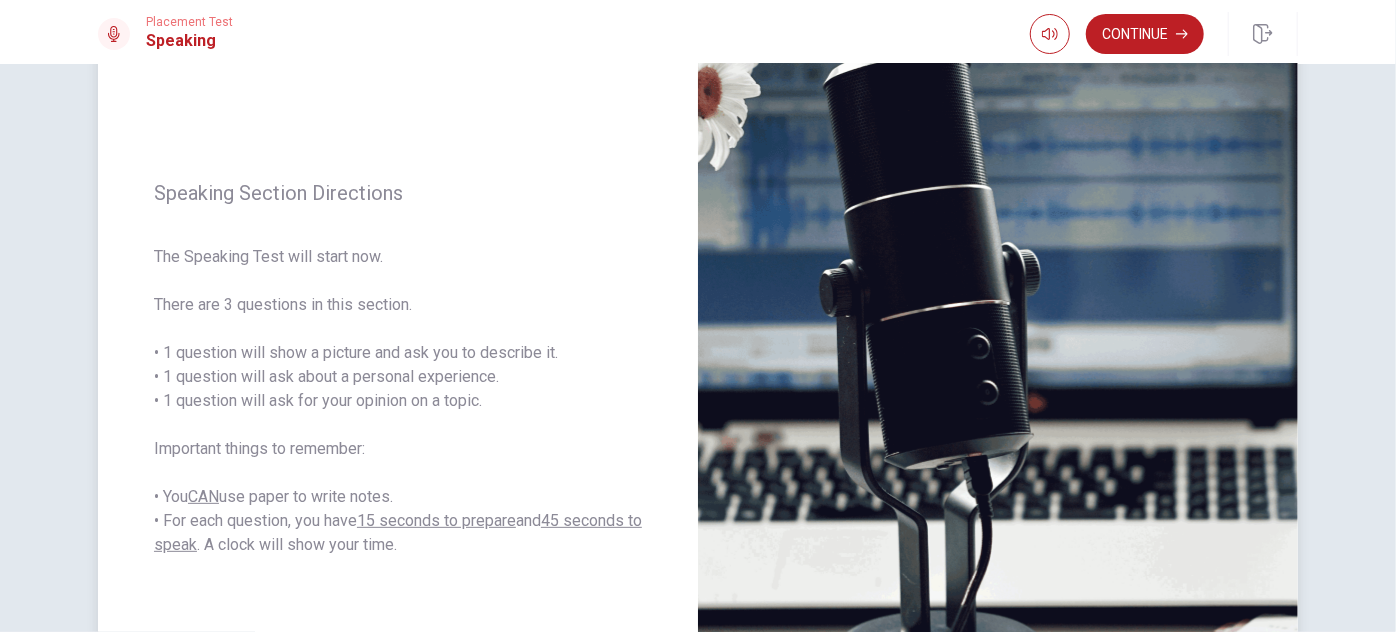 scroll, scrollTop: 170, scrollLeft: 0, axis: vertical 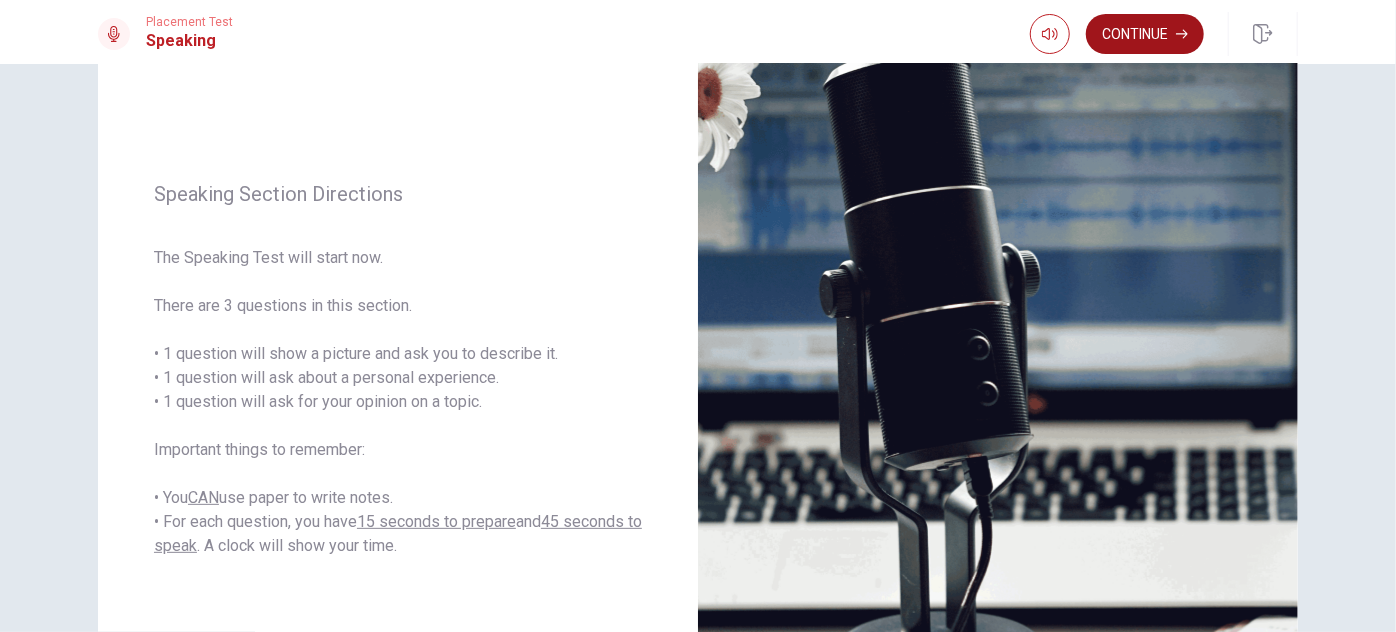 click on "Continue" at bounding box center (1145, 34) 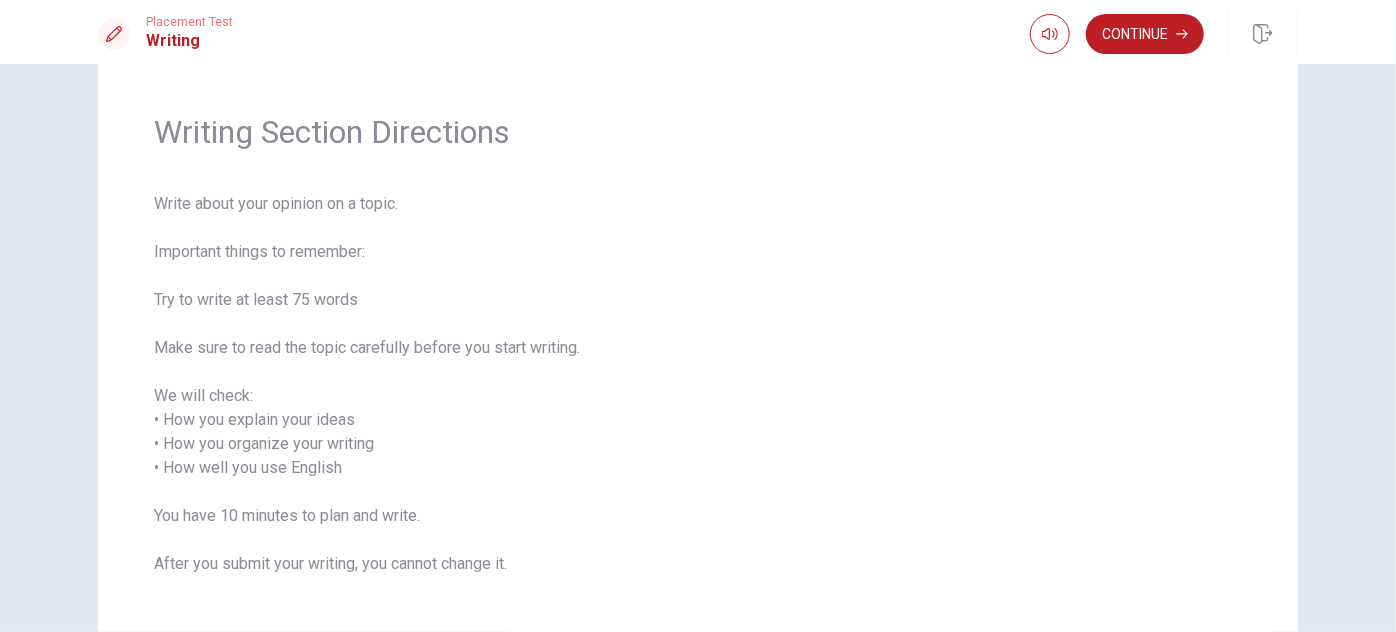 scroll, scrollTop: 47, scrollLeft: 0, axis: vertical 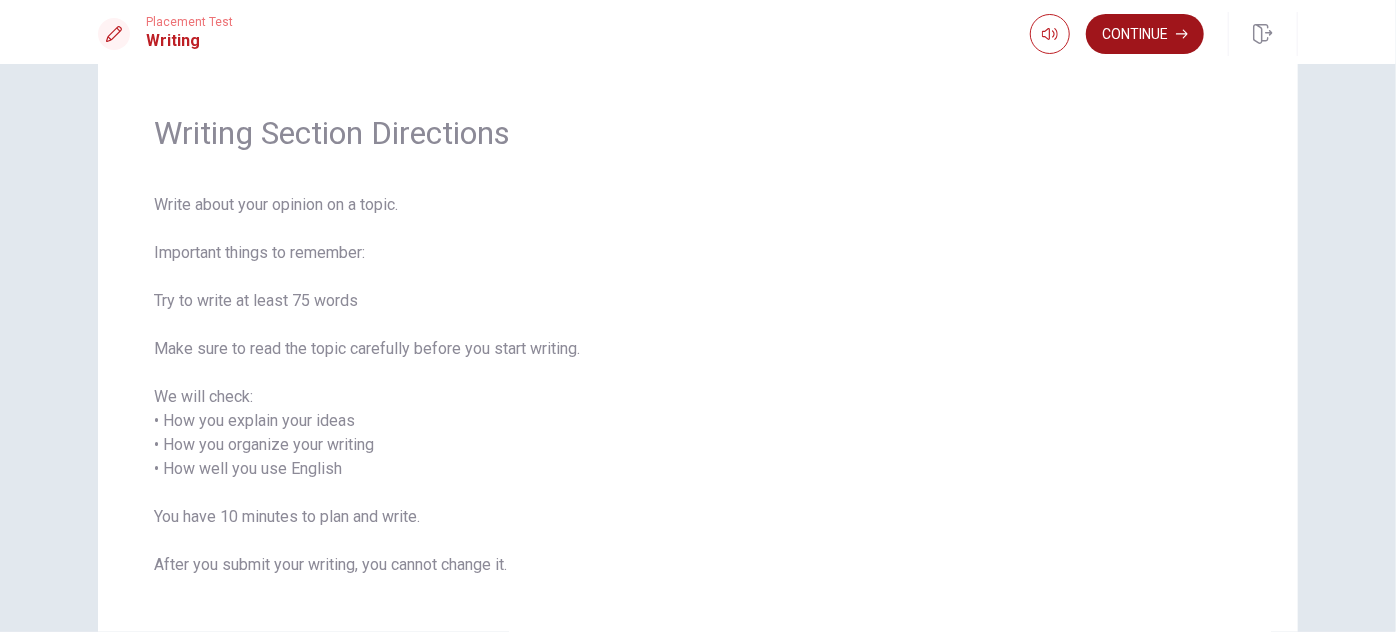 click on "Continue" at bounding box center (1145, 34) 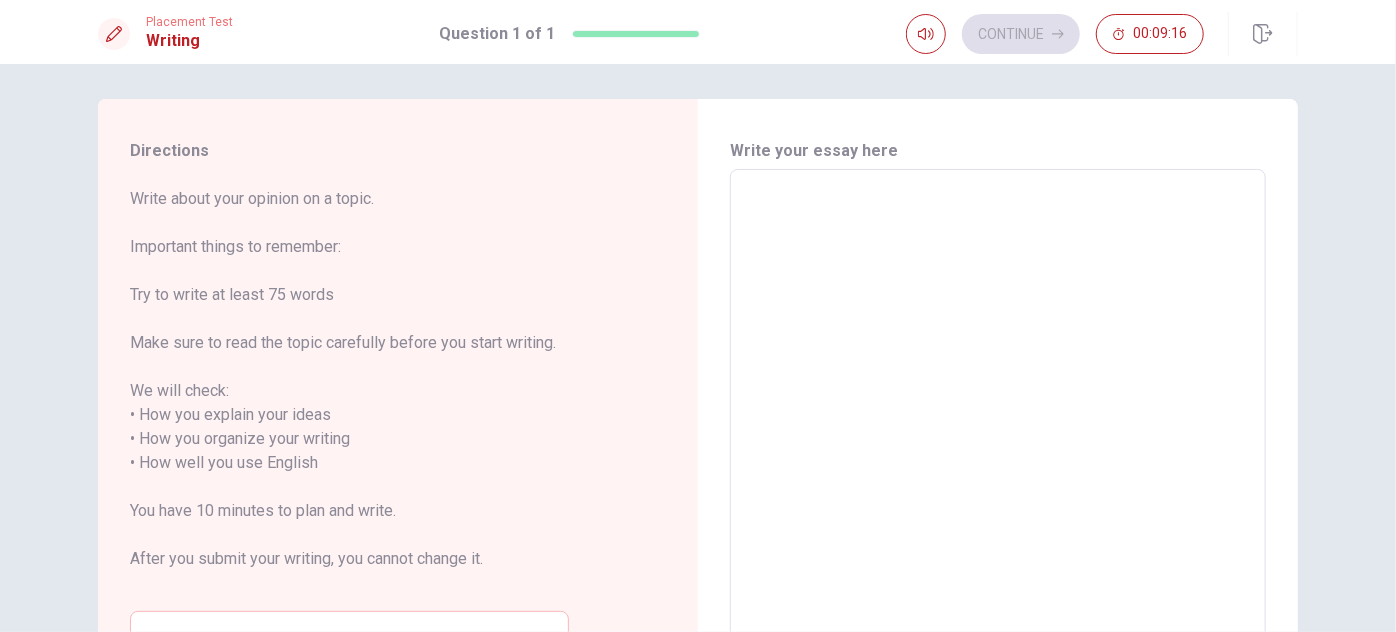 scroll, scrollTop: 0, scrollLeft: 0, axis: both 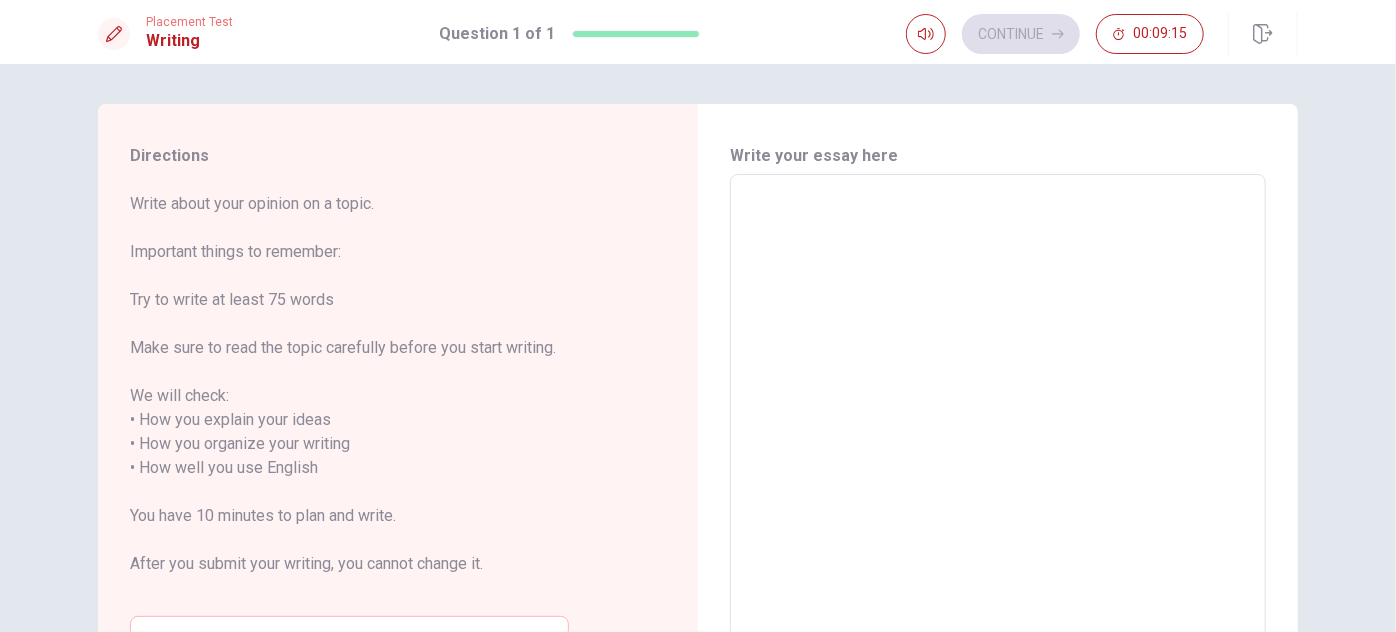 click at bounding box center (998, 456) 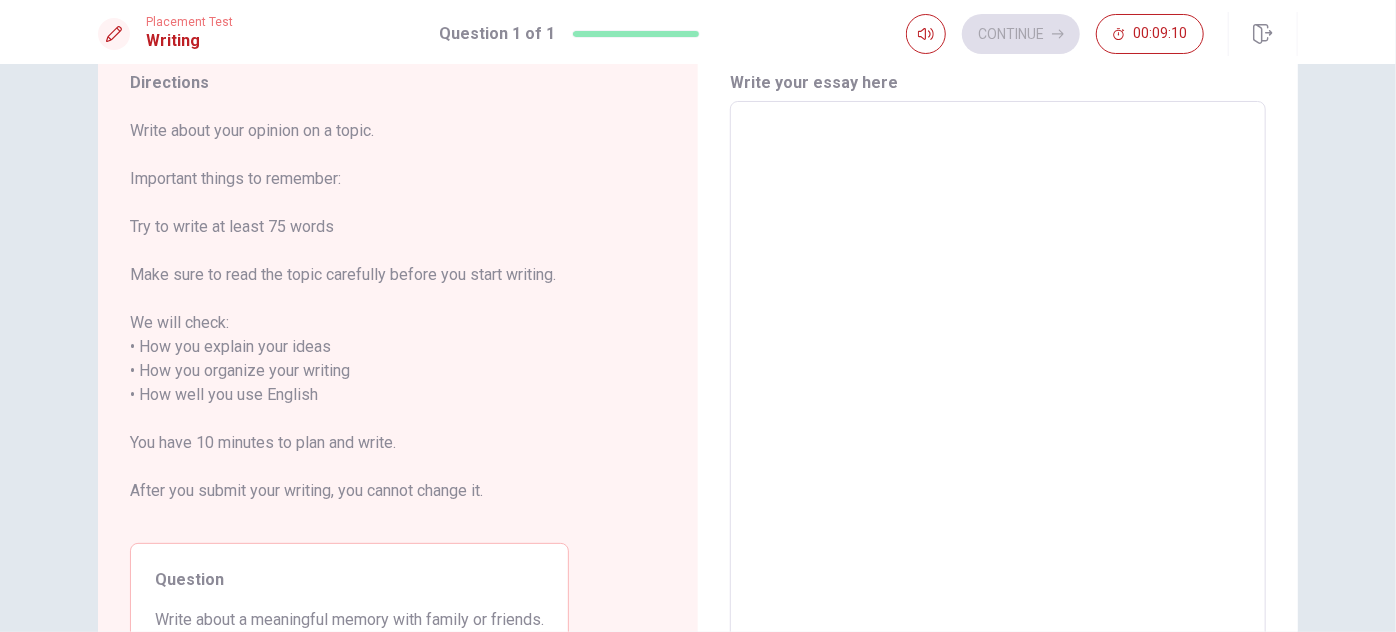 scroll, scrollTop: 110, scrollLeft: 0, axis: vertical 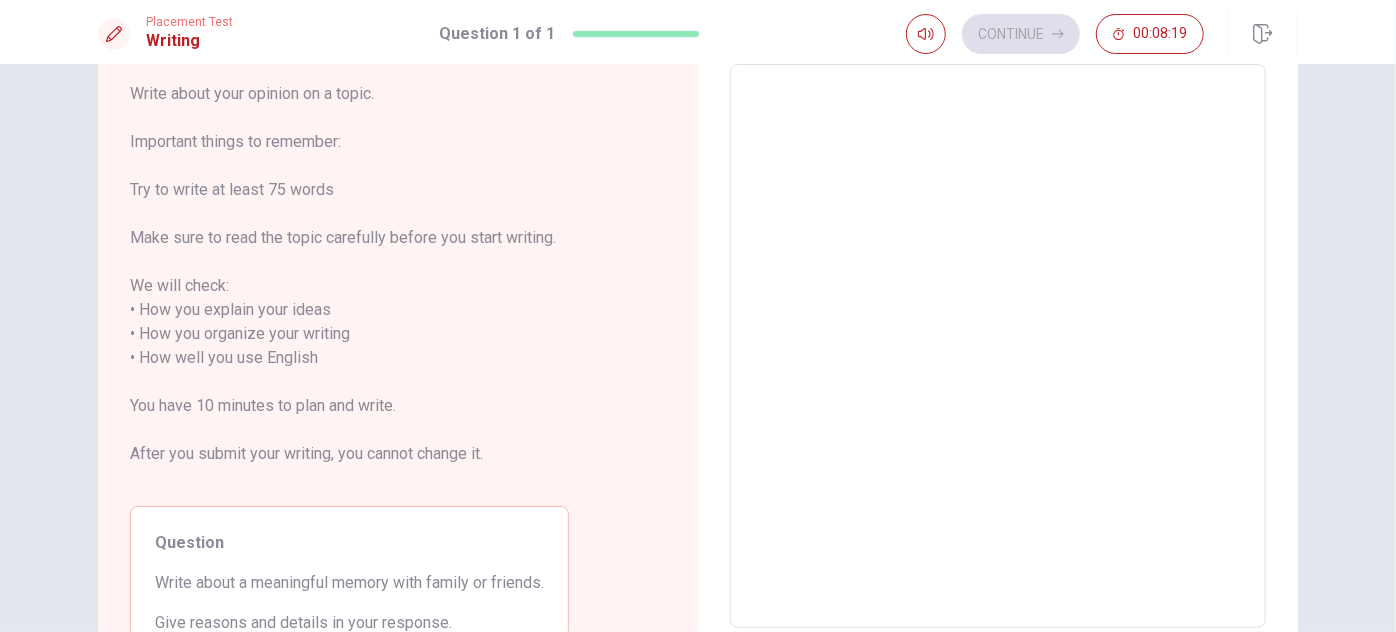 type on "m" 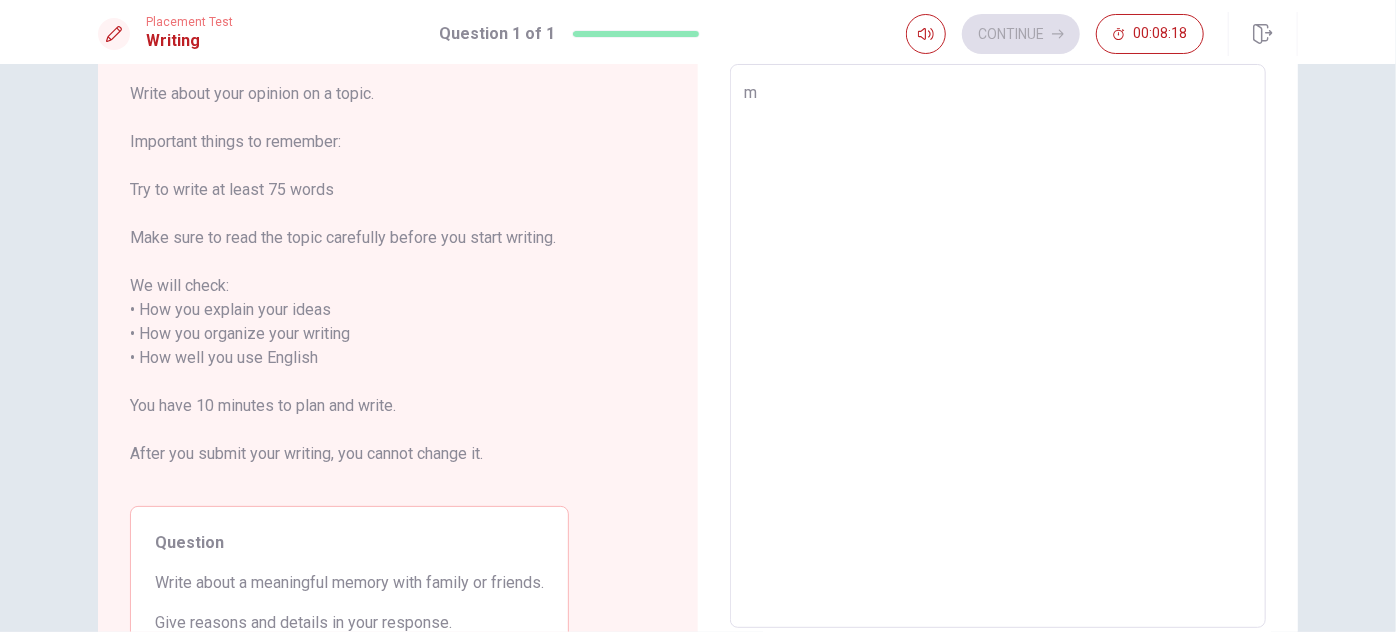 type on "my" 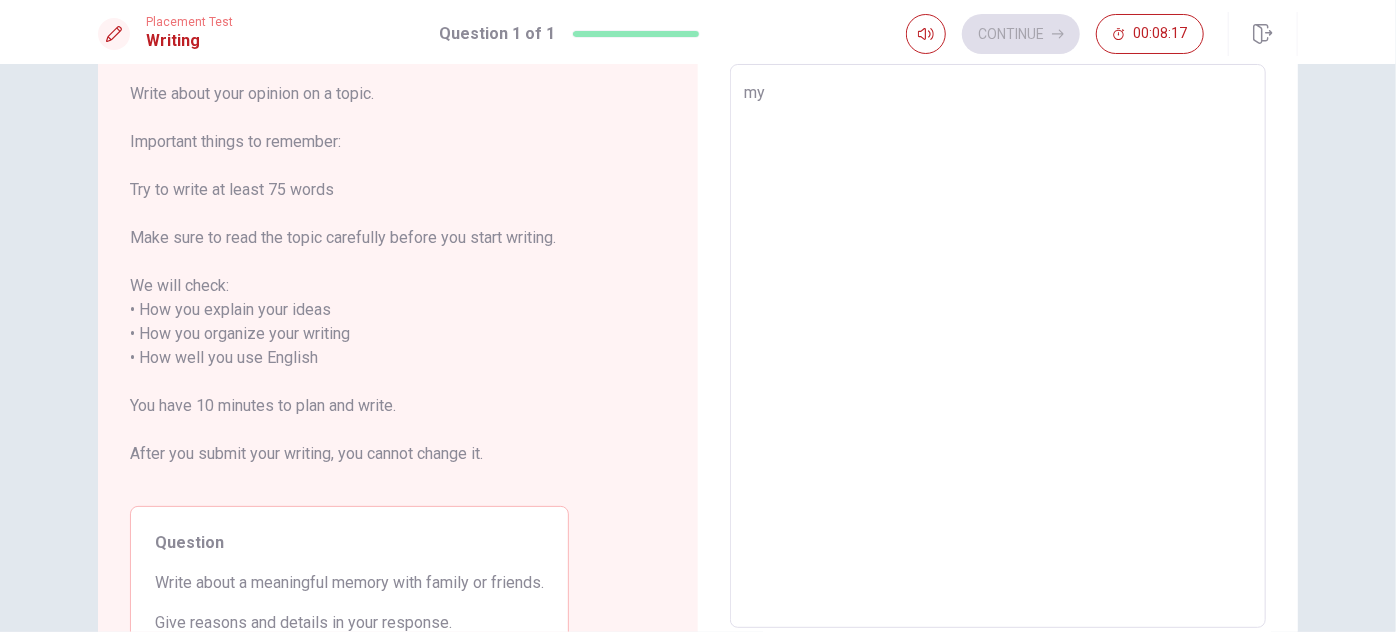 type on "x" 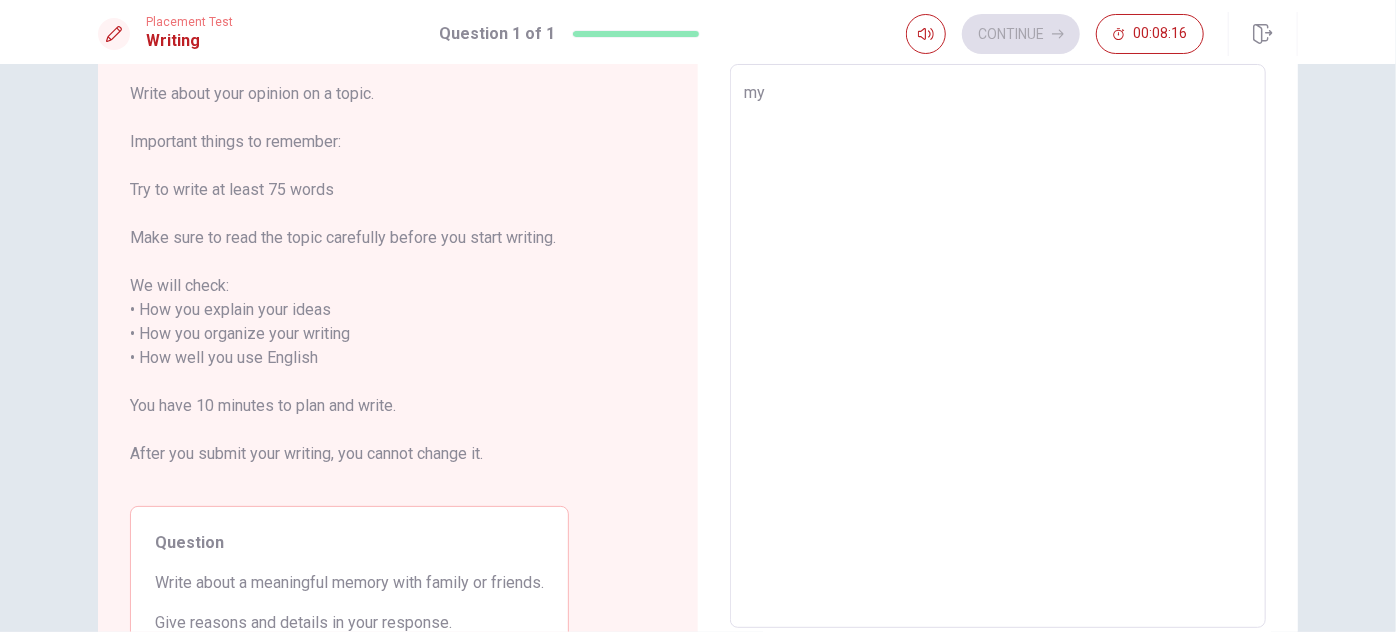 type on "m" 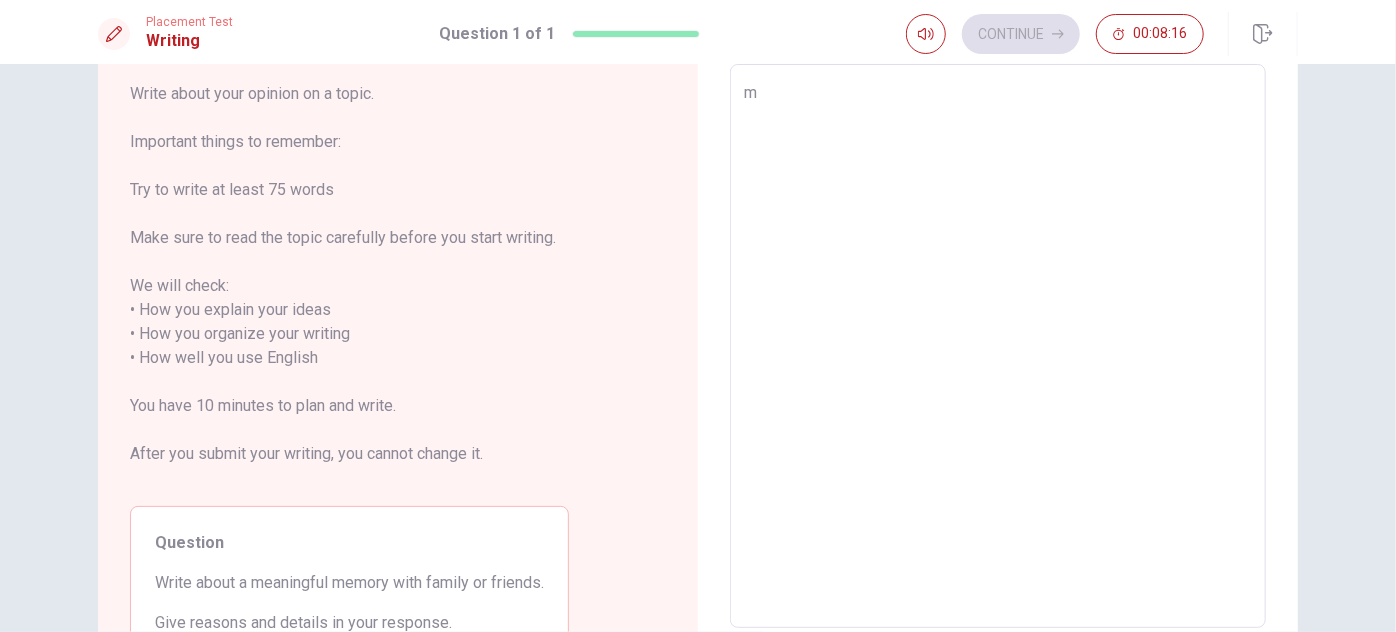 type on "x" 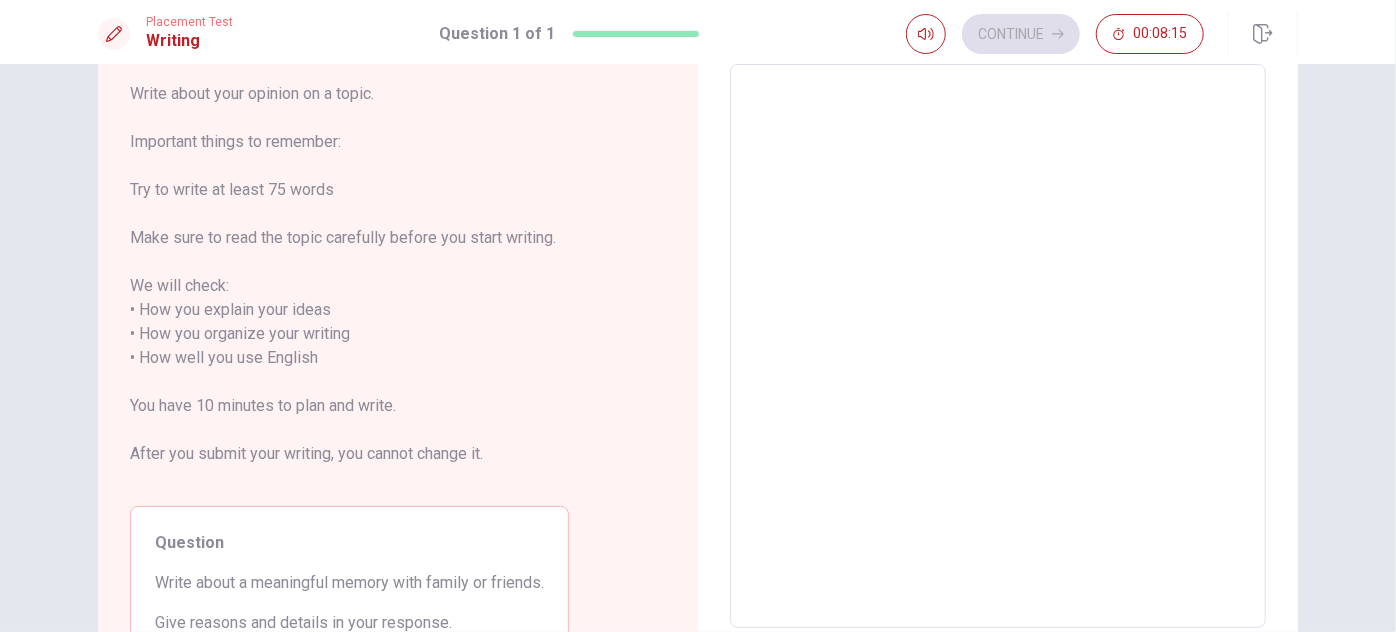 type on "M" 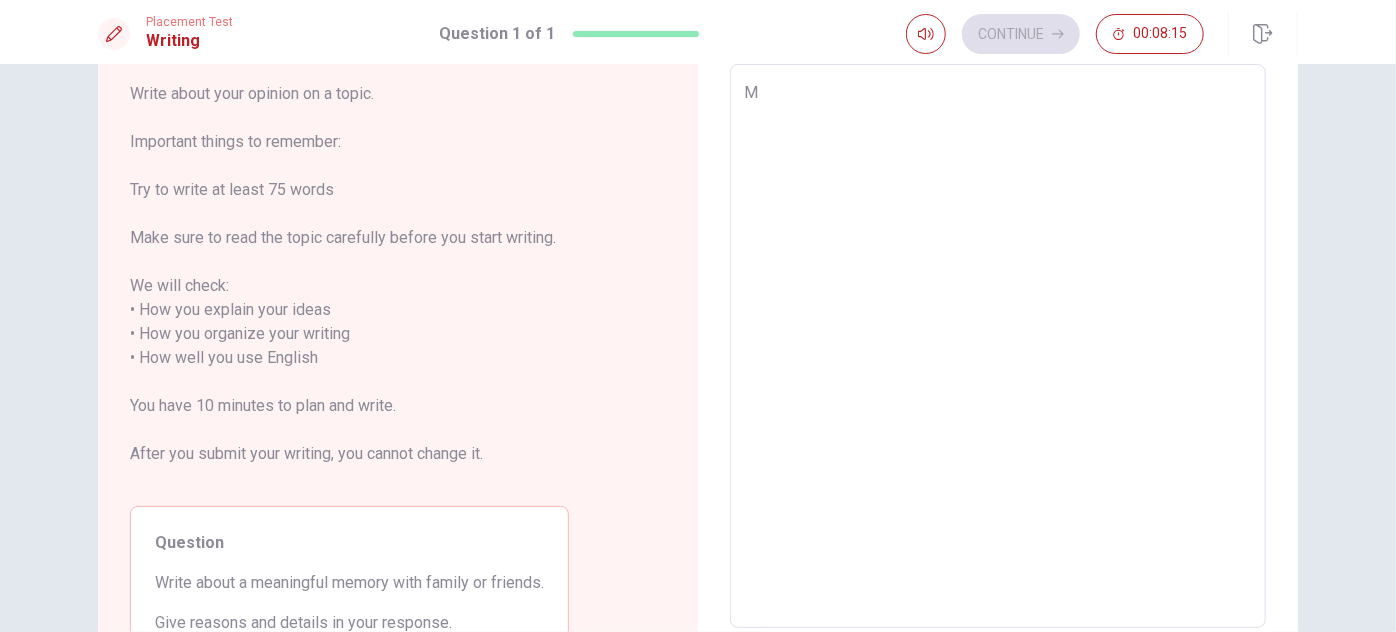 type on "x" 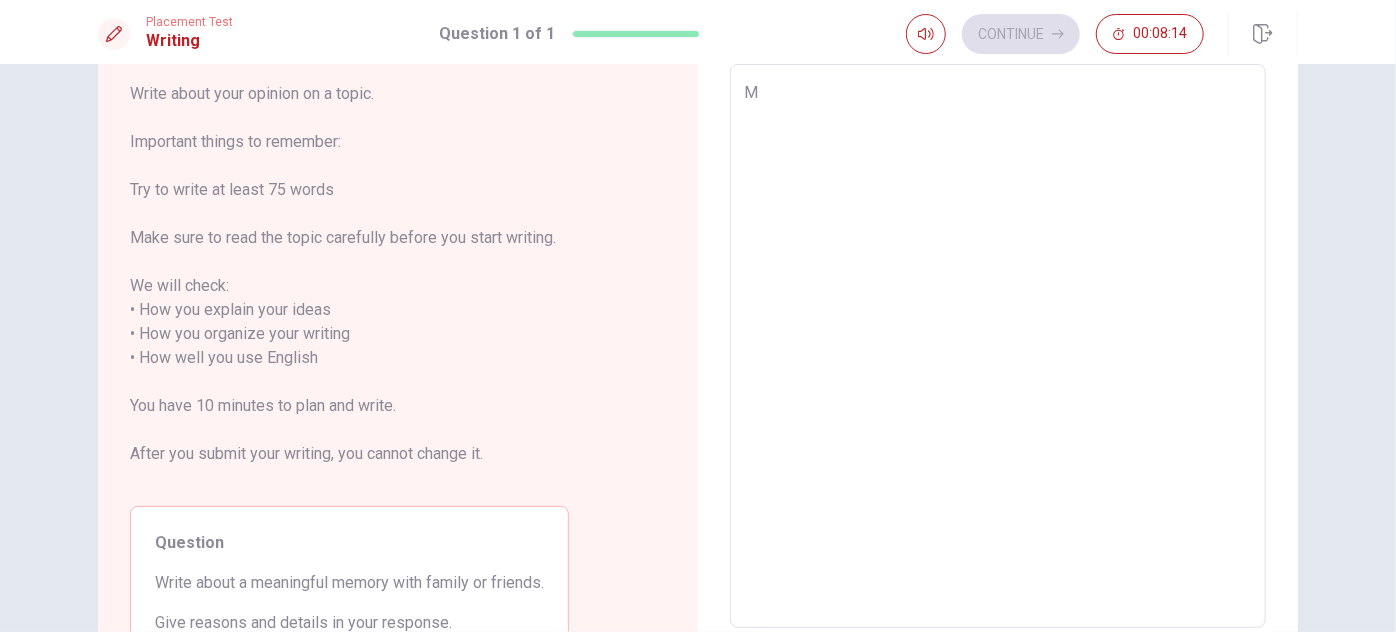 type on "My" 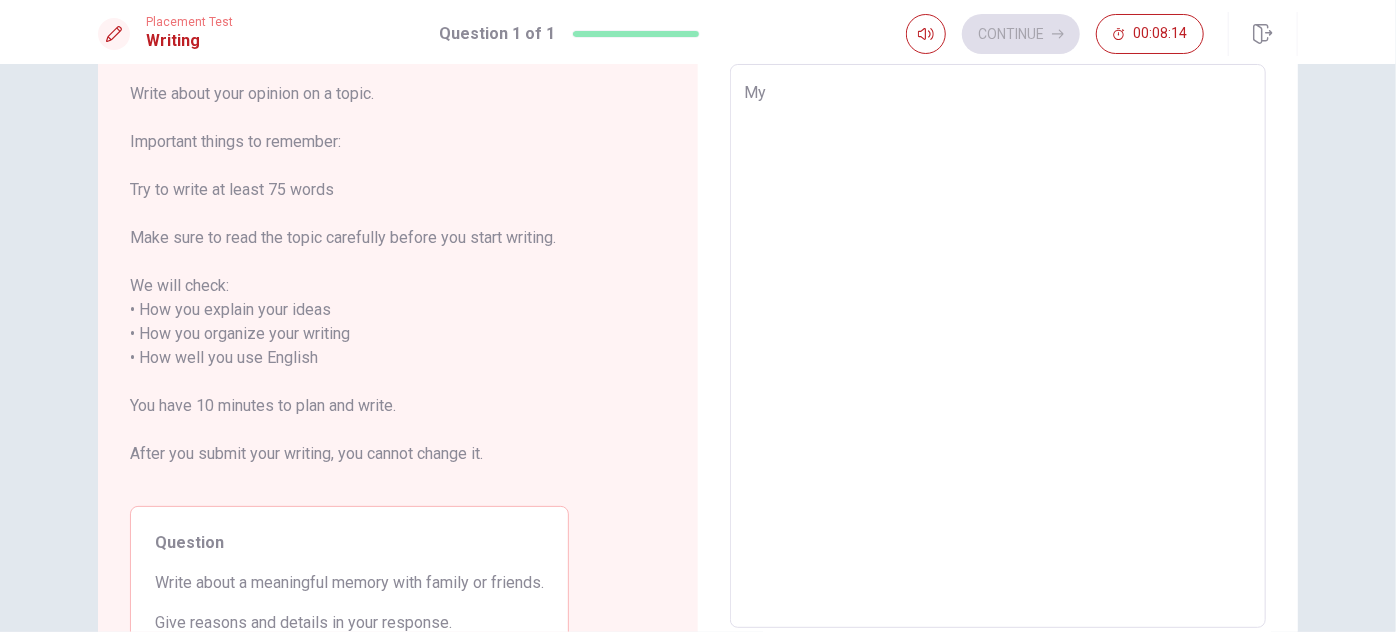 type on "x" 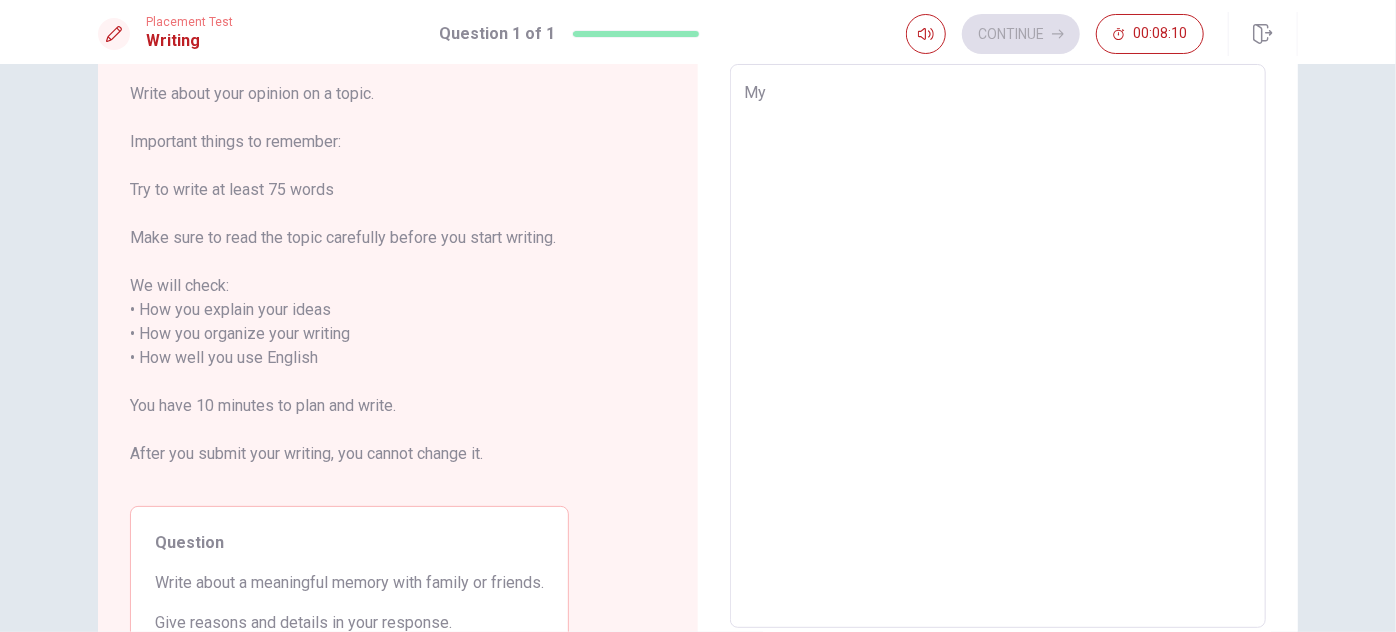 type on "x" 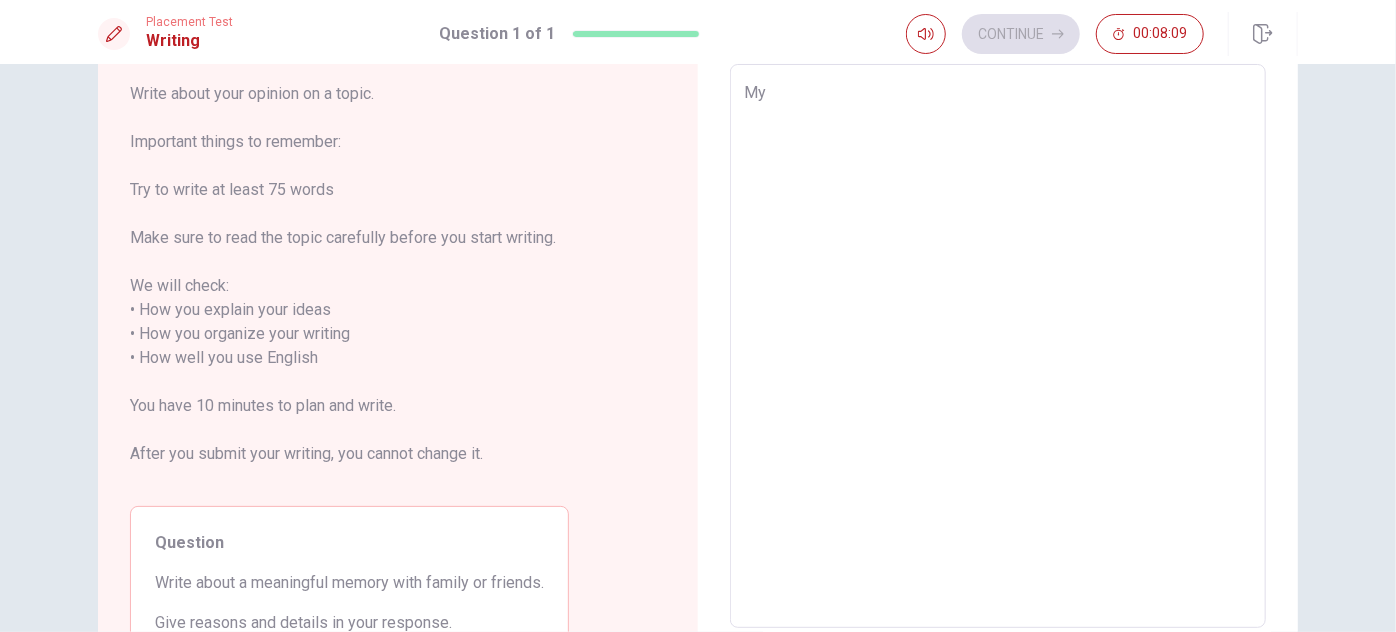 type on "My m" 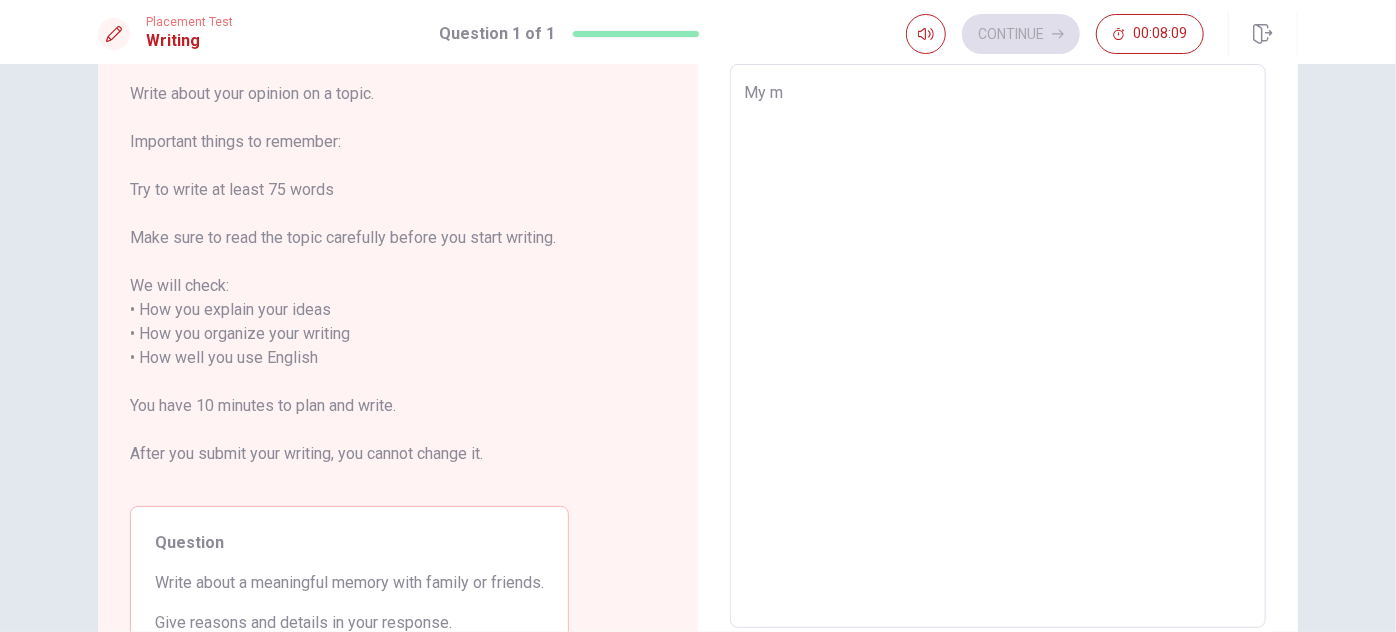 type on "x" 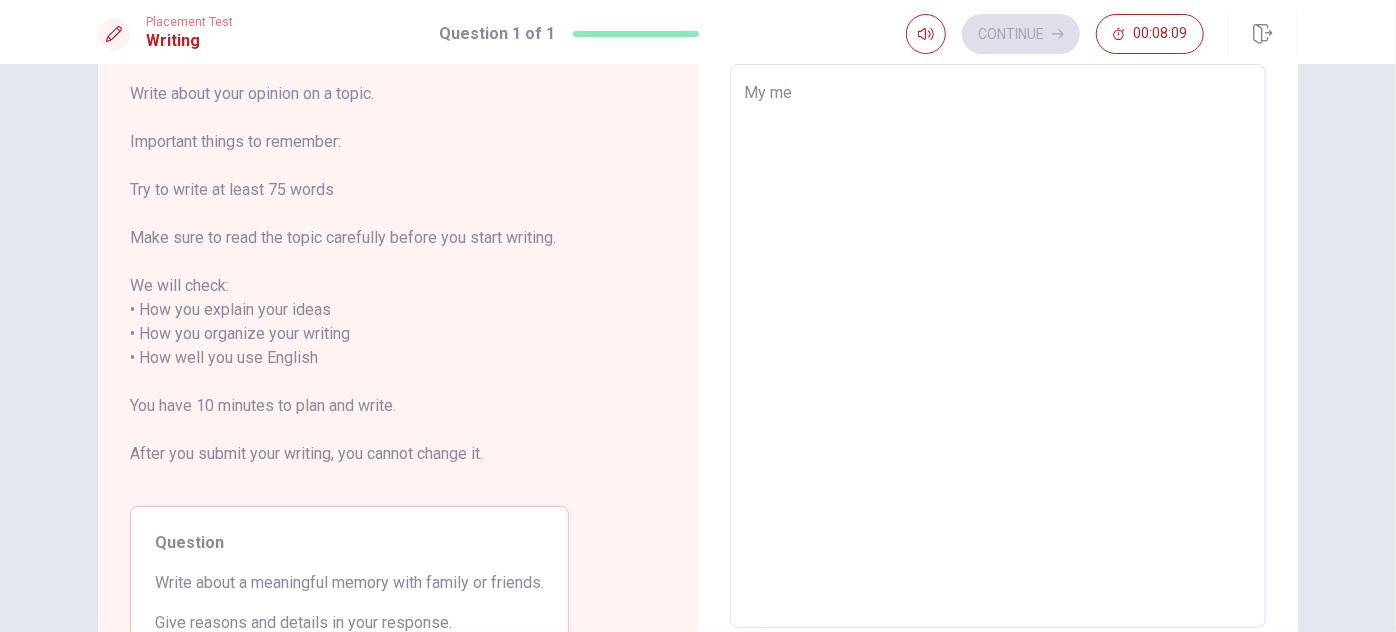 type on "x" 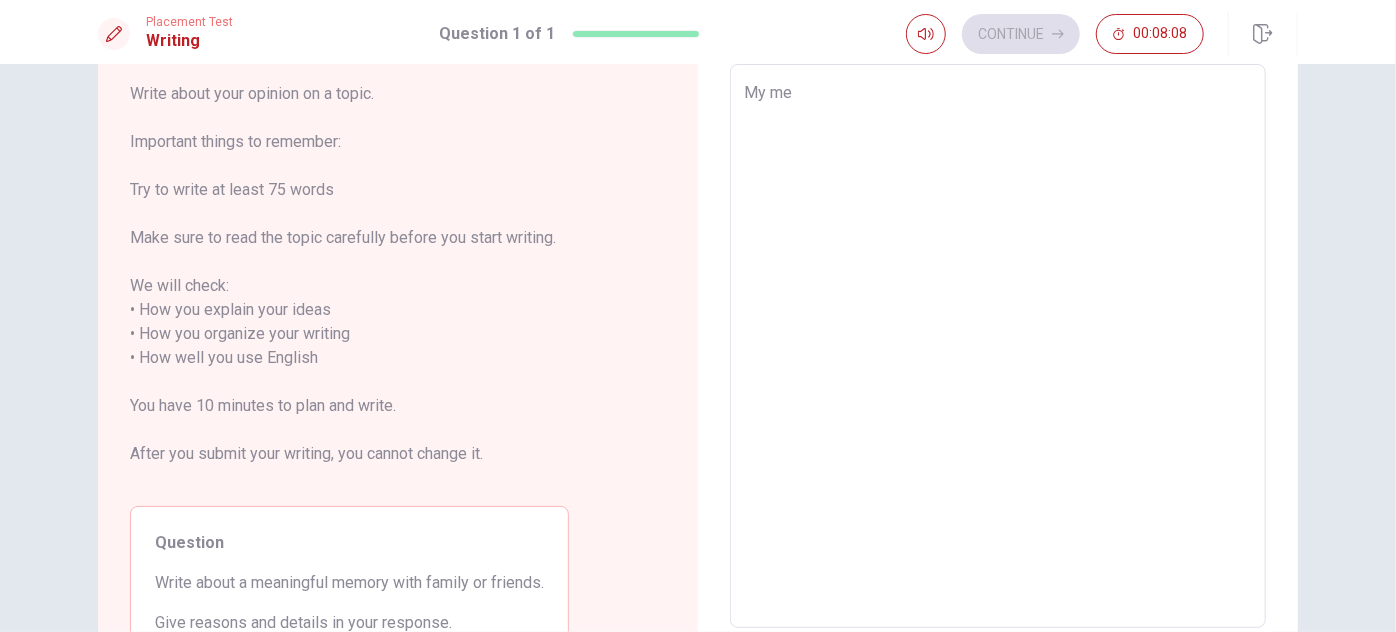type on "My mea" 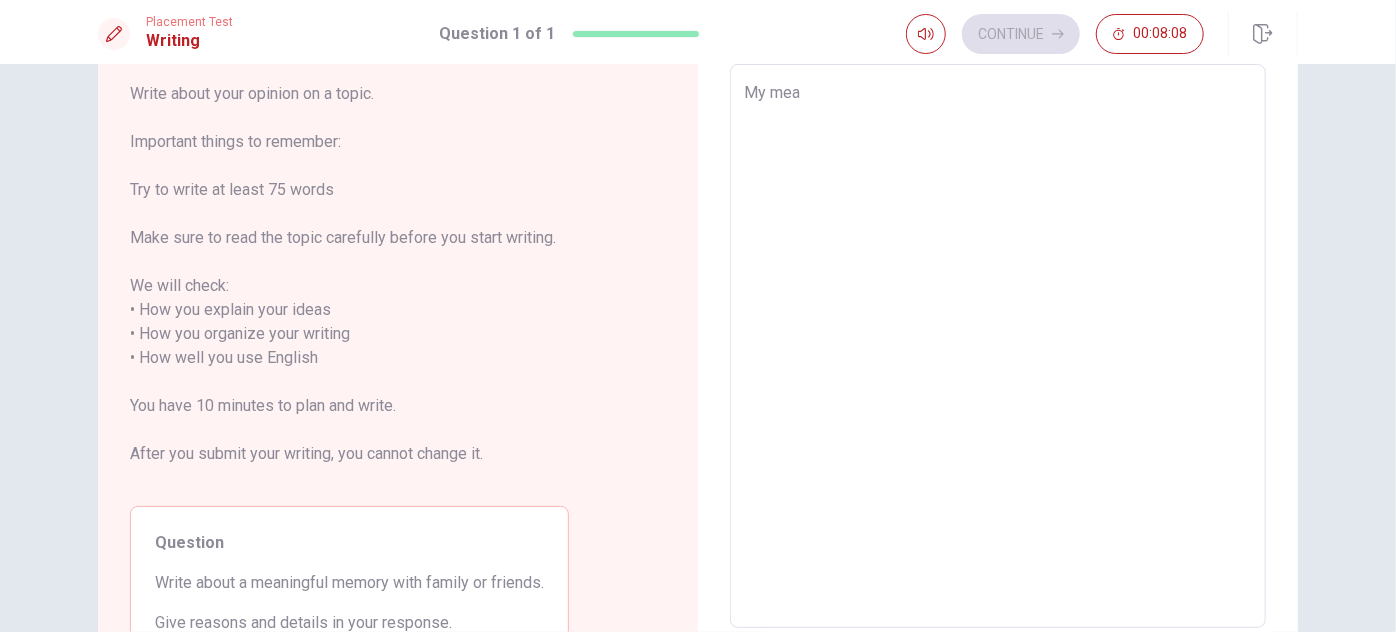 type on "x" 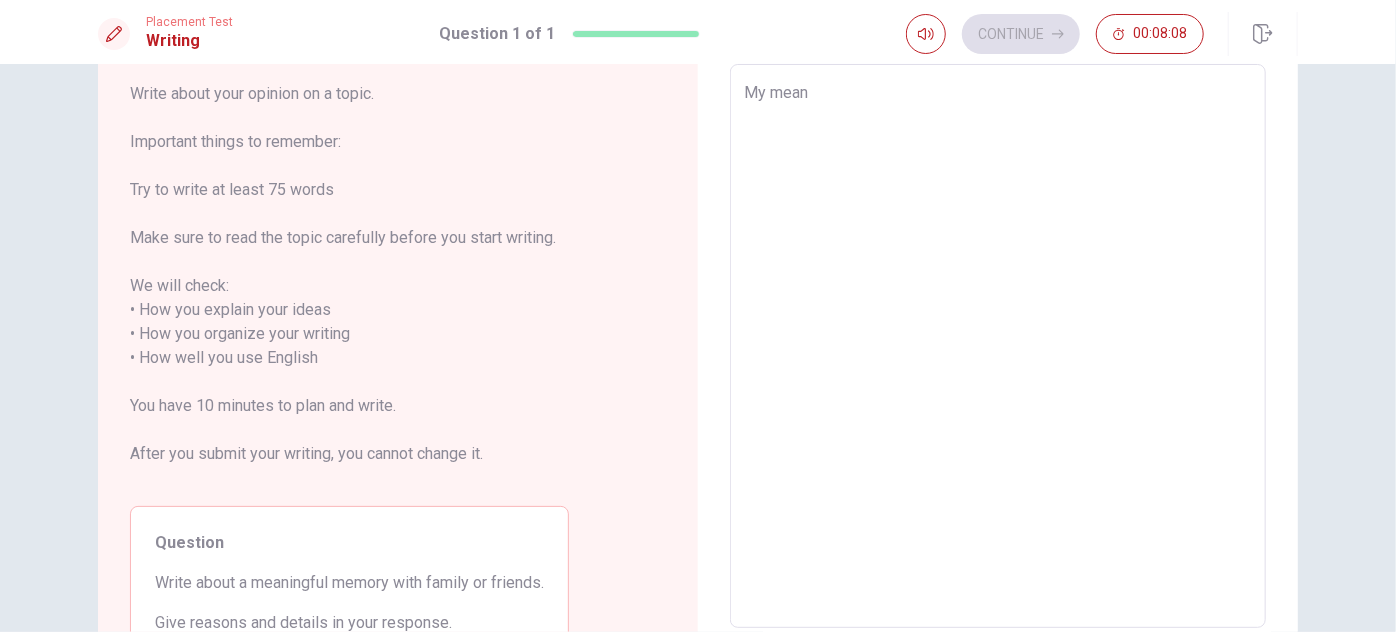 type on "x" 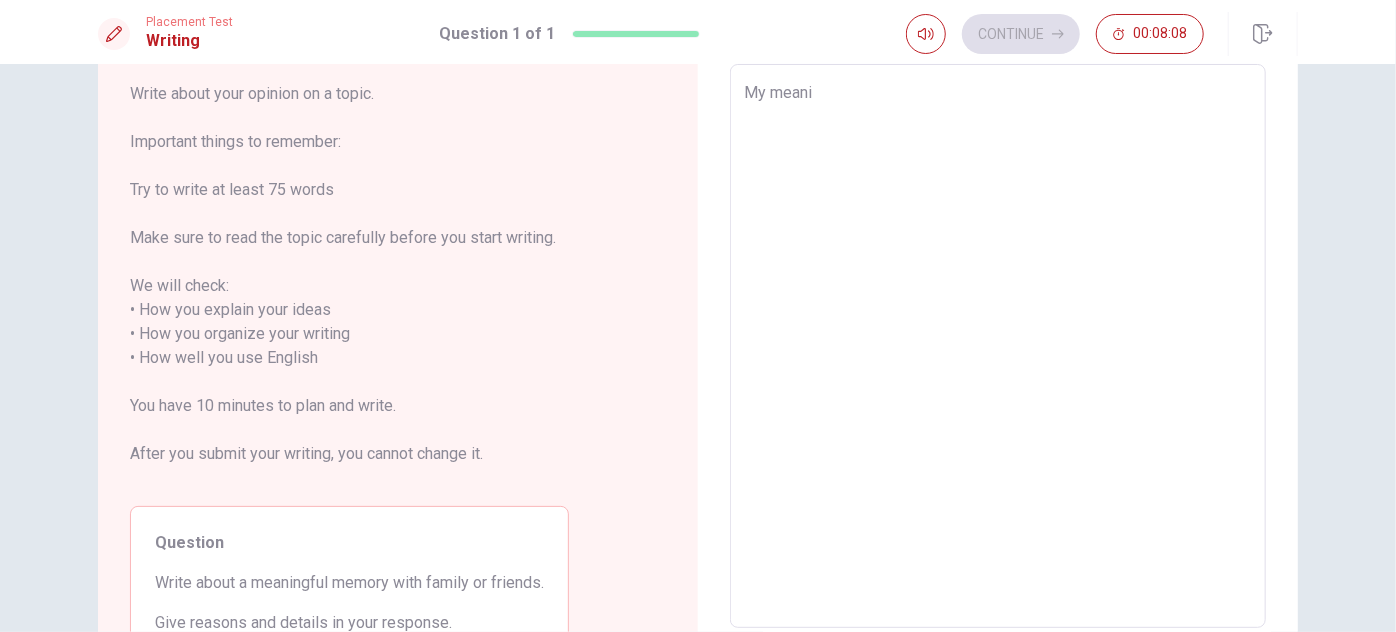 type on "x" 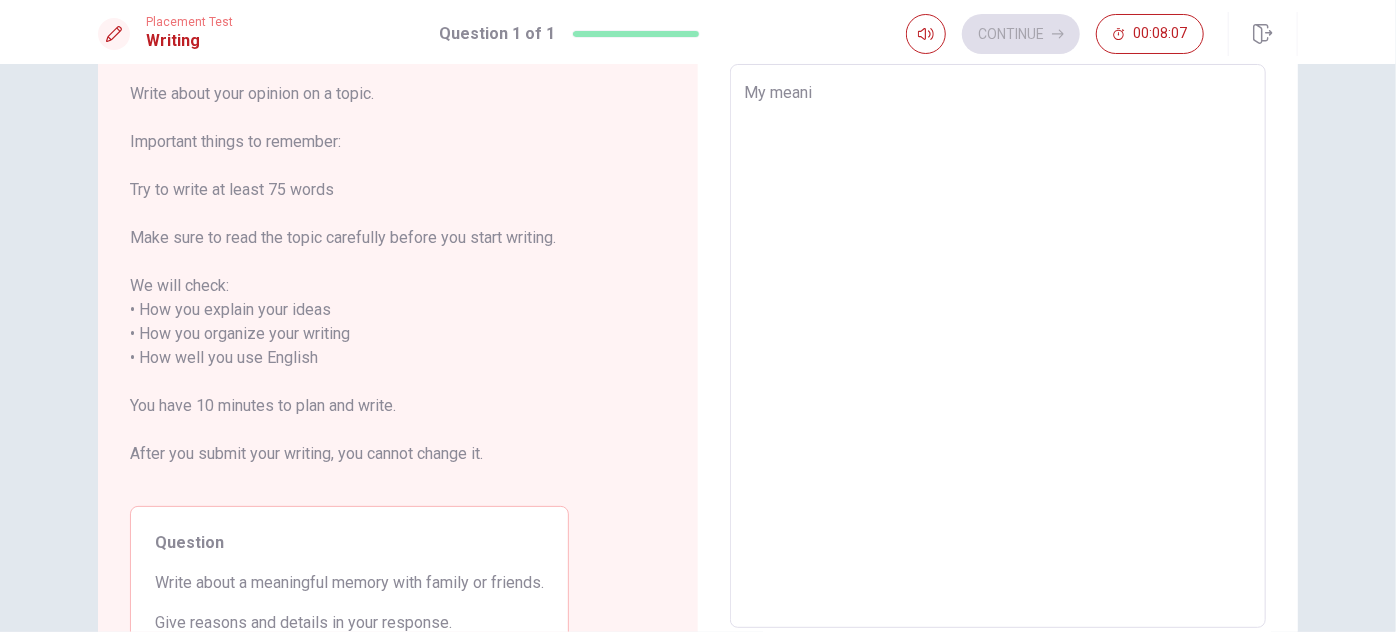 type on "My meanin" 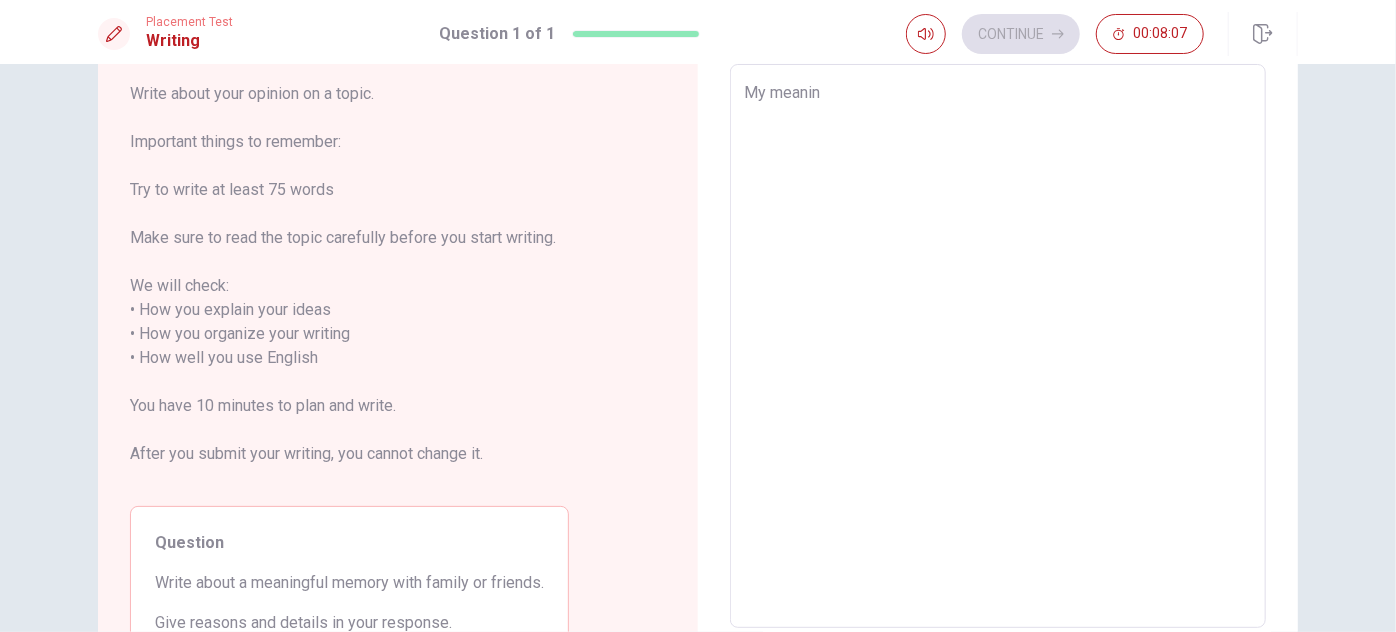 type on "x" 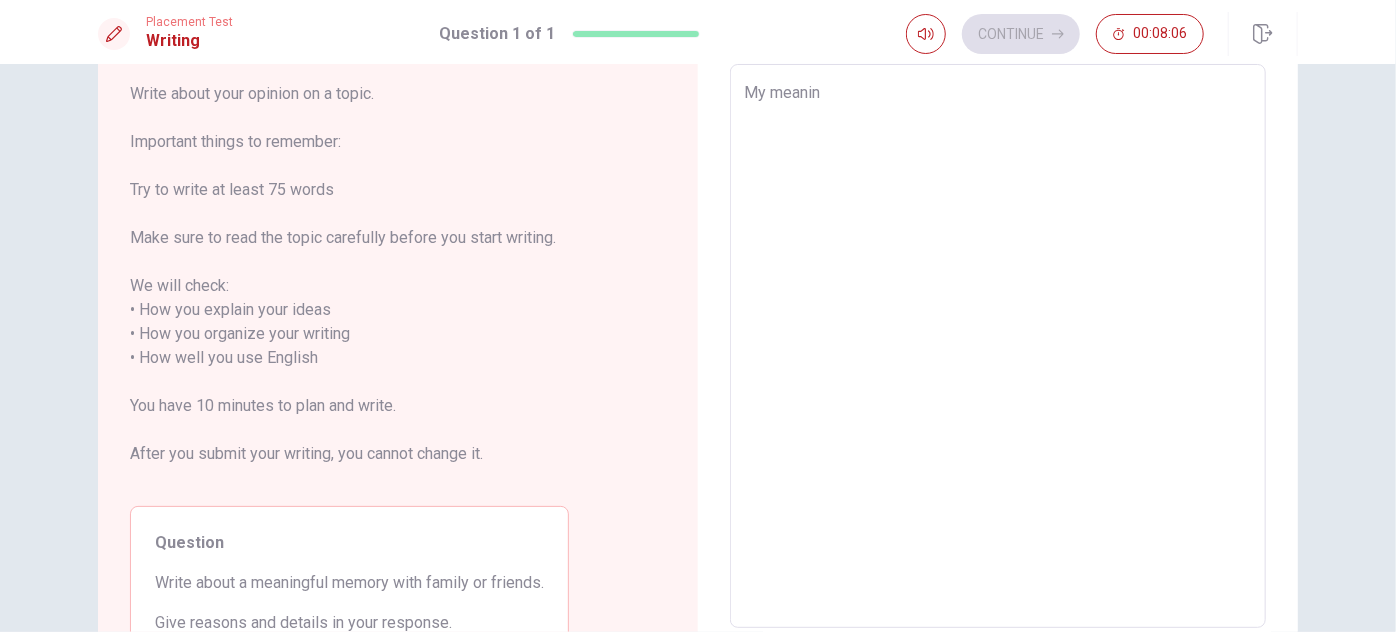 type on "My meaning" 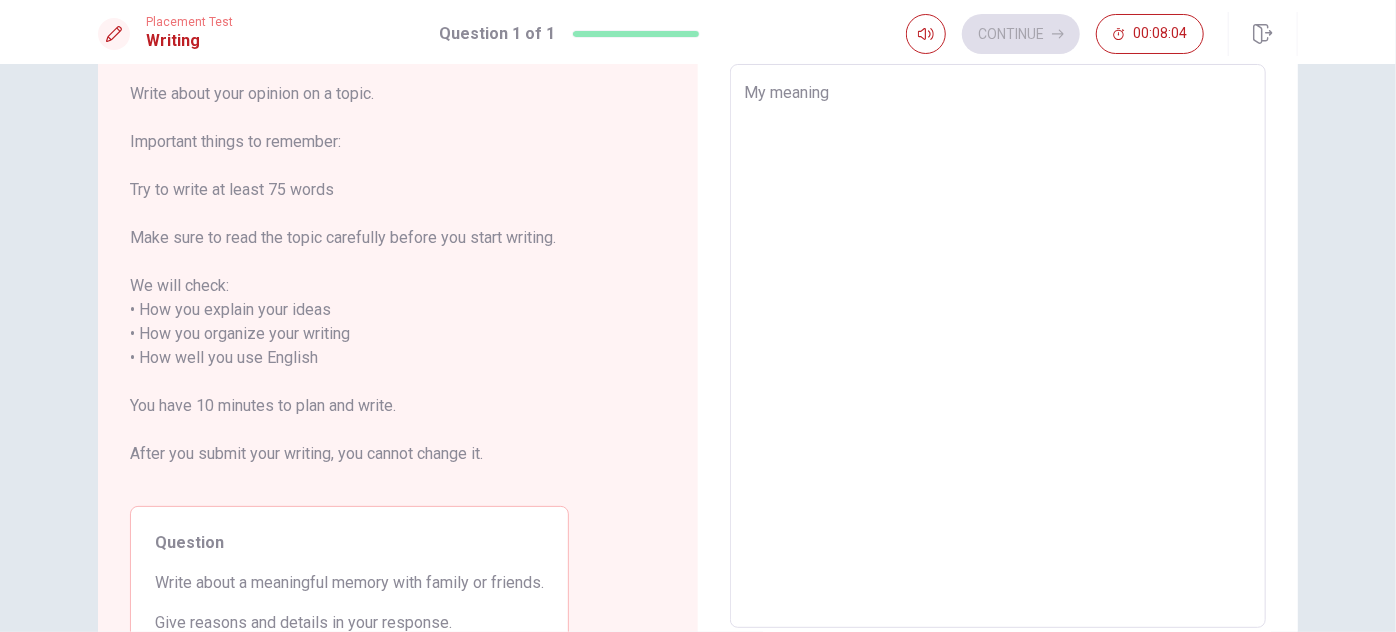 type on "x" 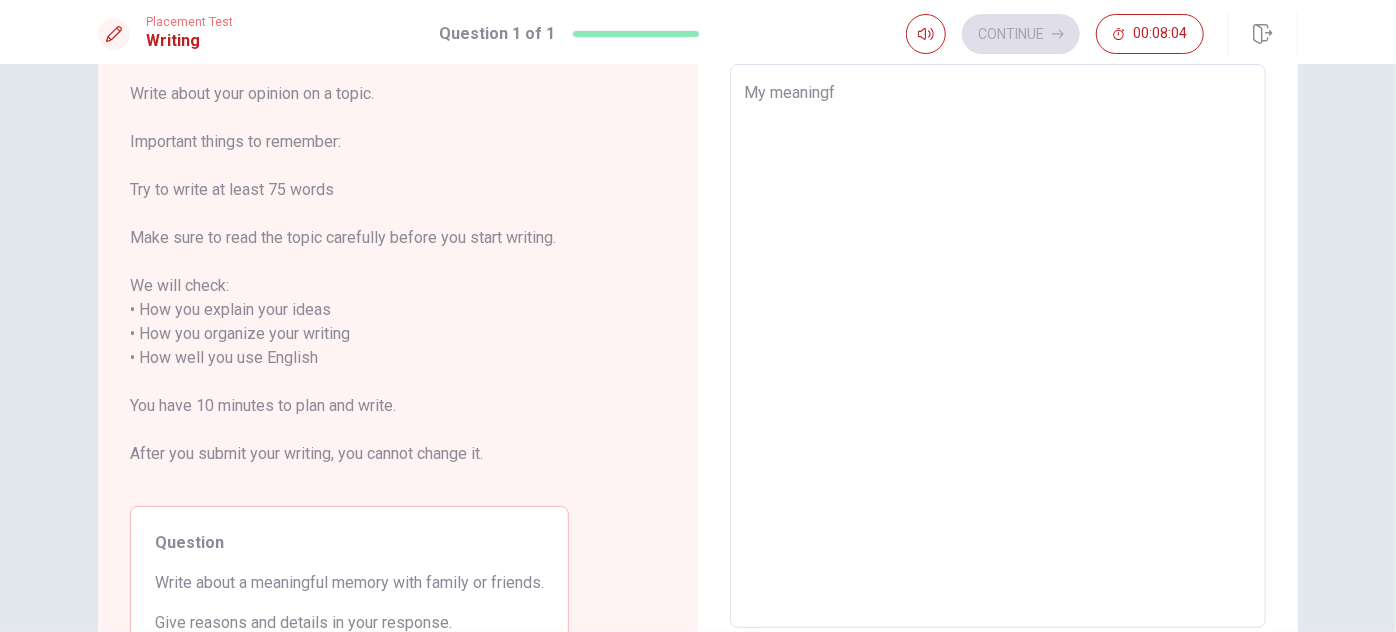 type on "x" 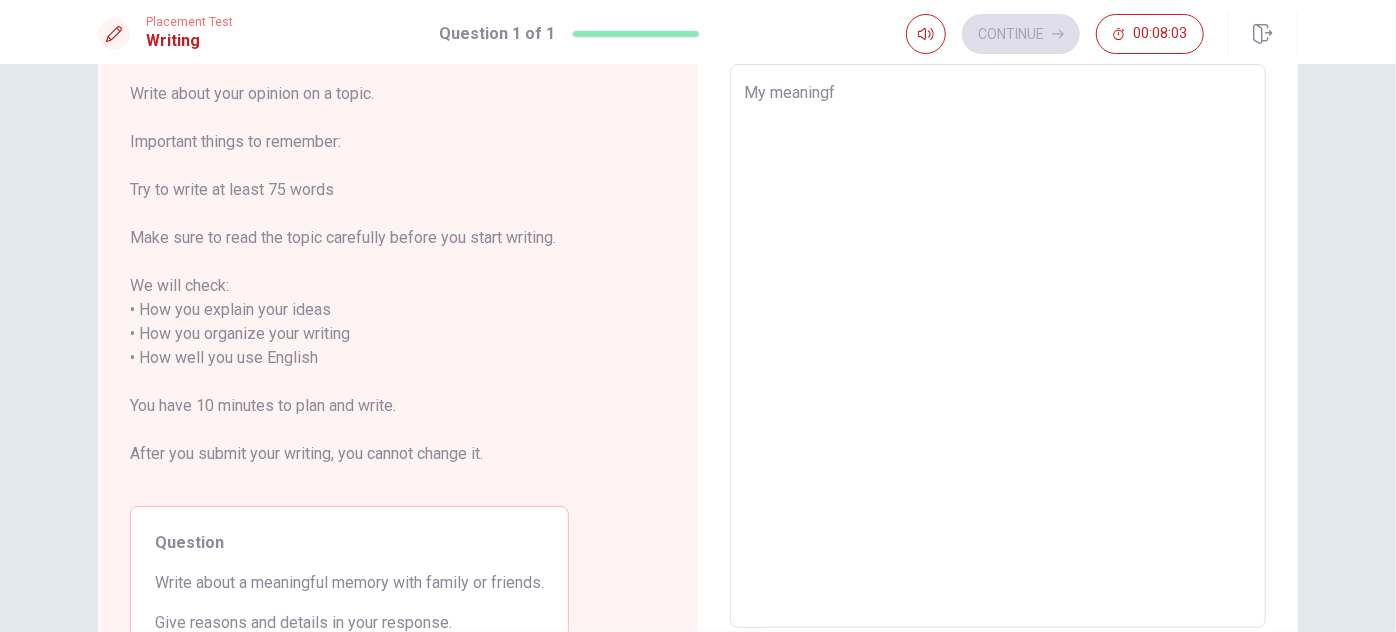 type on "My meaningfu" 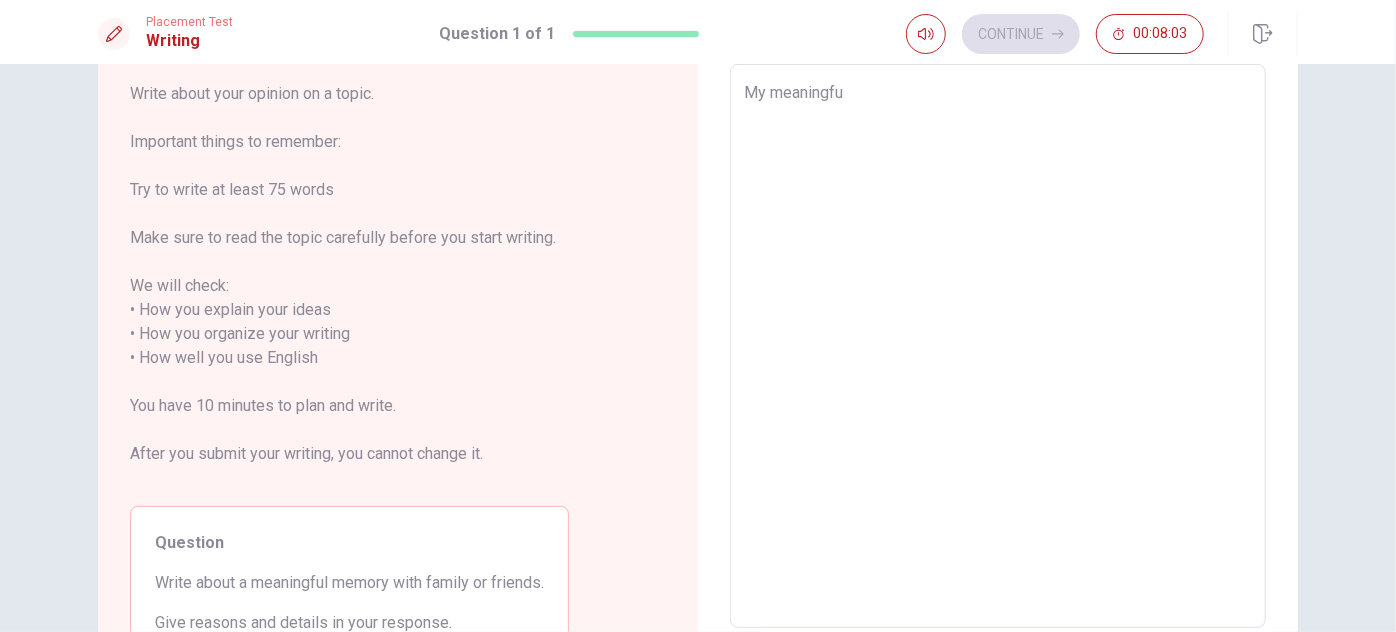 type on "x" 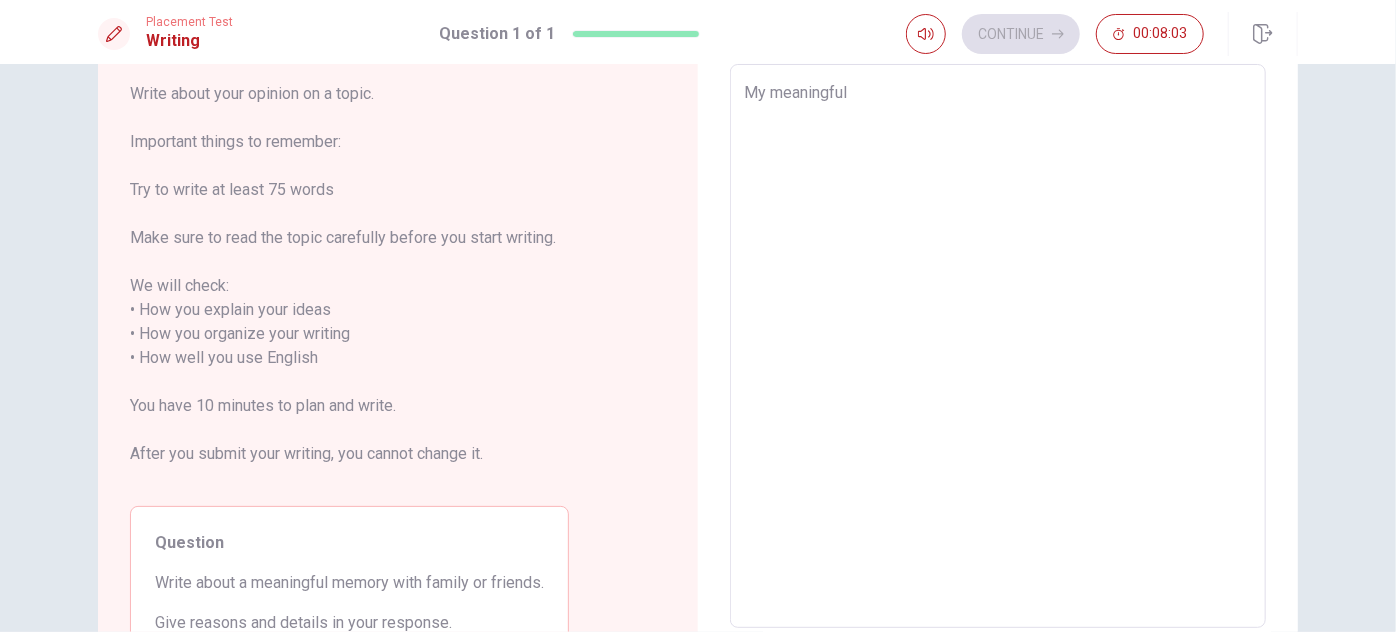 type on "x" 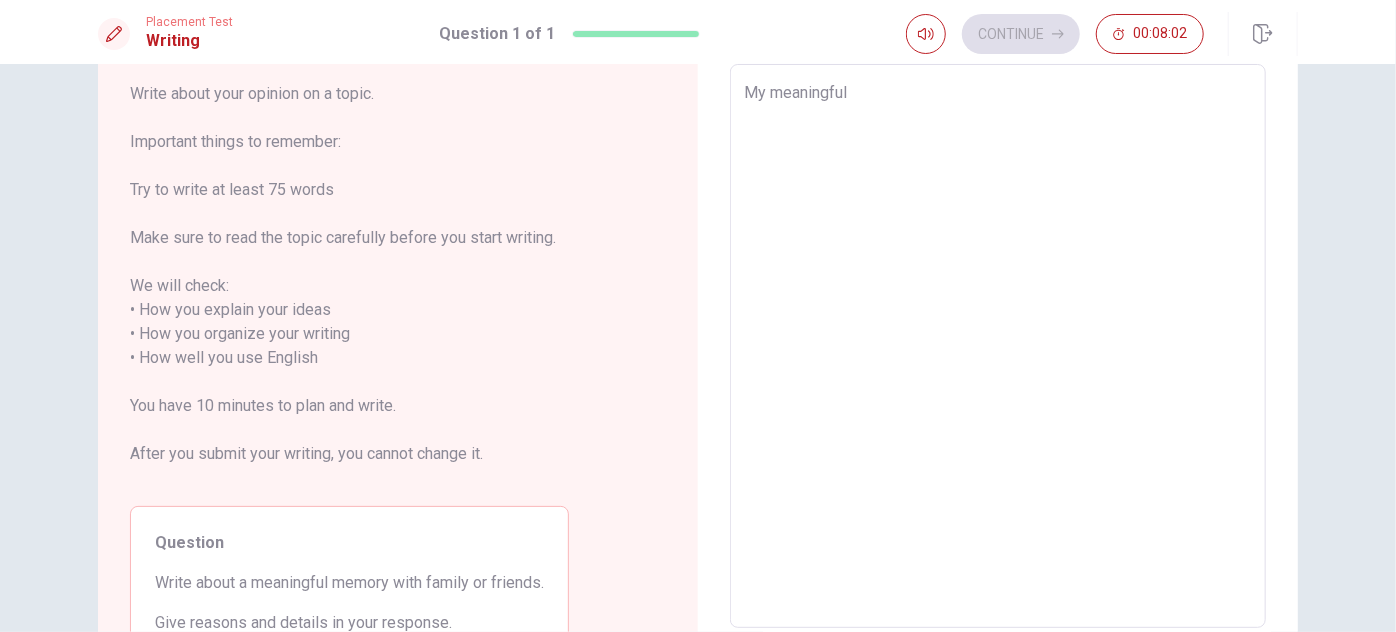 type on "My meaningful" 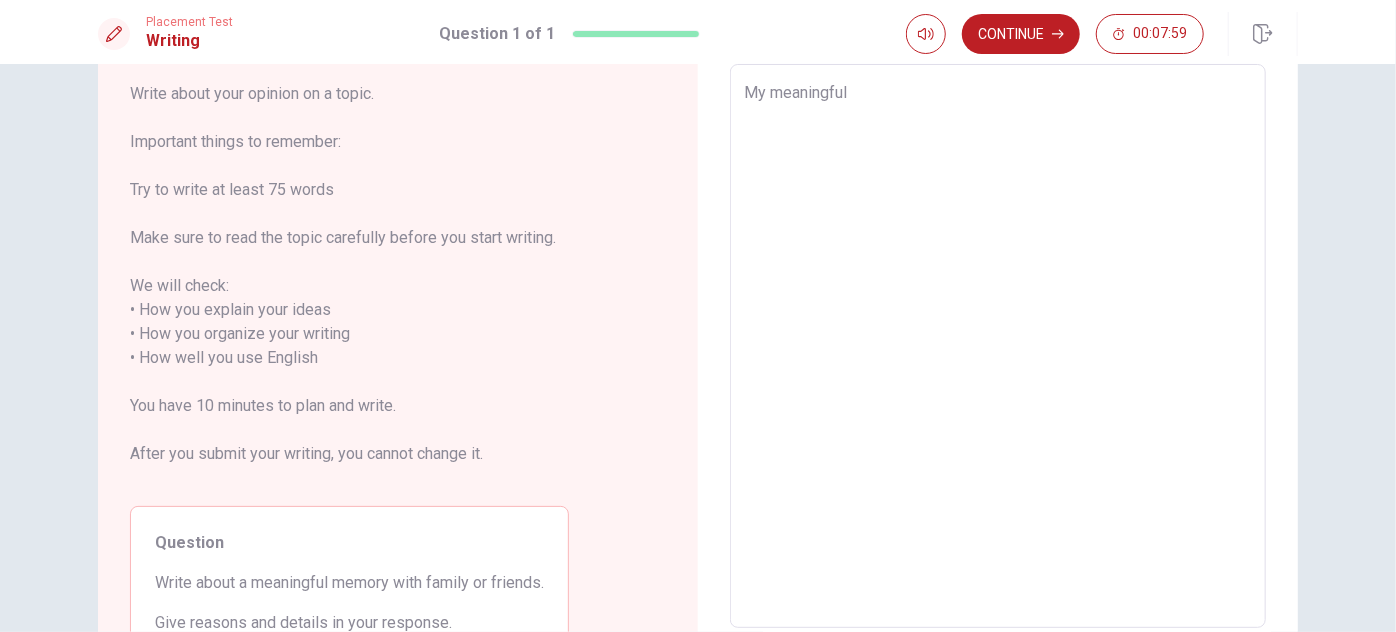 type on "x" 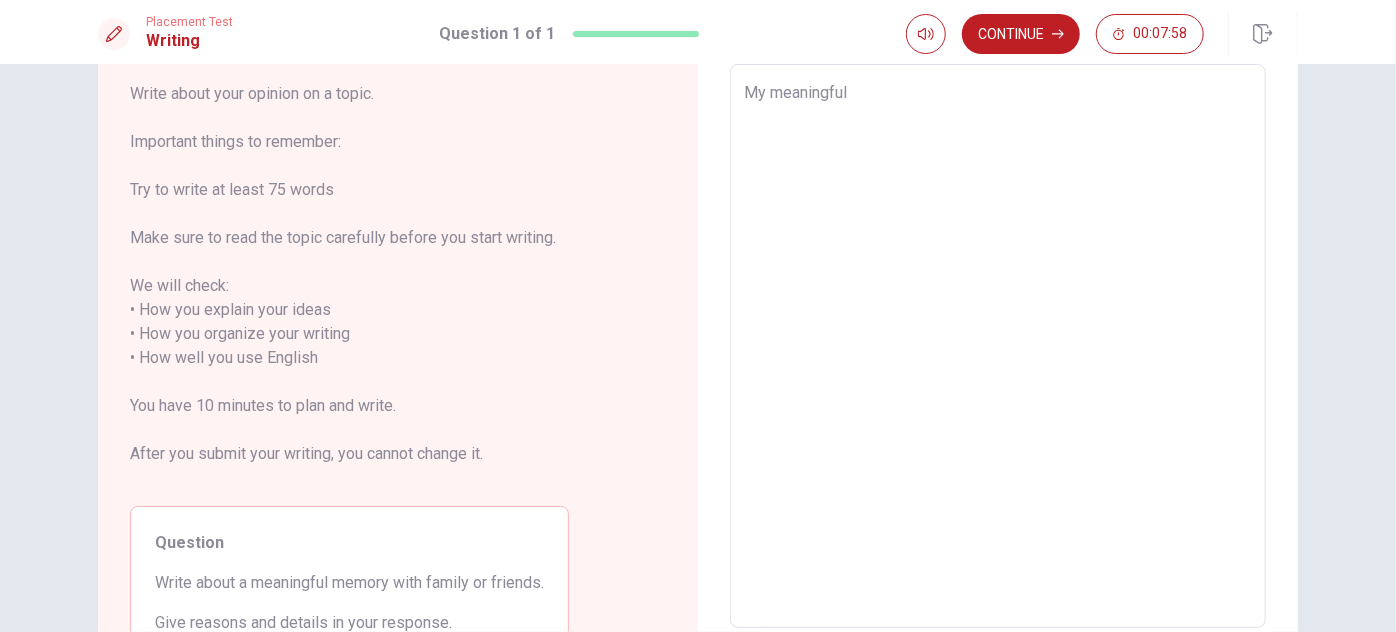 type on "My meaningful m" 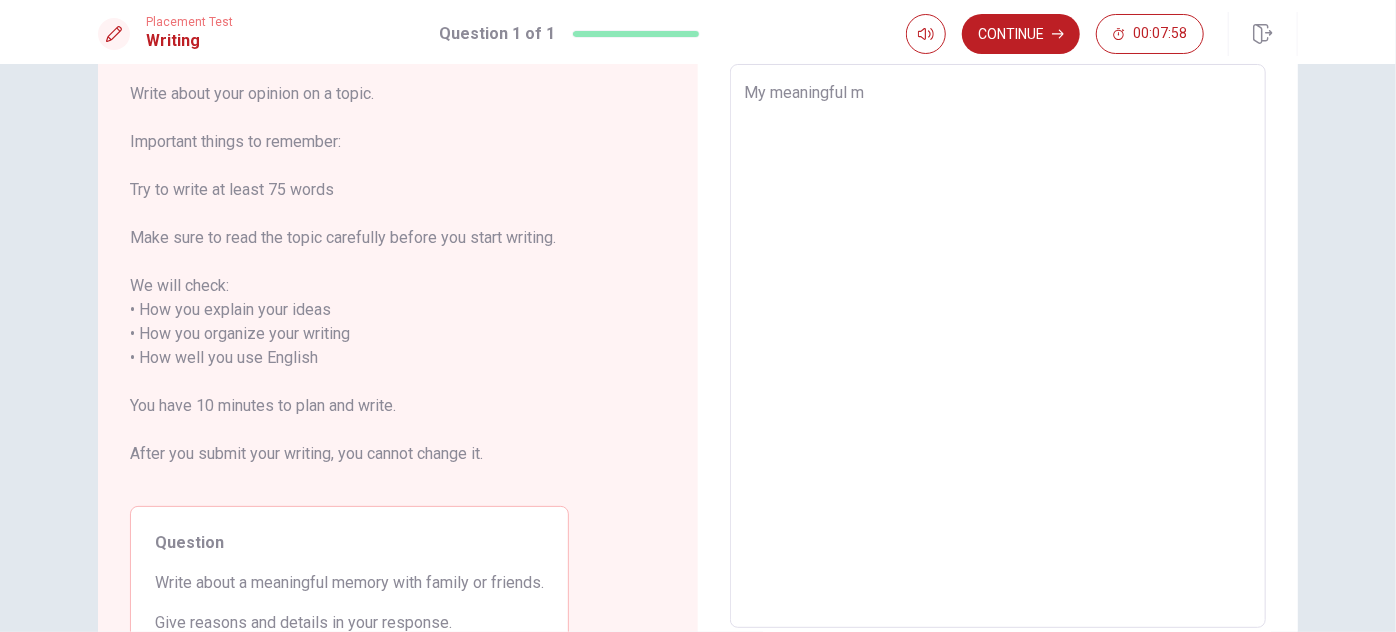 type on "x" 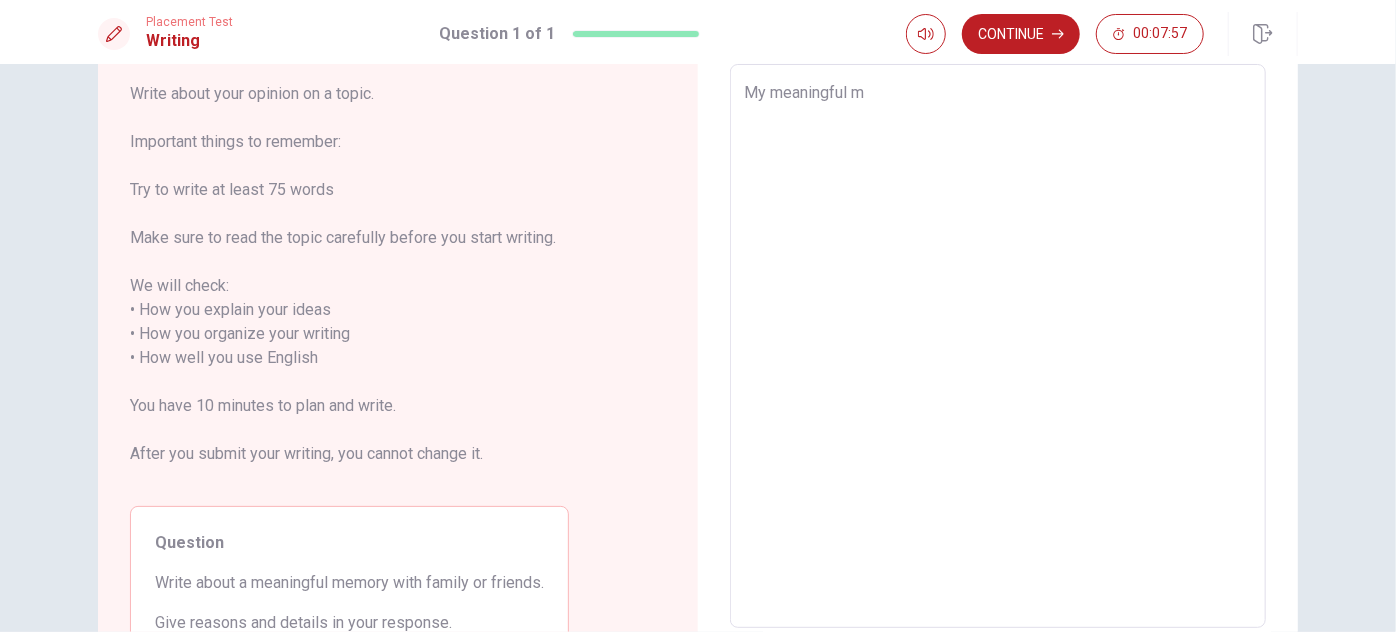 type on "My meaningful me" 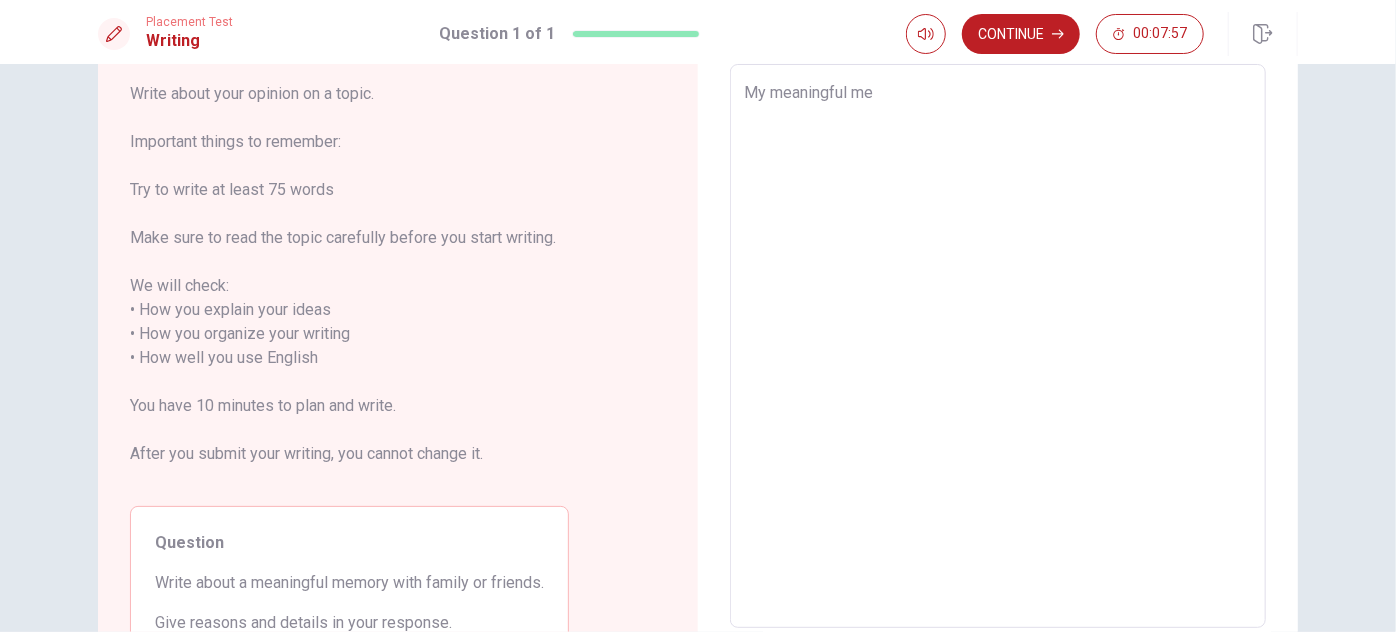 type on "x" 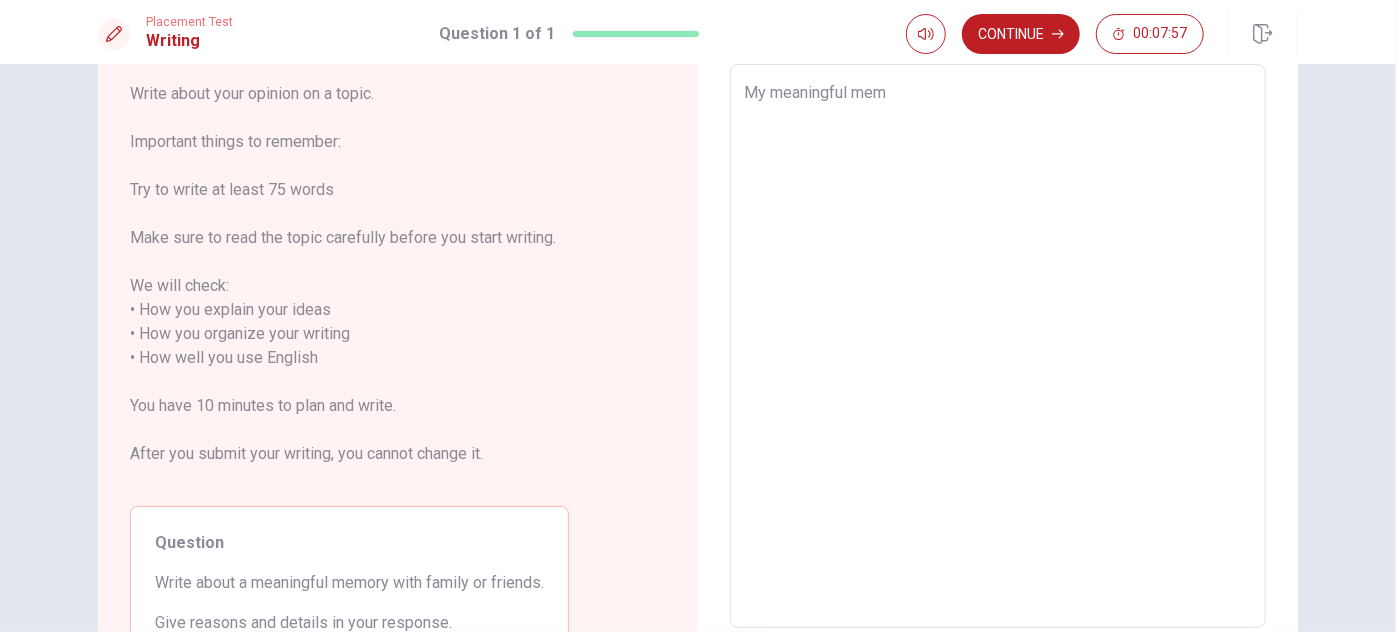 type on "x" 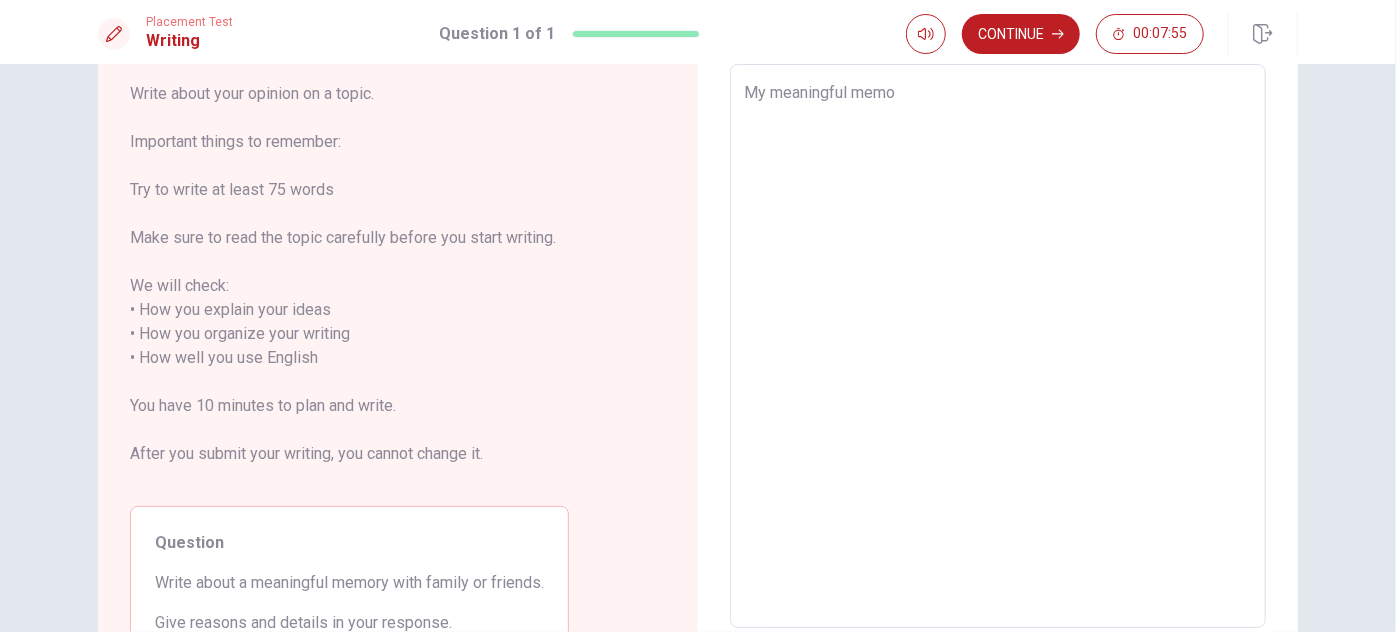 type on "x" 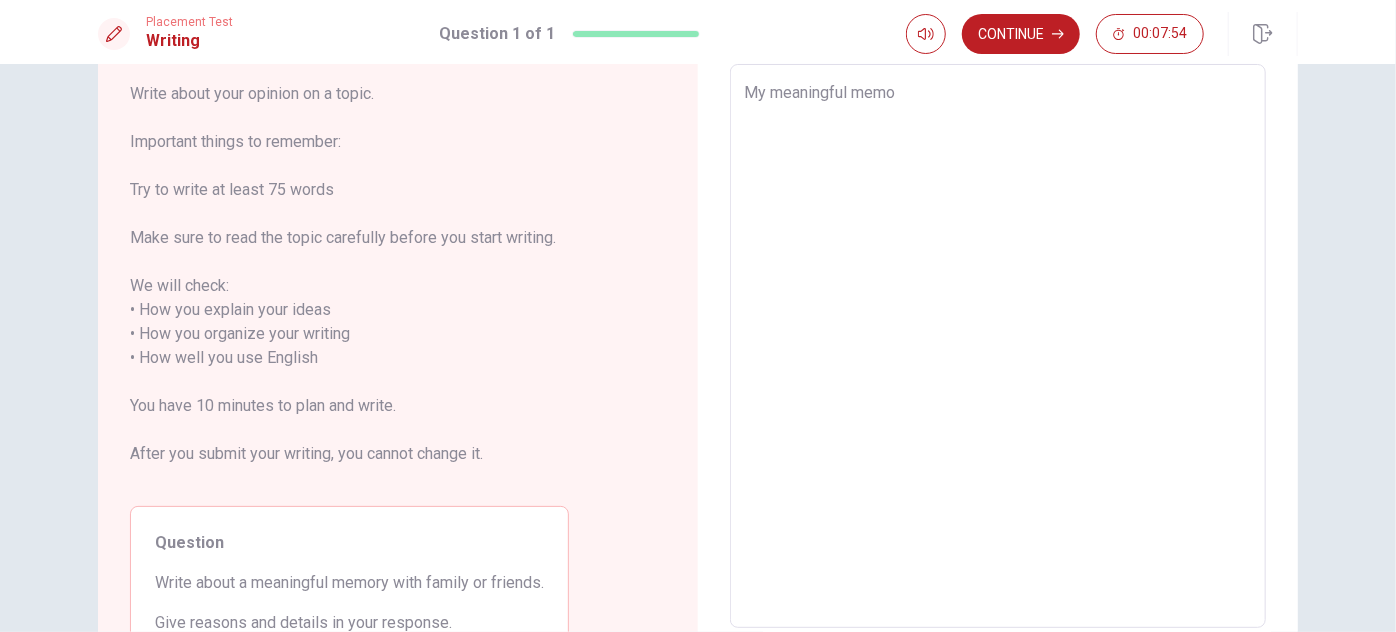 type on "My meaningful memor" 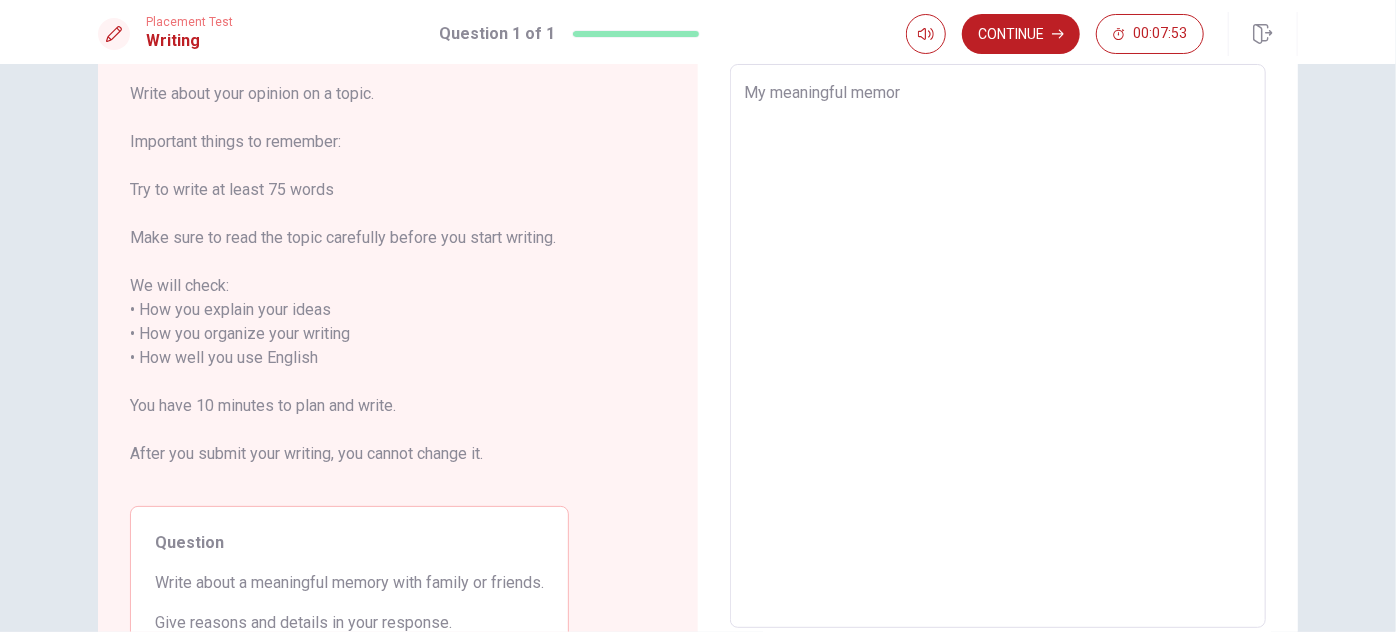 type on "x" 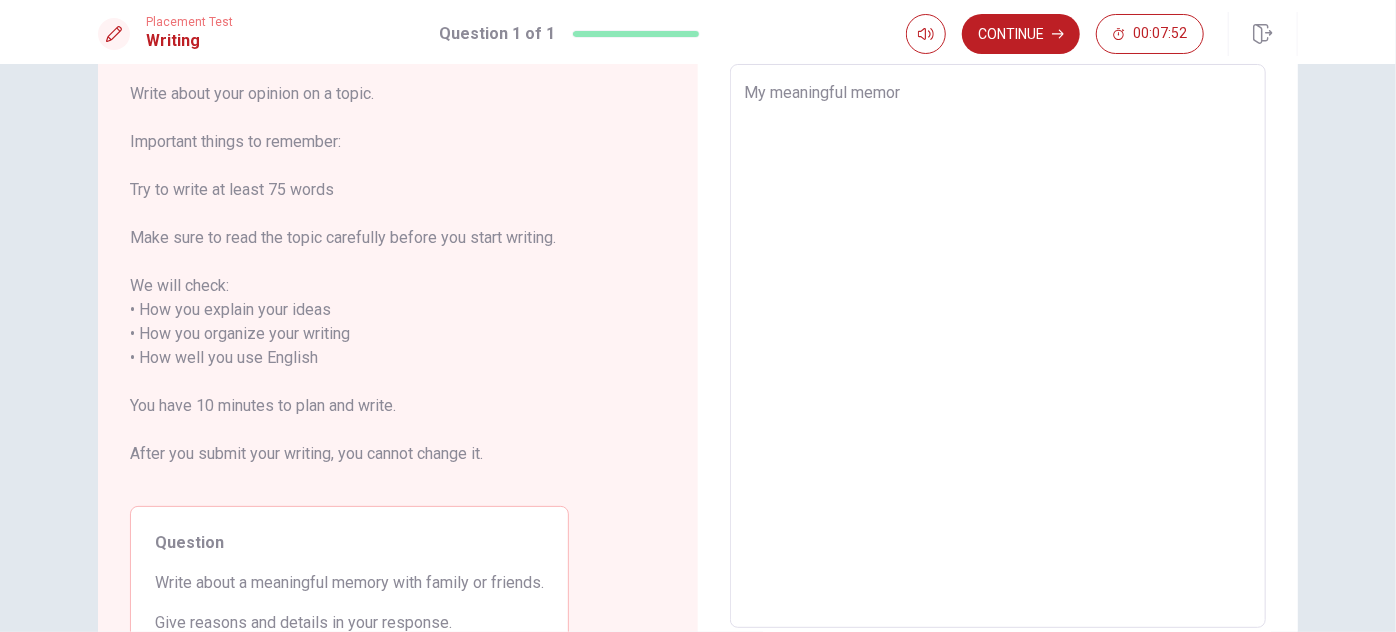 type on "My meaningful memory" 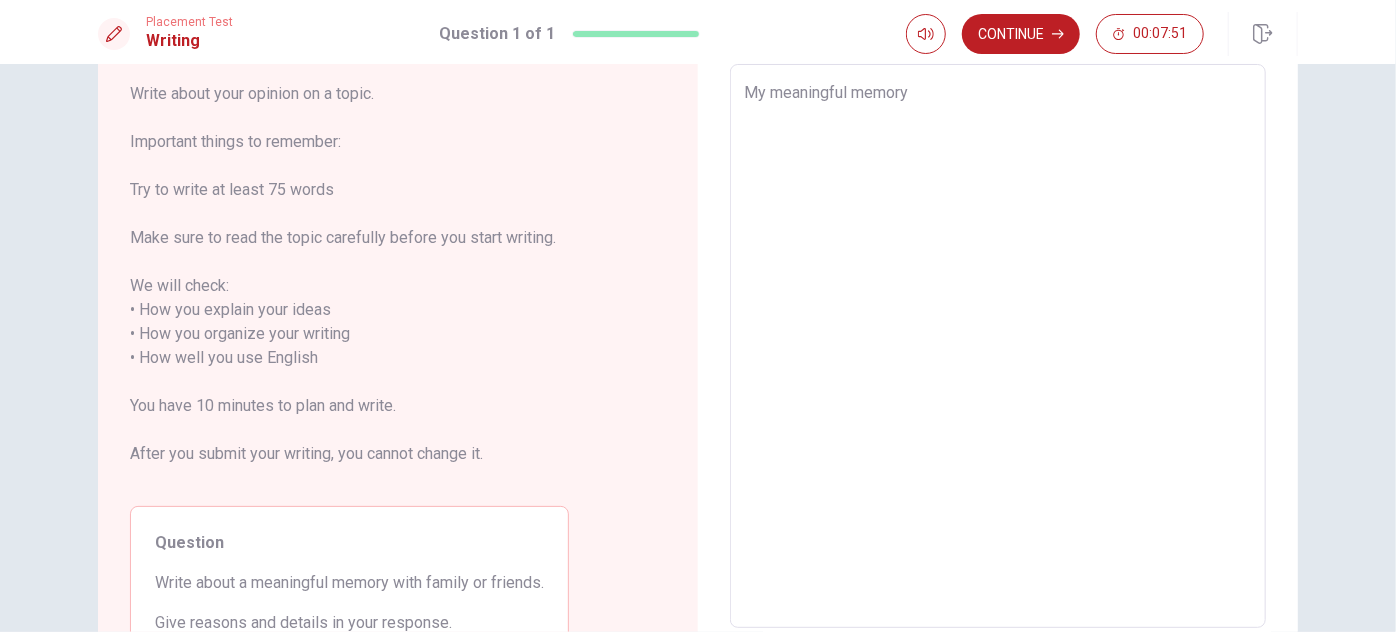 type on "x" 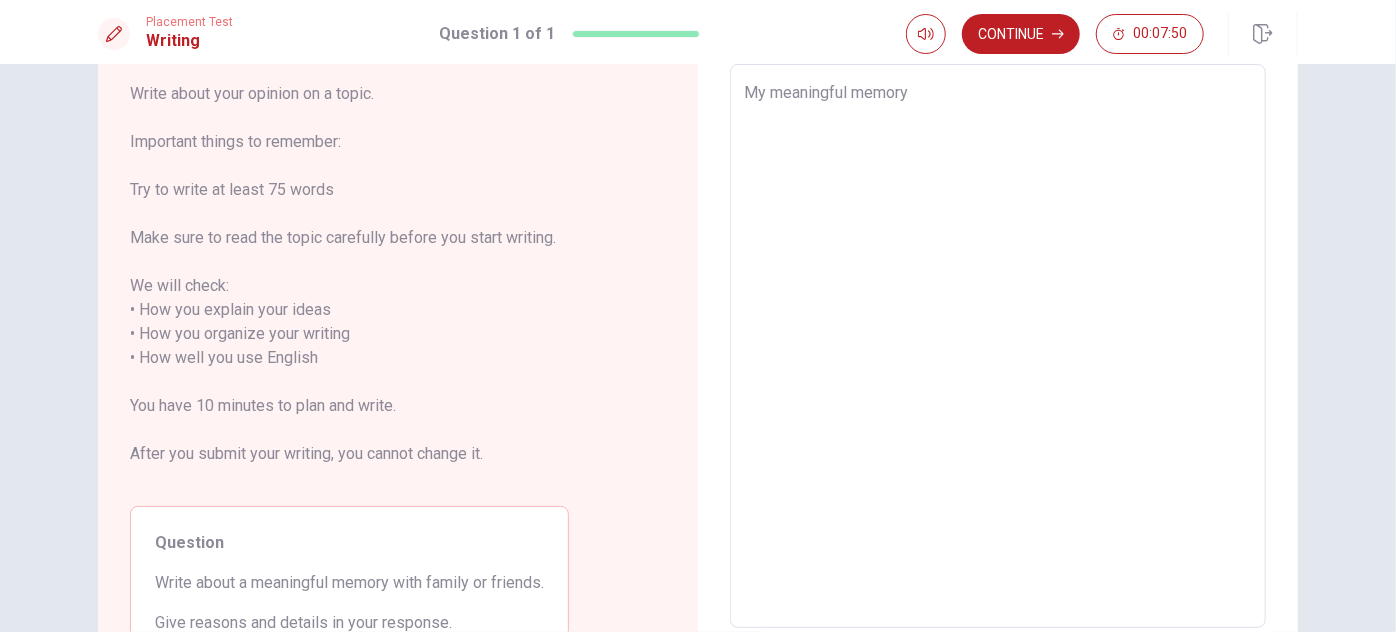 type on "My meaningful memory" 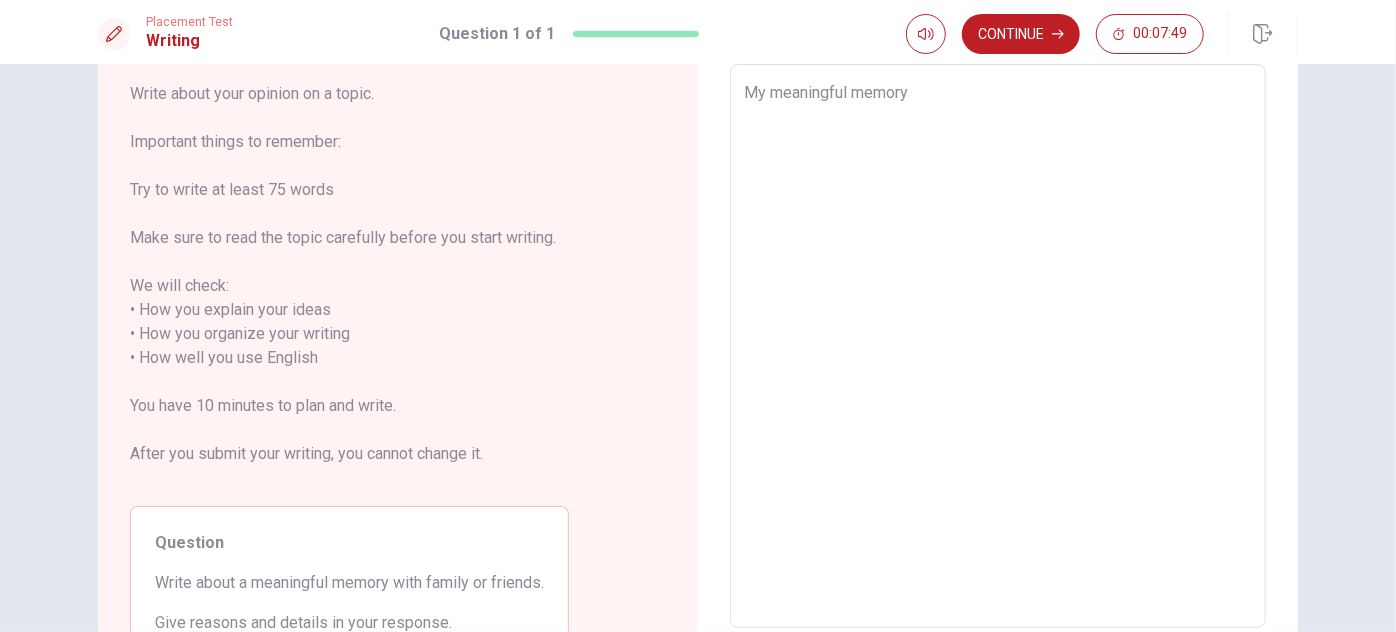 type on "x" 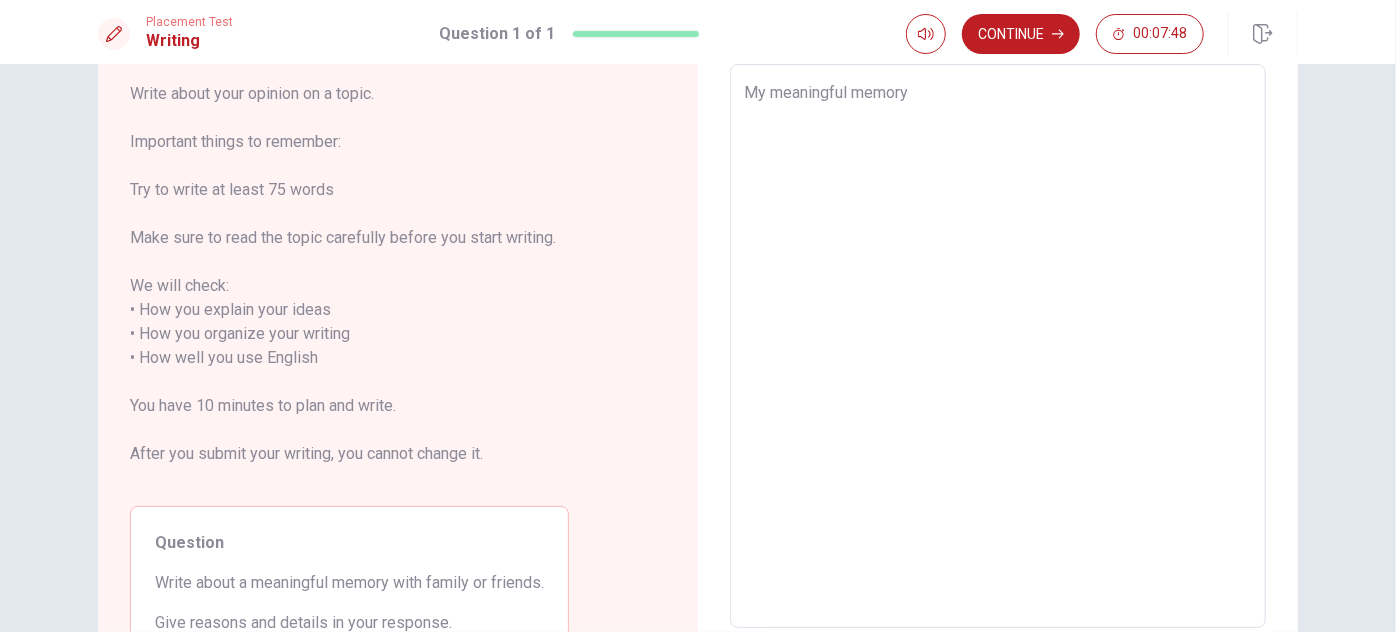 type on "My meaningful memory i" 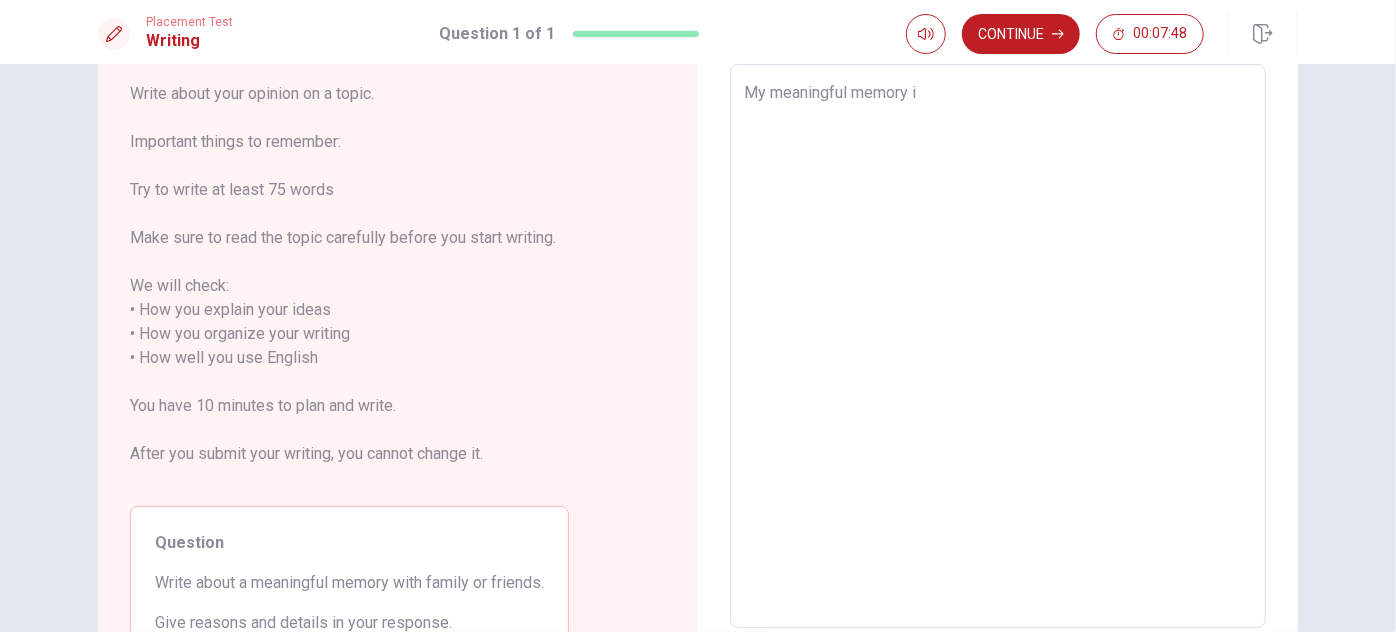 type on "x" 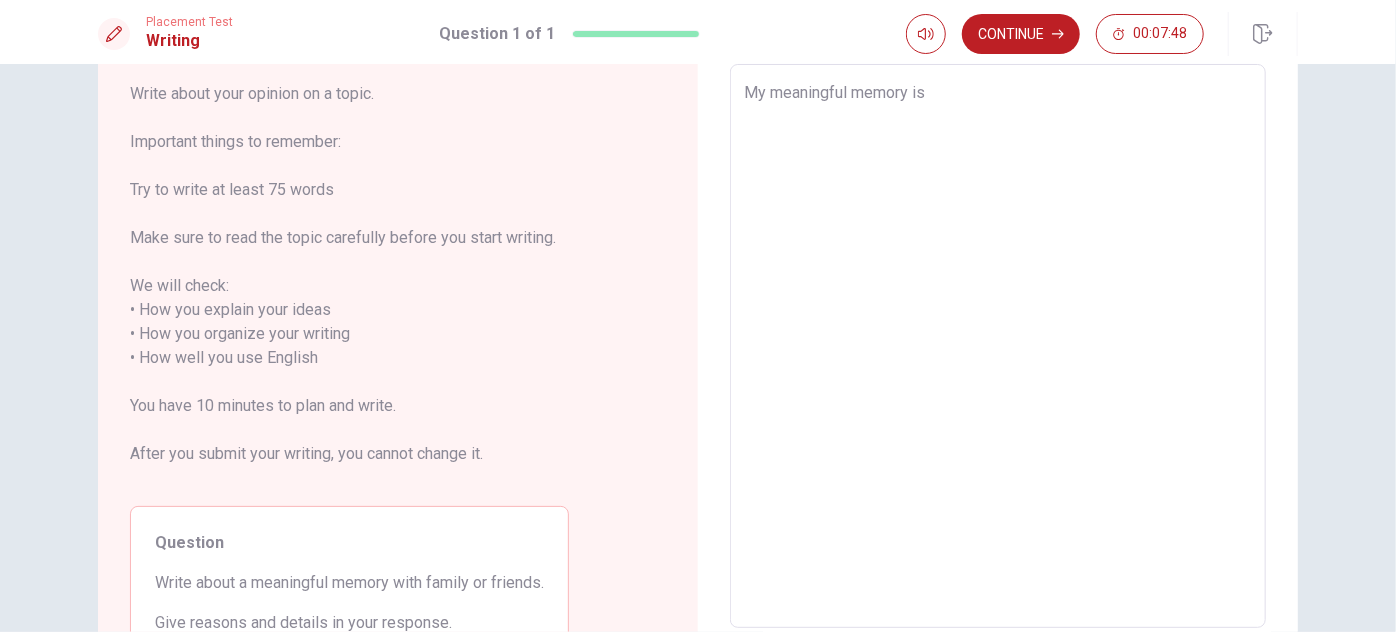type on "x" 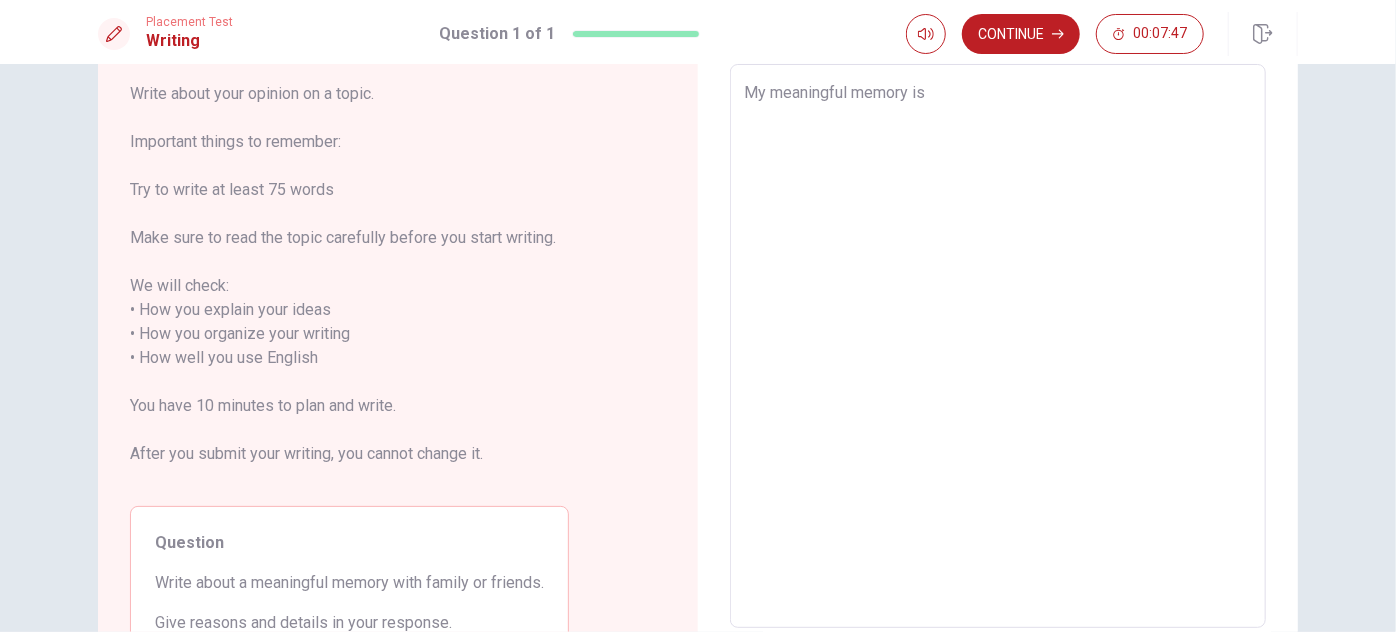 type on "My meaningful memory is" 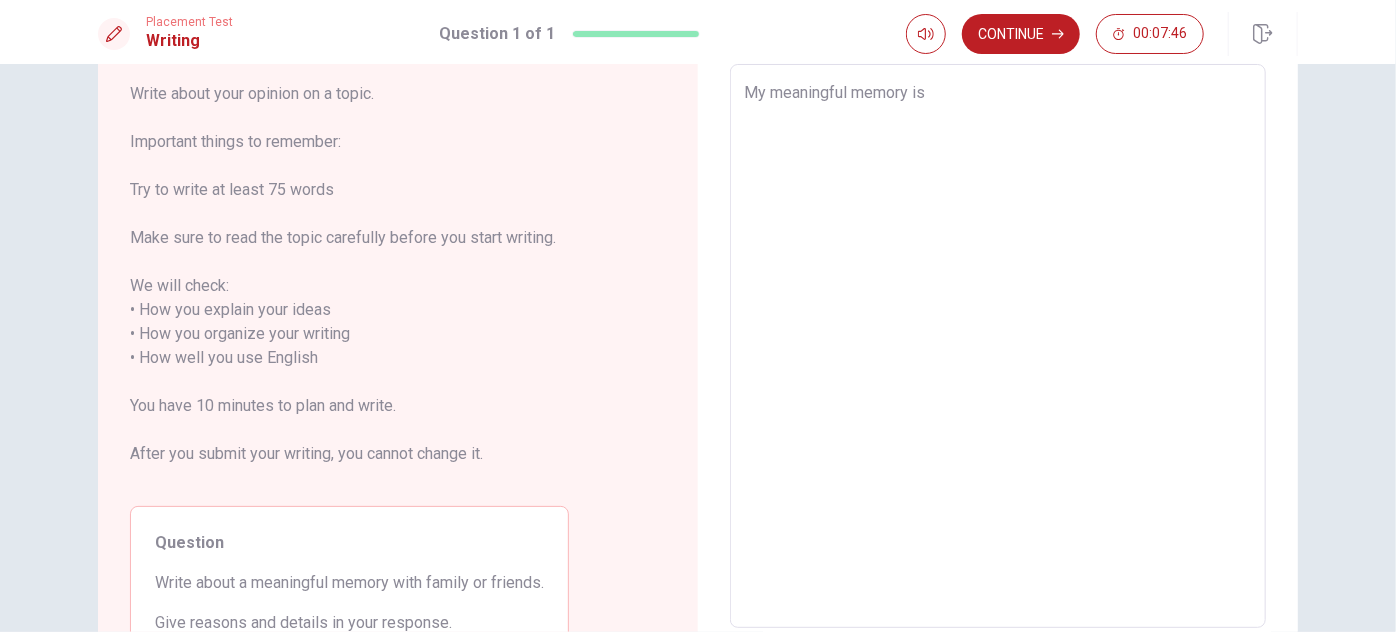 type on "My meaningful memory is t" 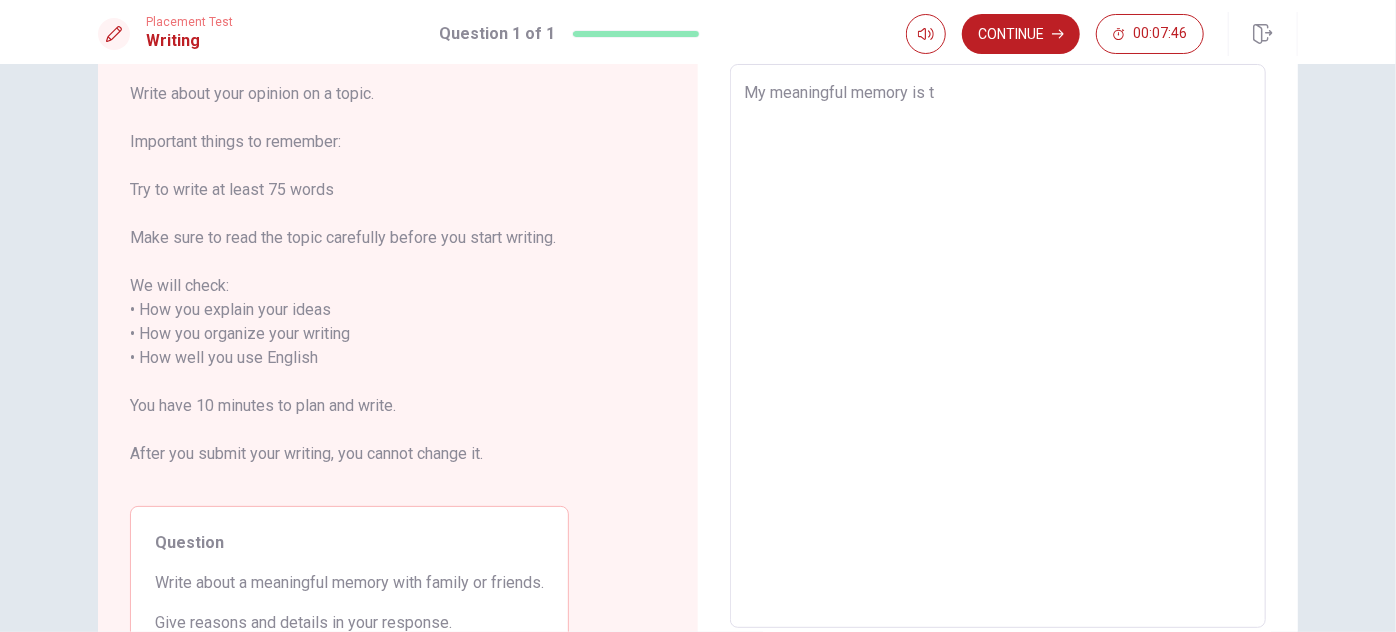 type on "x" 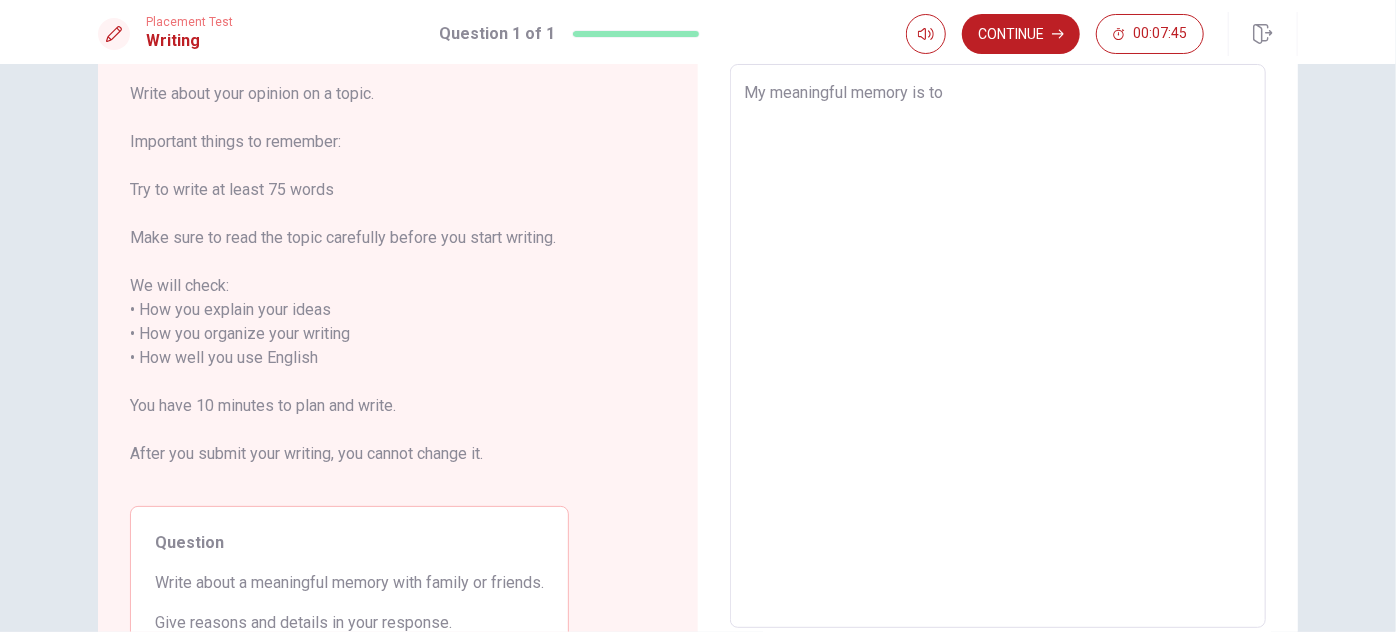 type on "x" 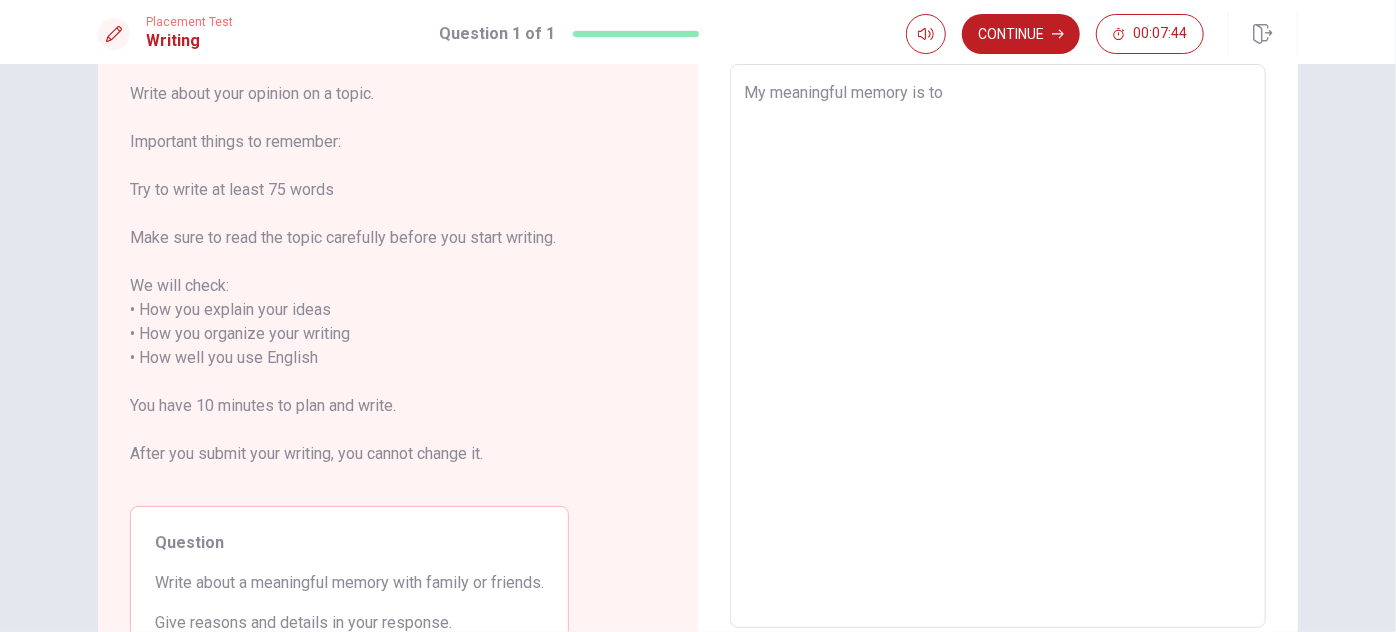 type on "My meaningful memory is to" 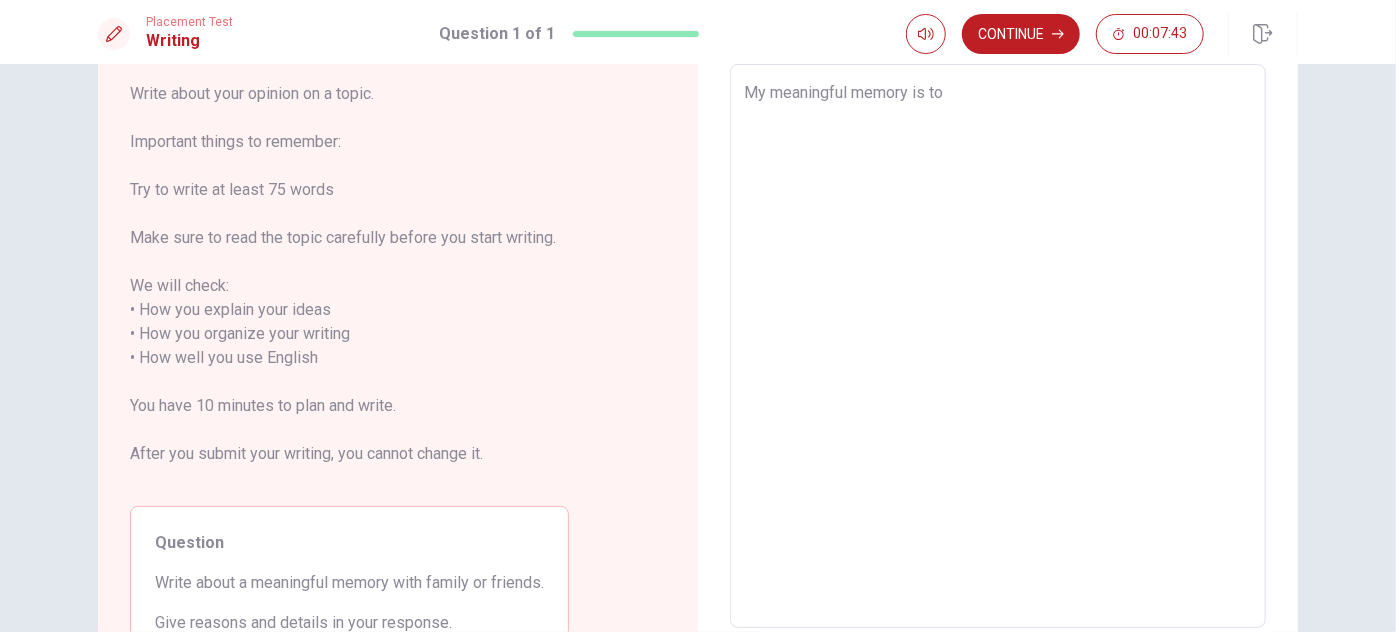type on "My meaningful memory is to p" 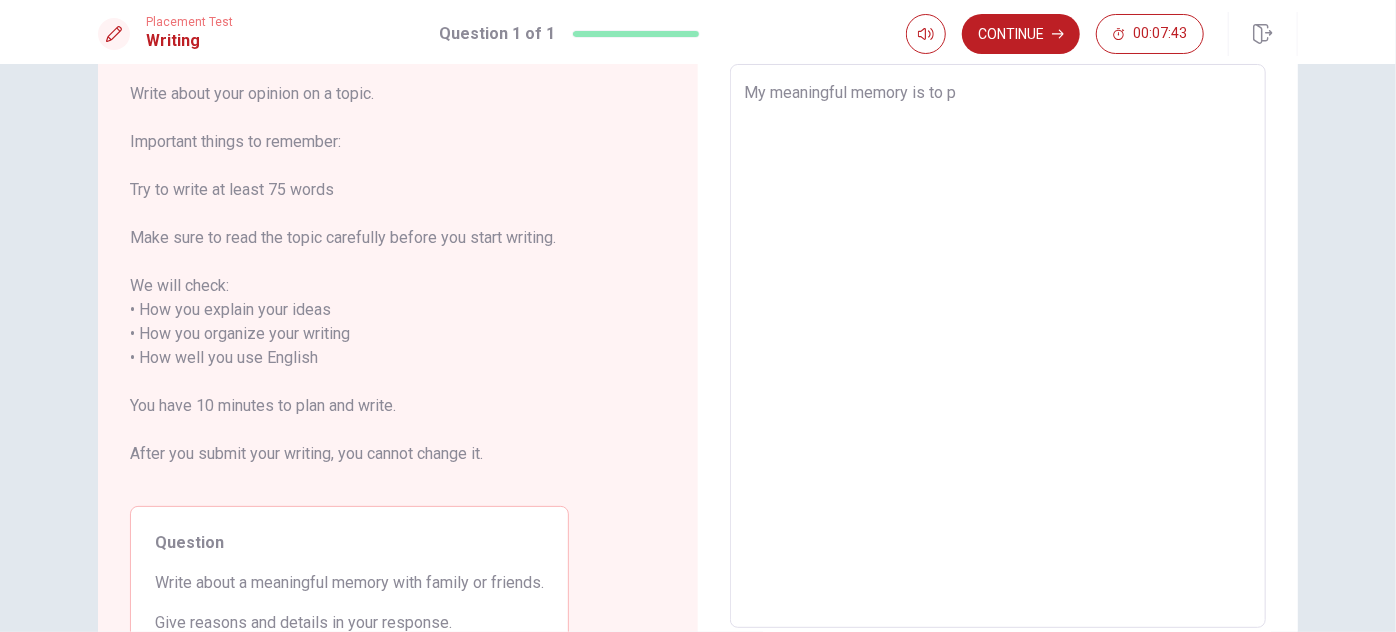type on "x" 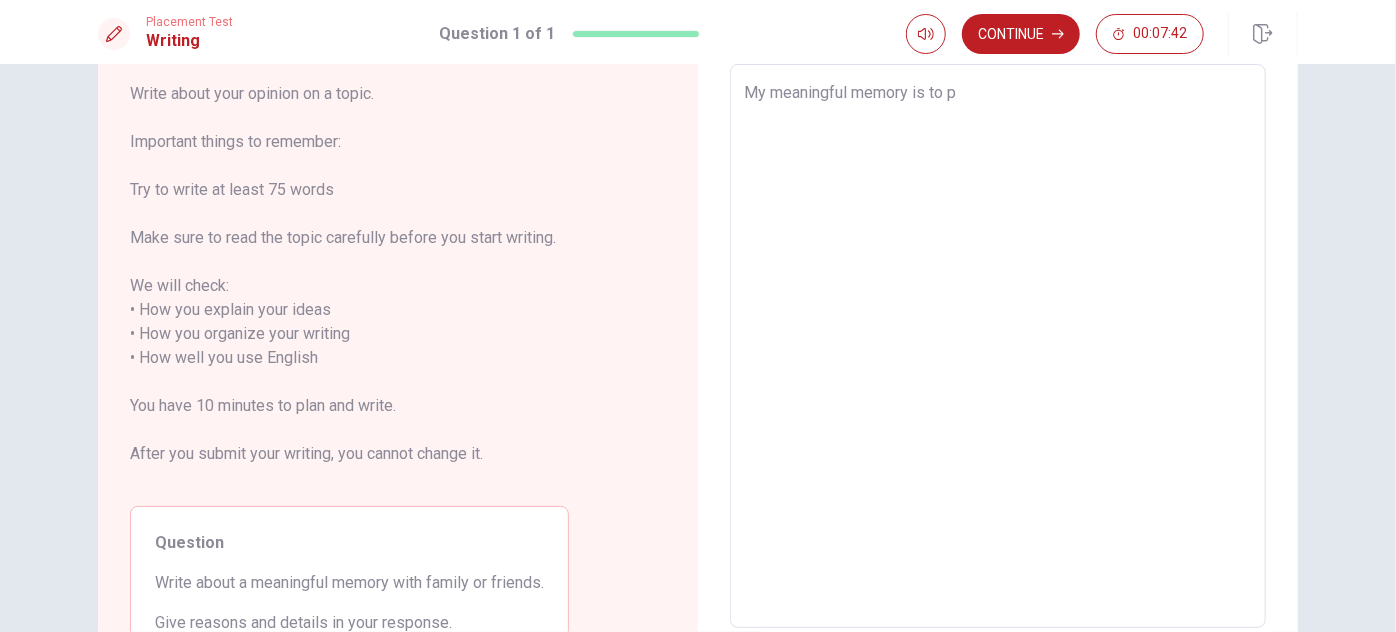 type on "My meaningful memory is to pl" 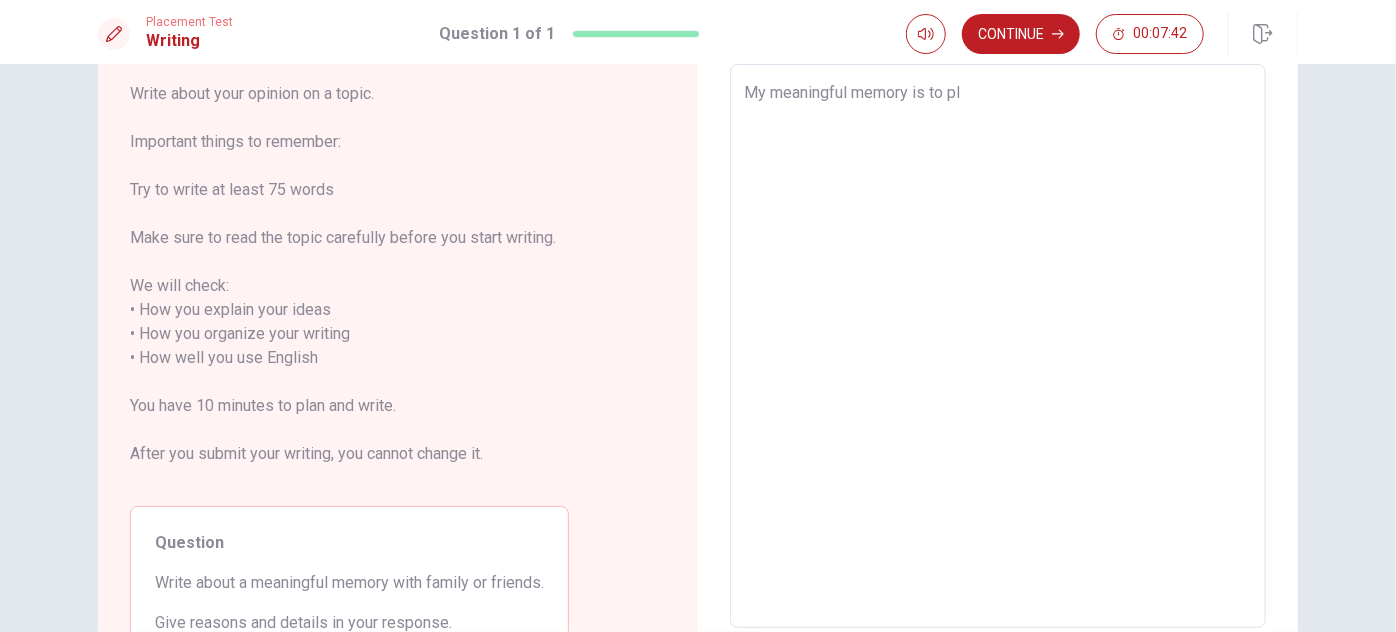 type on "x" 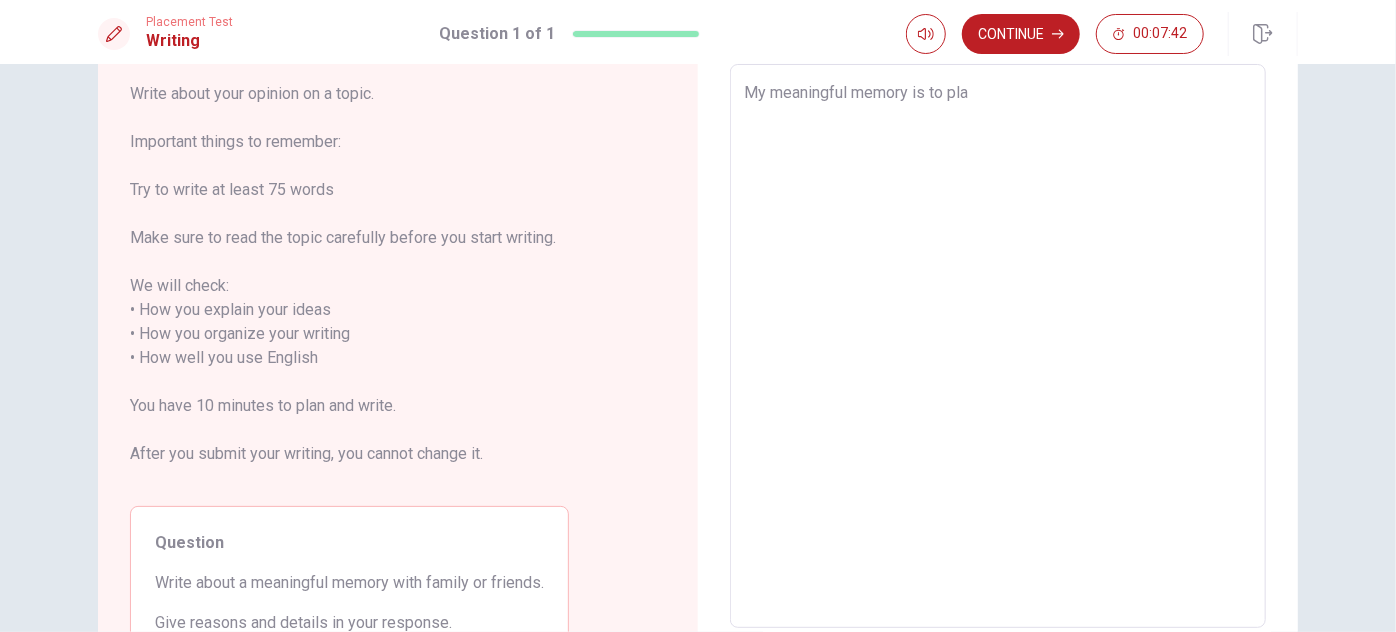 type on "x" 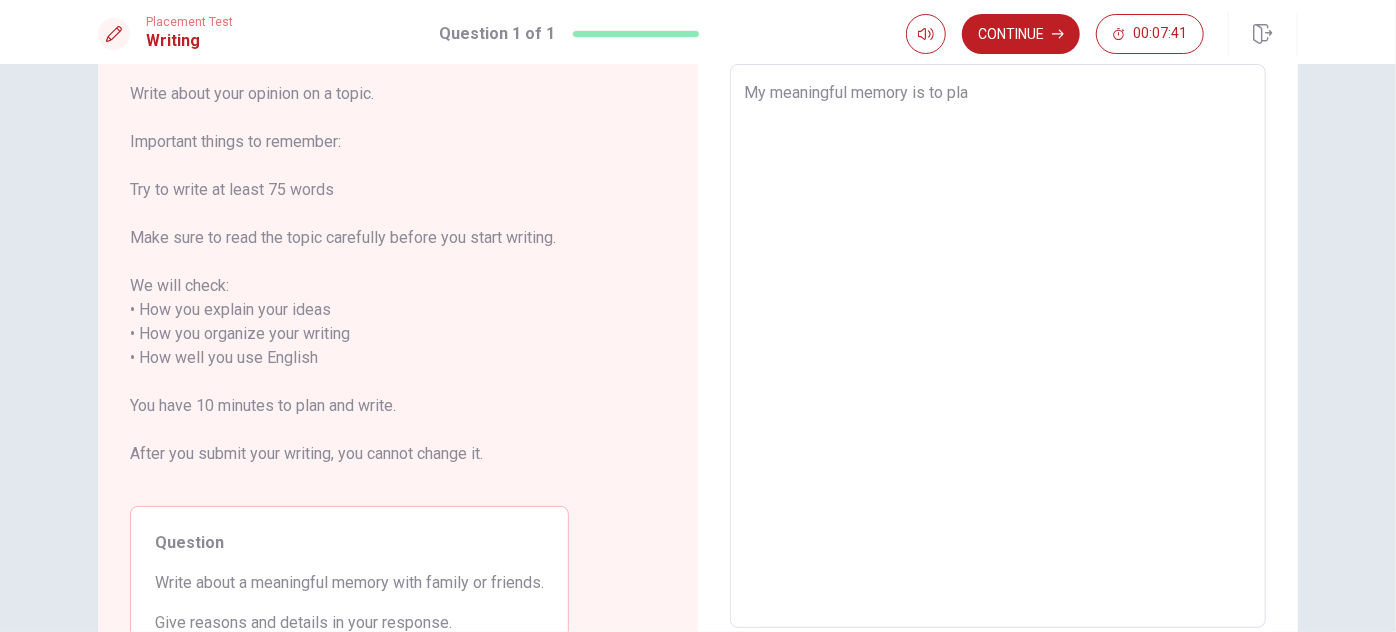 type on "My meaningful memory is to play" 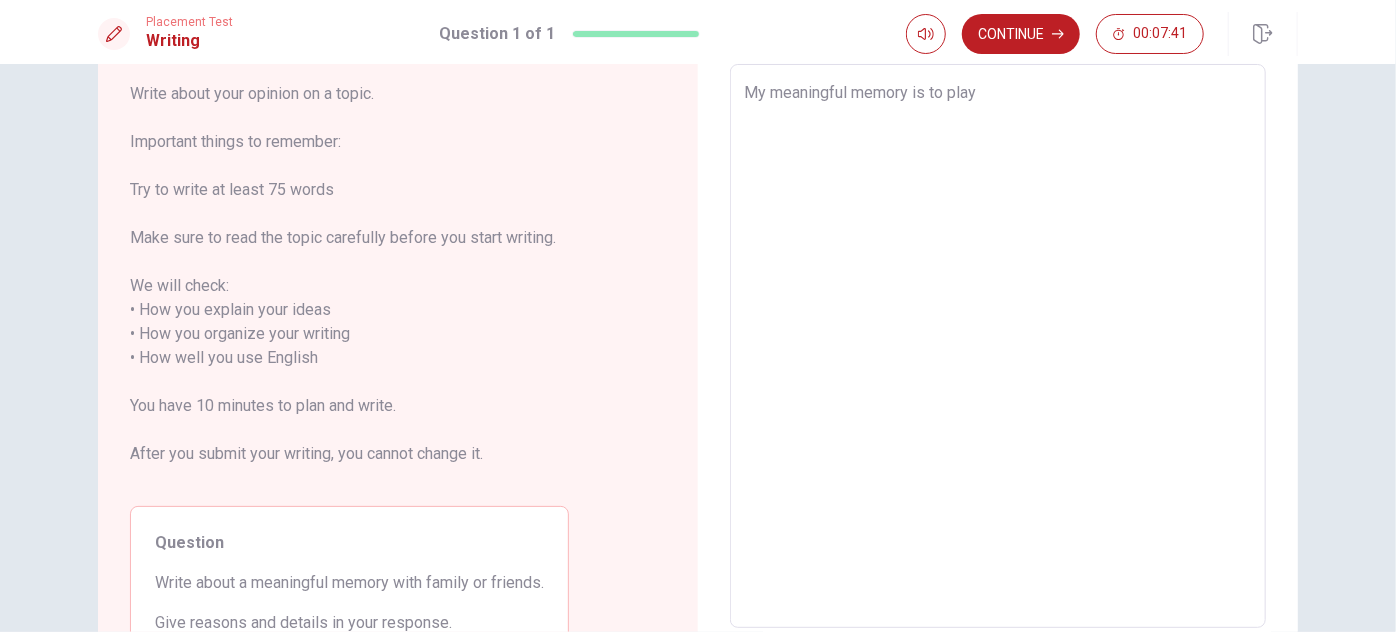 type on "x" 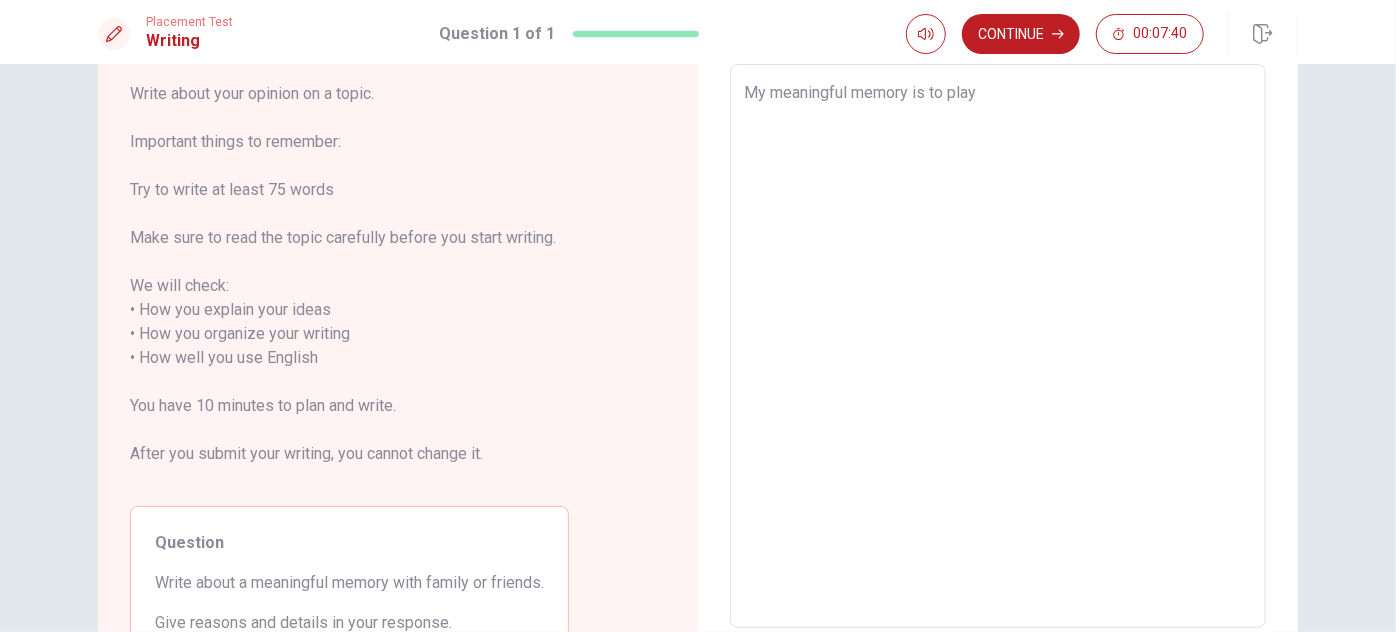 type on "My meaningful memory is to play" 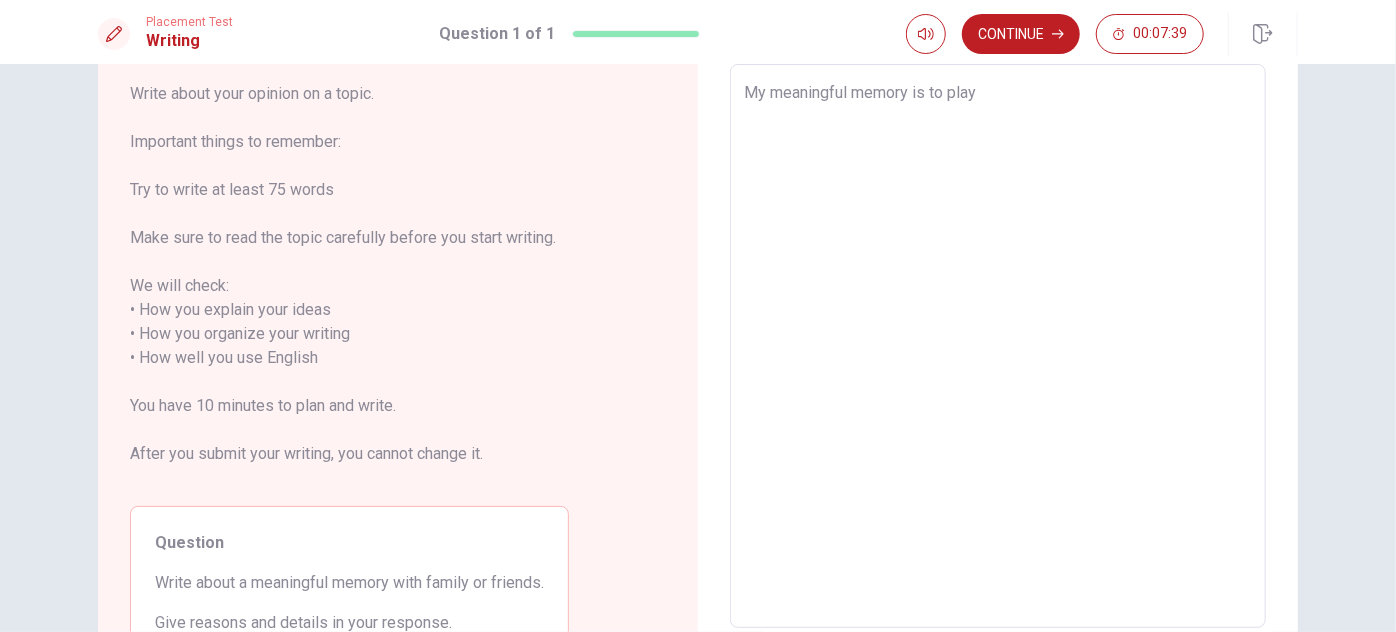 type on "My meaningful memory is to play t" 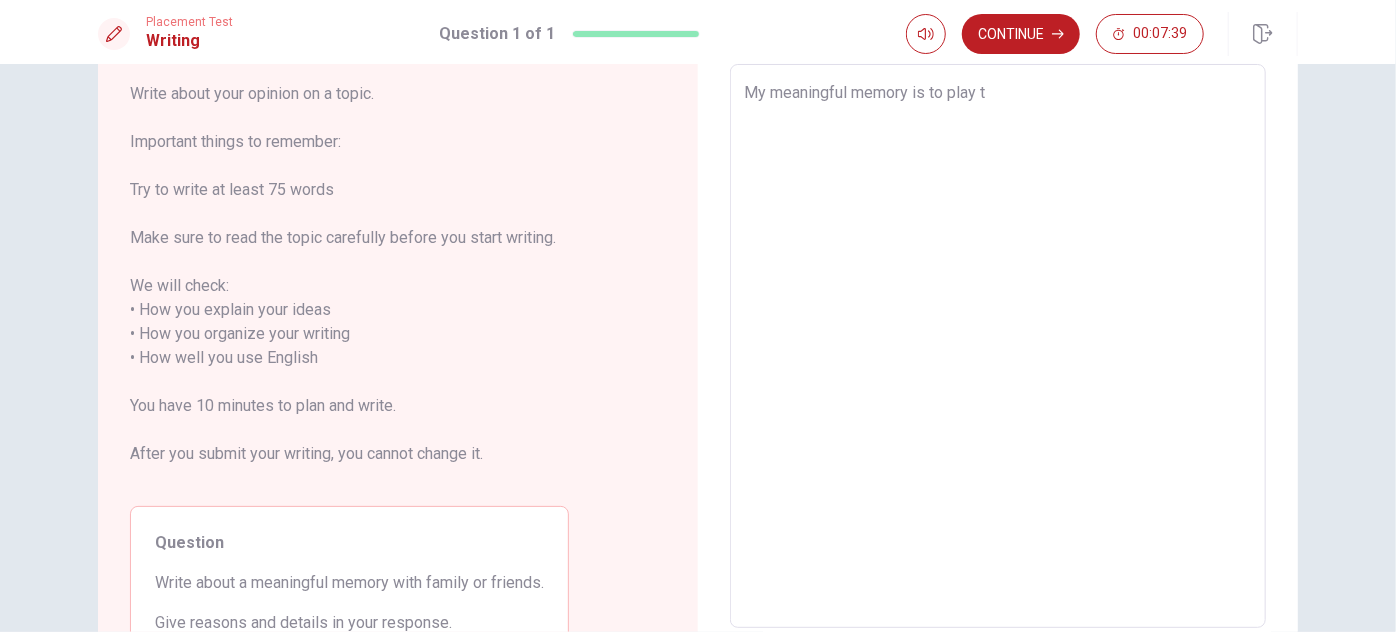 type on "x" 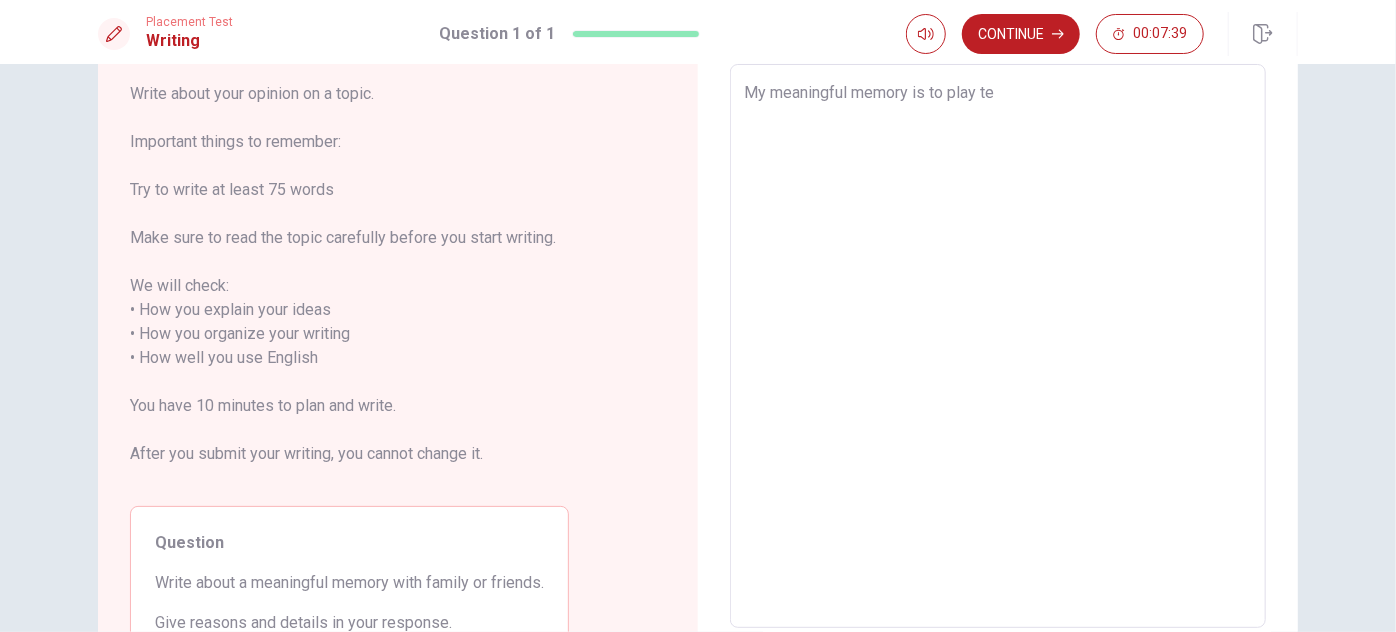 type on "x" 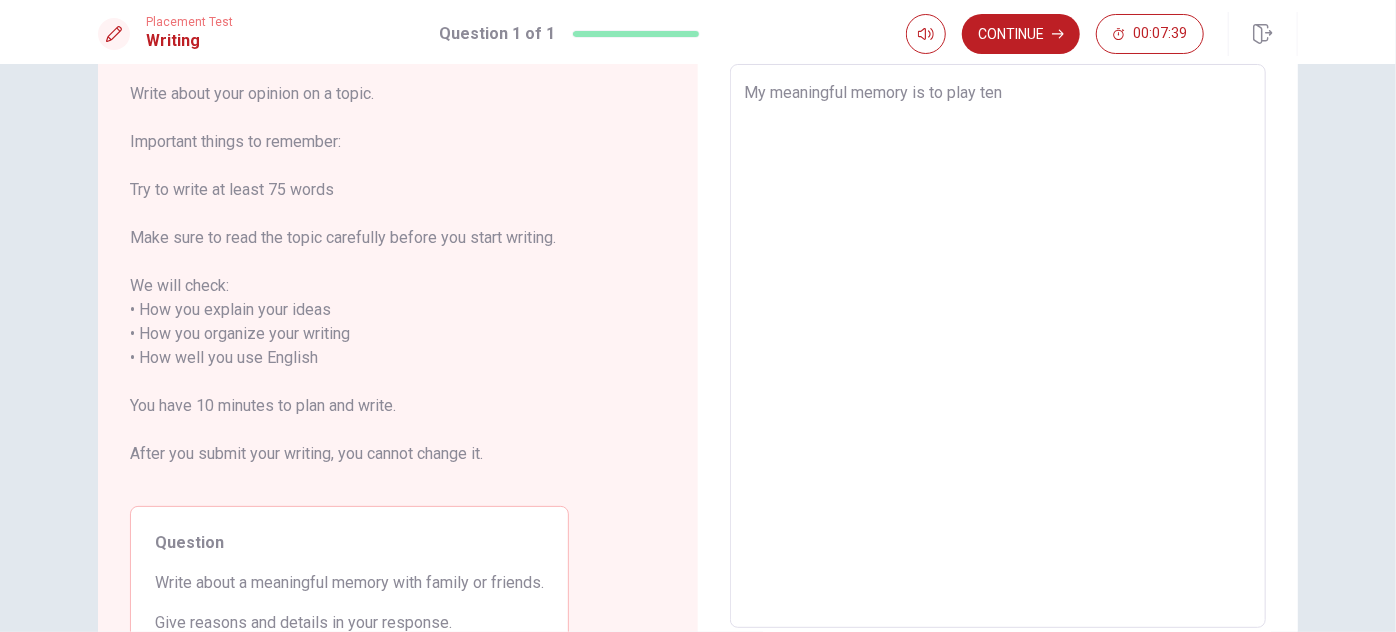 type on "x" 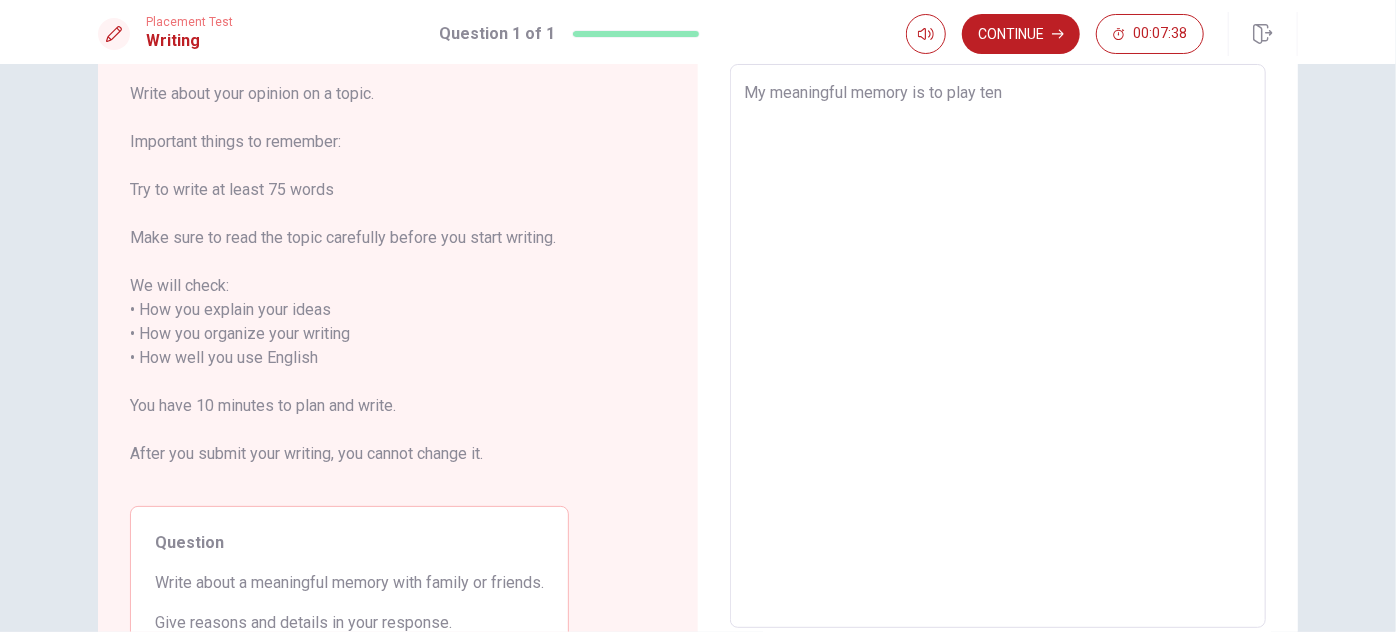 type on "My meaningful memory is to play teni" 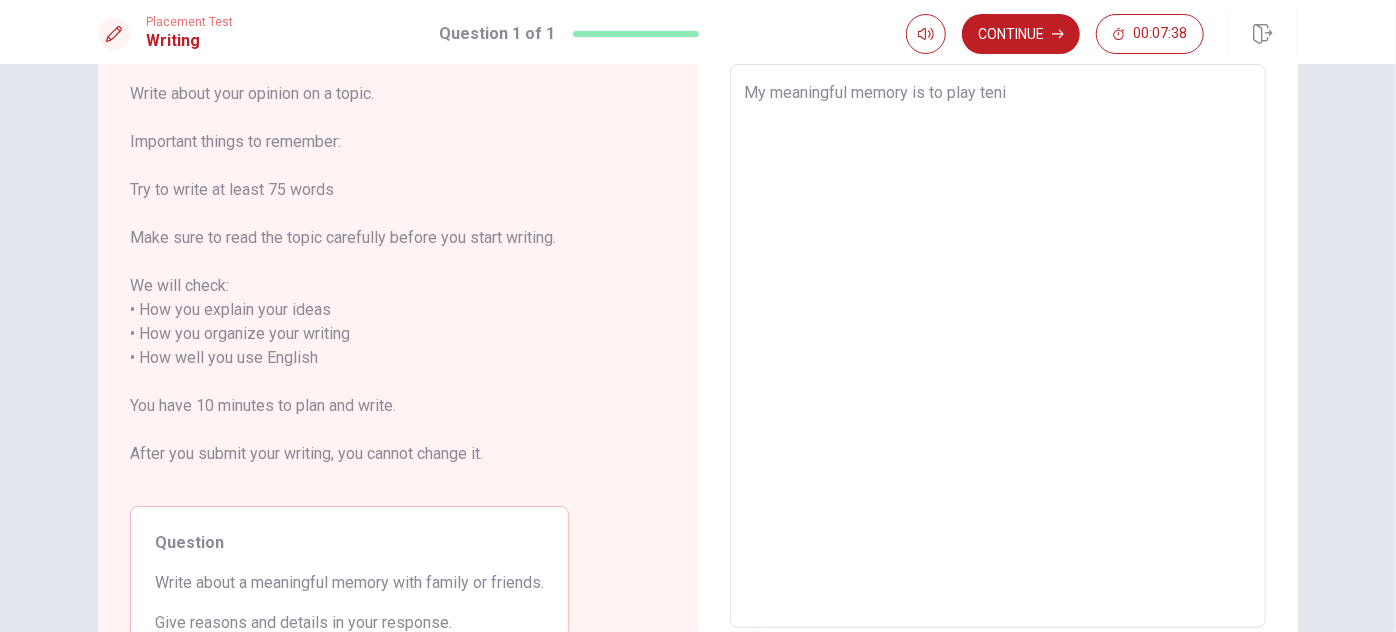 type on "x" 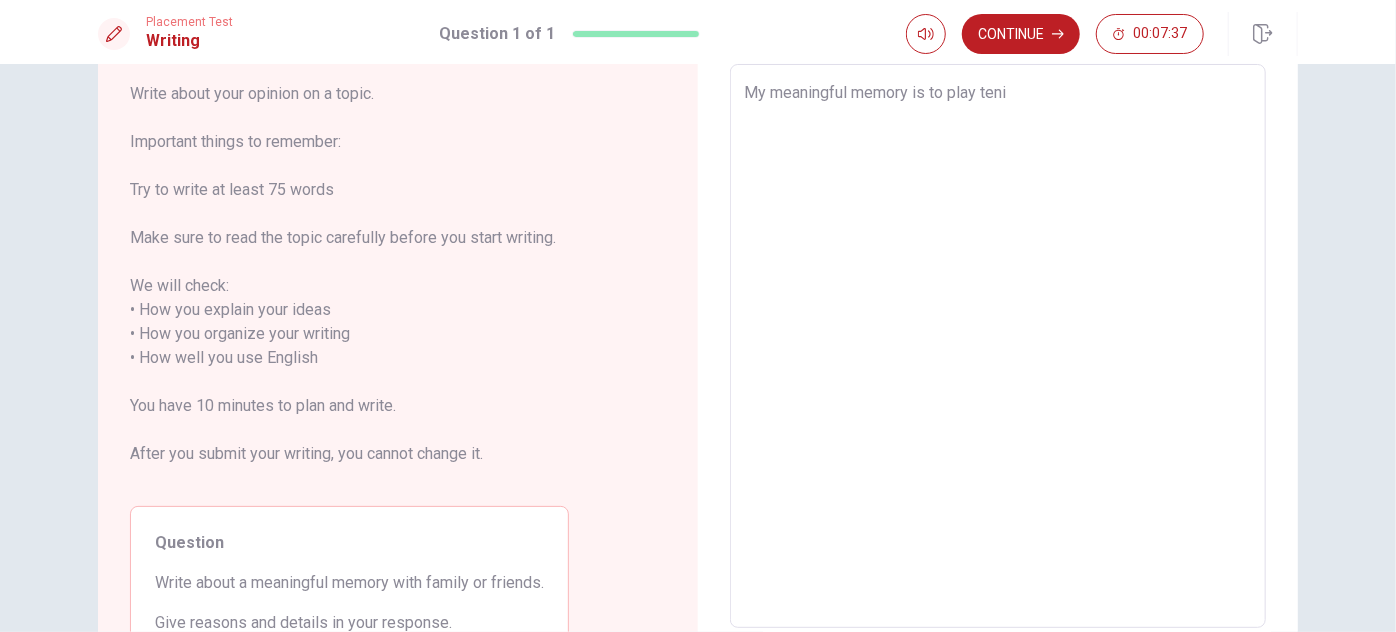type on "My meaningful memory is to play tenis" 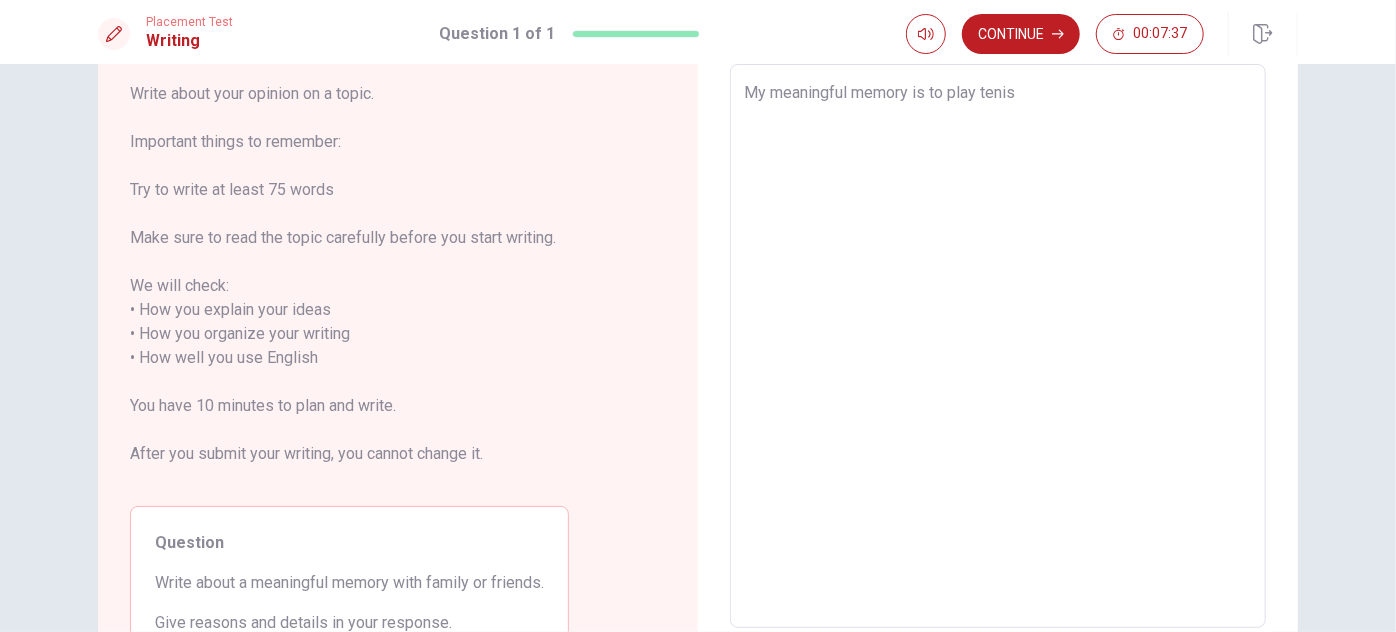 type on "x" 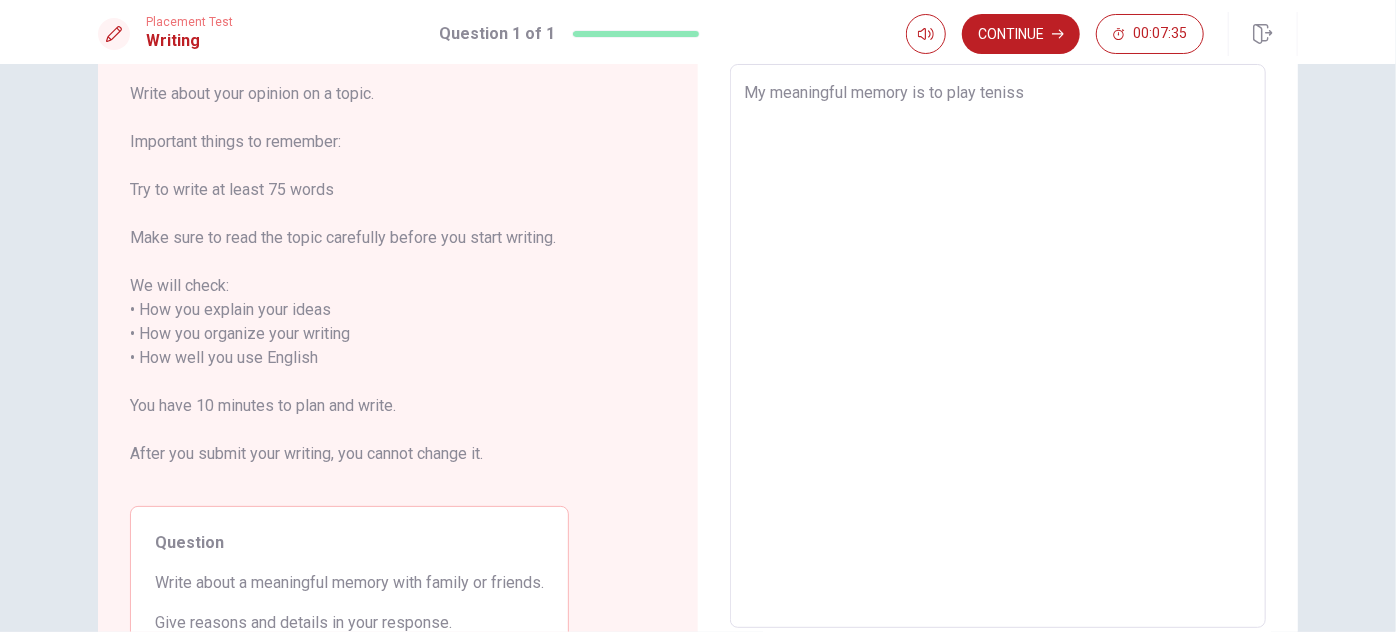 type on "x" 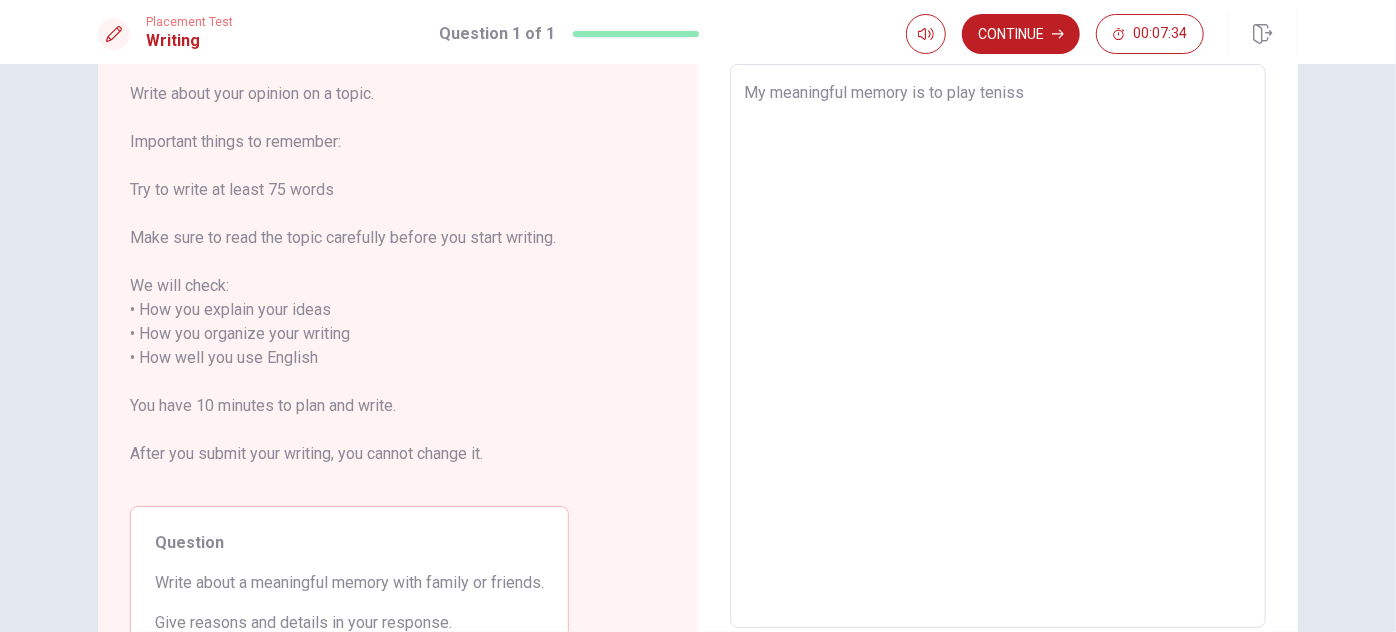 type on "My meaningful memory is to play tenis" 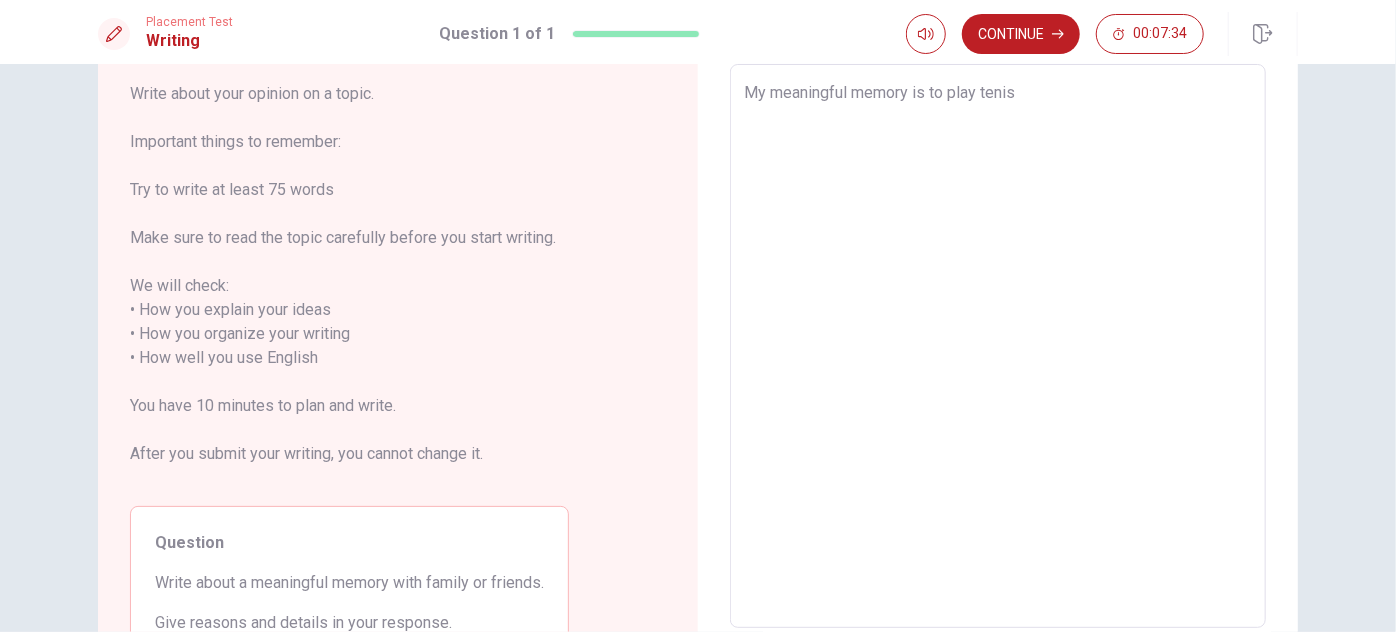 type on "x" 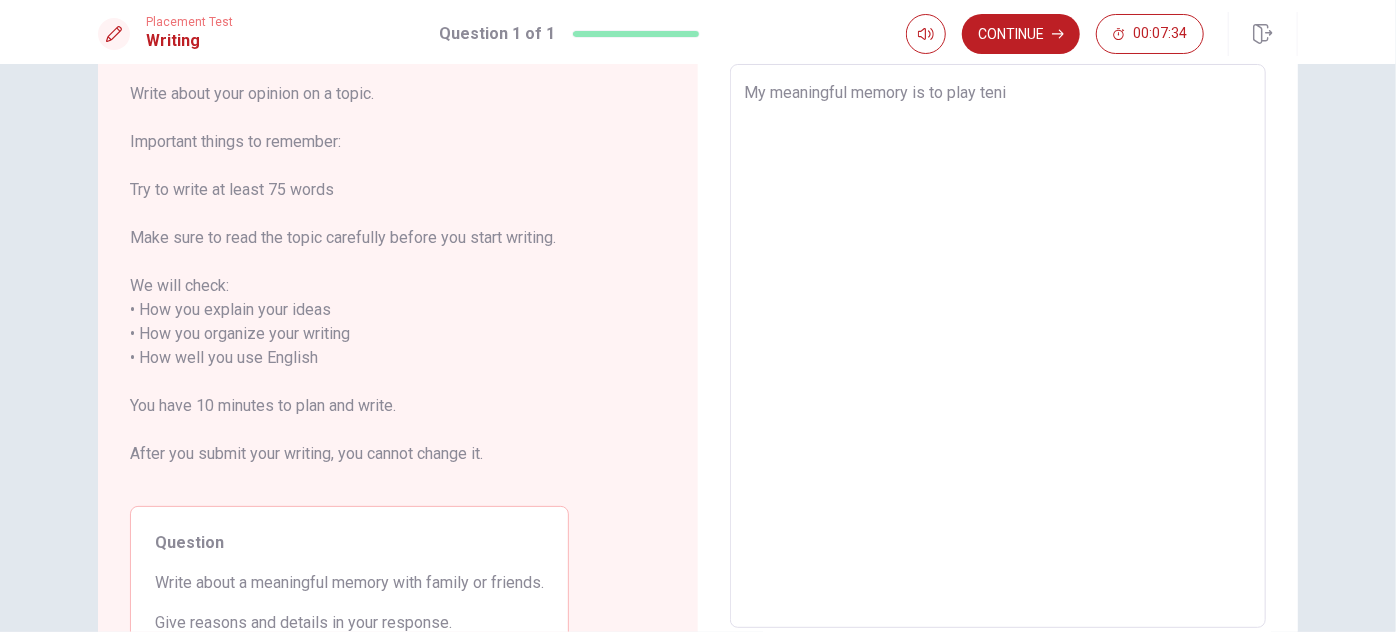 type on "x" 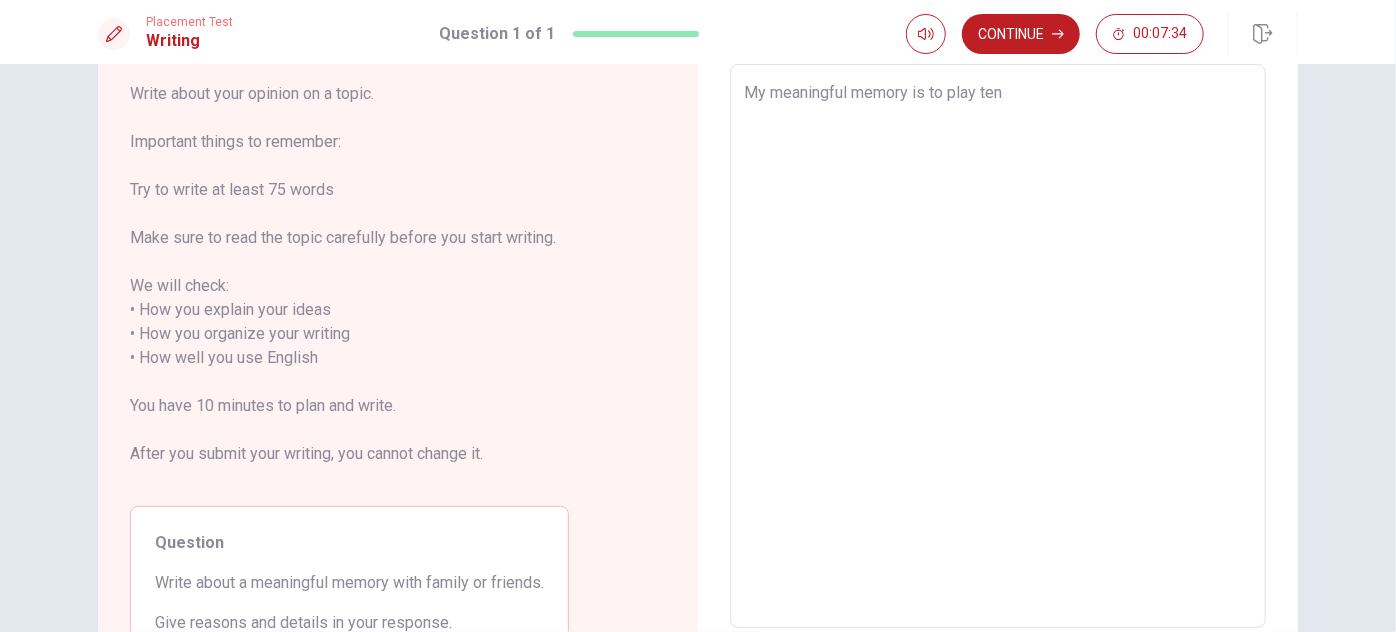 type on "x" 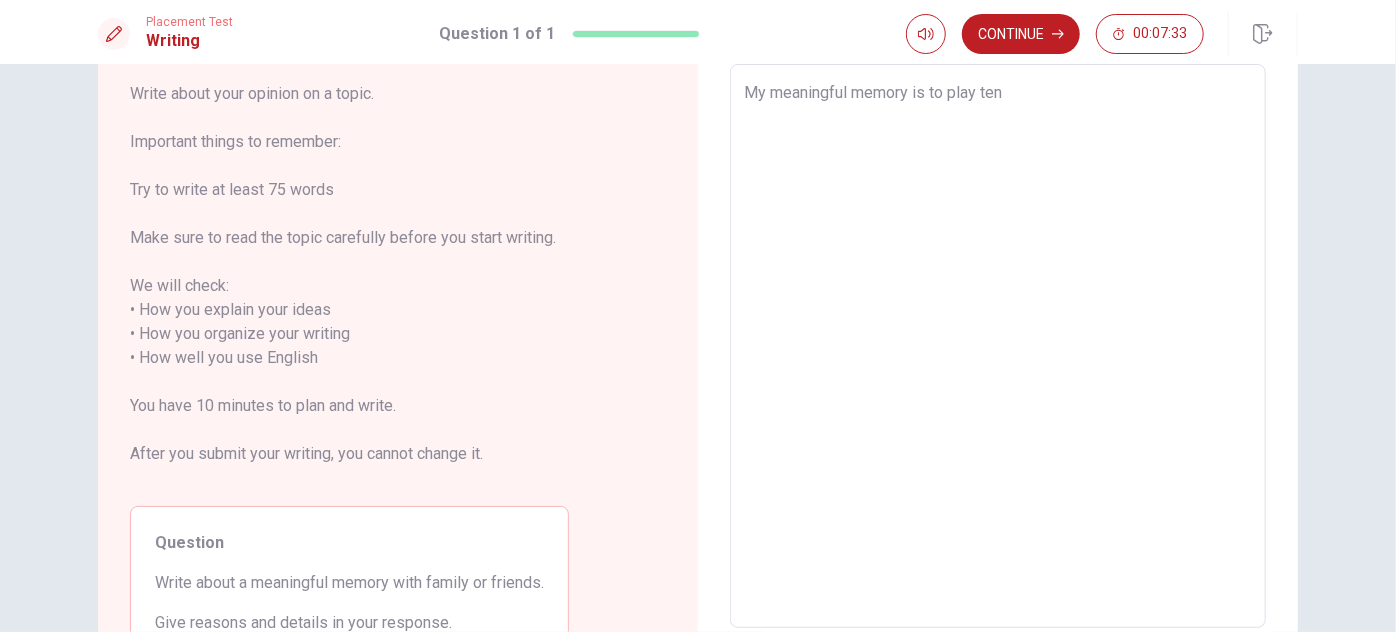 type on "My meaningful memory is to play tenn" 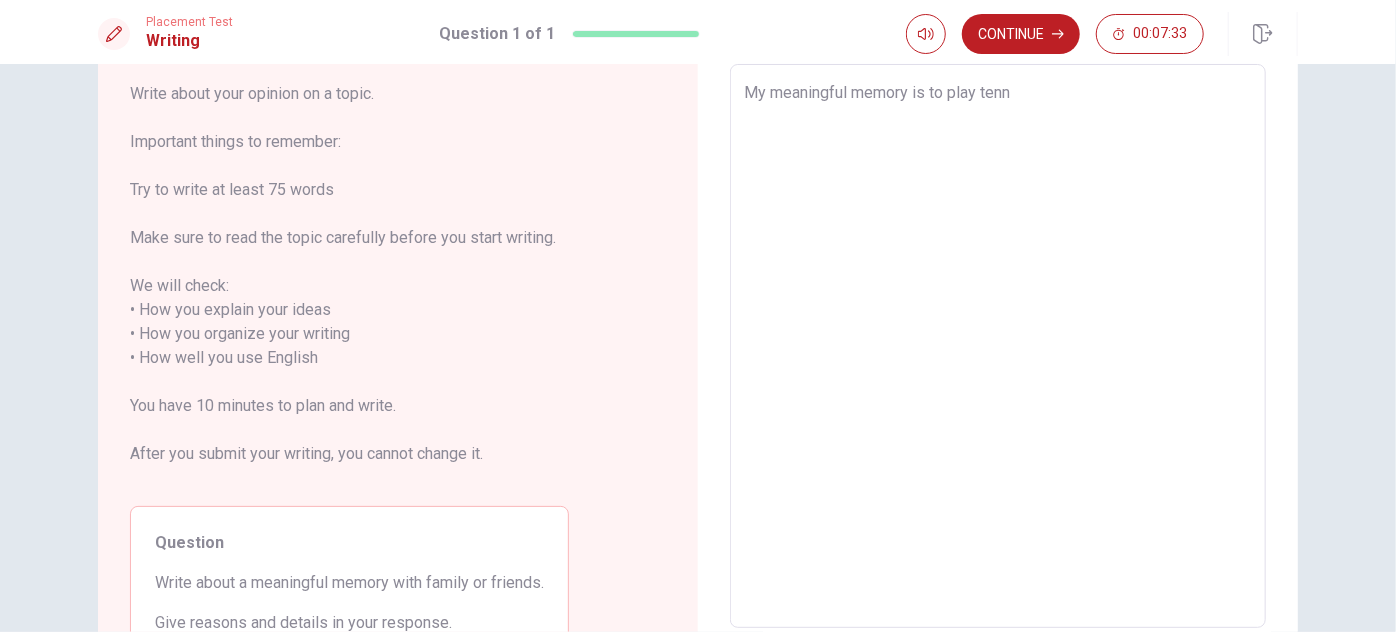 type on "x" 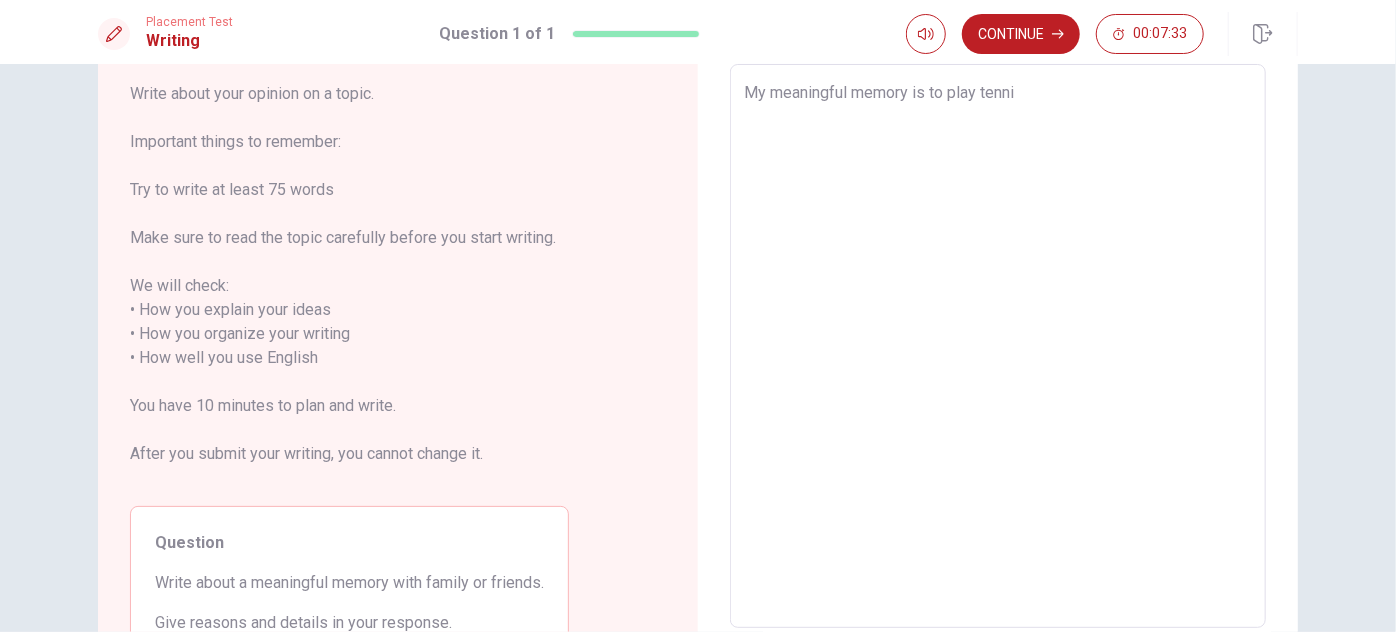 type on "x" 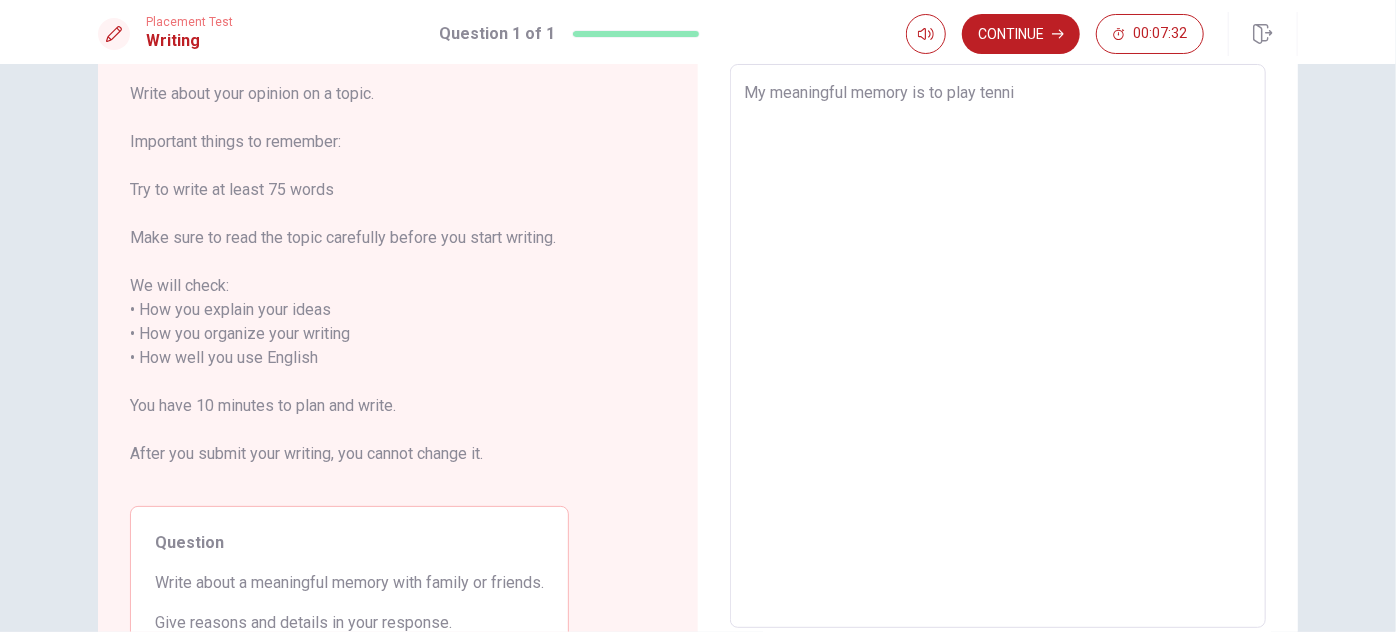 type on "My meaningful memory is to play tennis" 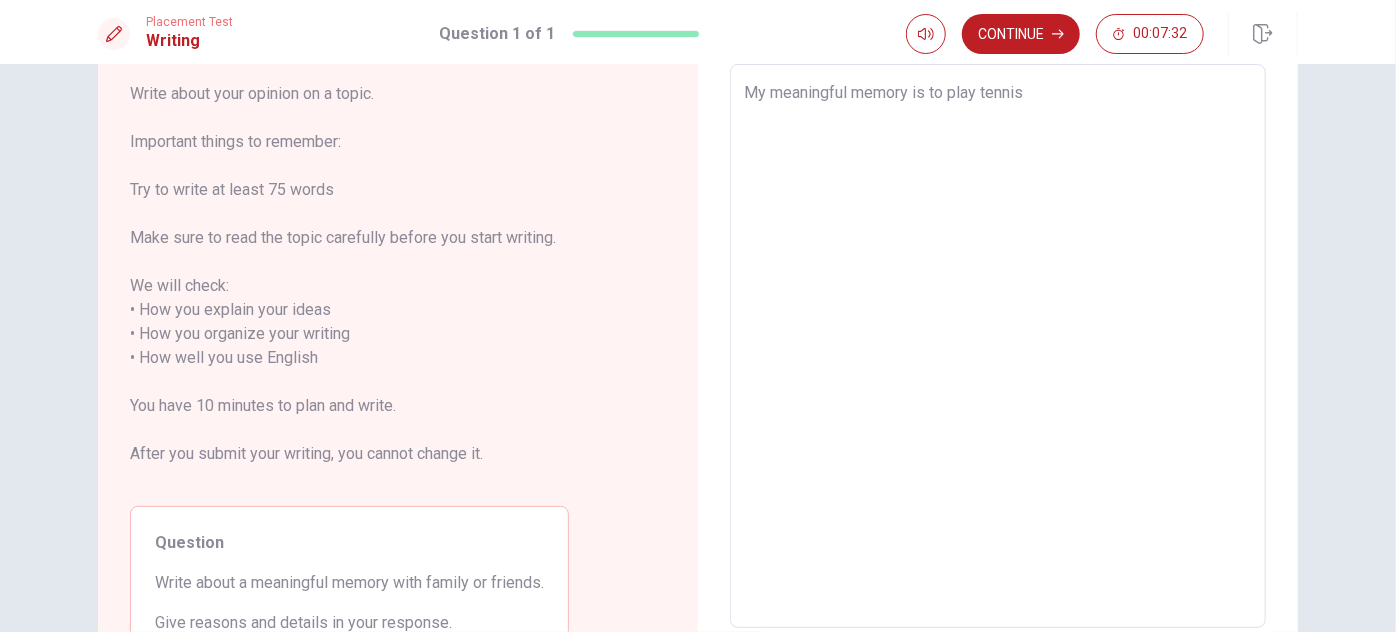 type on "x" 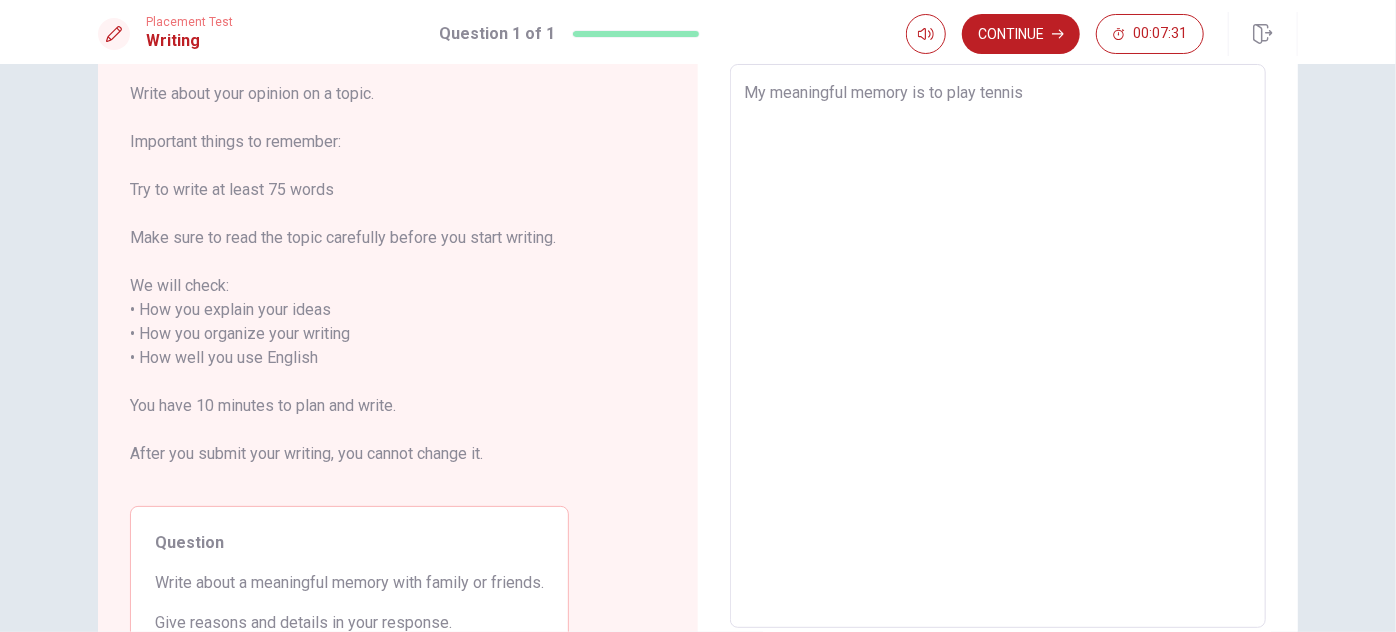 type on "x" 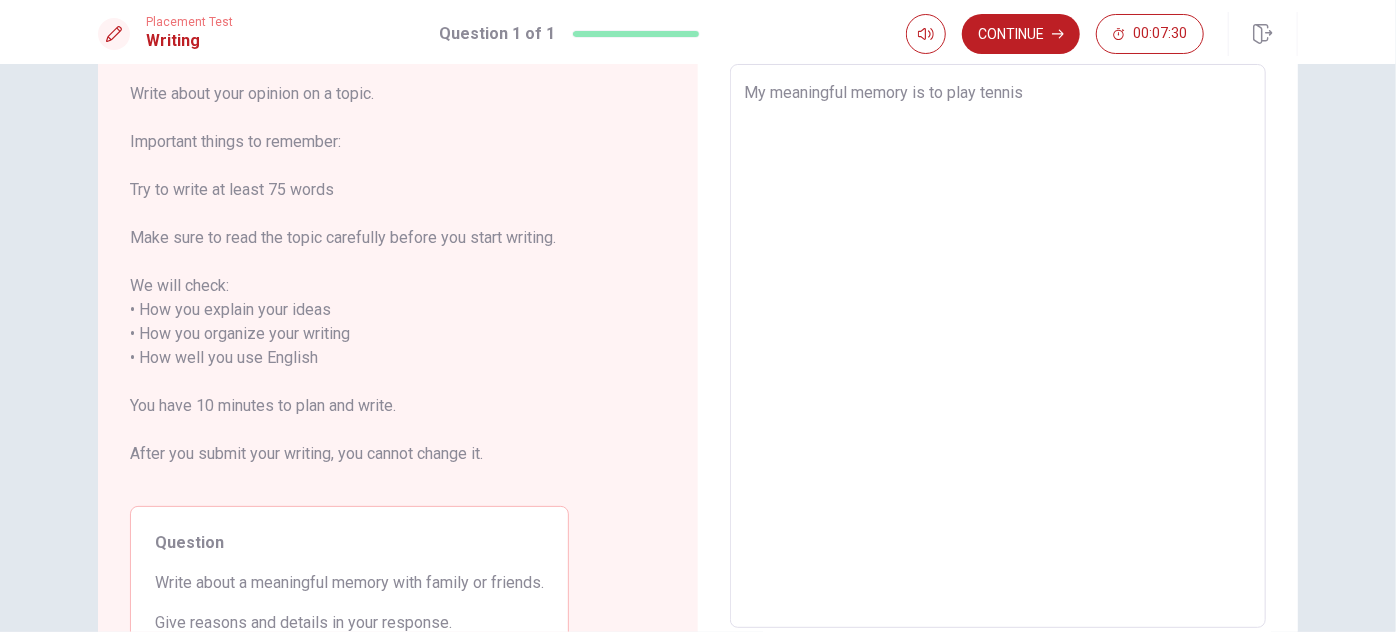 type on "My meaningful memory is to play tennis w" 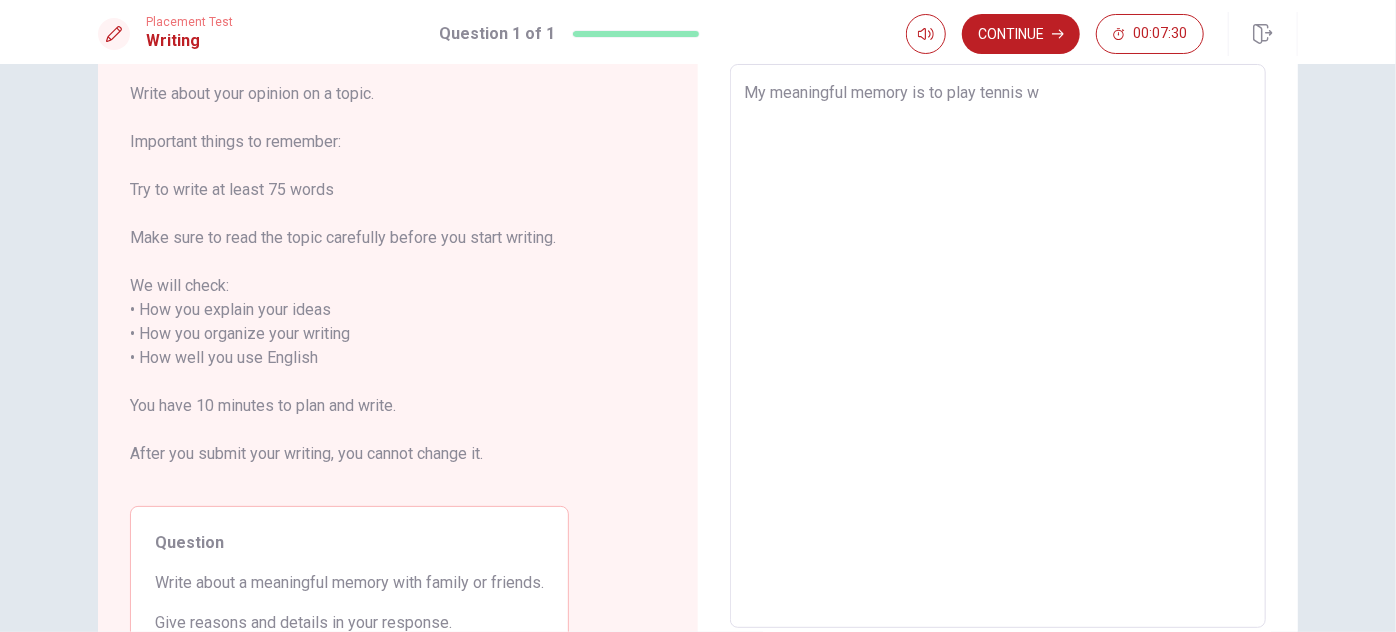 type on "x" 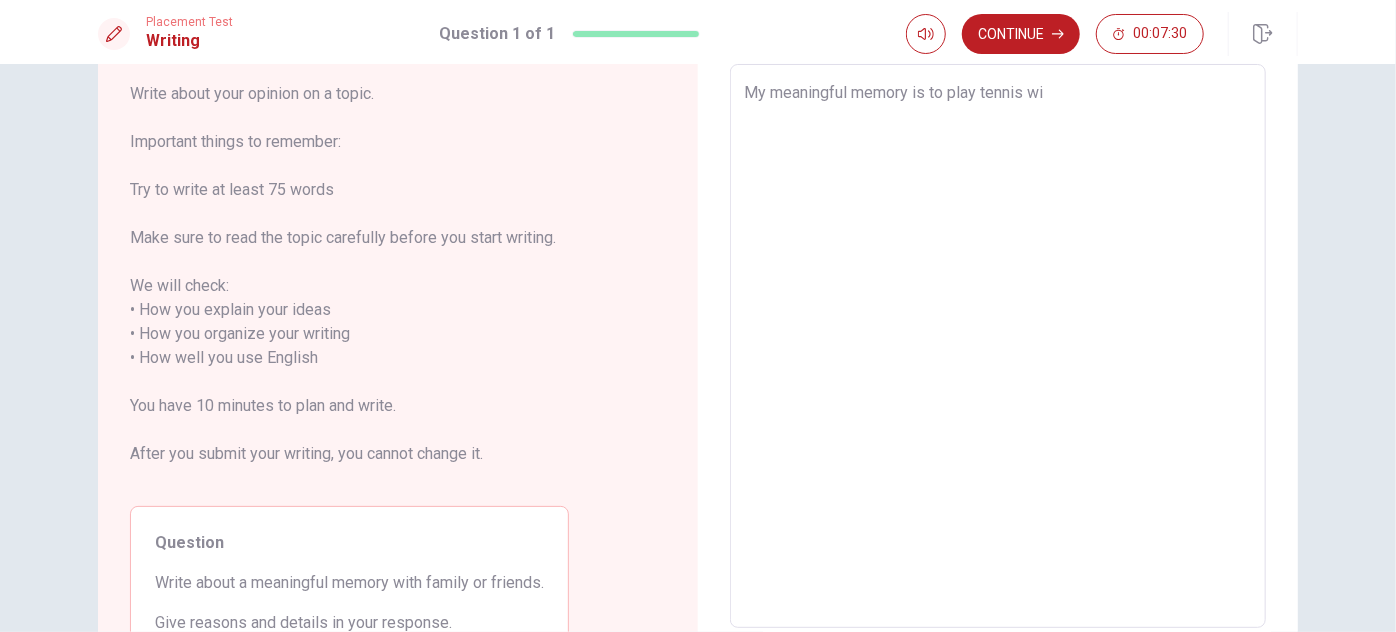 type on "x" 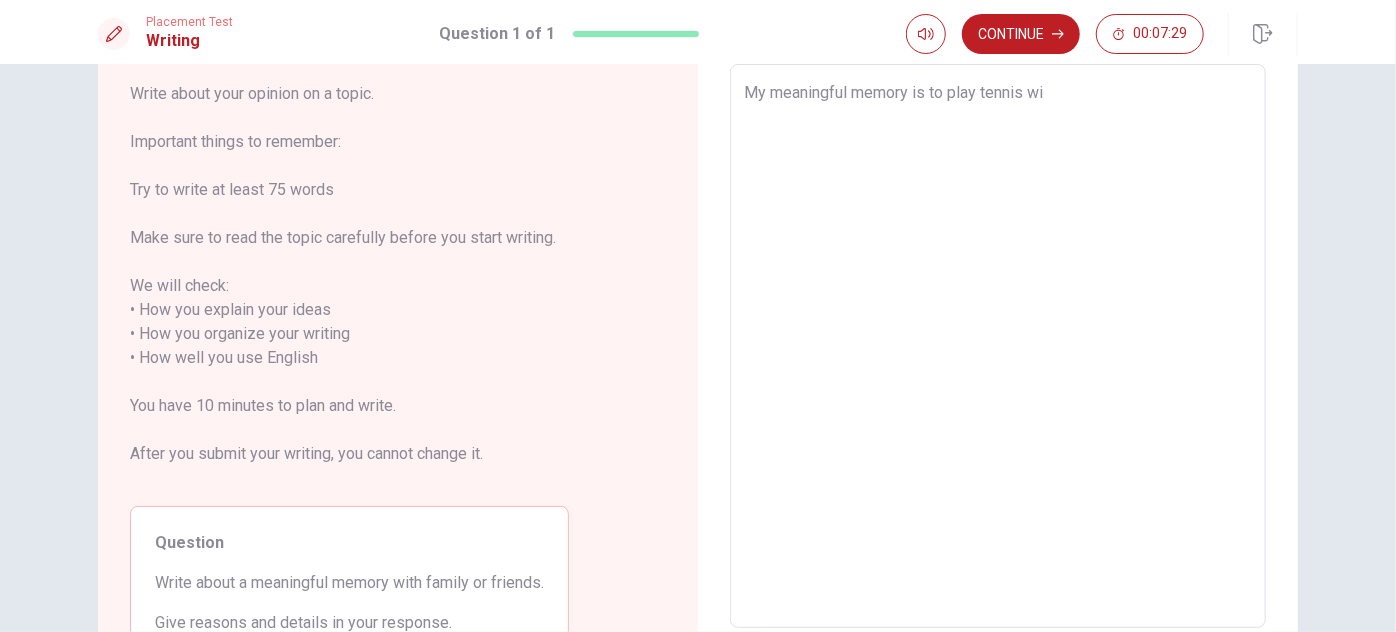 type on "My meaningful memory is to play tennis wit" 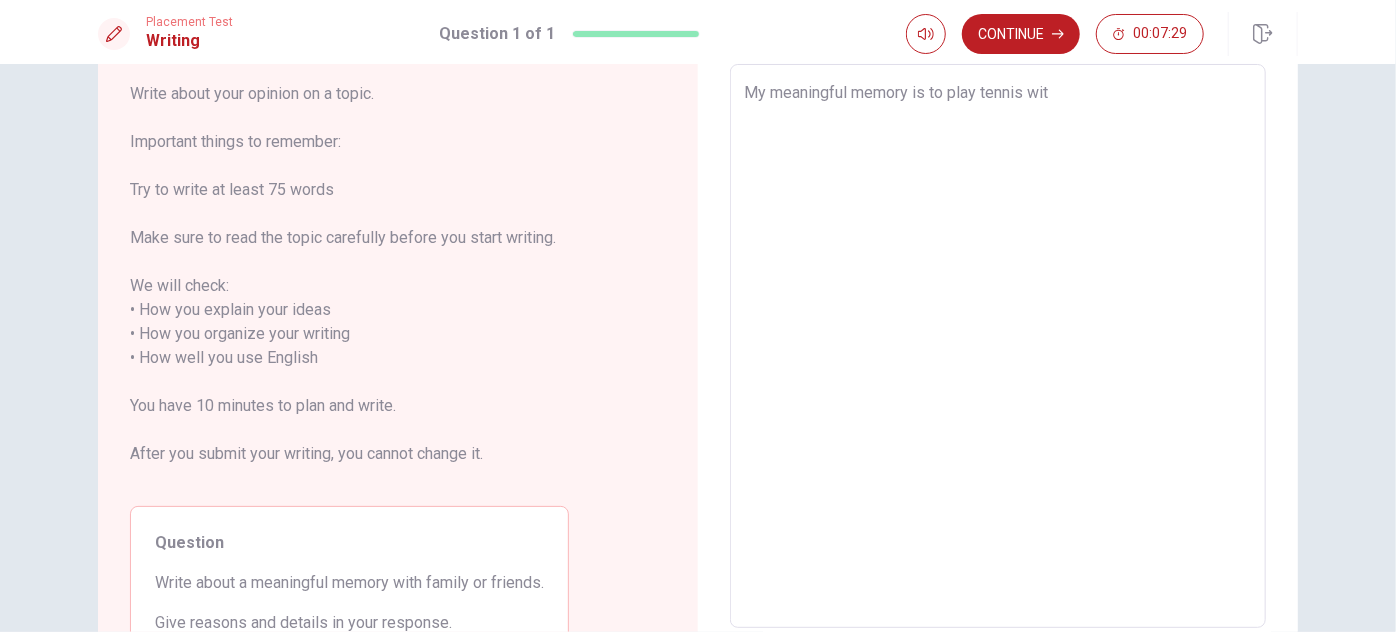 type on "x" 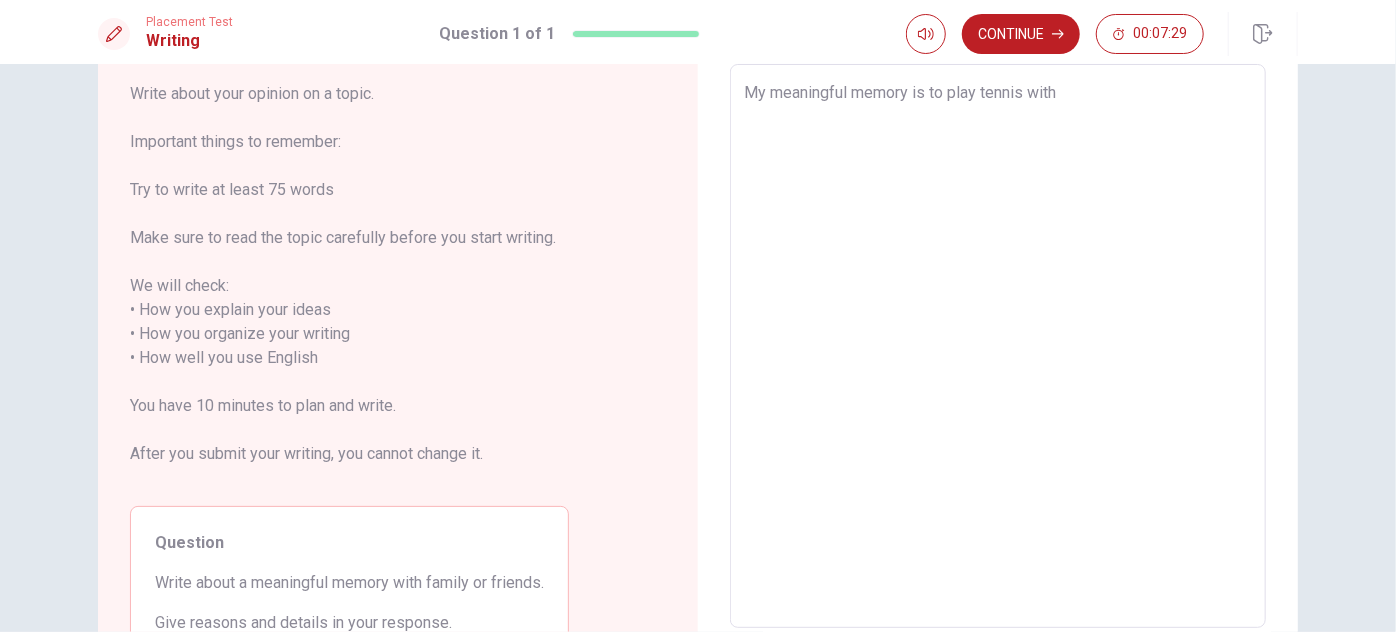 type on "x" 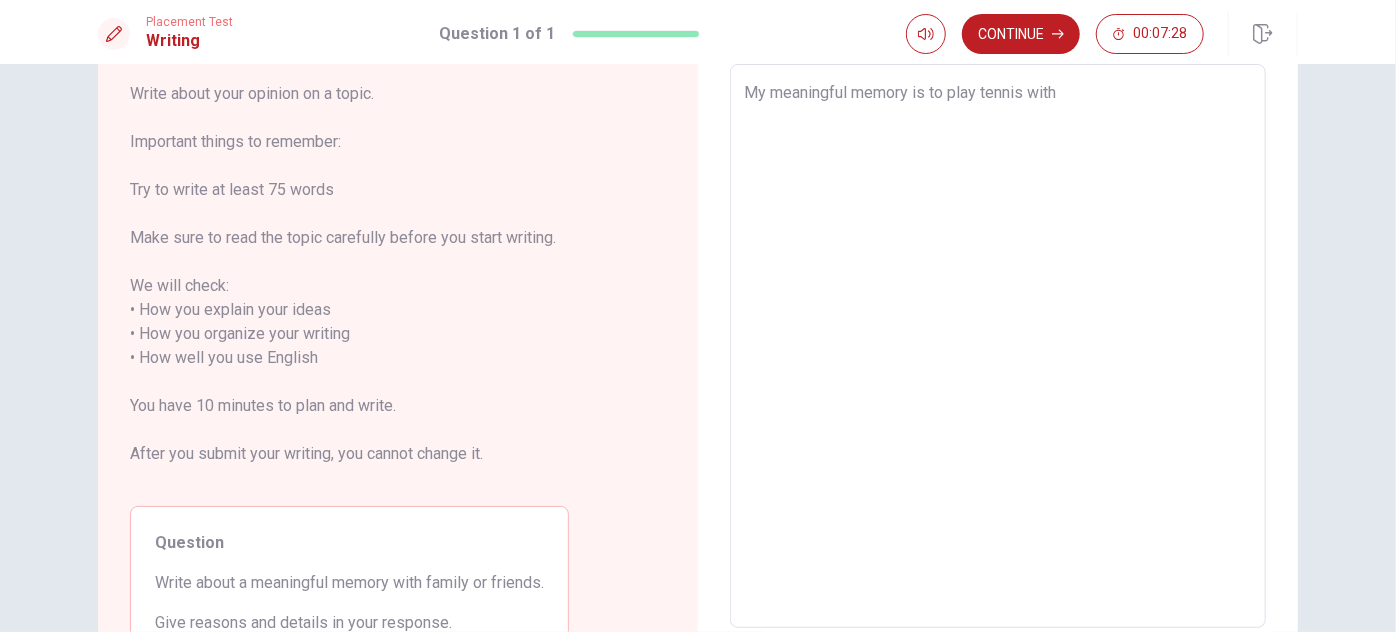 type on "My meaningful memory is to play tennis with" 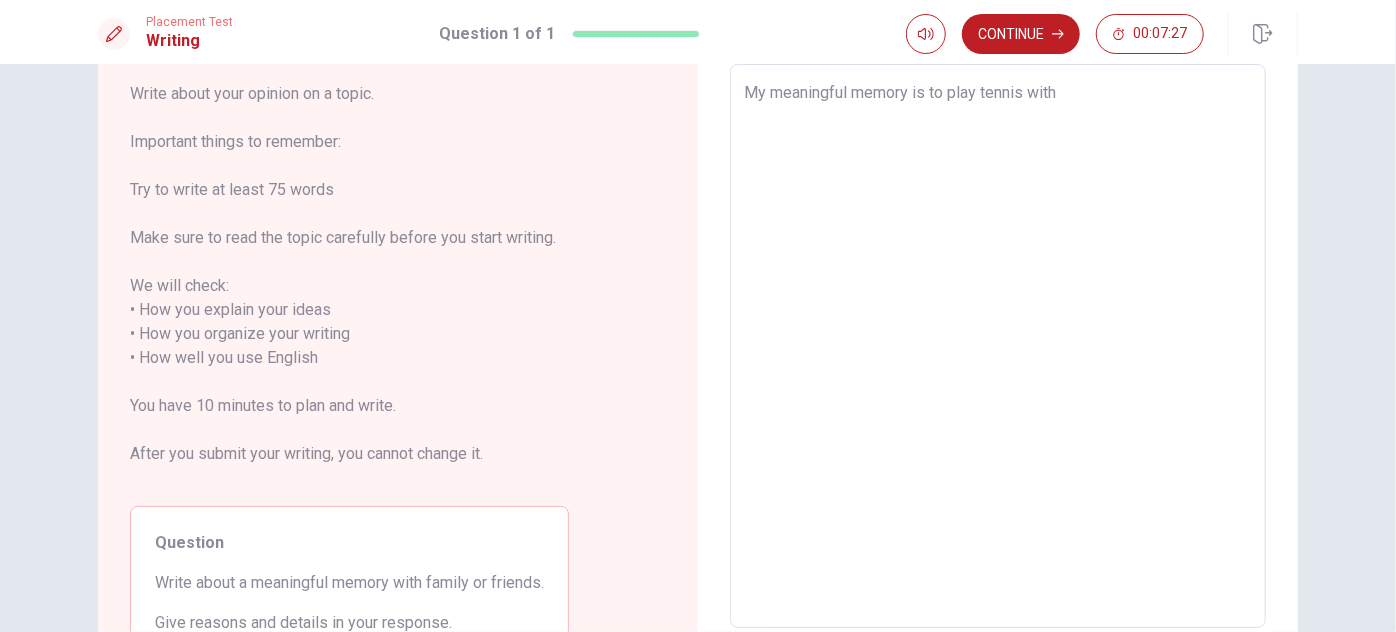 type on "x" 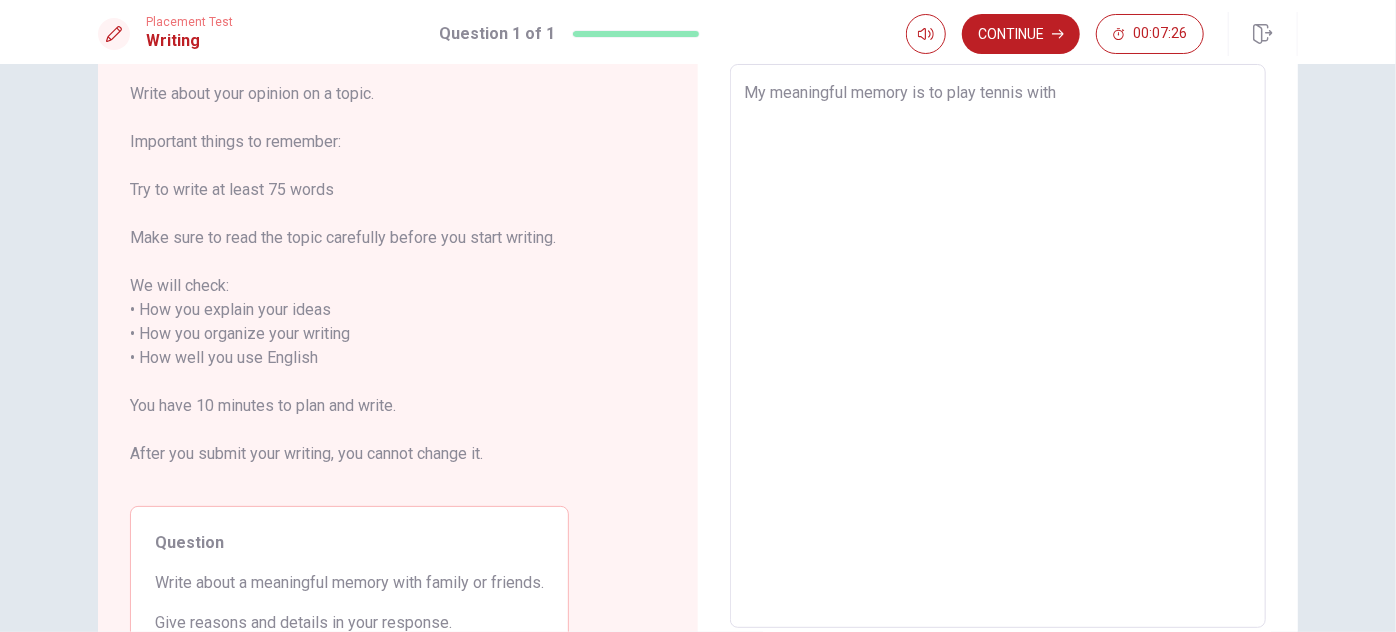 type on "My meaningful memory is to play tennis with m" 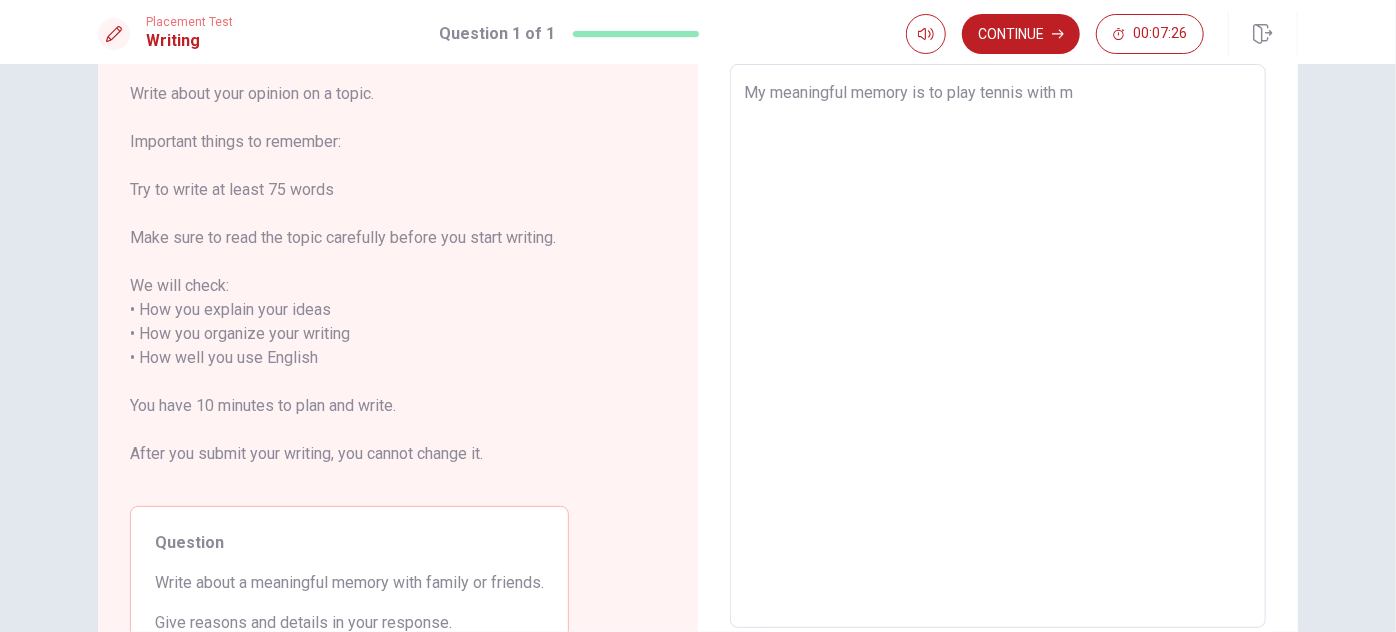 type on "x" 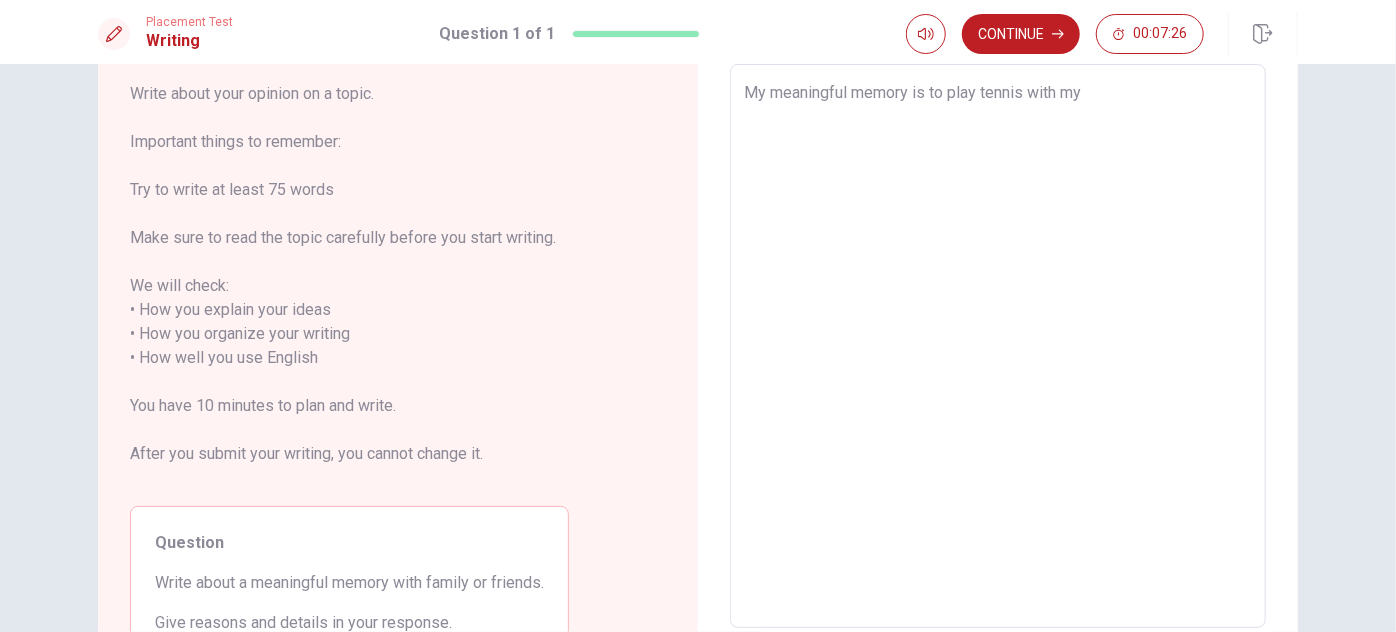 type on "x" 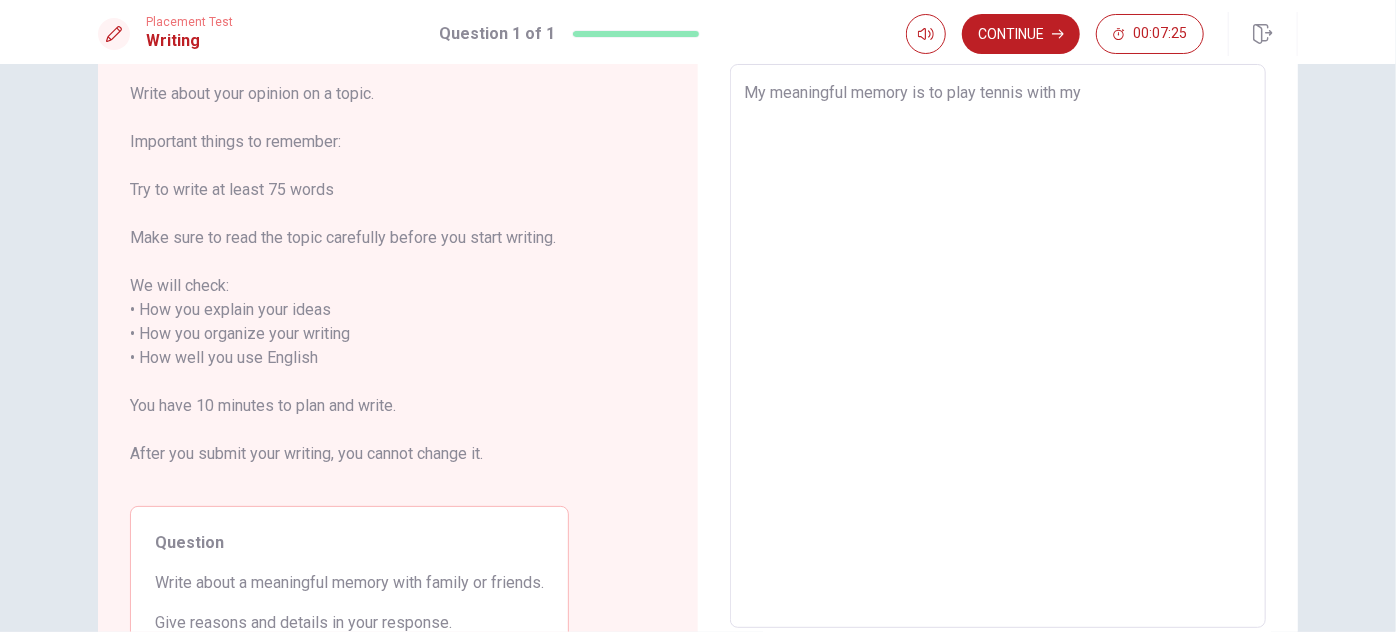 type on "My meaningful memory is to play tennis with my" 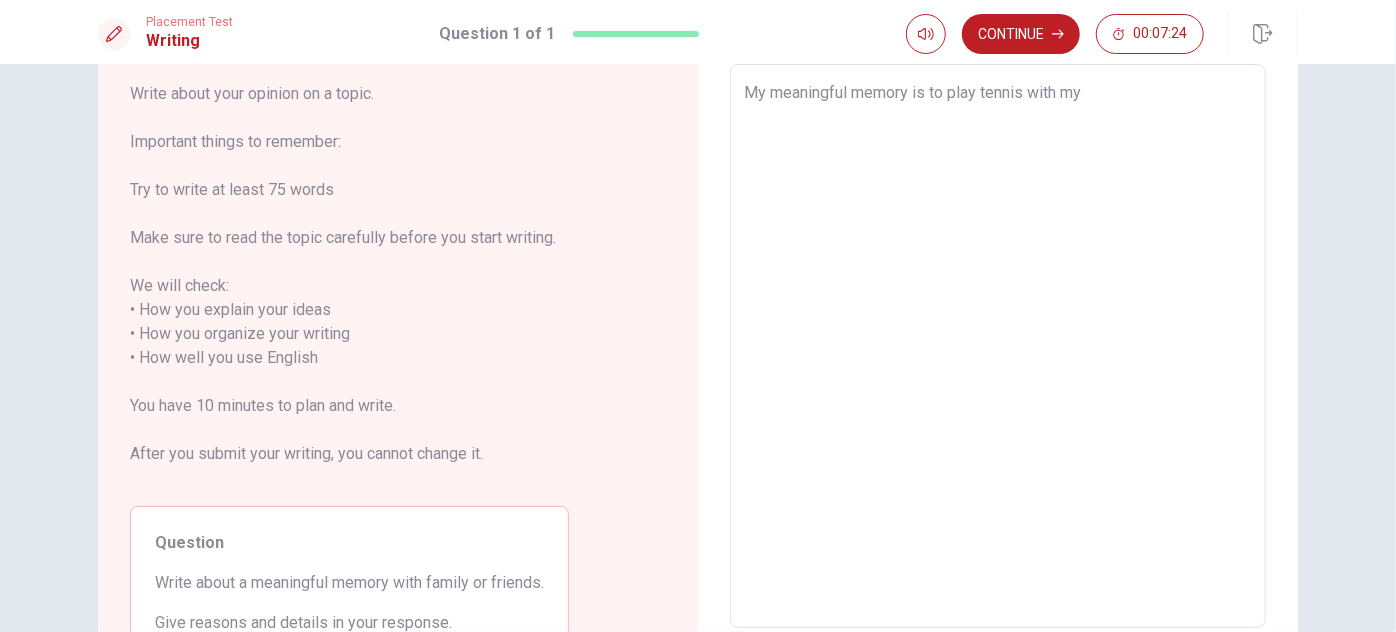 type on "x" 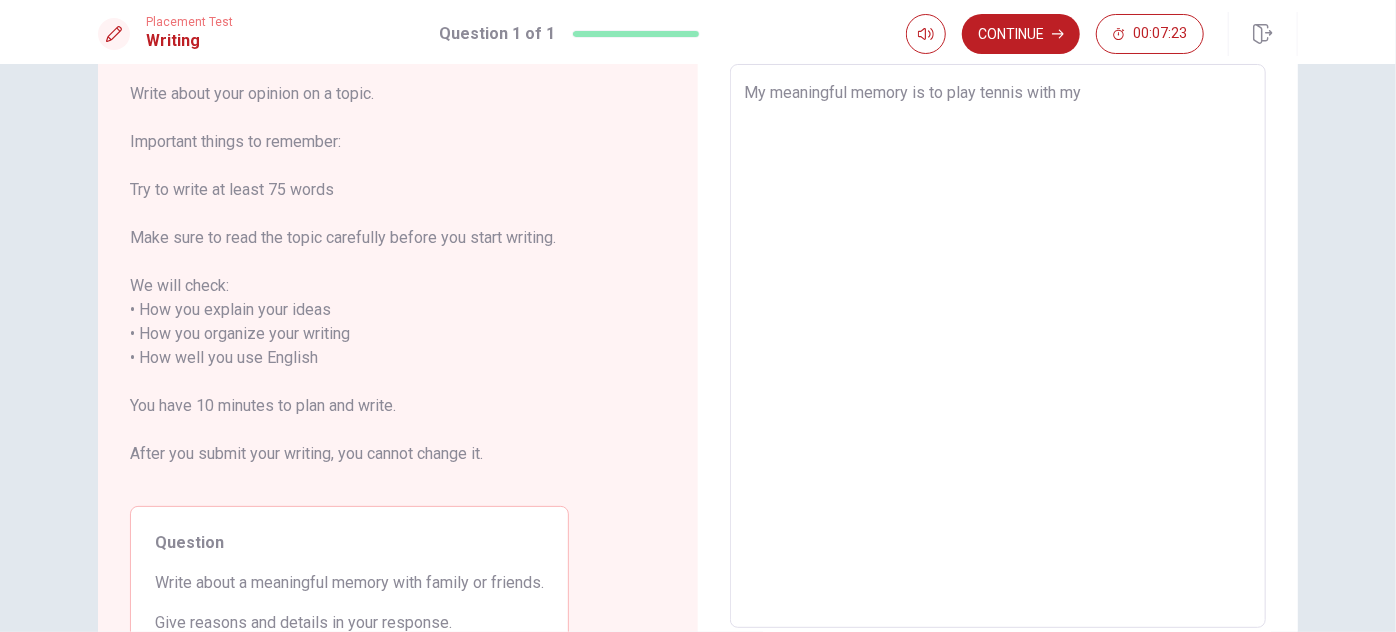 type on "My meaningful memory is to play tennis with my f" 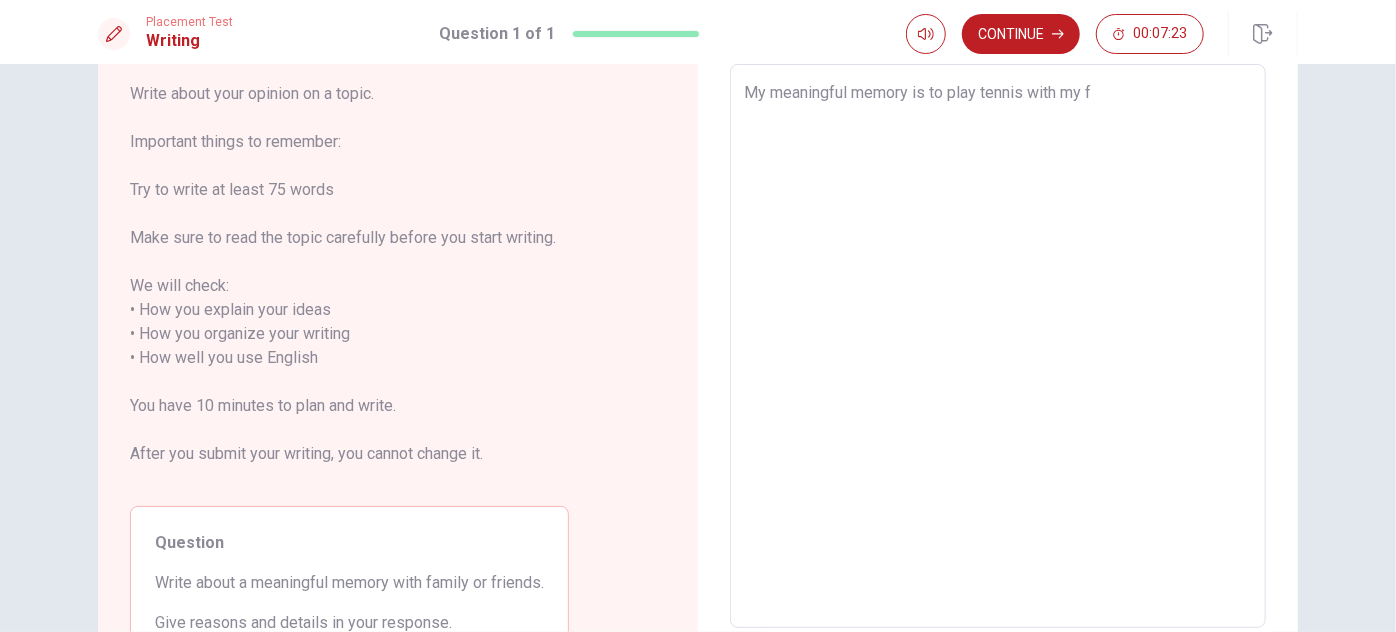 type on "x" 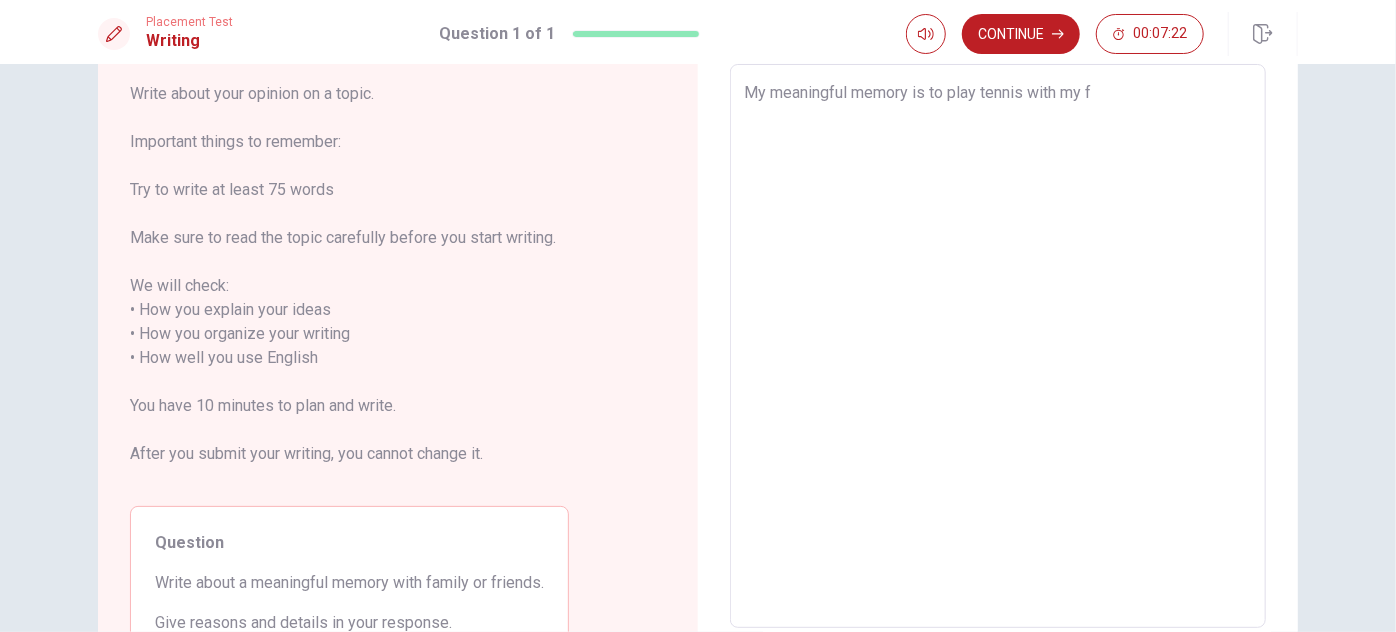 type on "My meaningful memory is to play tennis with my fr" 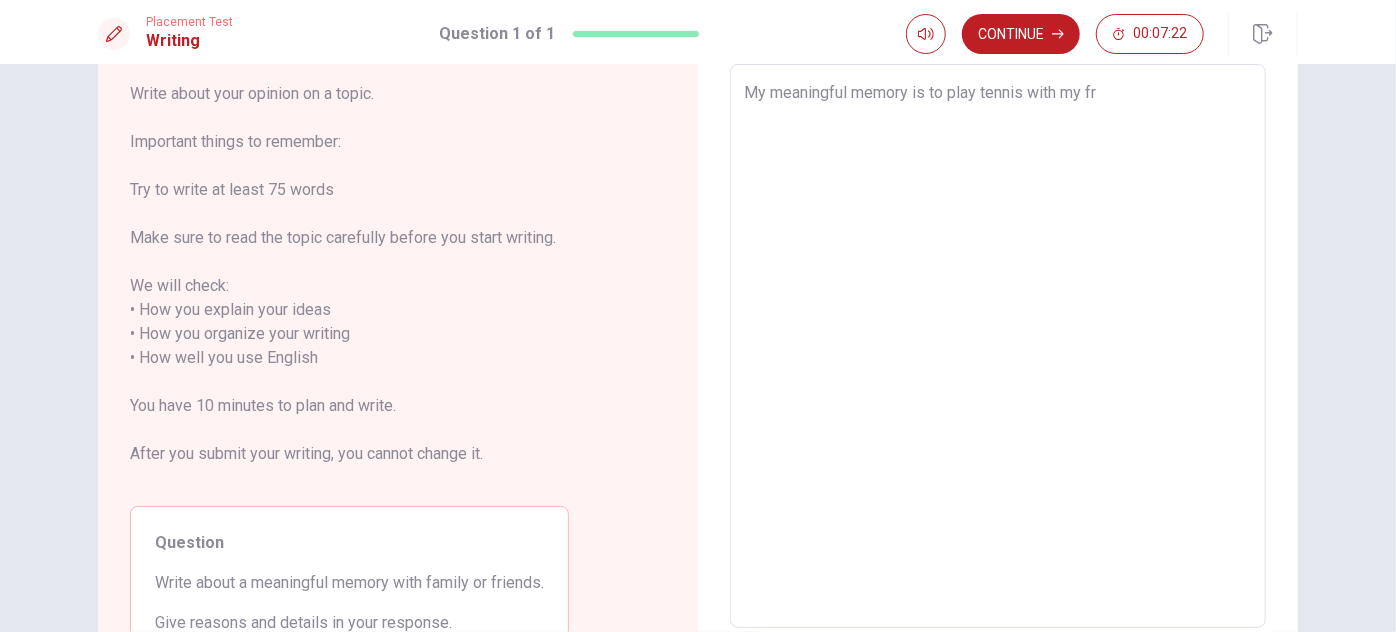 type on "x" 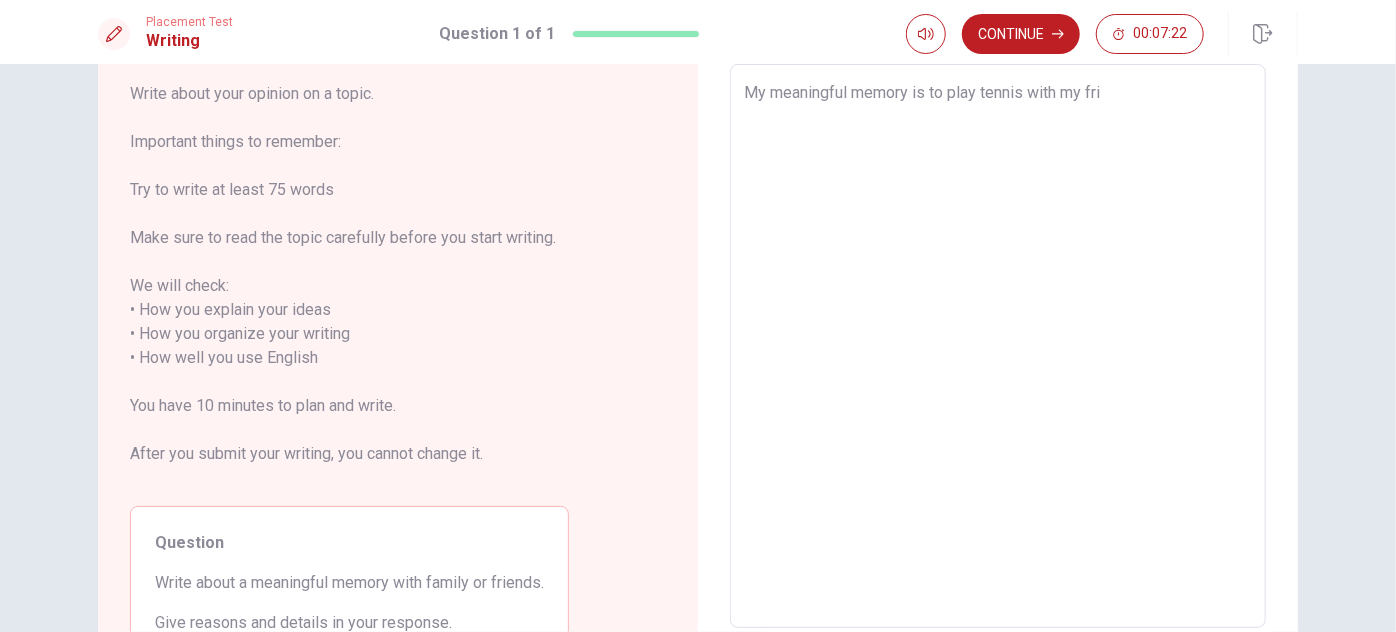 type on "x" 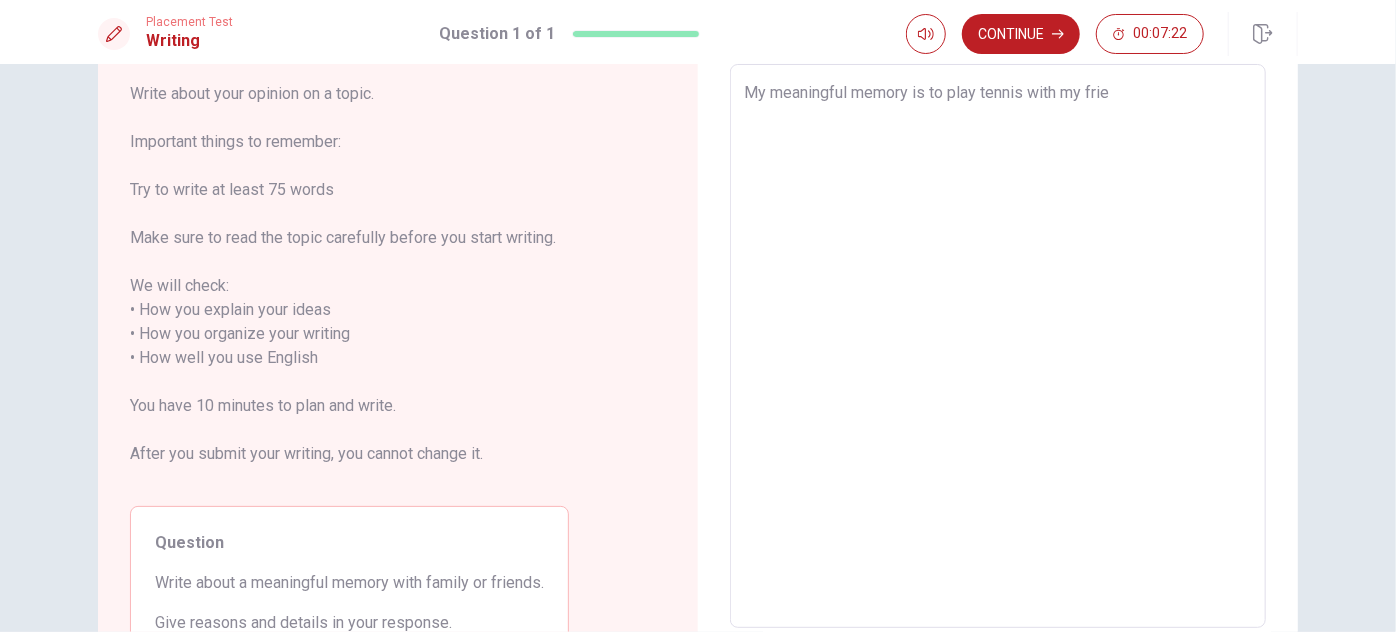 type on "x" 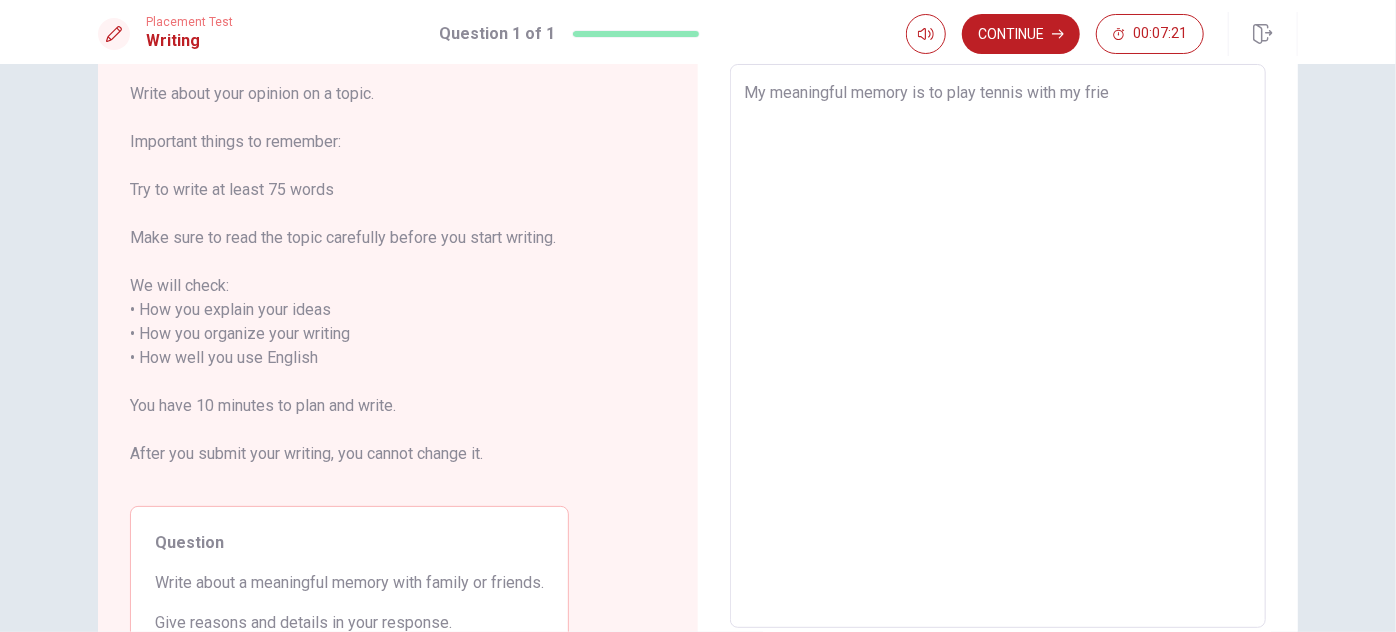 type on "My meaningful memory is to play tennis with my frien" 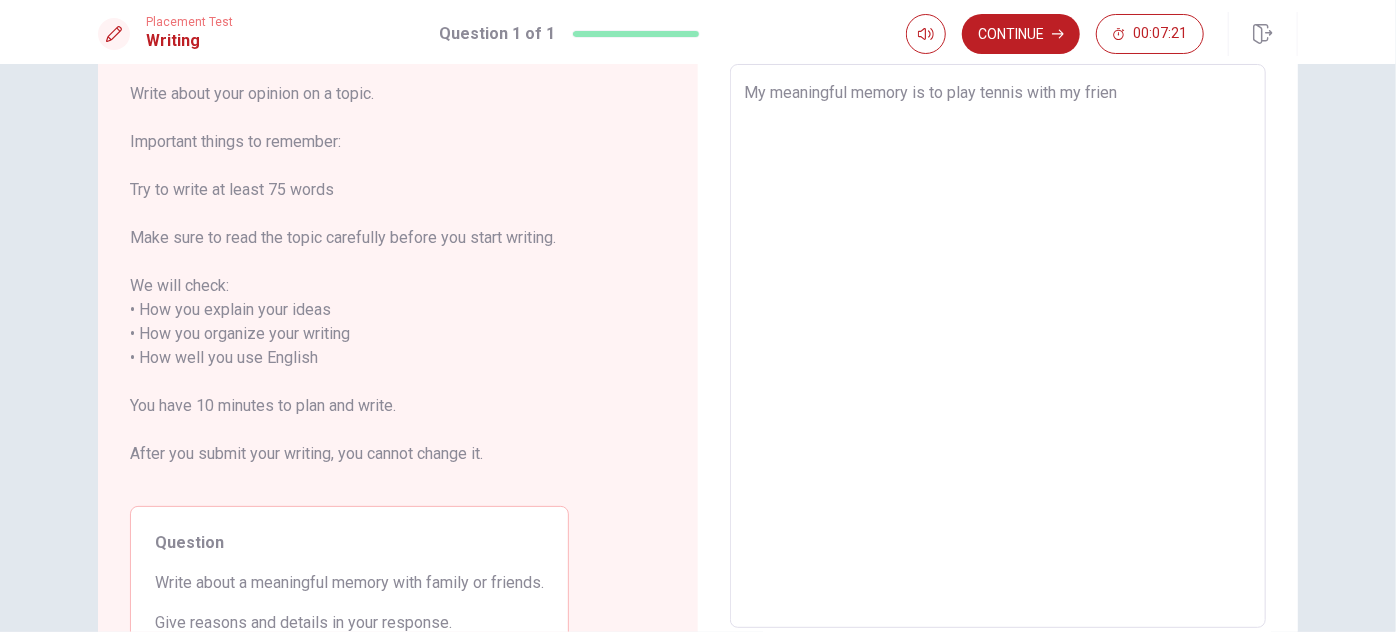 type on "x" 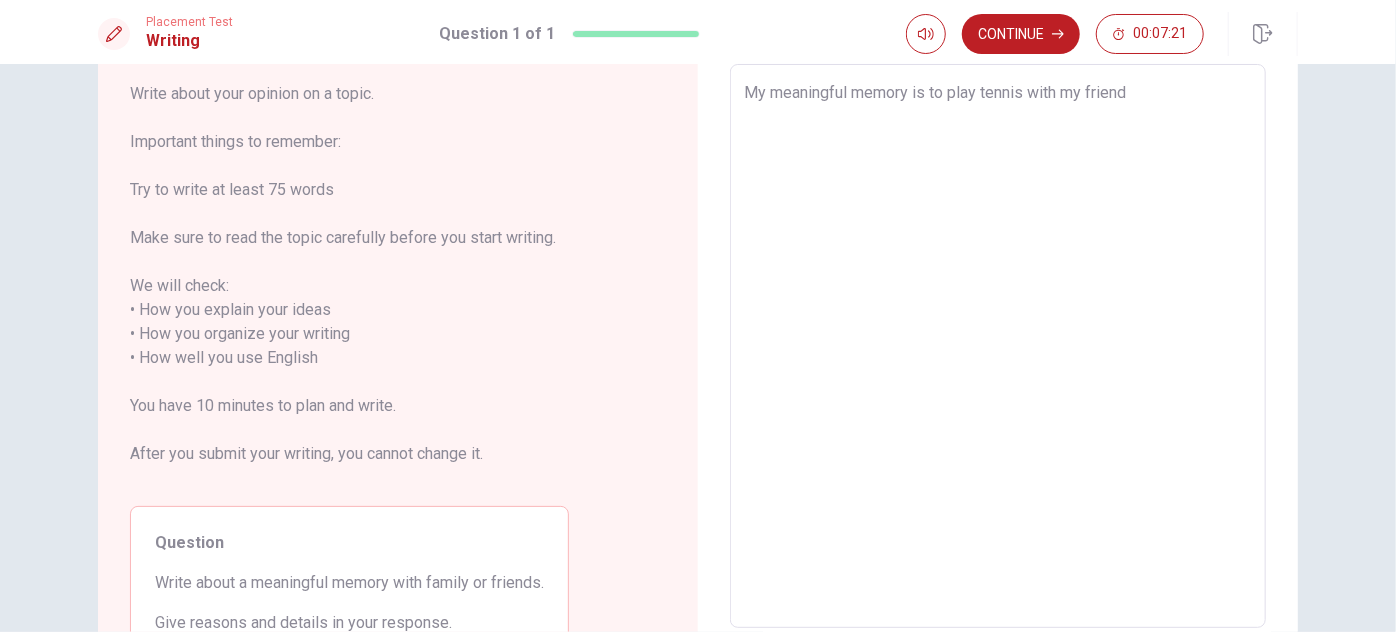 type on "x" 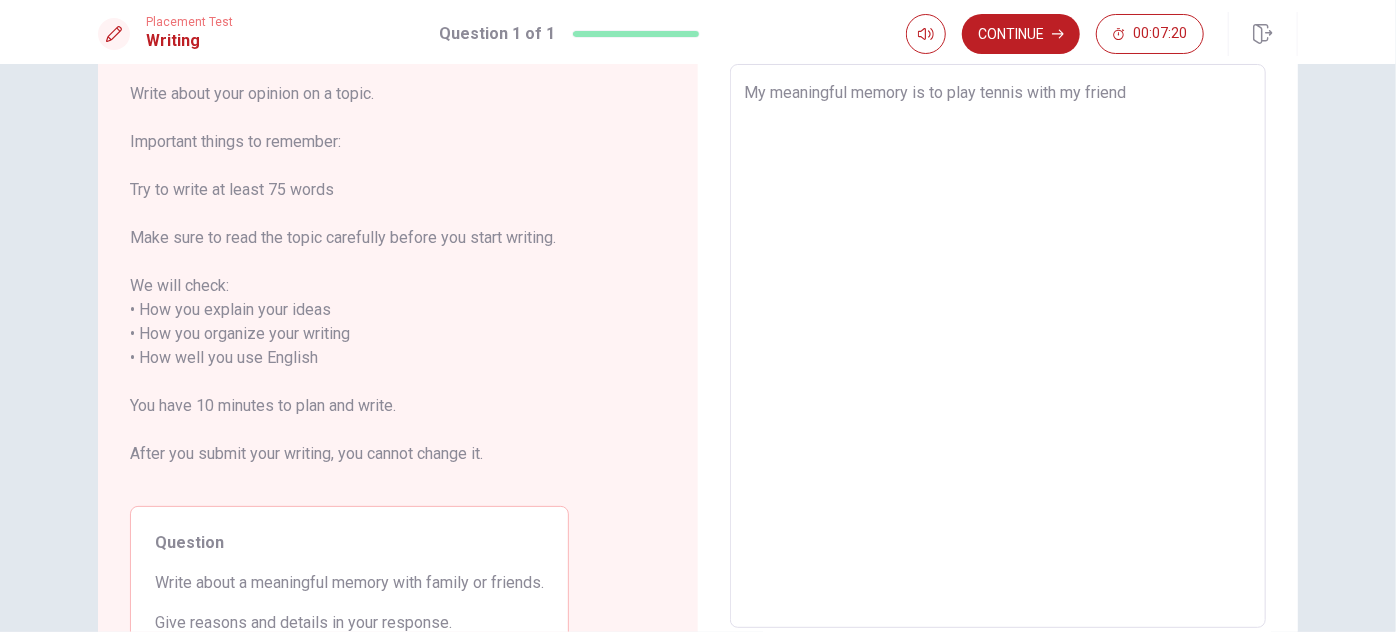 type on "My meaningful memory is to play tennis with my friends" 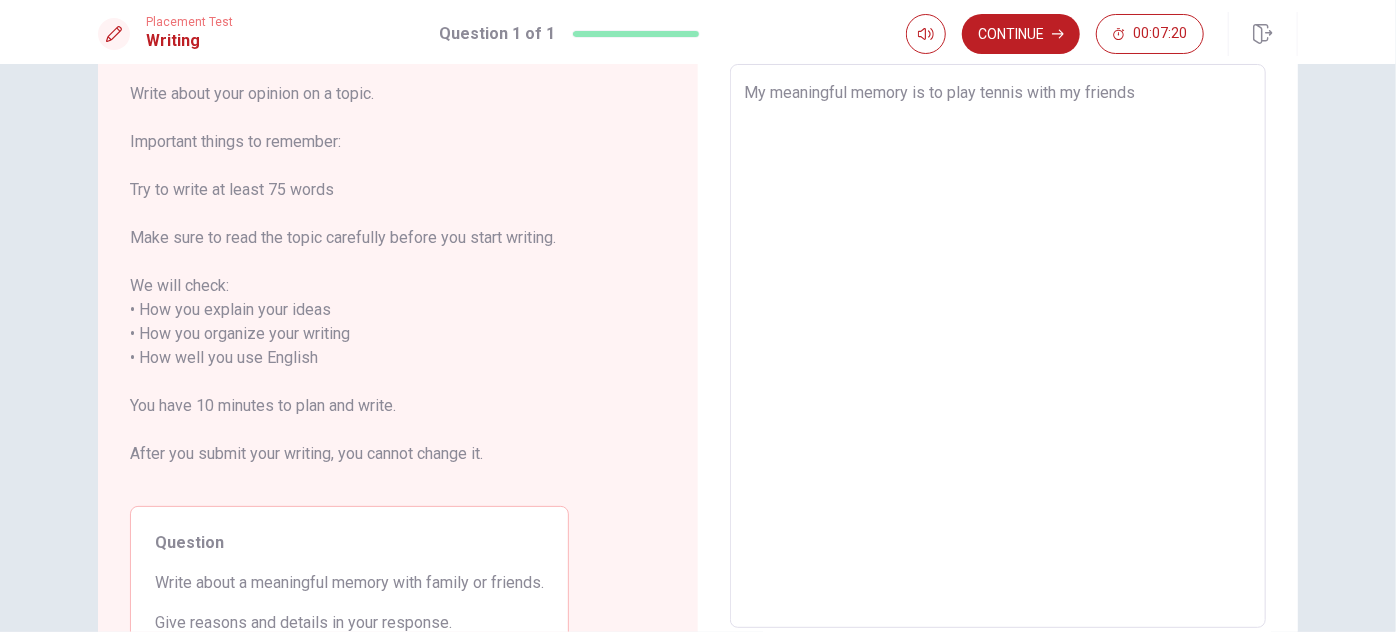 type on "x" 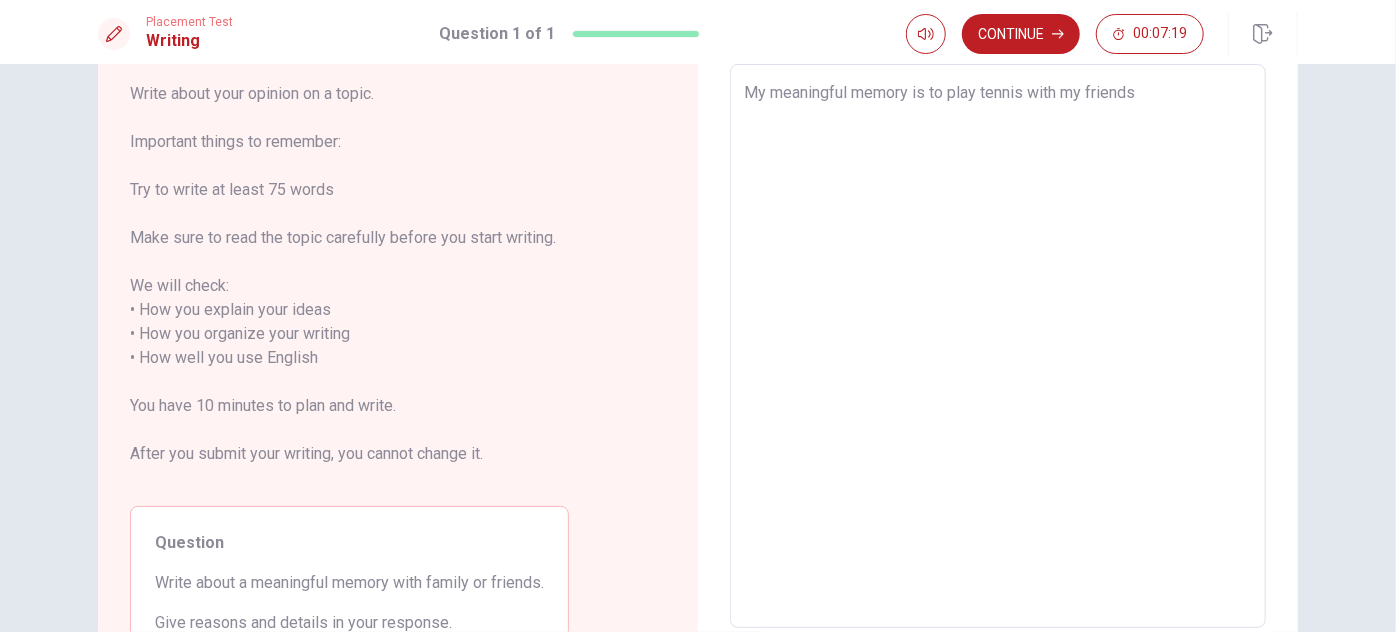 type on "My meaningful memory is to play tennis with my friends." 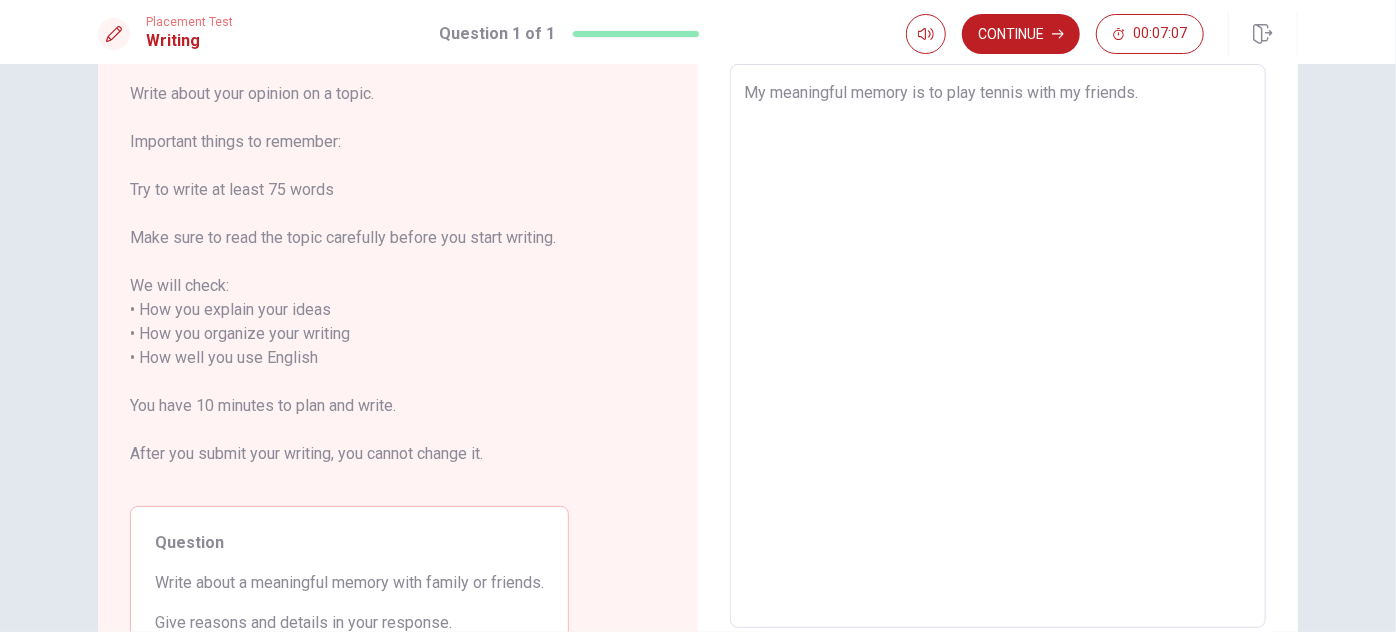 type on "x" 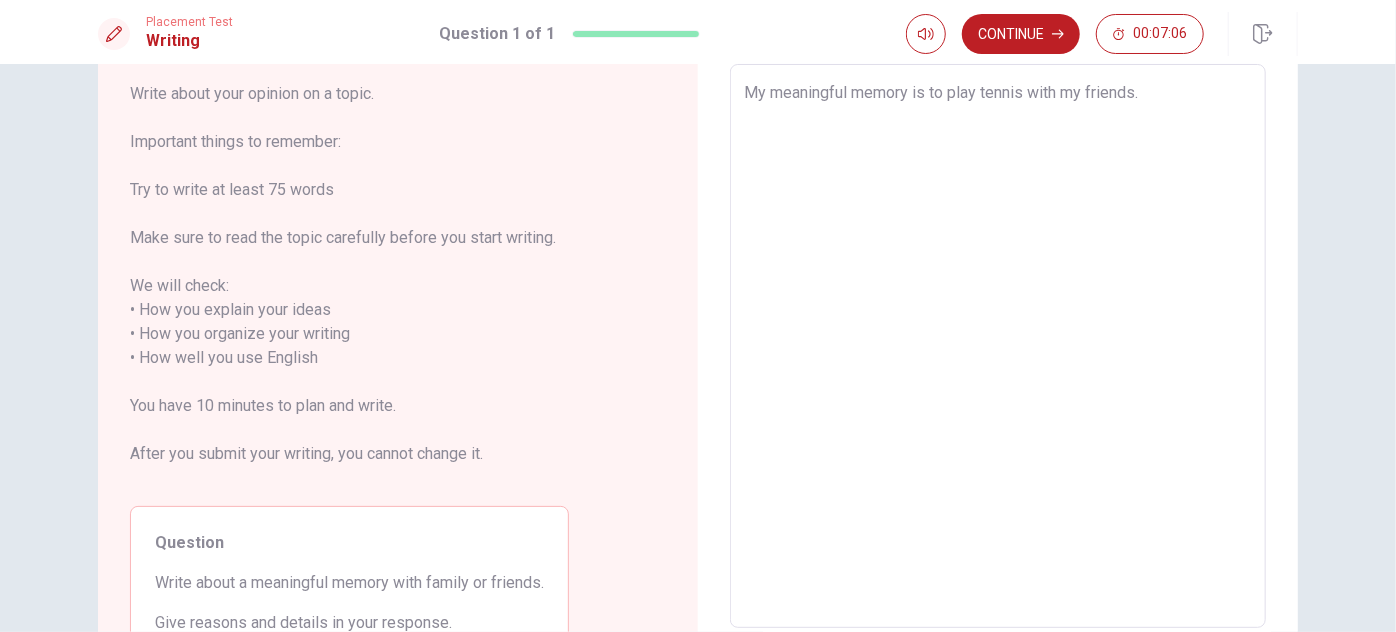 type on "My meaningful memory is to play tennis with my friends.I" 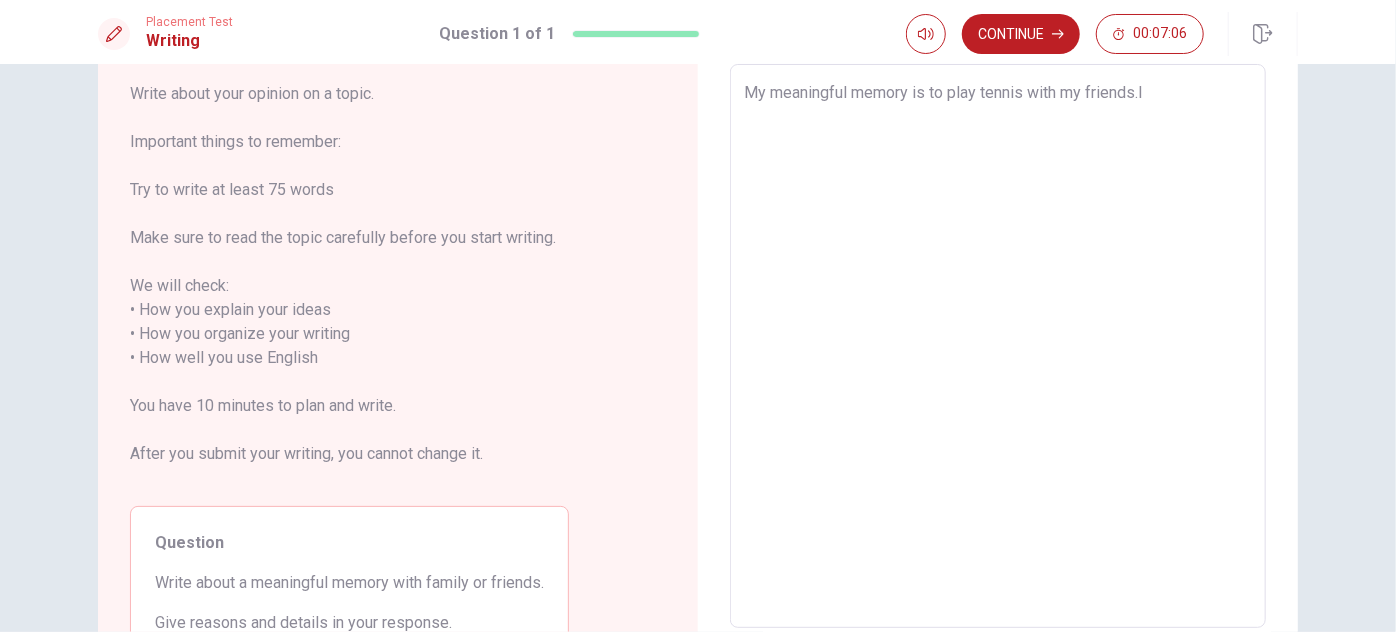 type on "x" 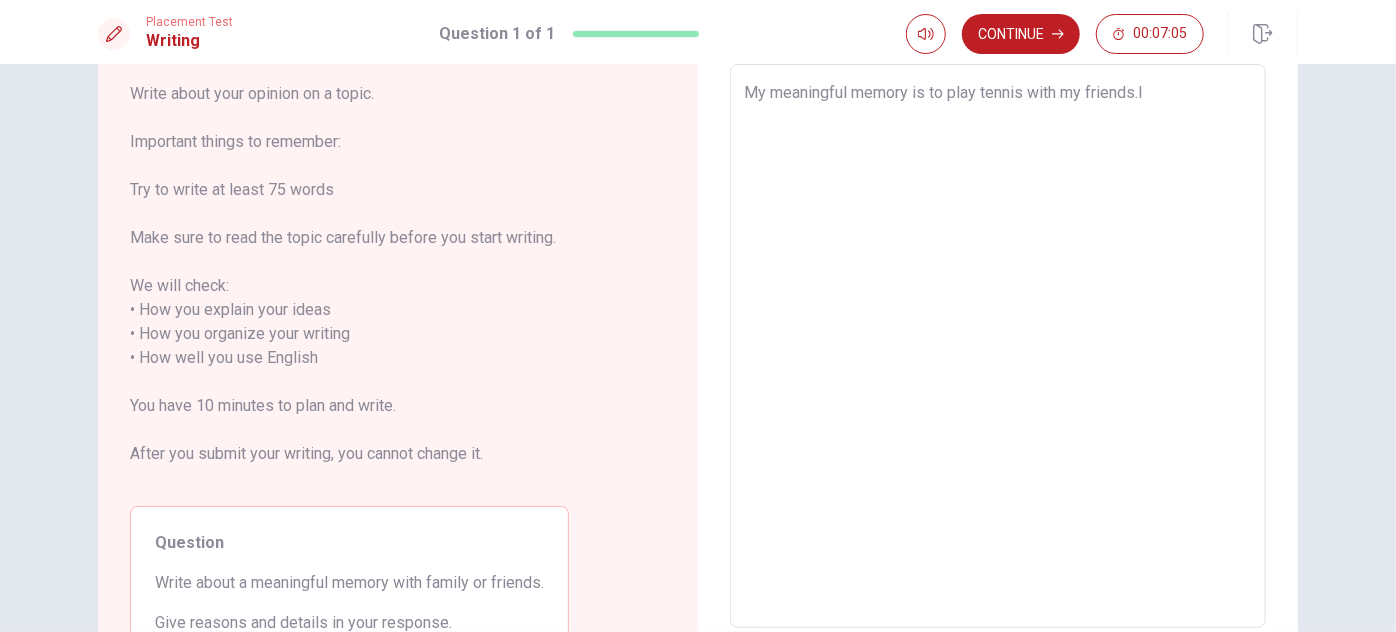 type on "My meaningful memory is to play tennis with my friends.I" 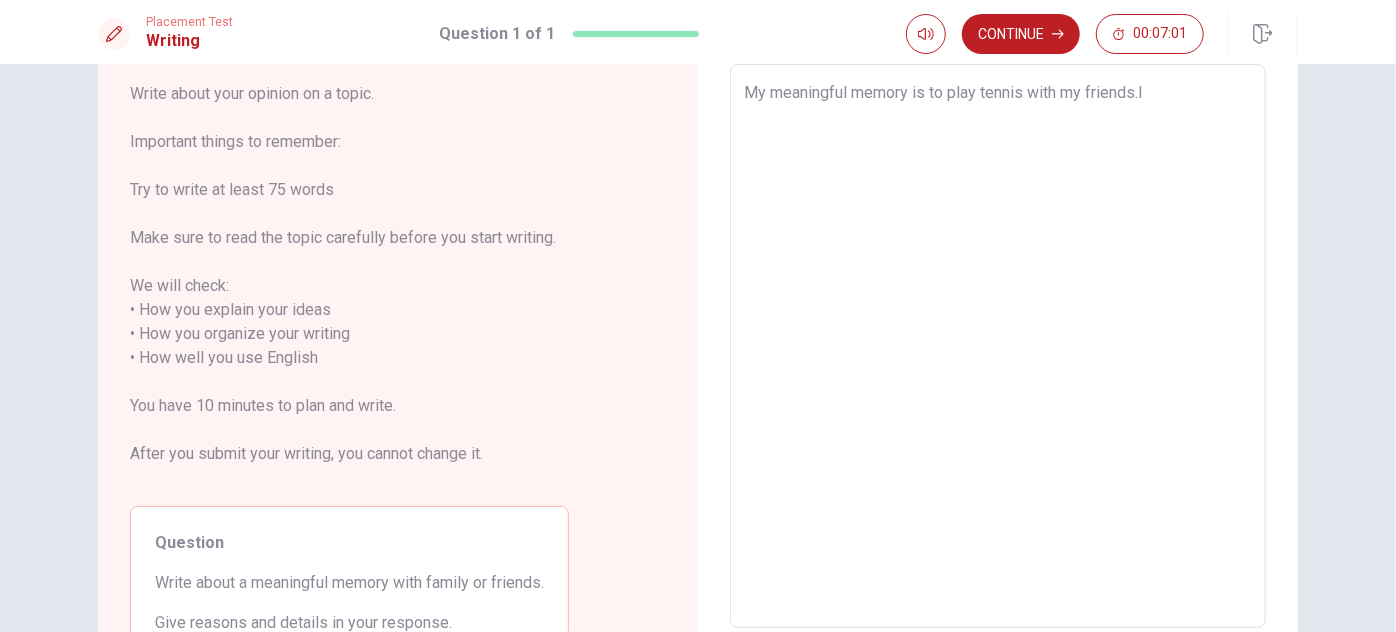 type on "x" 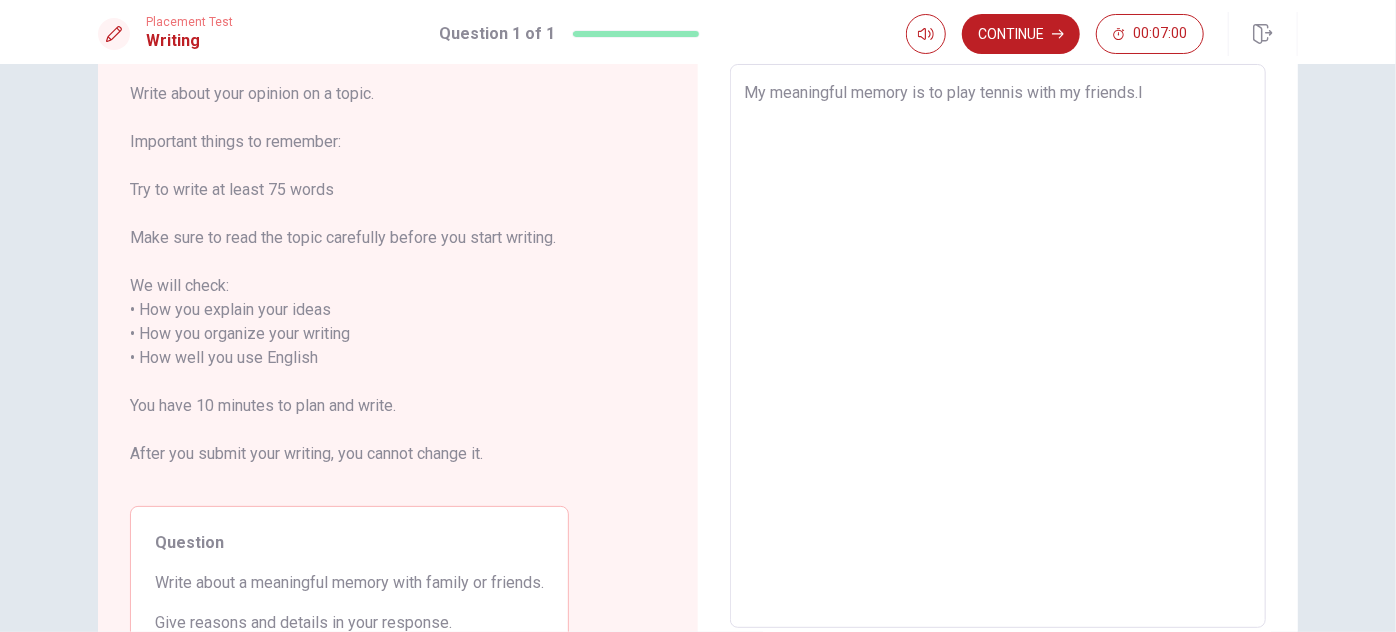 type on "My meaningful memory is to play tennis with my friends.I b" 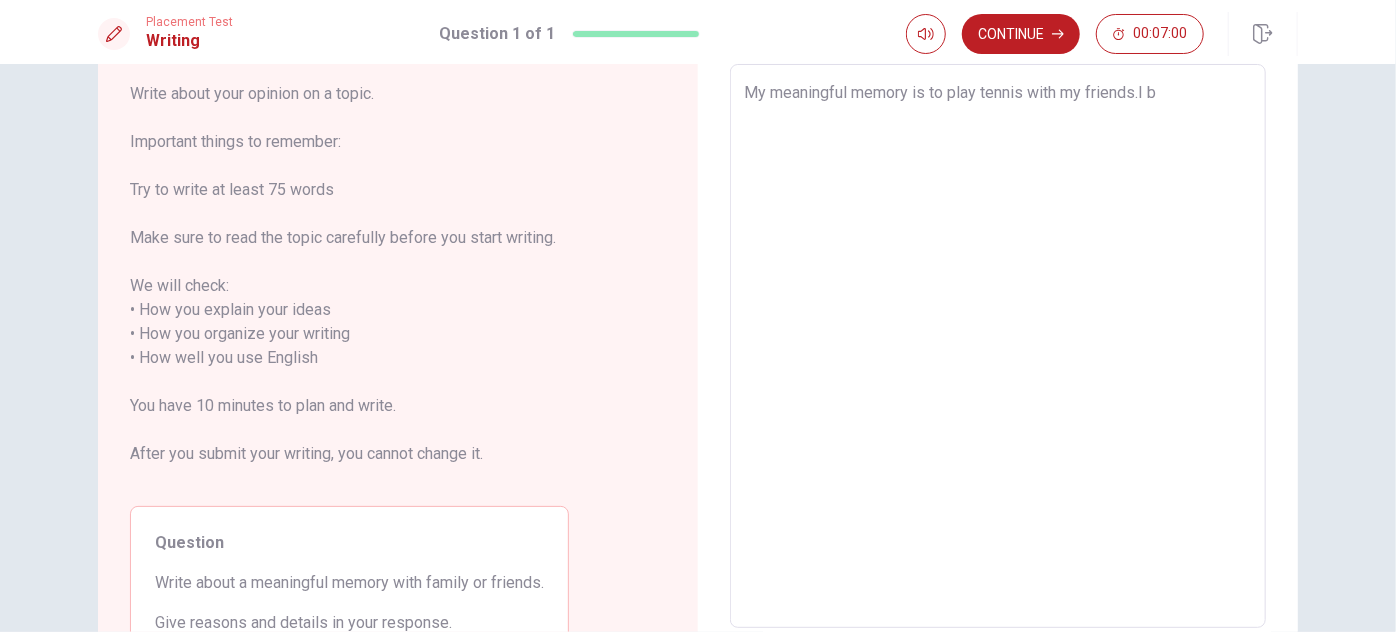 type on "x" 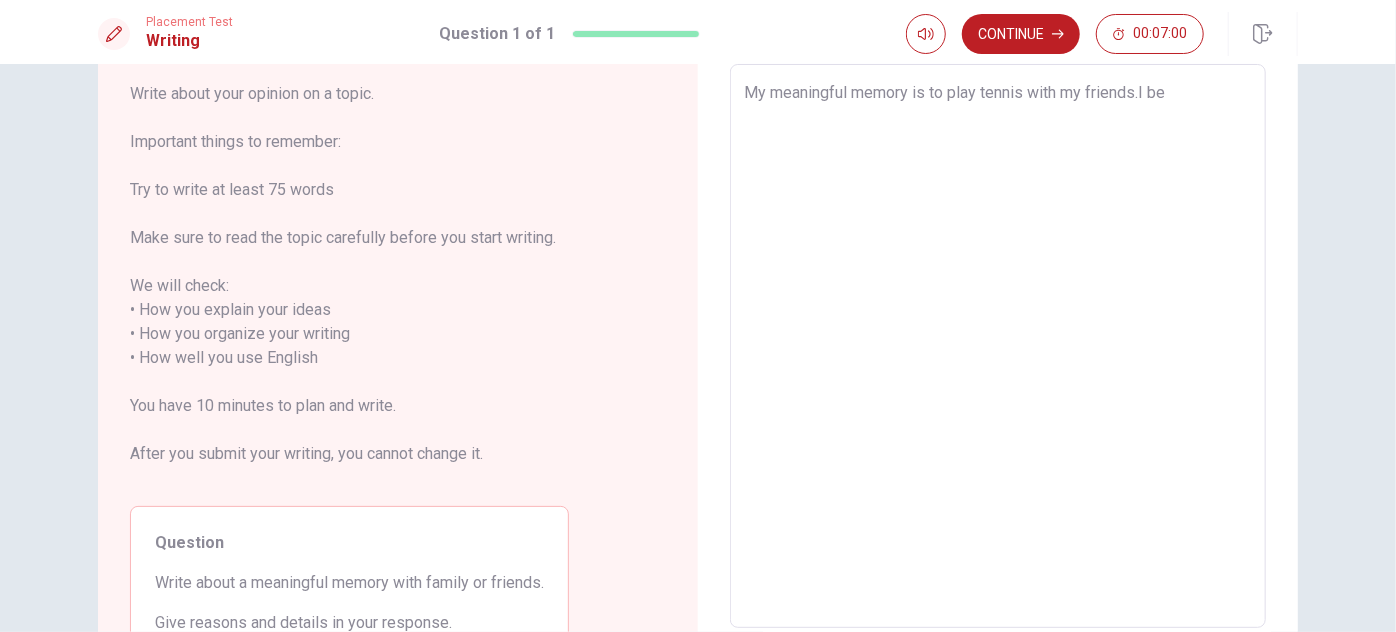 type on "x" 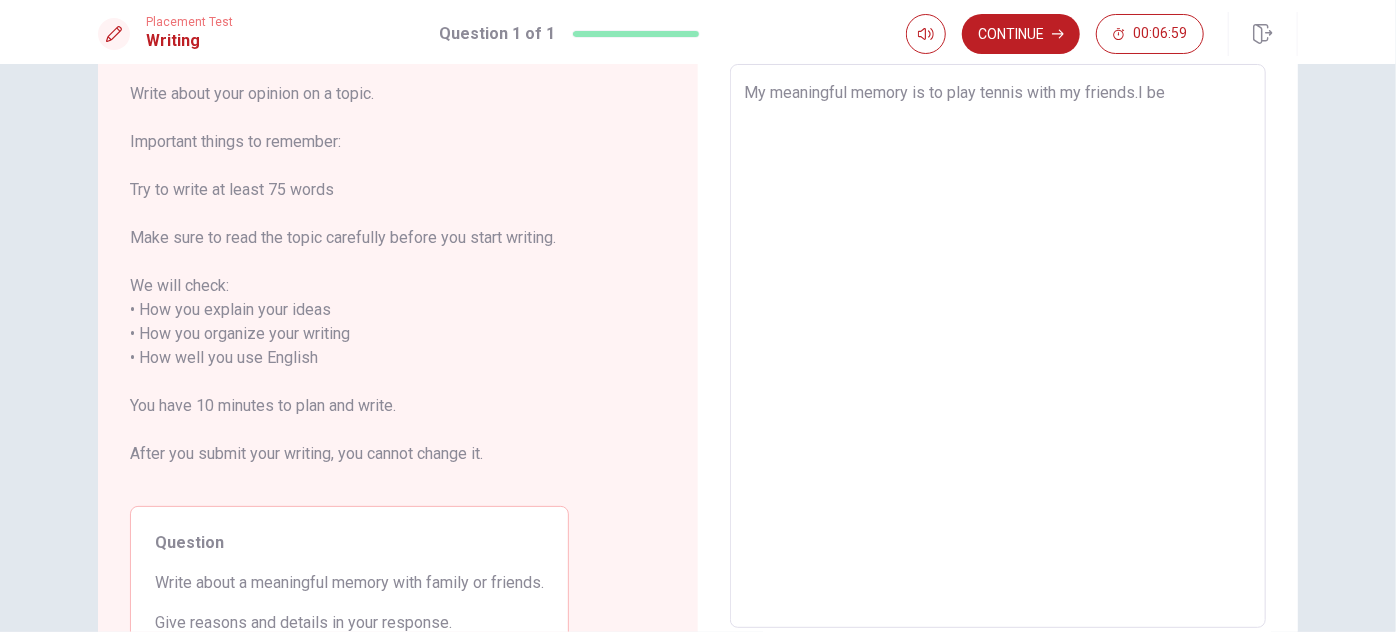 type on "My meaningful memory is to play tennis with my friends.I bel" 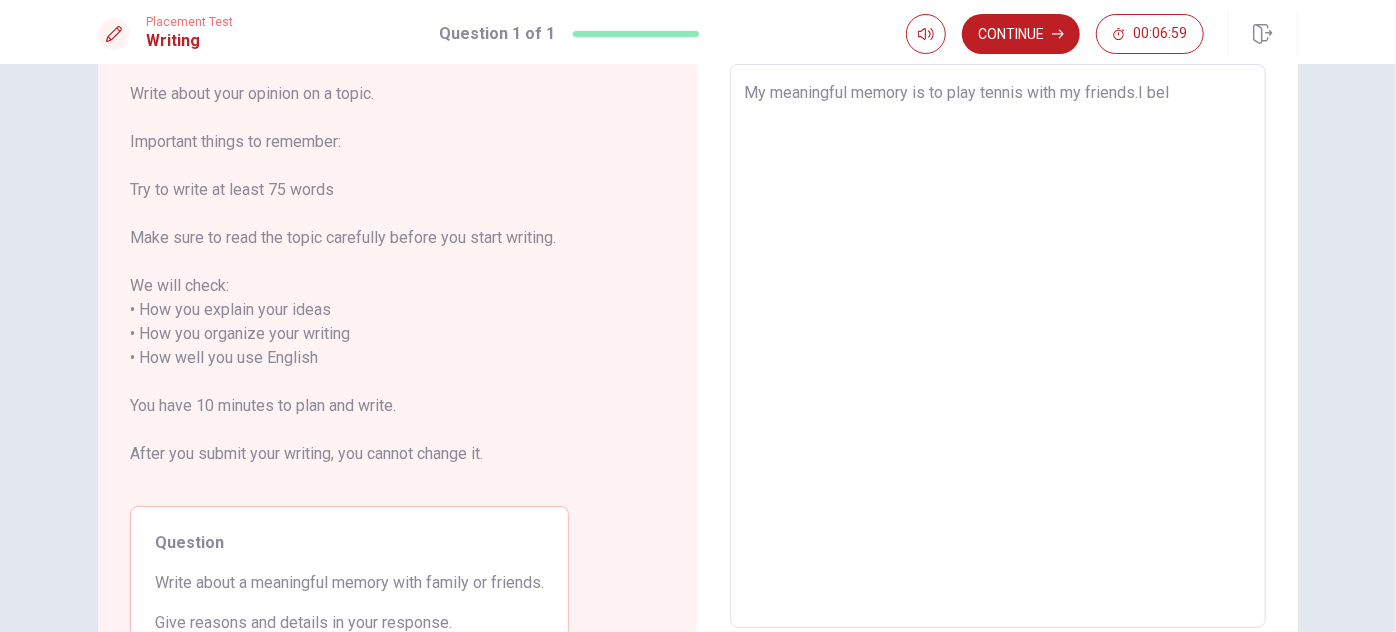 type on "x" 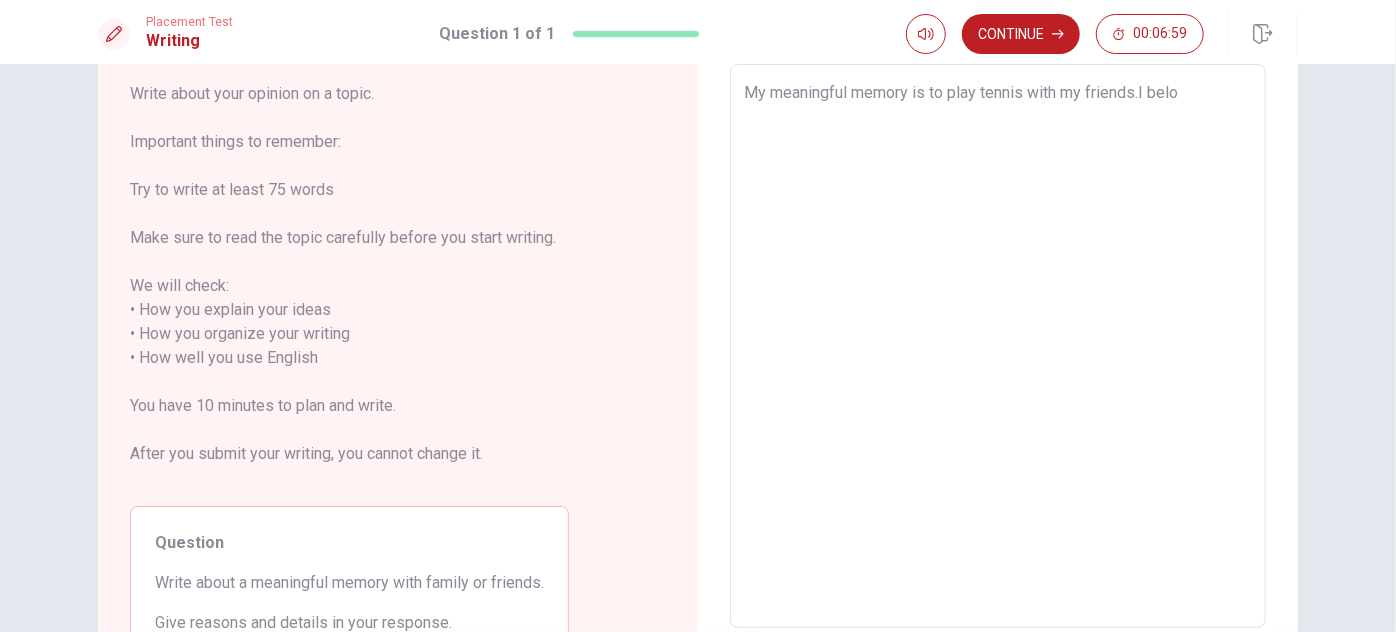 type on "x" 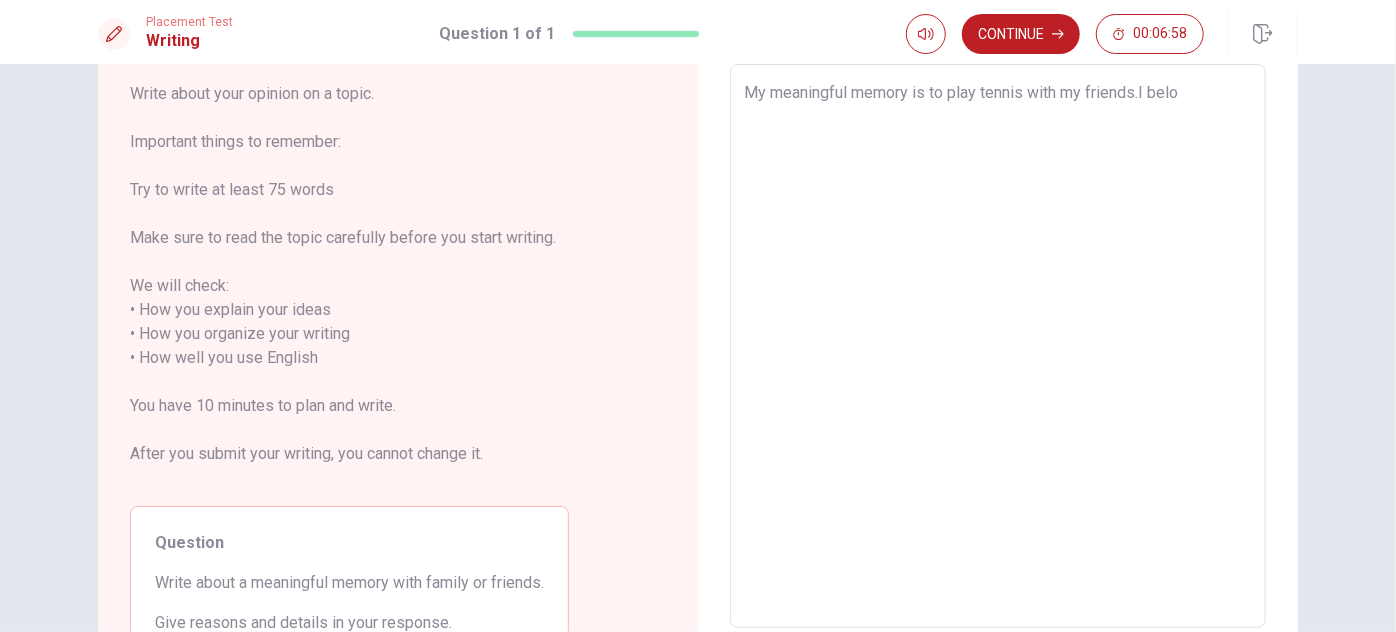 type on "My meaningful memory is to play tennis with my friends.I belon" 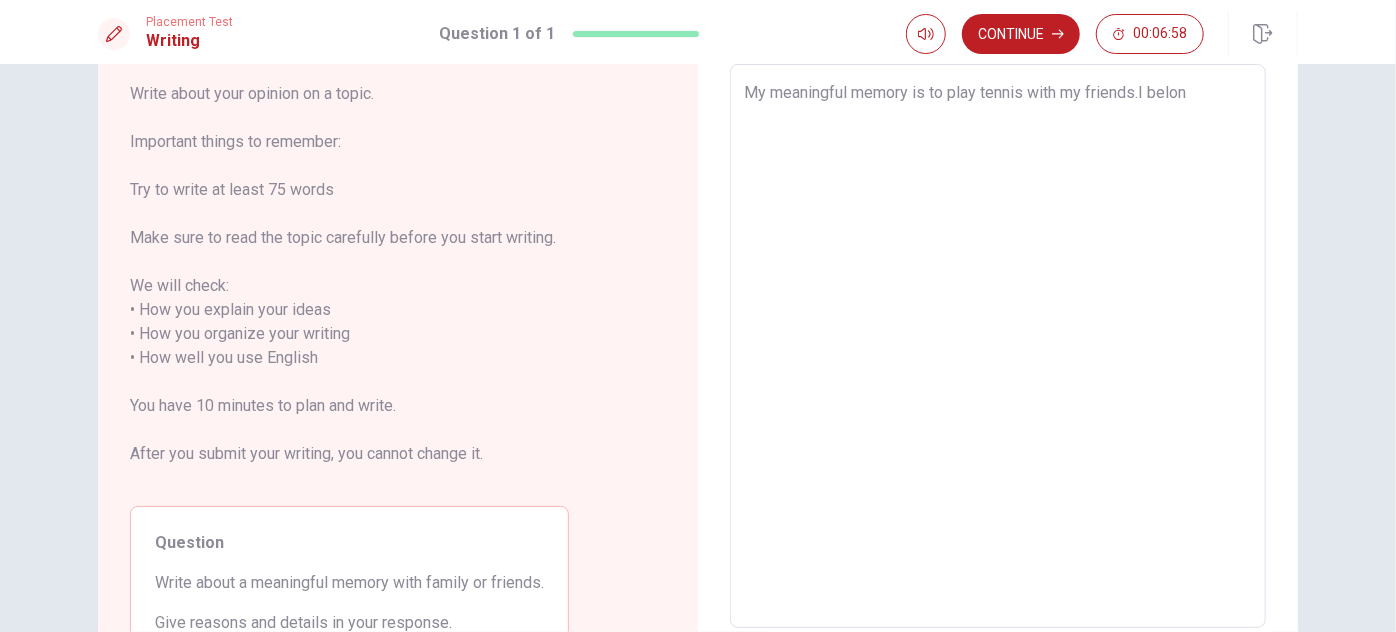 type on "x" 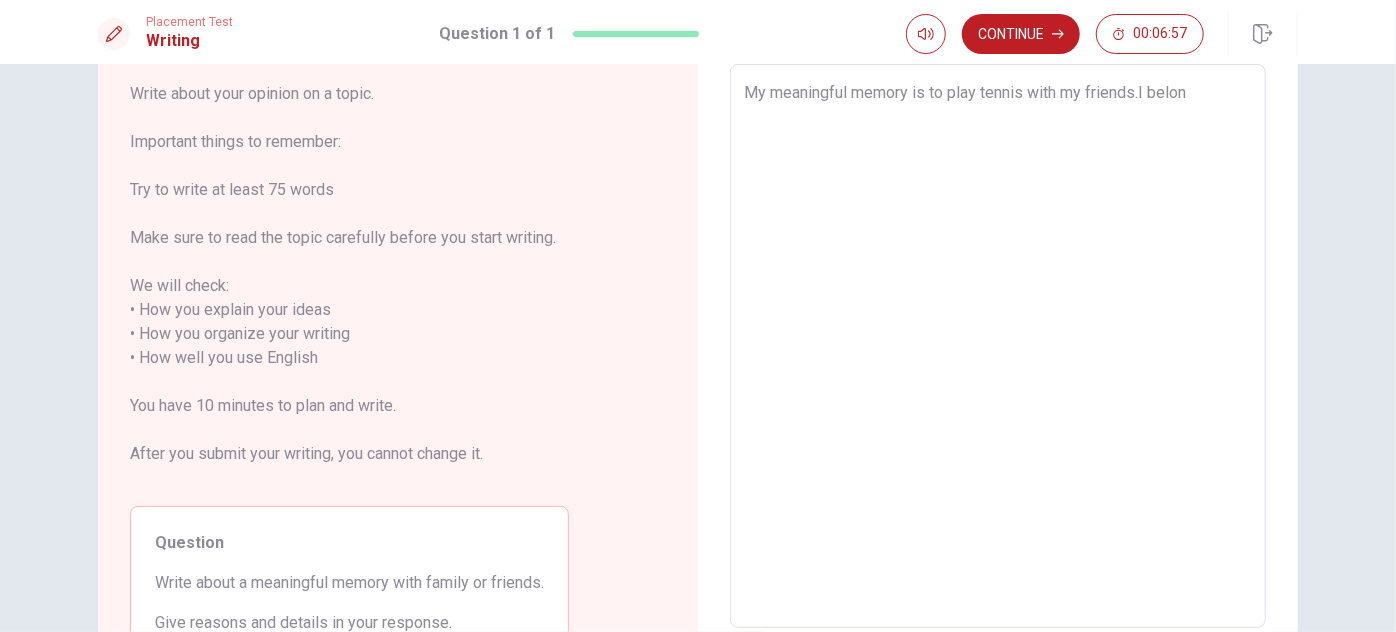 type on "My meaningful memory is to play tennis with my friends.I belong" 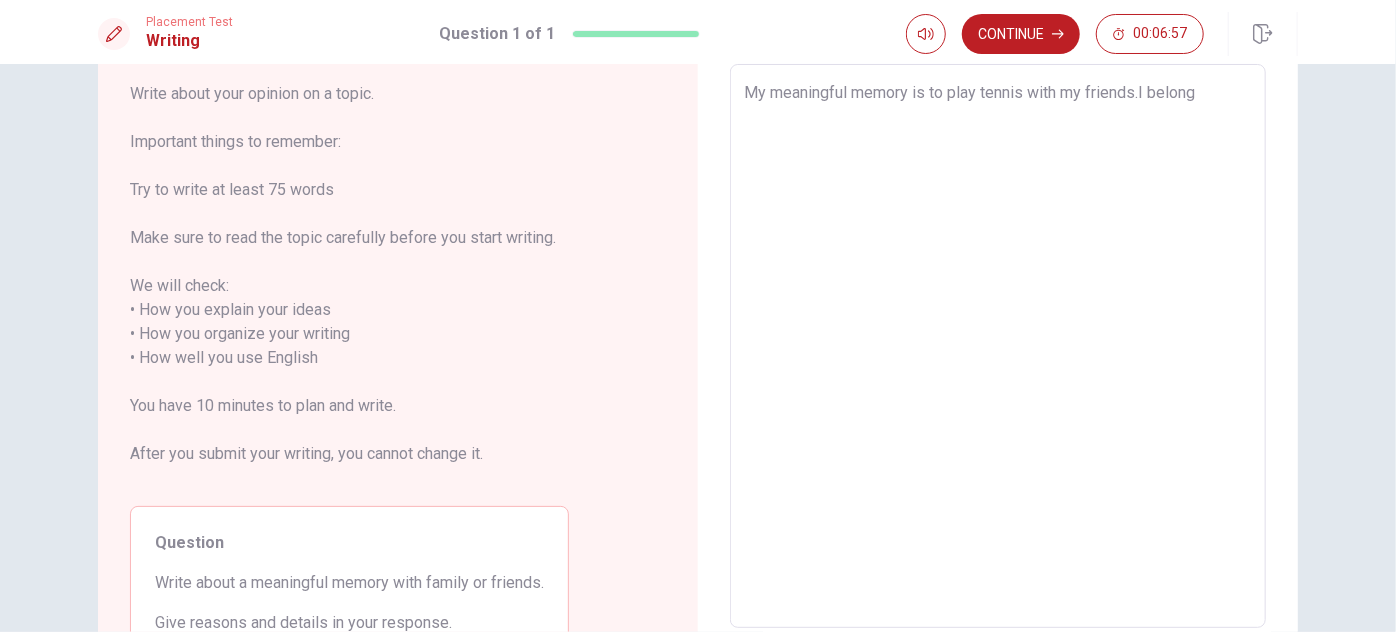 type on "x" 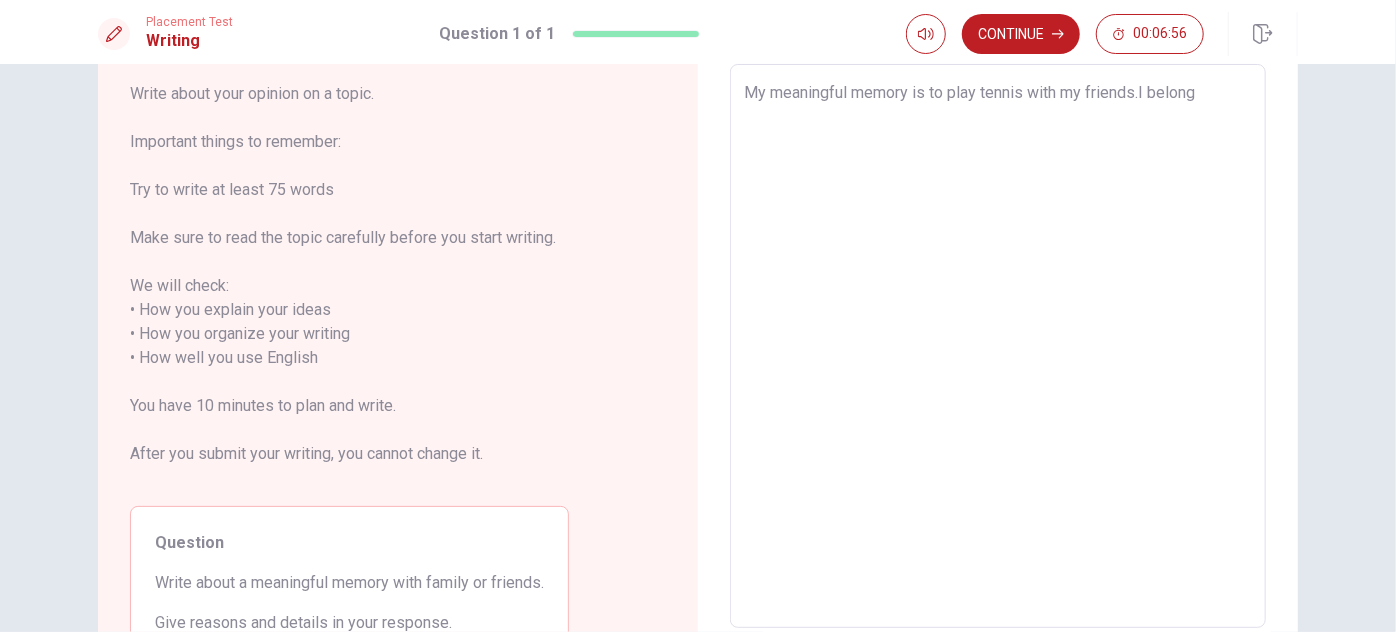type on "My meaningful memory is to play tennis with my friends.I belong" 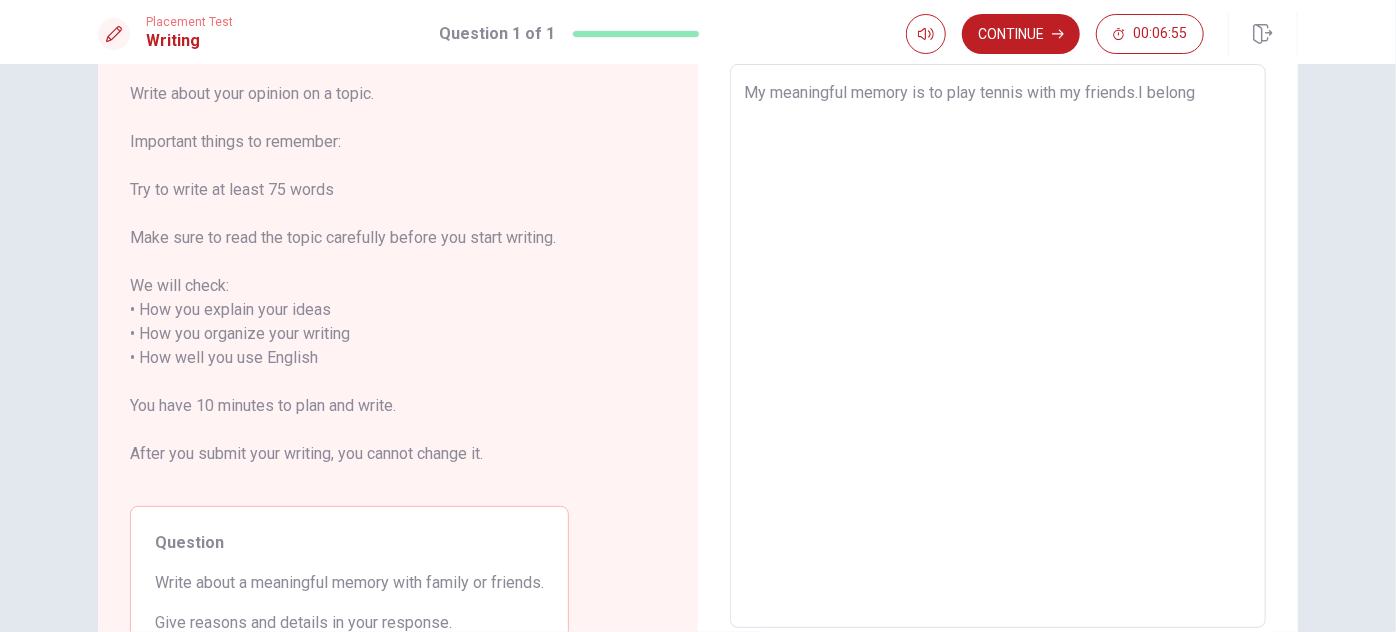 type on "My meaningful memory is to play tennis with my friends.I belong t" 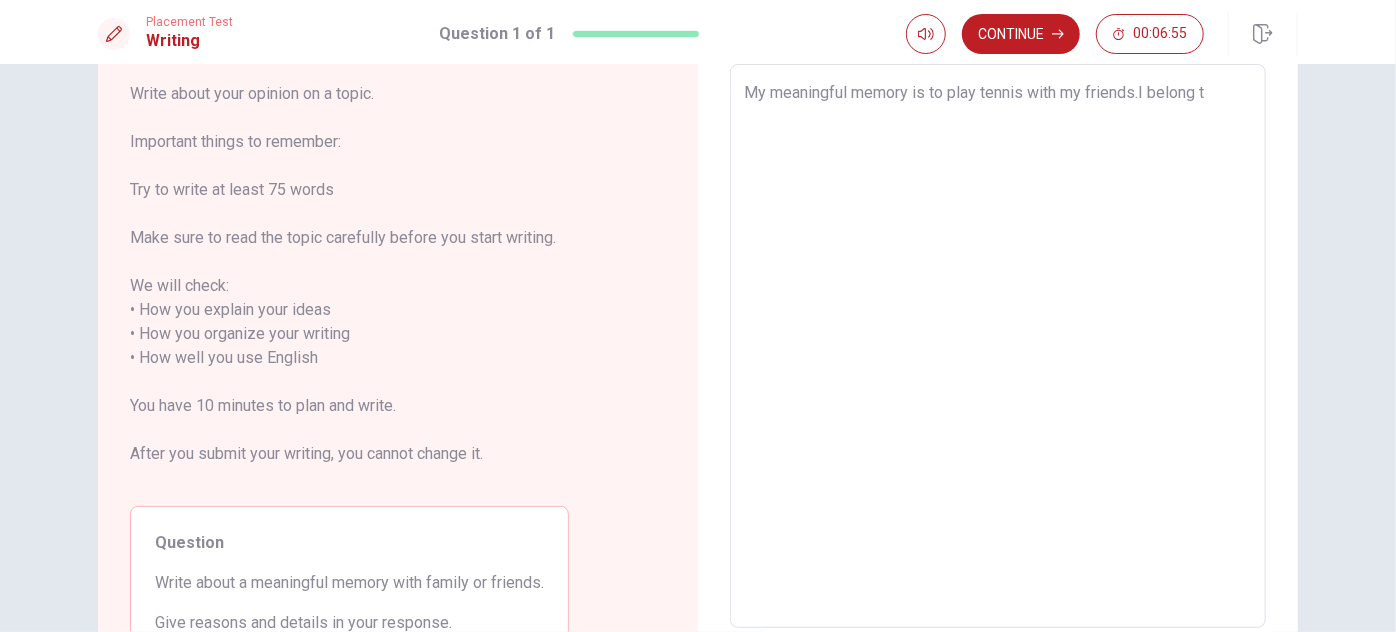 type on "x" 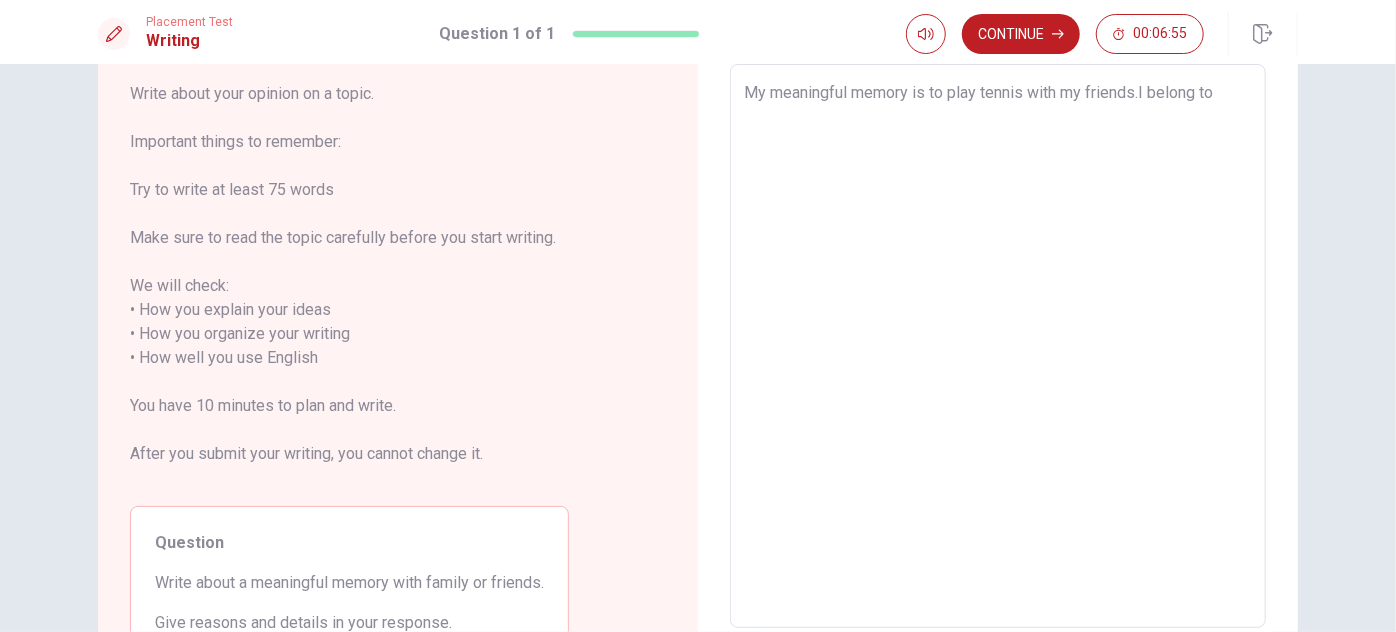 type on "x" 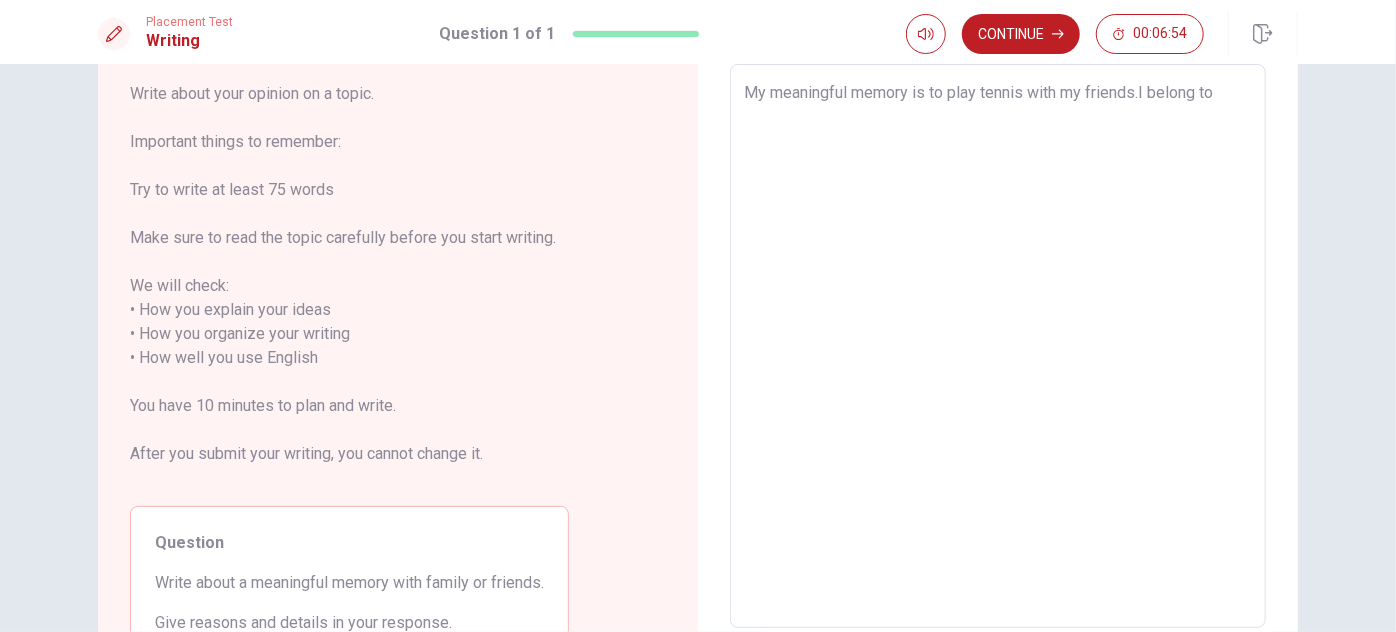 type on "My meaningful memory is to play tennis with my friends.I belong to" 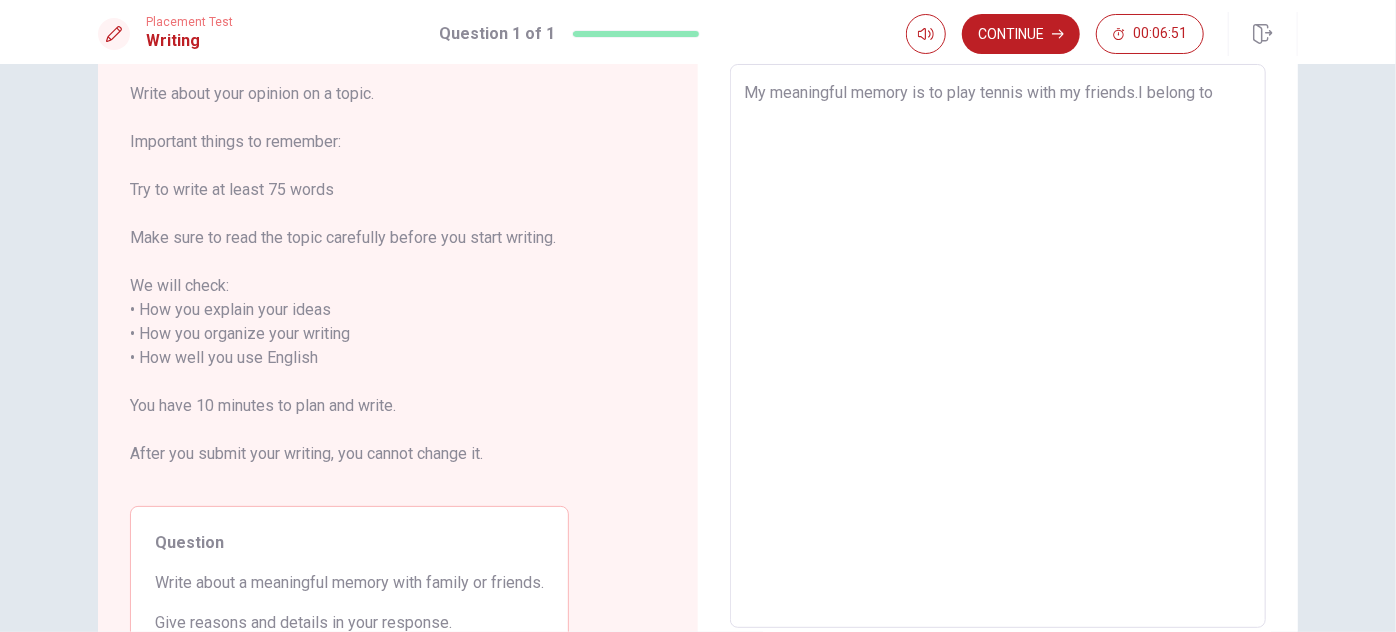 type on "x" 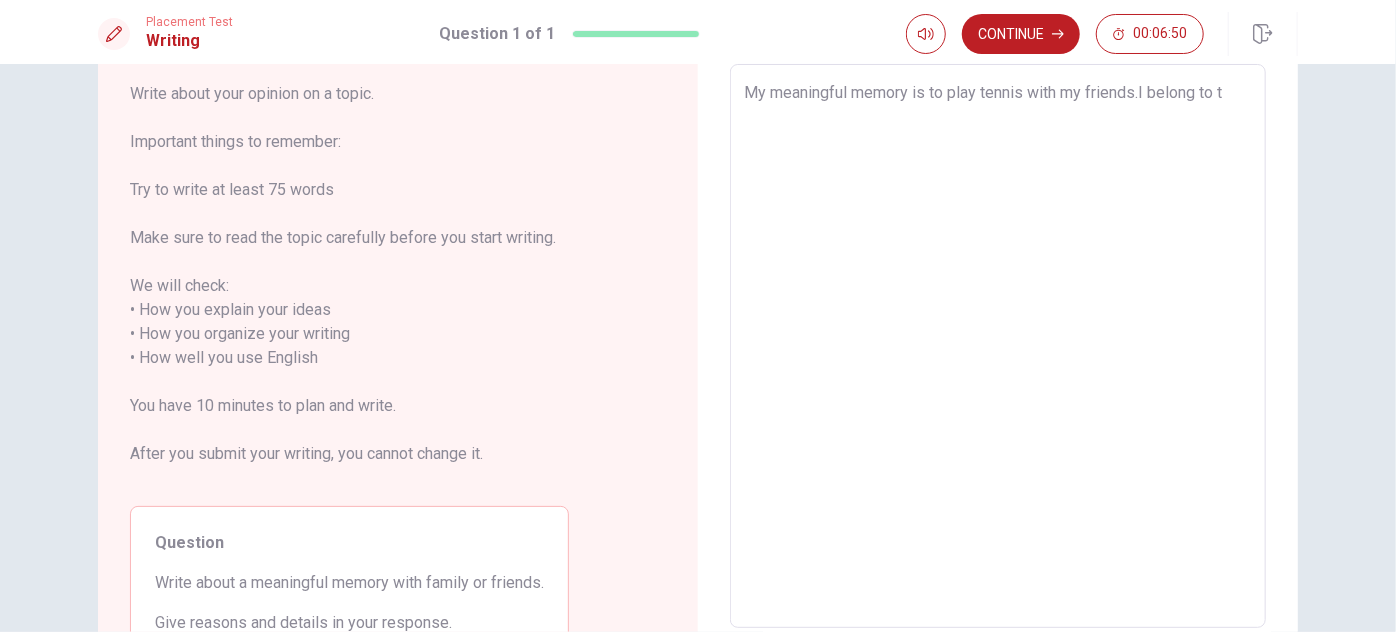 type on "x" 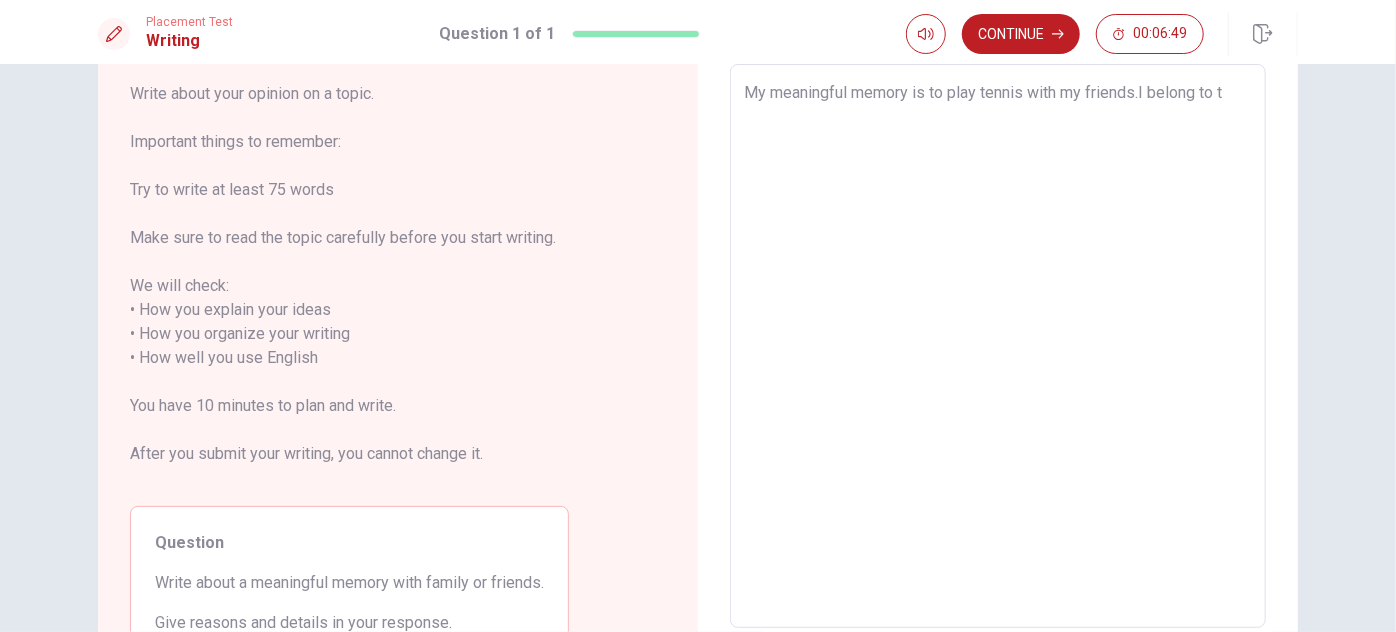 type on "My meaningful memory is to play tennis with my friends.I belong to th" 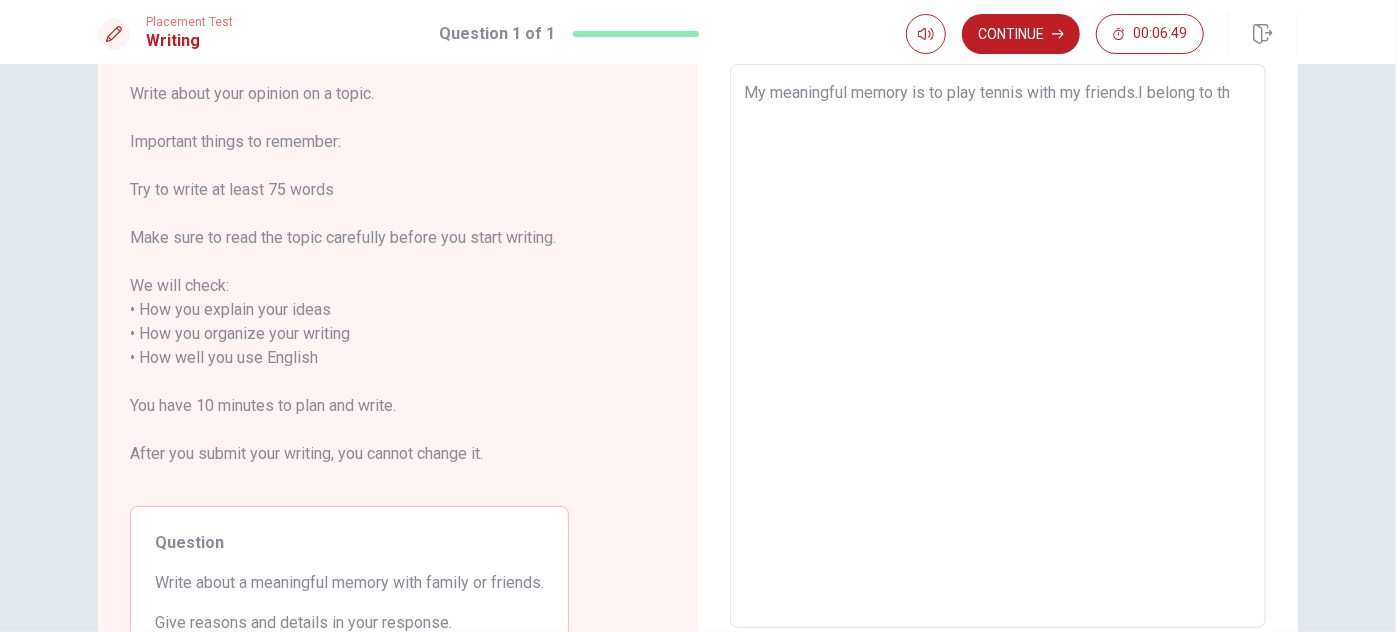 type on "x" 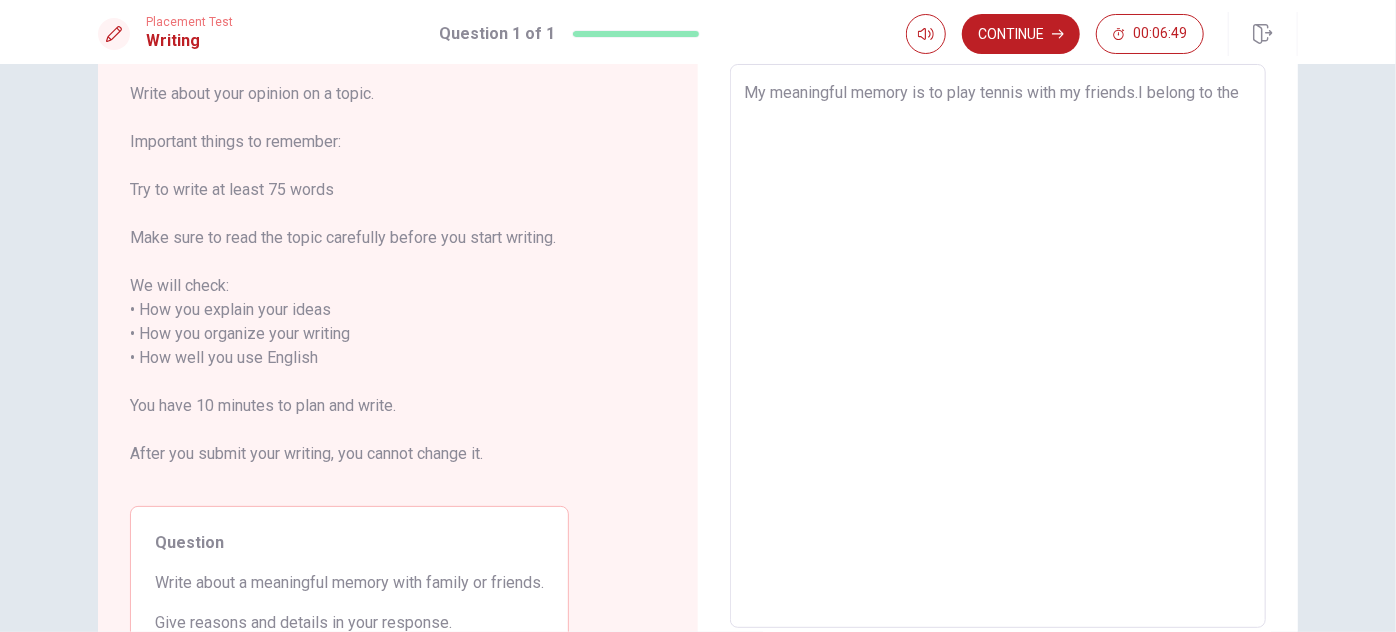type on "x" 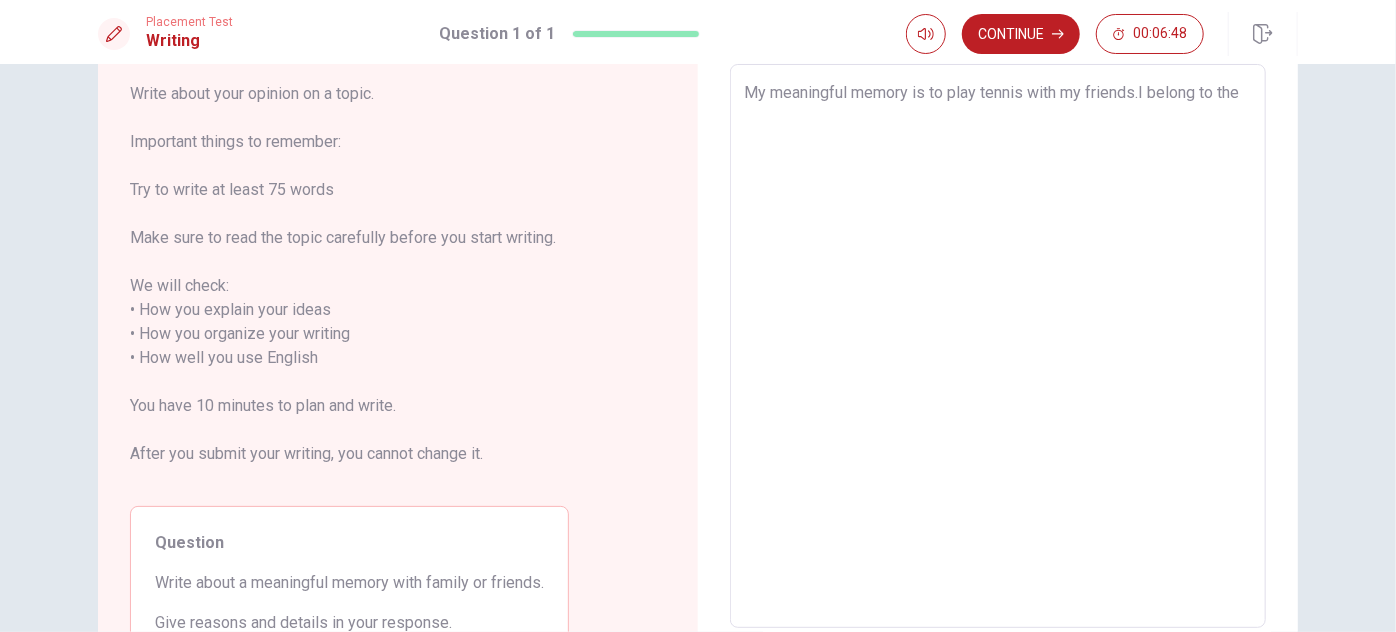 type on "My meaningful memory is to play tennis with my friends.I belong to the" 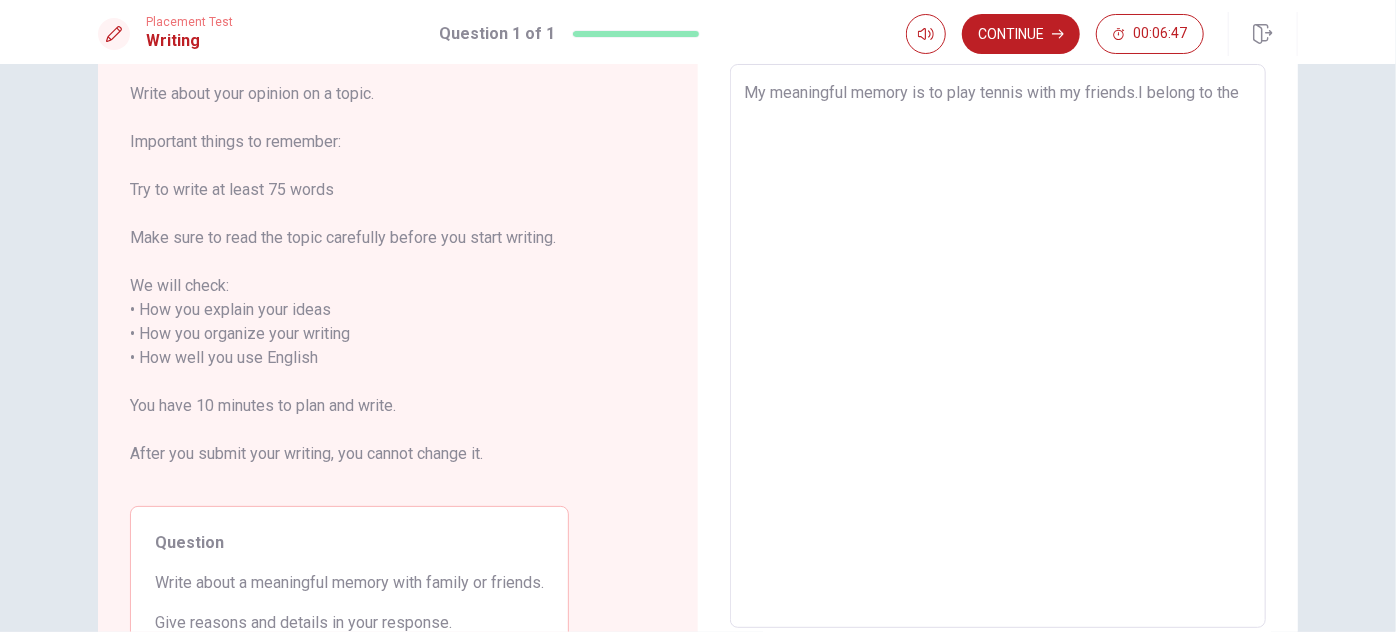 type on "My meaningful memory is to play tennis with my friends.I belong to the t" 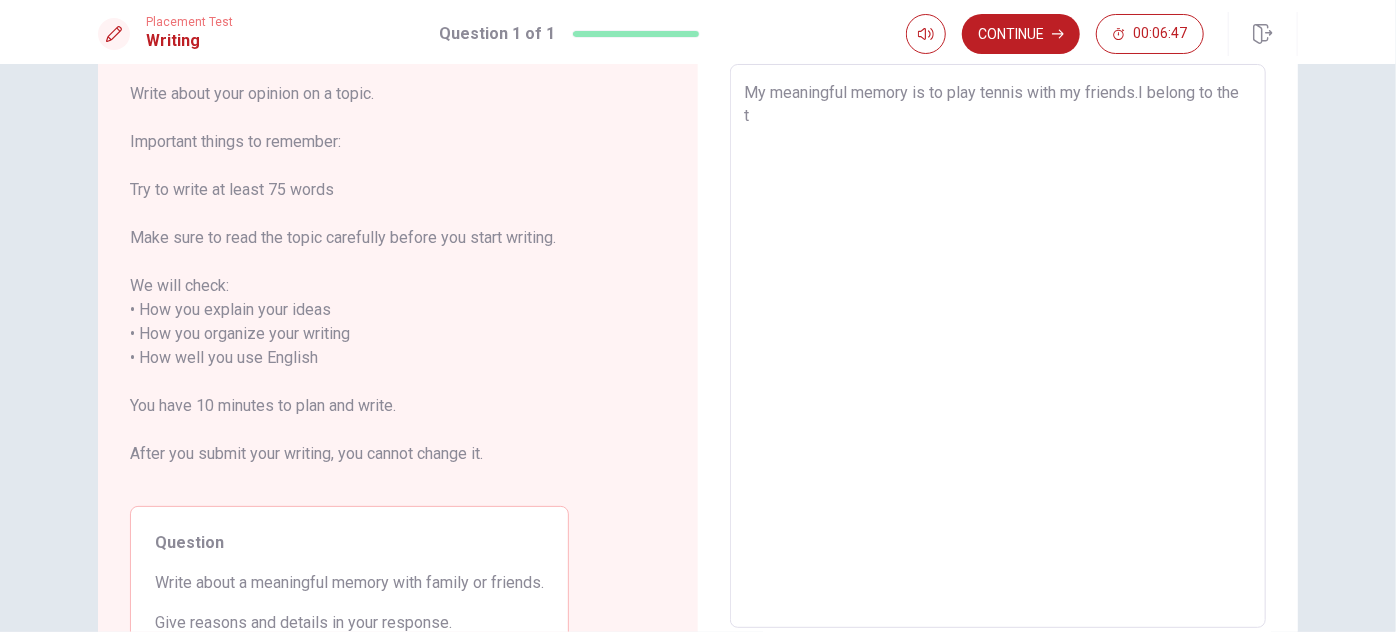 type on "x" 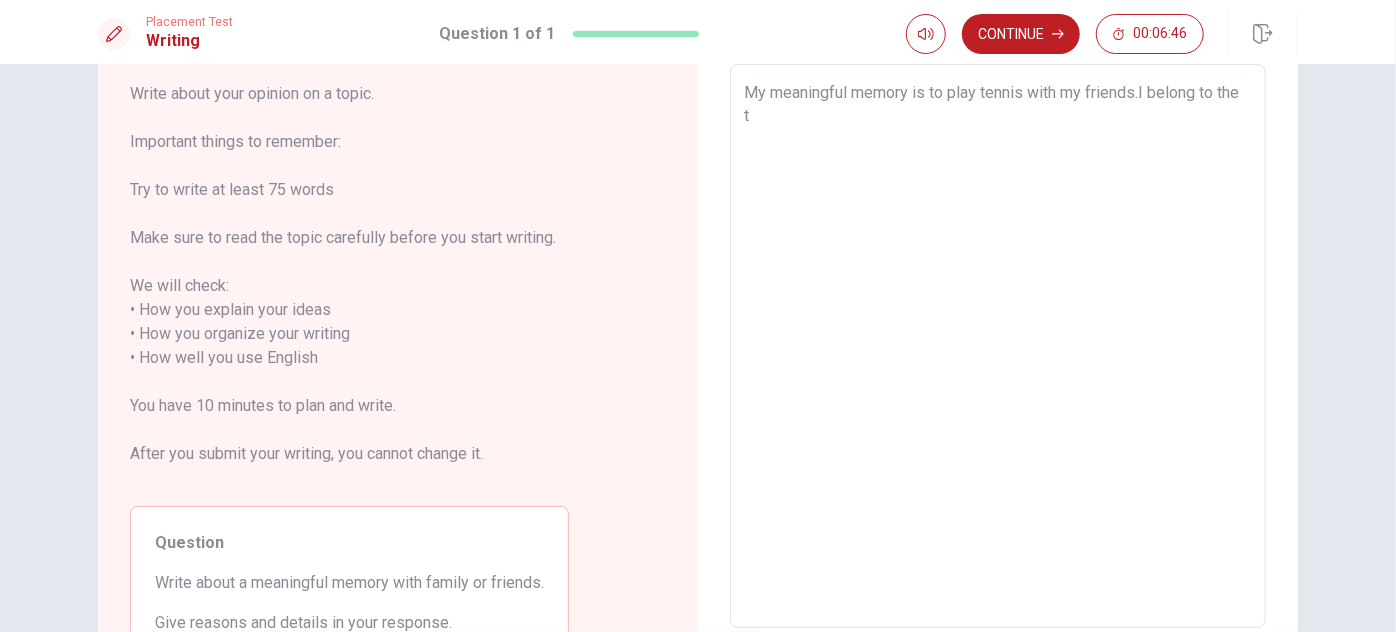 type on "My meaningful memory is to play tennis with my friends.I belong to the te" 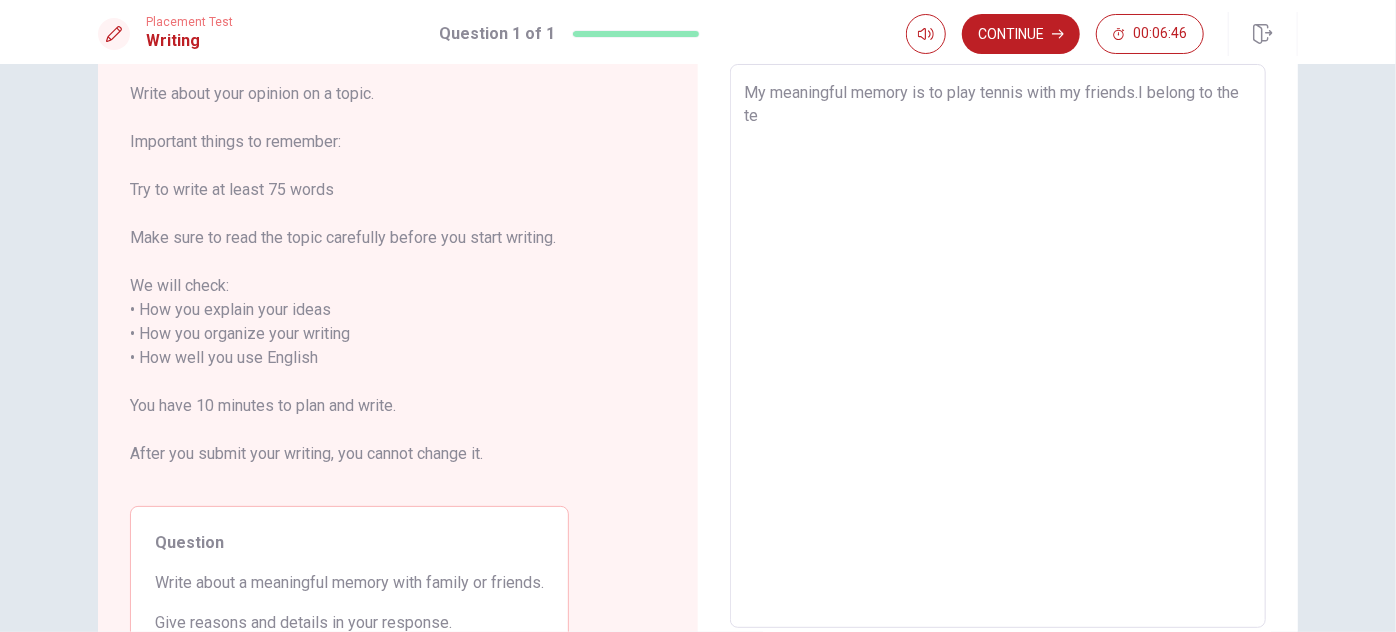 type on "x" 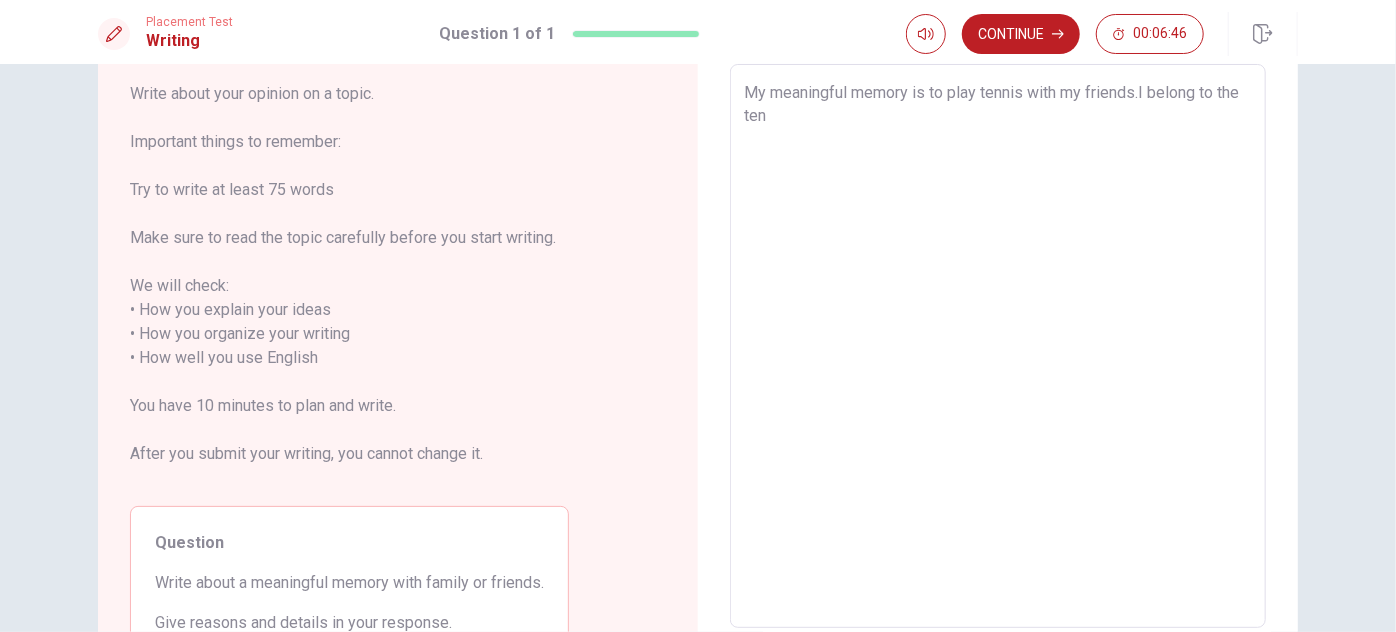 type on "x" 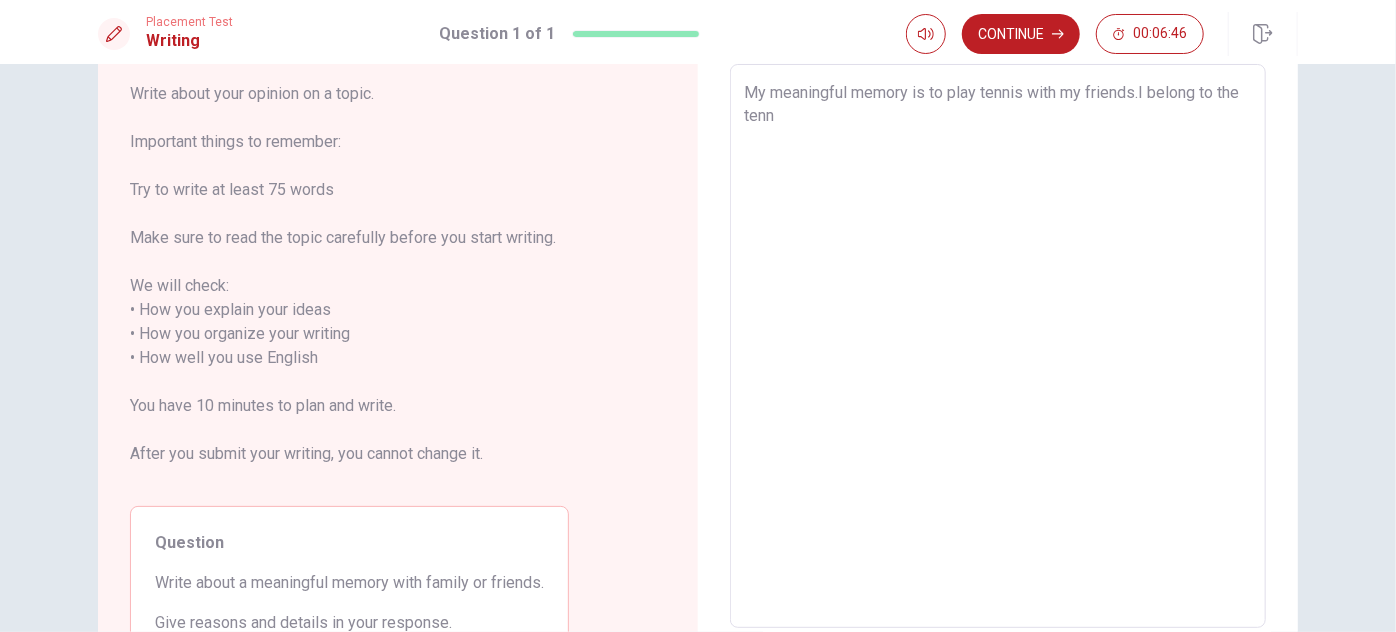type on "x" 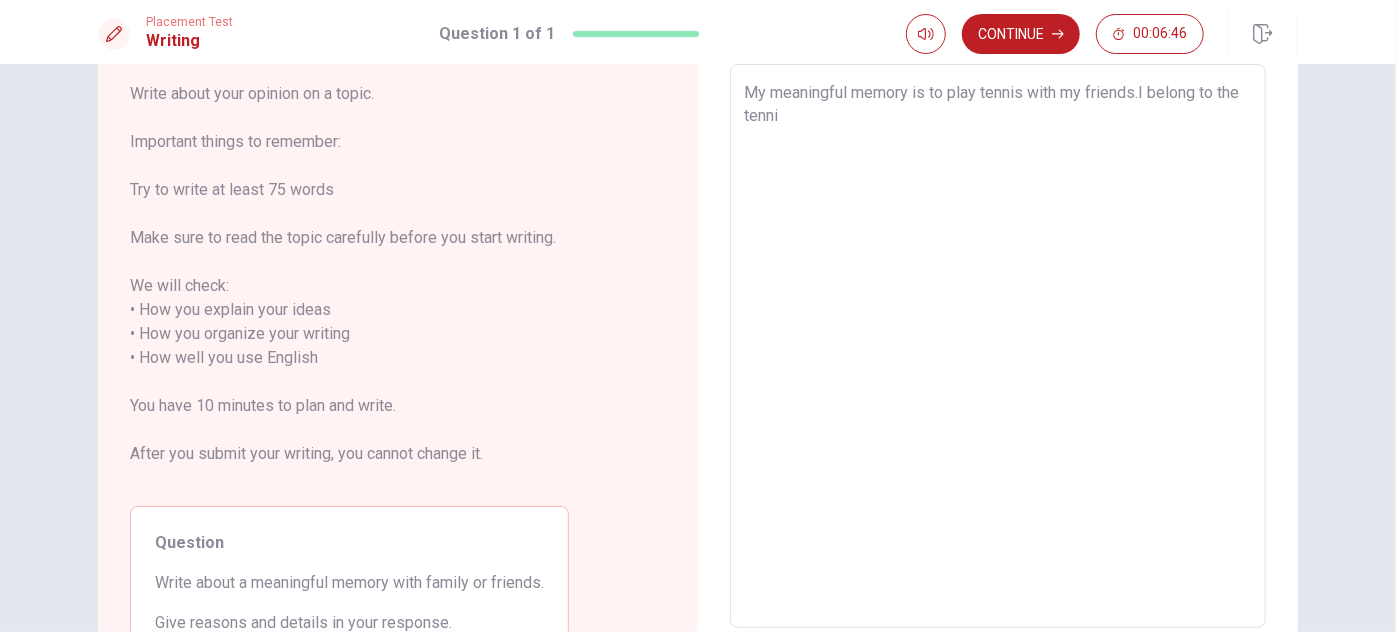 type on "x" 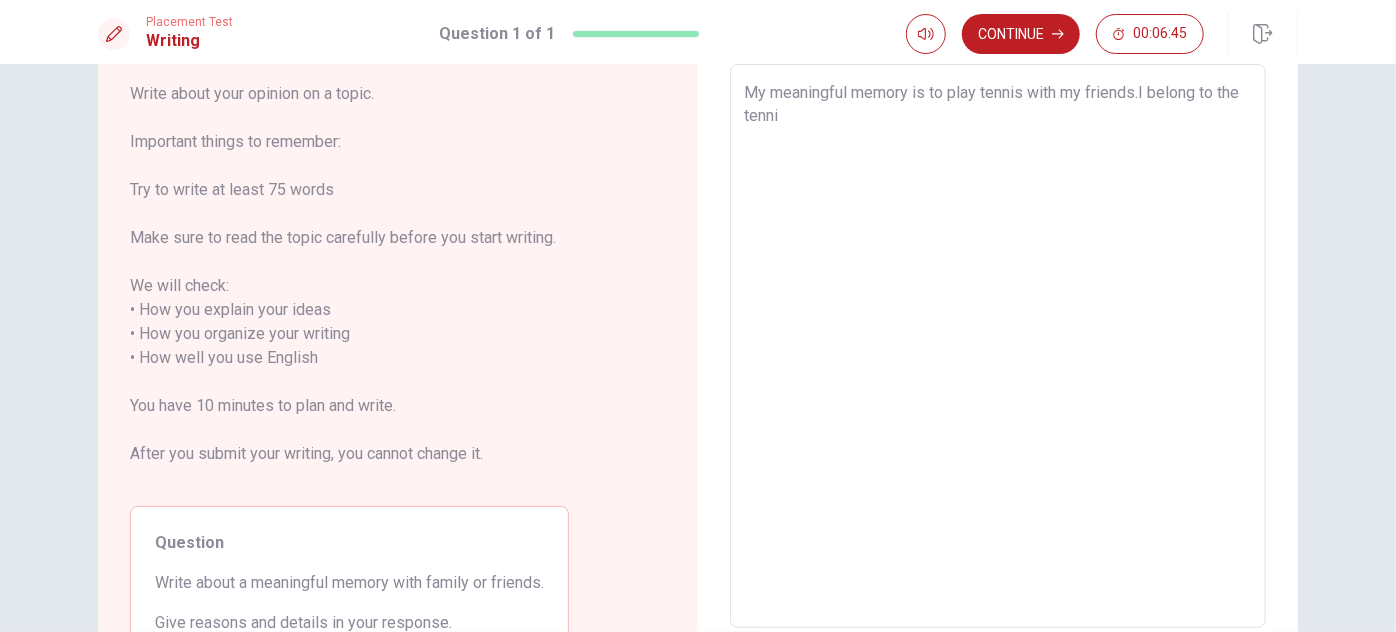 type on "My meaningful memory is to play tennis with my friends.I belong to the tennis" 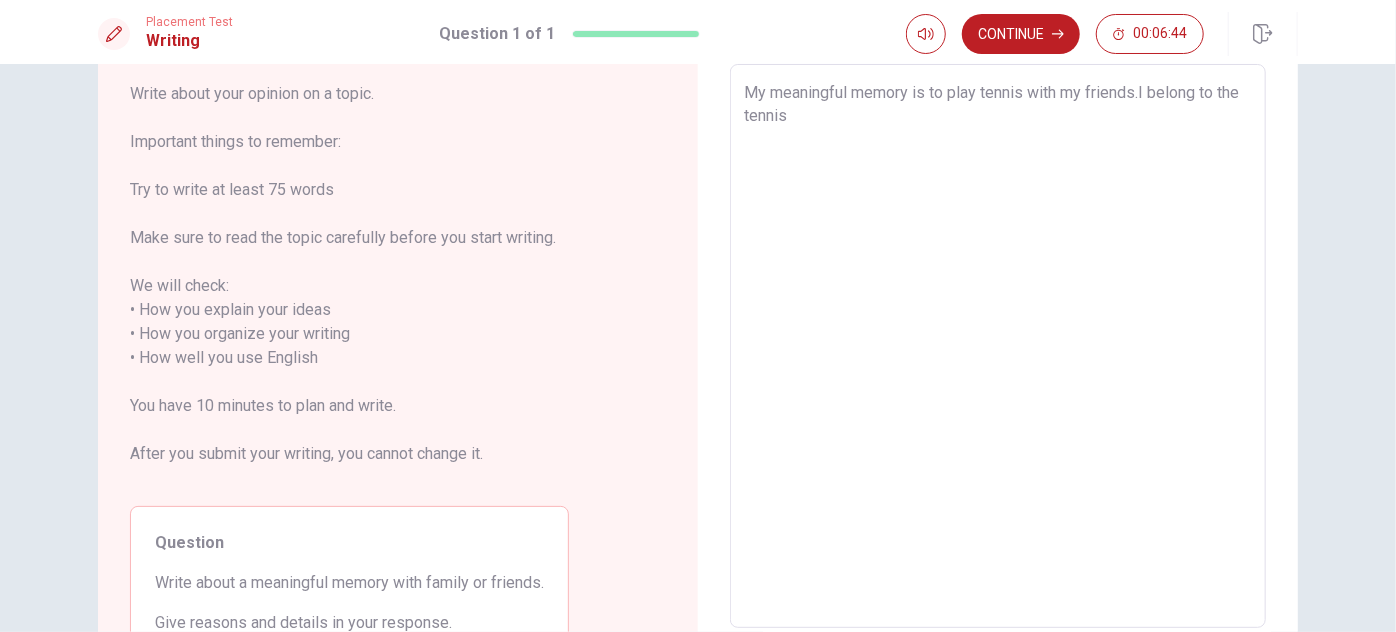 type on "x" 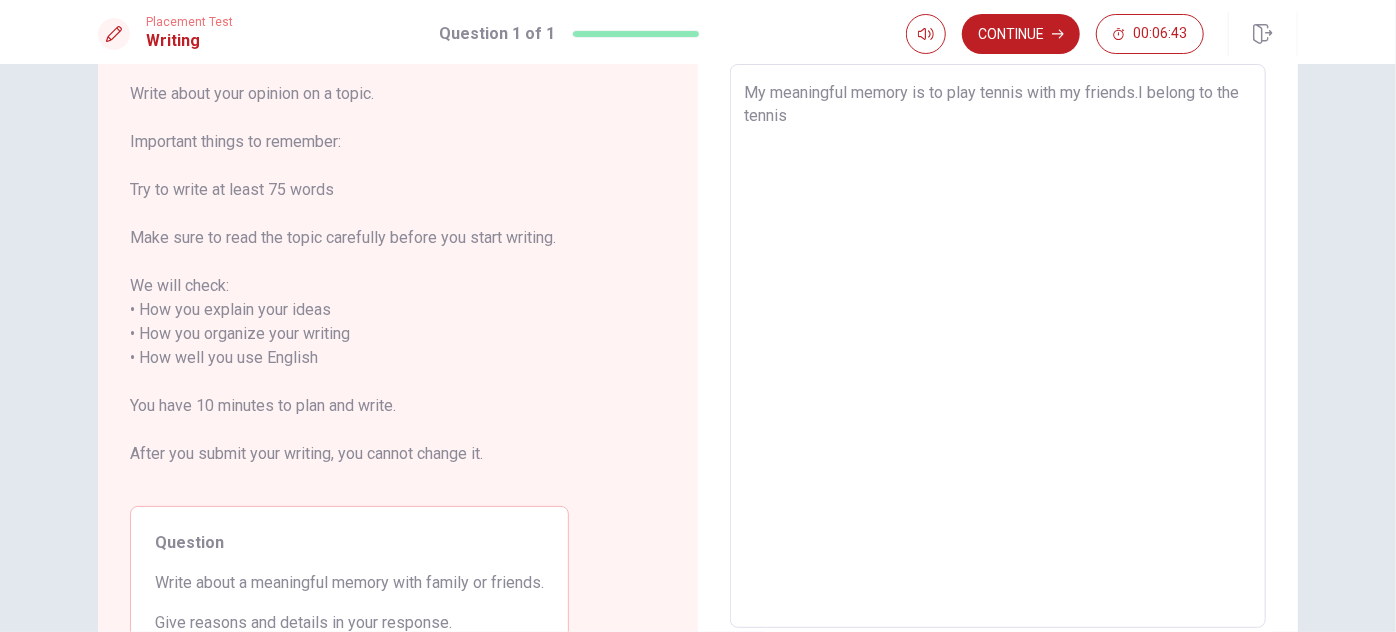 type on "x" 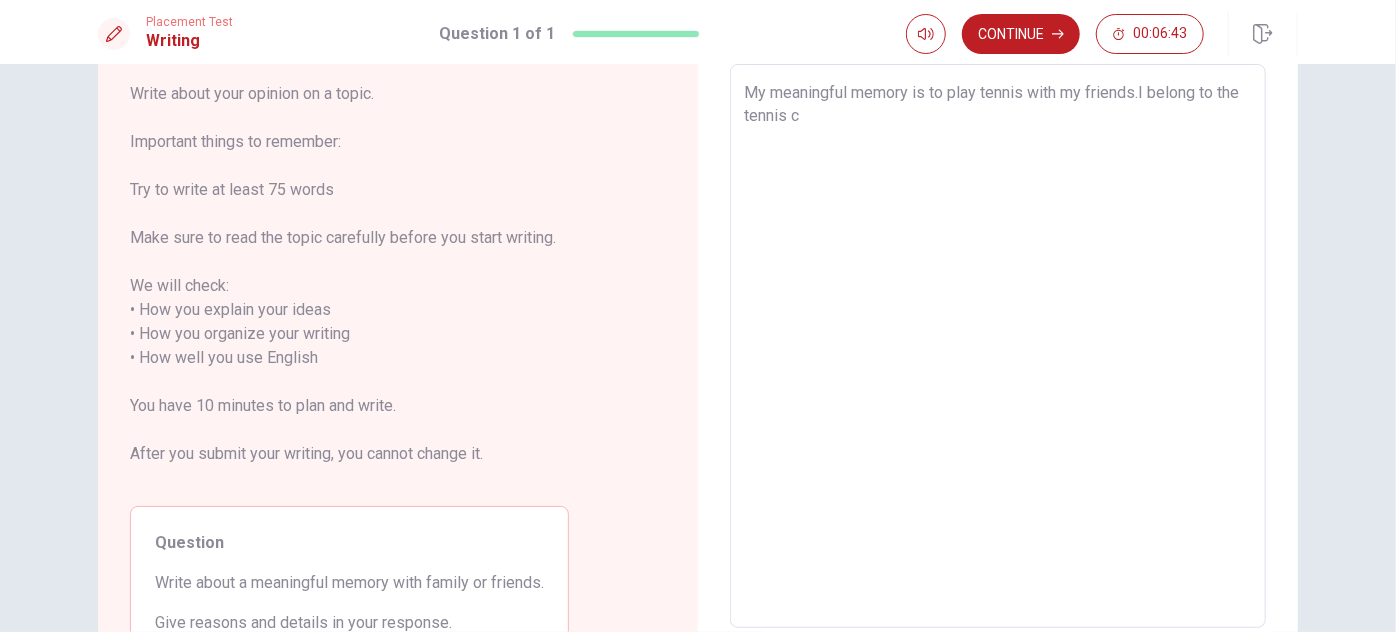 type on "x" 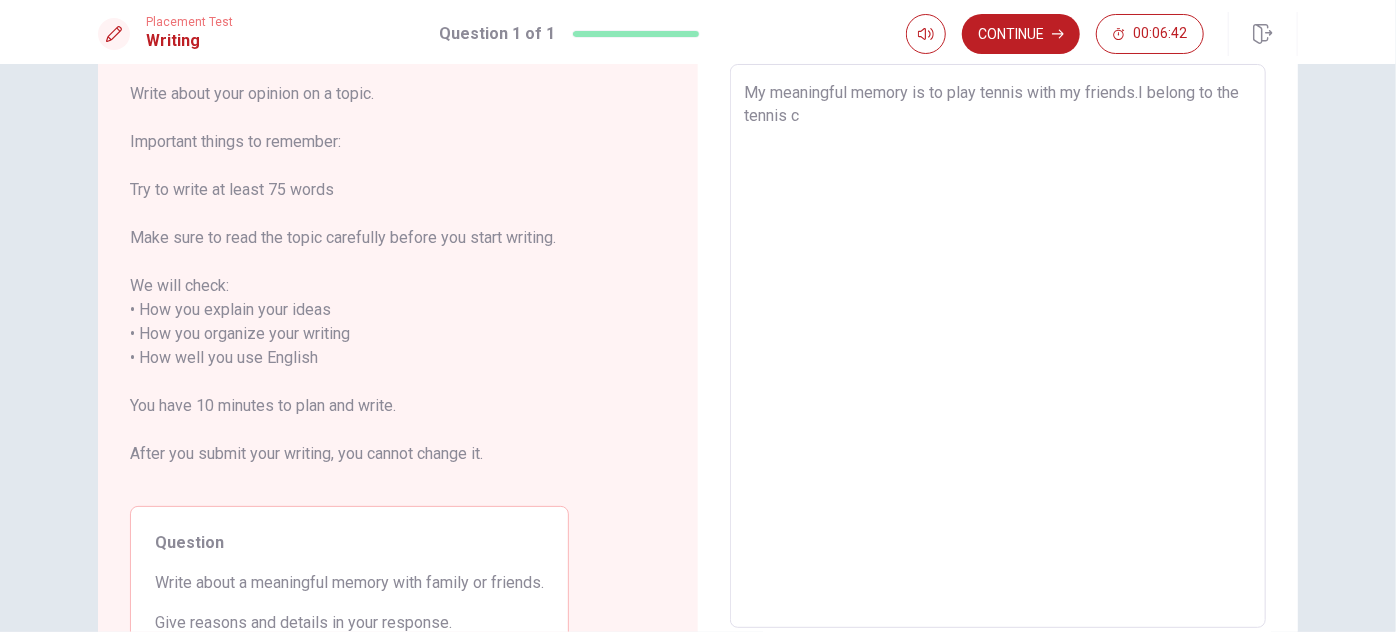 type on "My meaningful memory is to play tennis with my friends.I belong to the tennis cl" 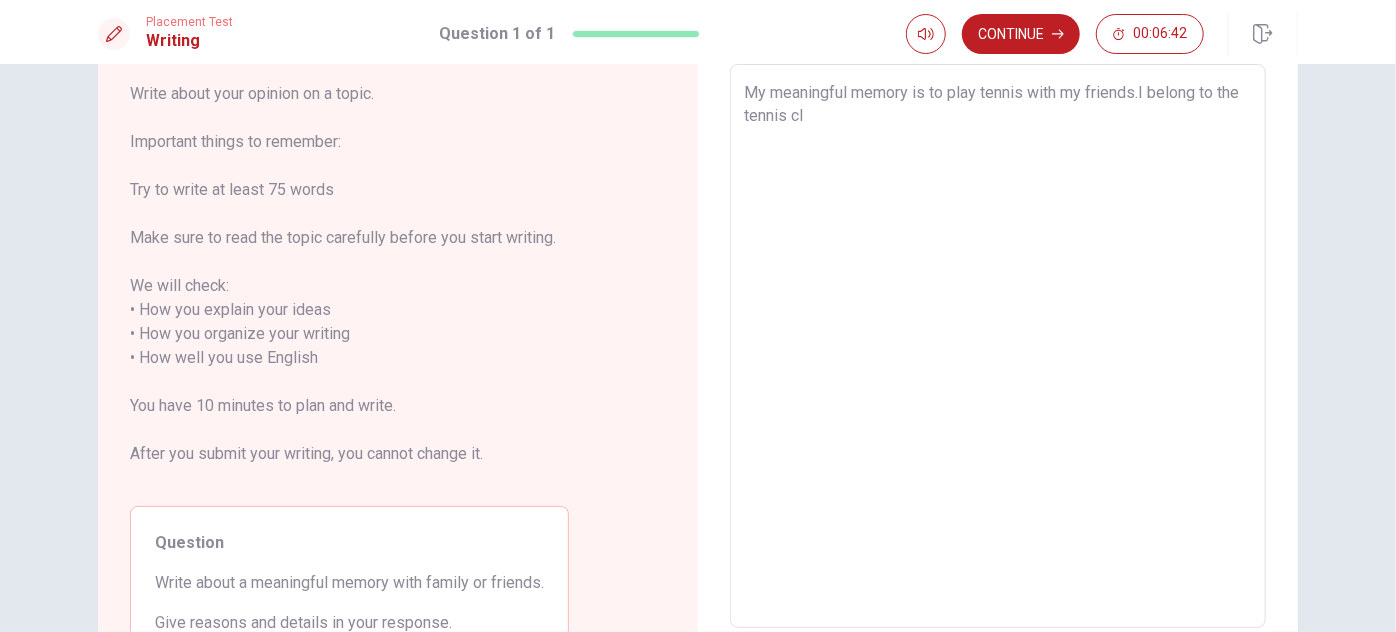 type on "x" 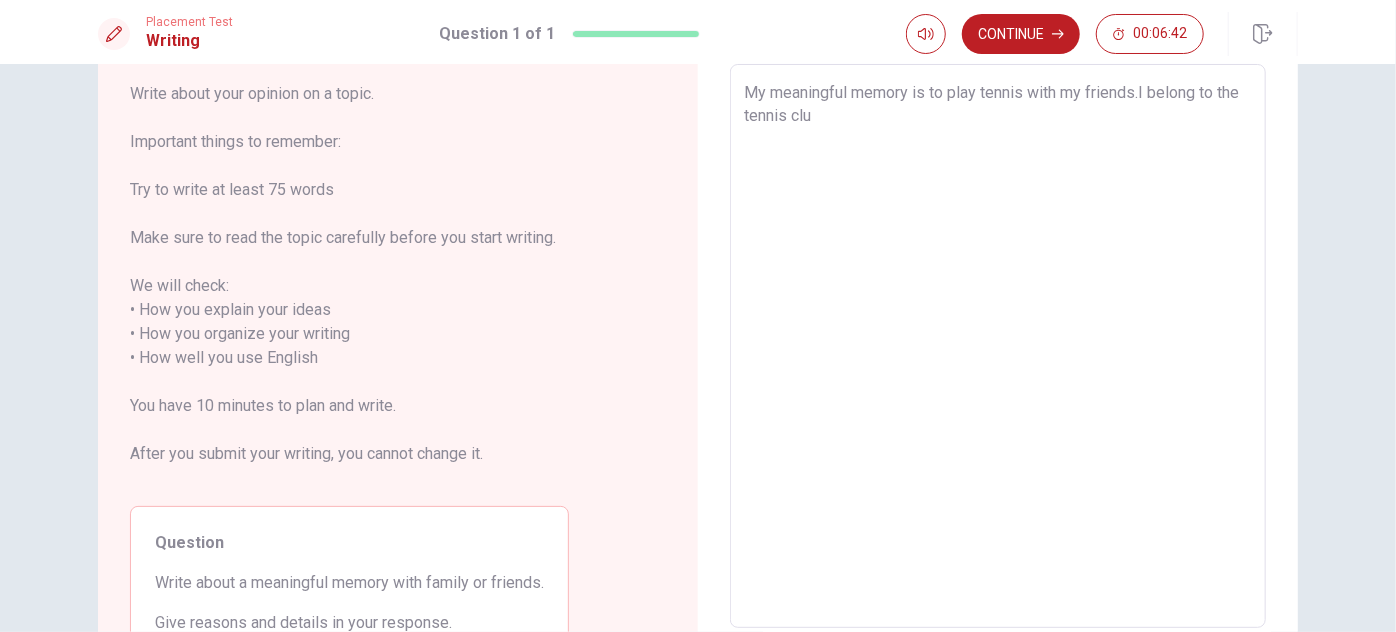 type on "x" 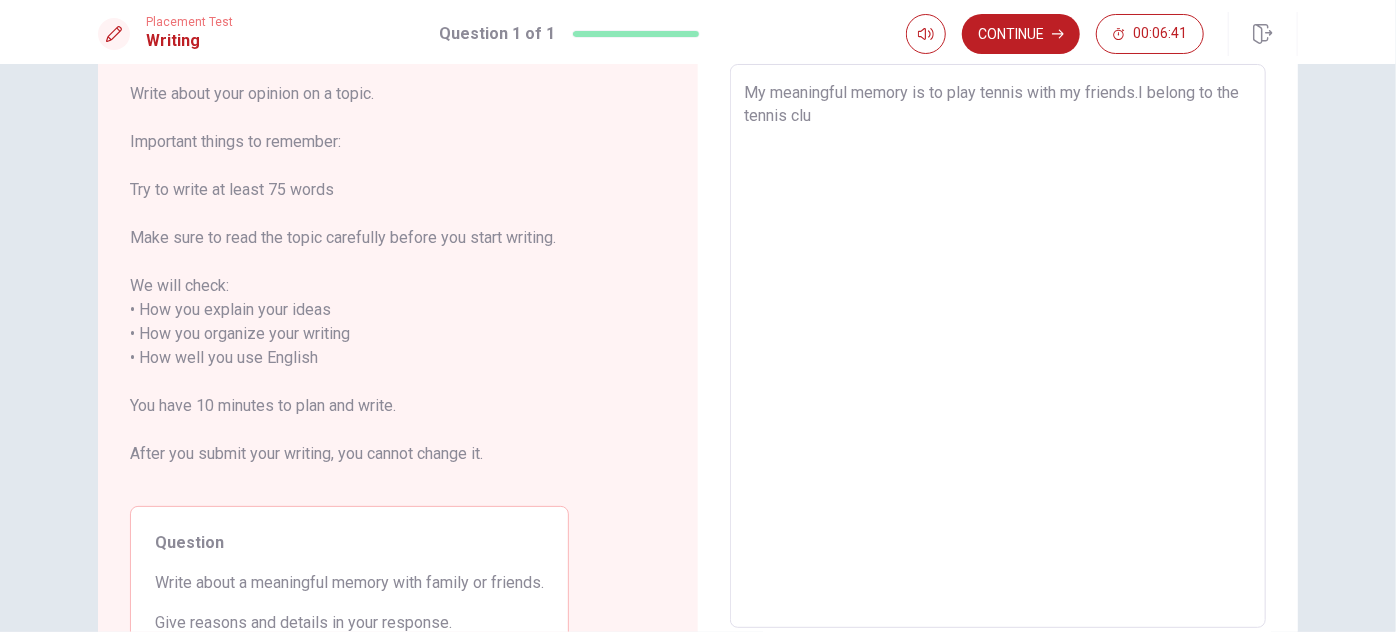 type on "My meaningful memory is to play tennis with my friends.I belong to the tennis club" 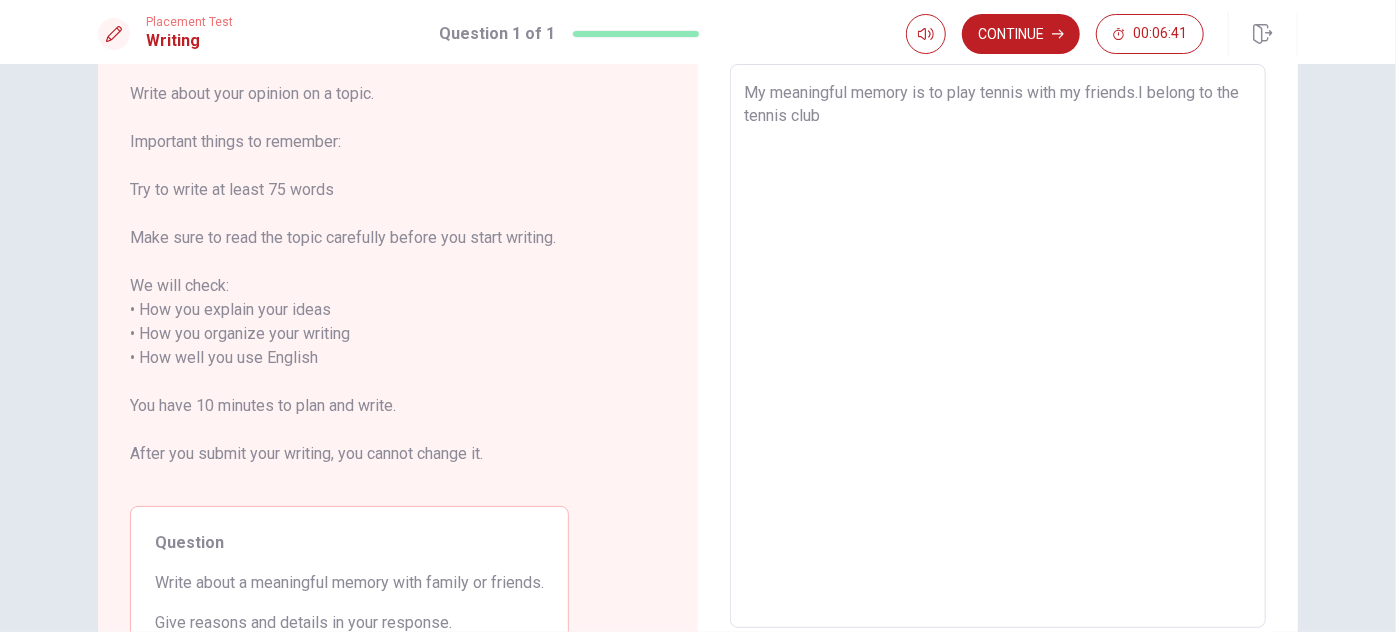 type on "x" 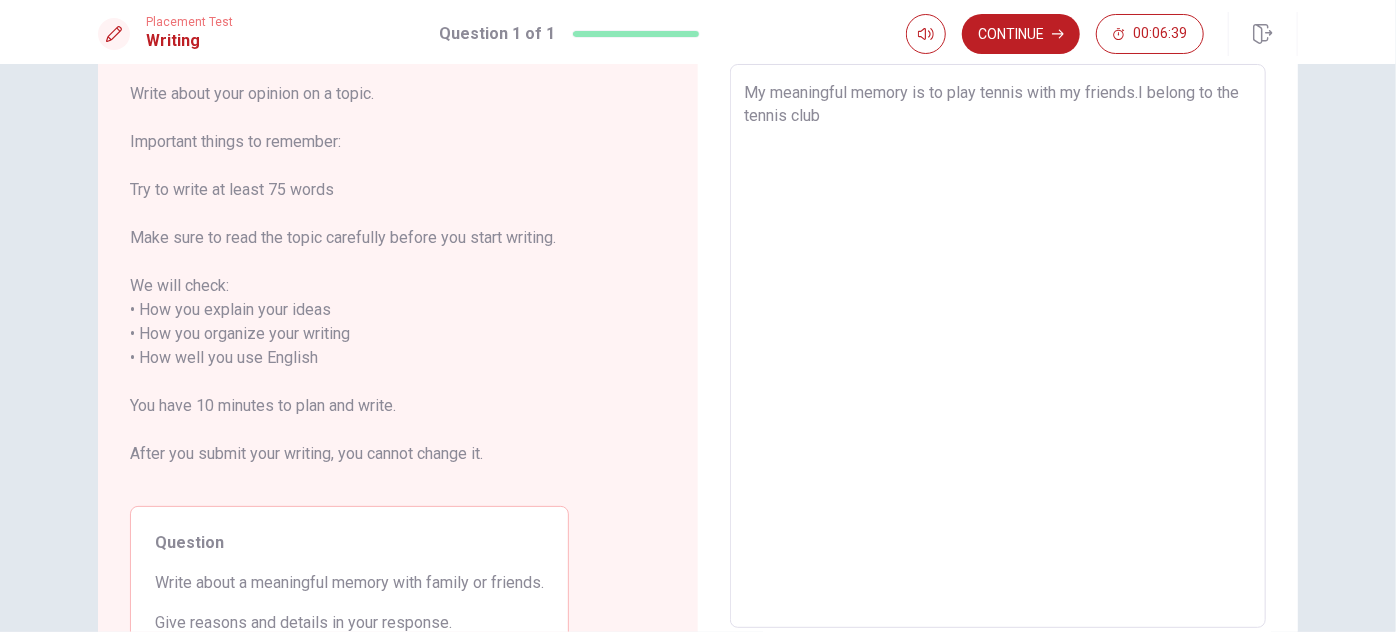 type on "x" 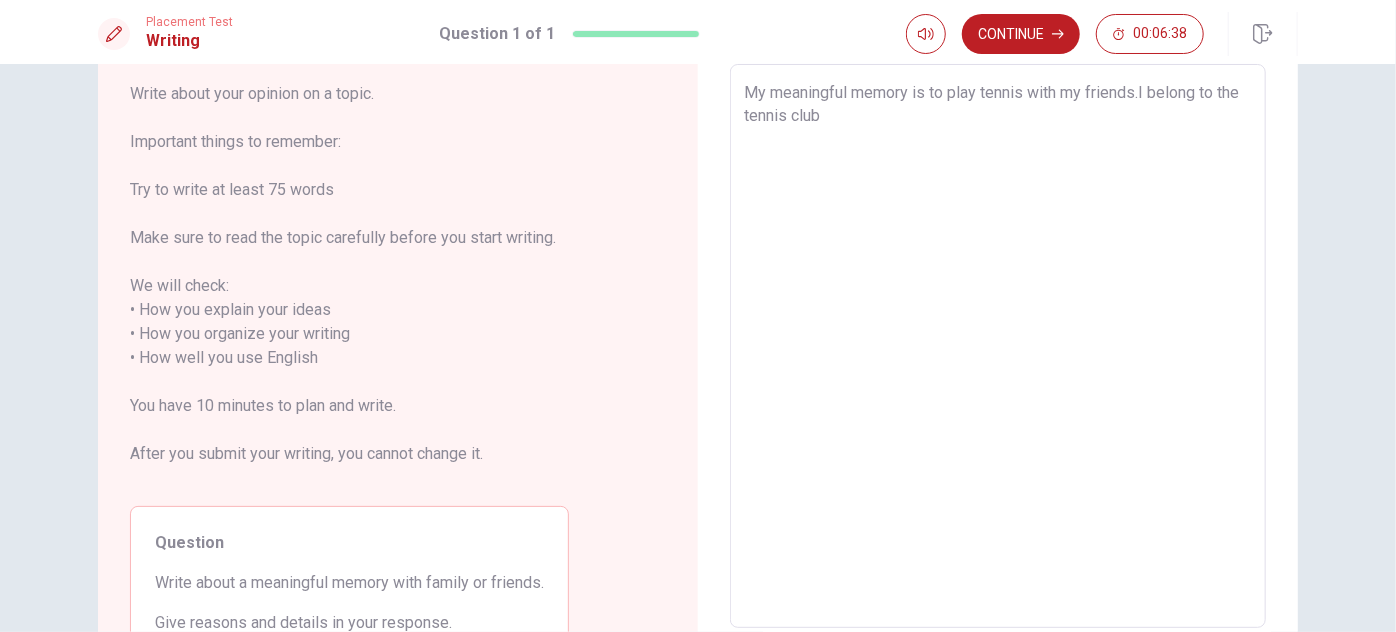 type on "My meaningful memory is to play tennis with my friends.I belong to the tennis club i" 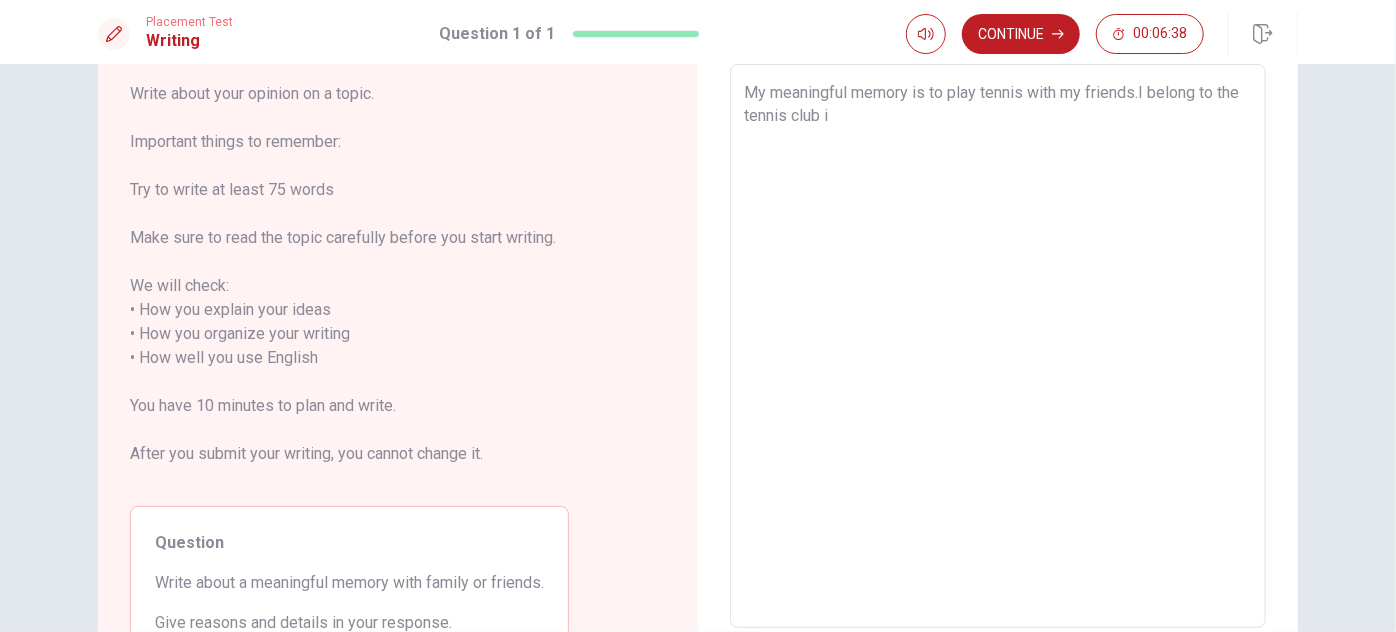 type on "x" 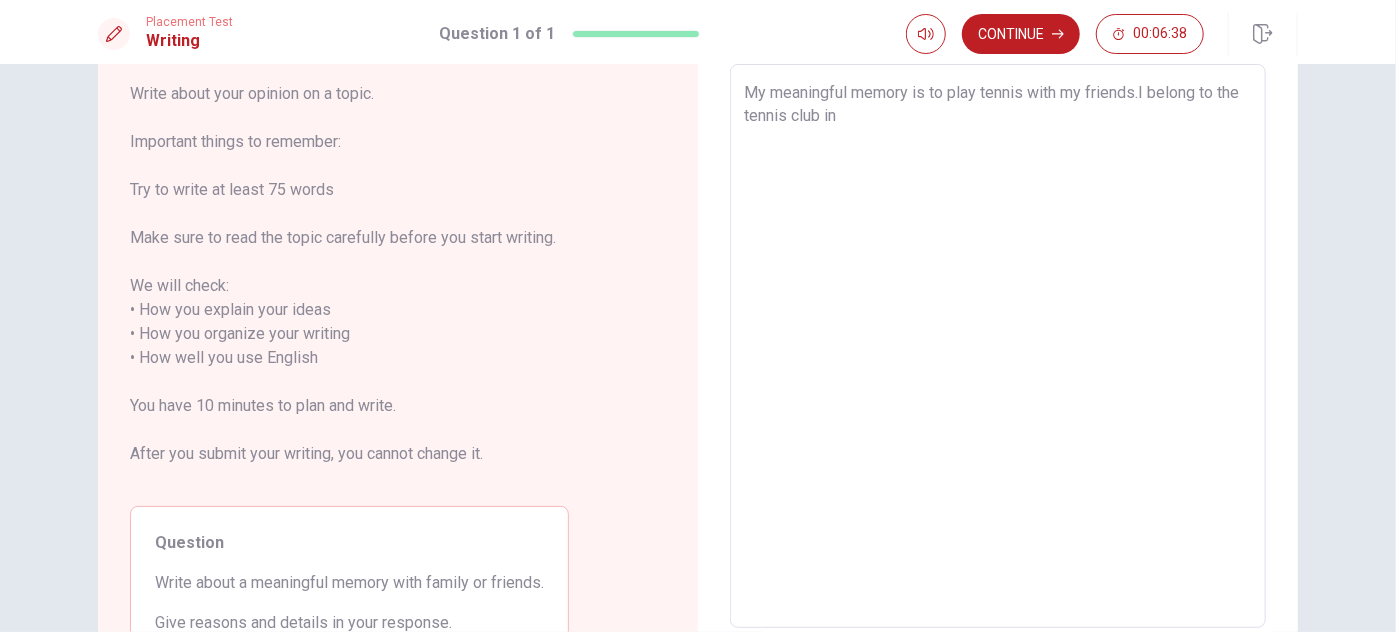 type on "x" 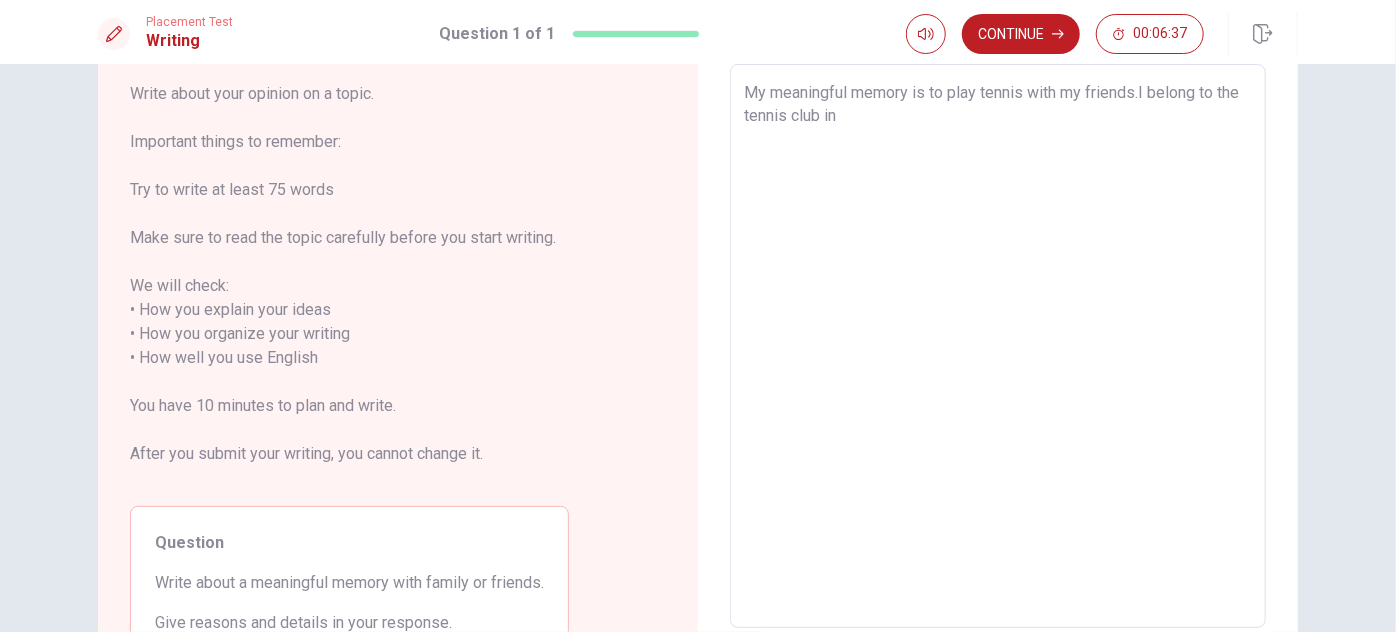 type on "My meaningful memory is to play tennis with my friends.I belong to the tennis club in" 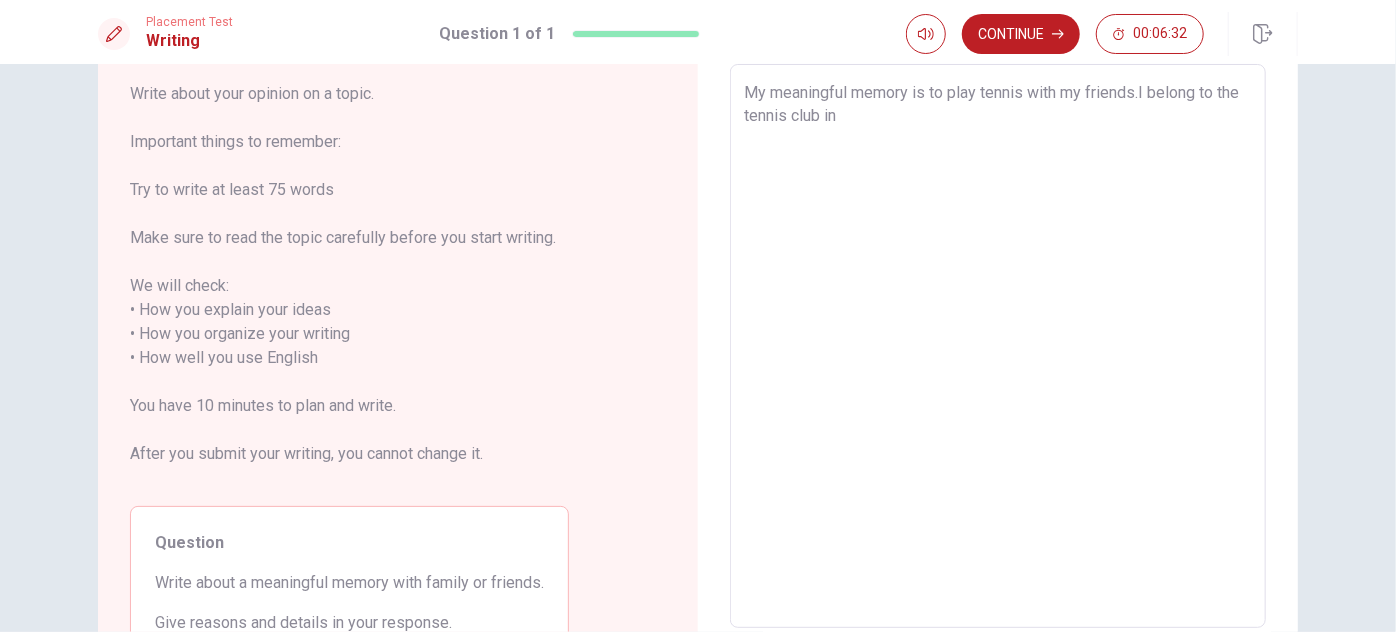 type on "x" 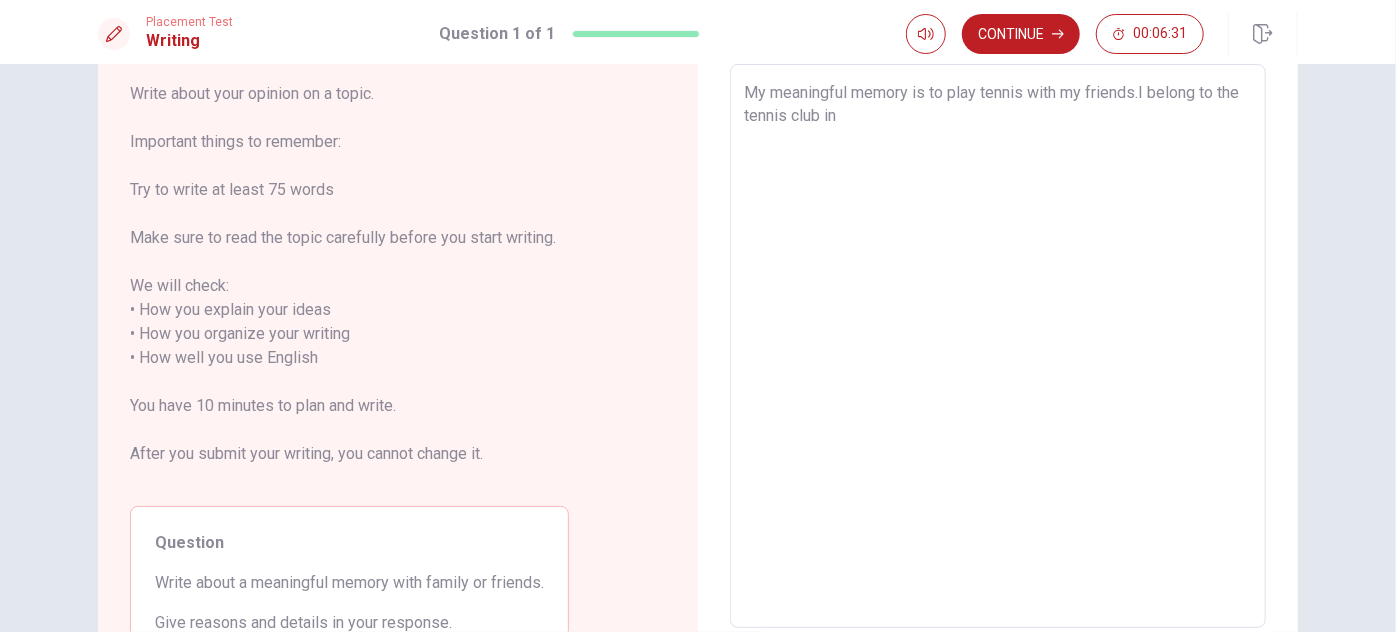 type on "My meaningful memory is to play tennis with my friends.I belong to the tennis club in a" 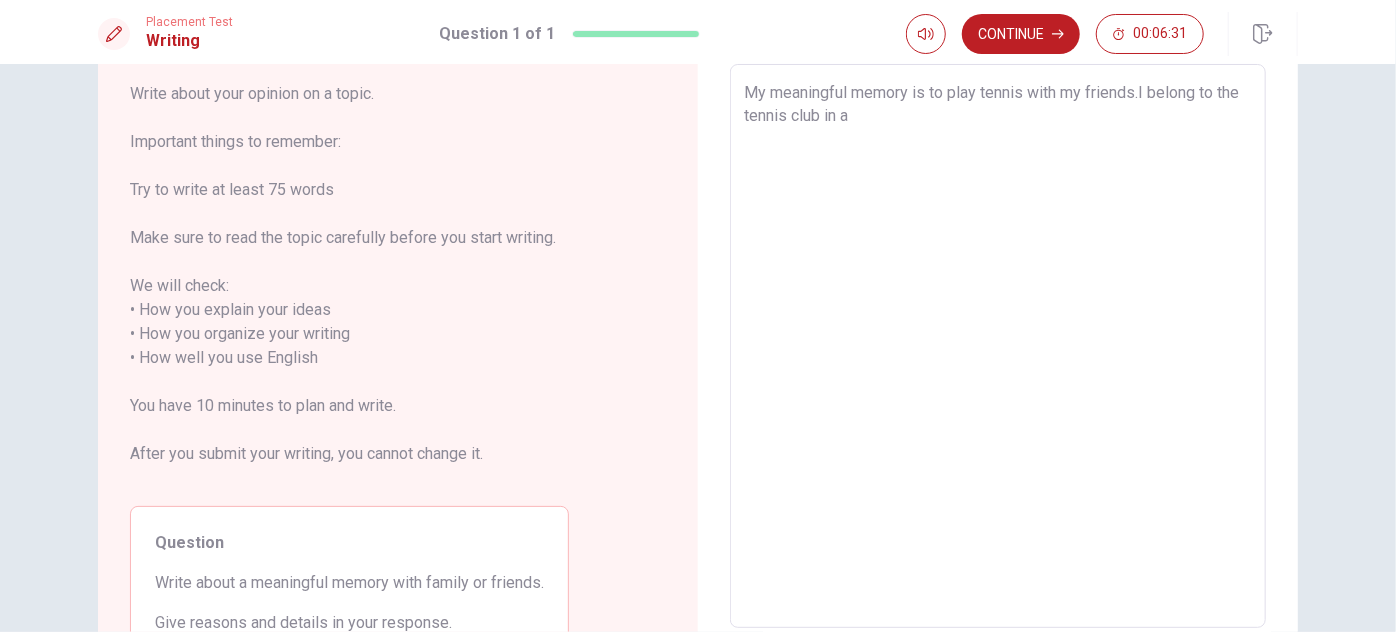 type 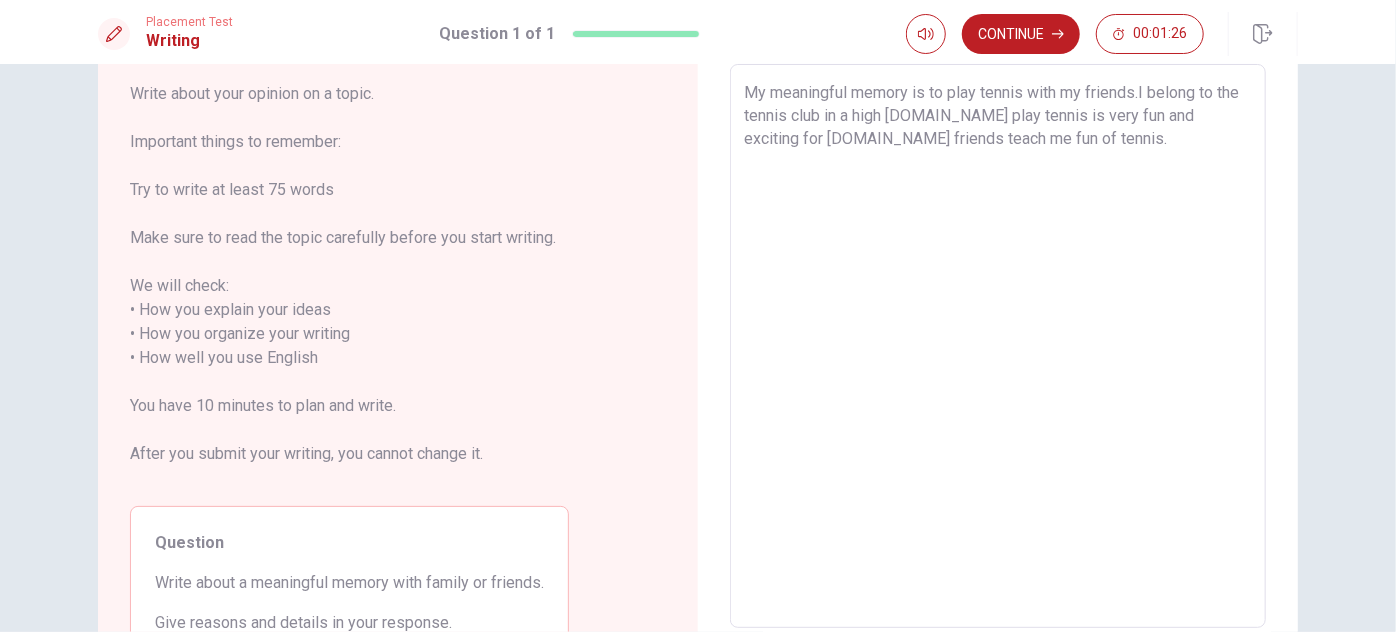 click on "My meaningful memory is to play tennis with my friends.I belong to the tennis club in a high [DOMAIN_NAME] play tennis is very fun and exciting for [DOMAIN_NAME] friends teach me fun of tennis." at bounding box center [998, 346] 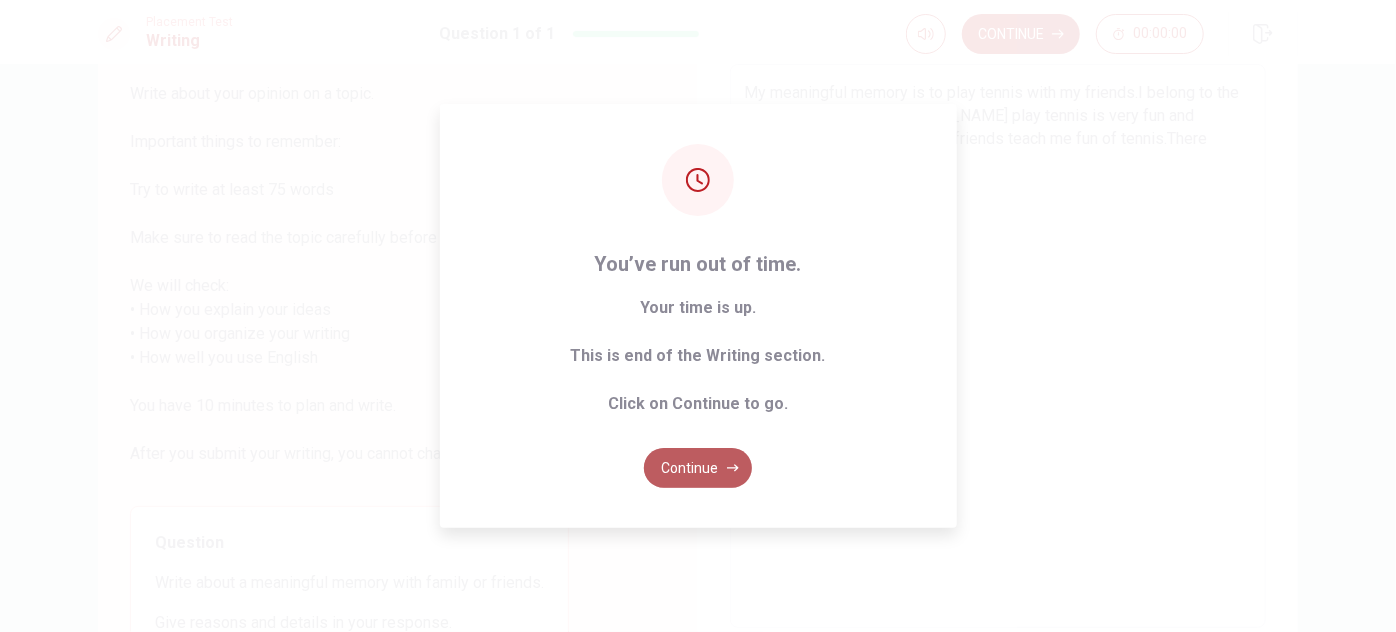 click on "Continue" at bounding box center [698, 468] 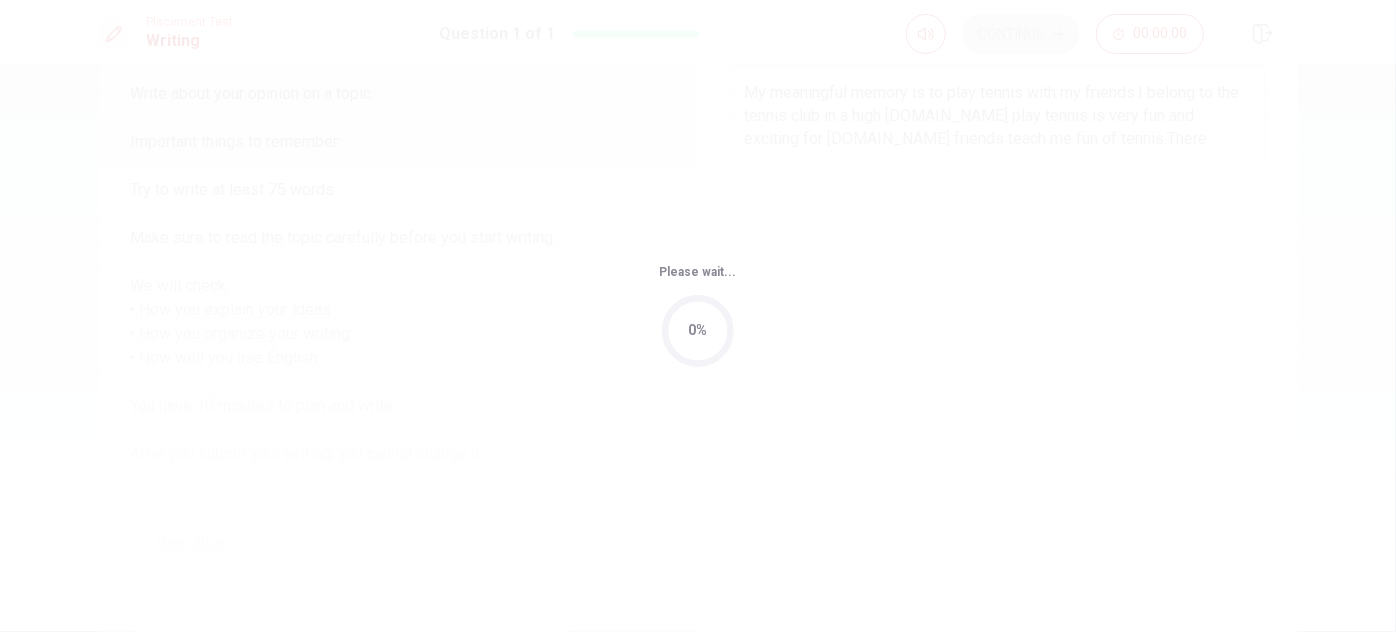 scroll, scrollTop: 0, scrollLeft: 0, axis: both 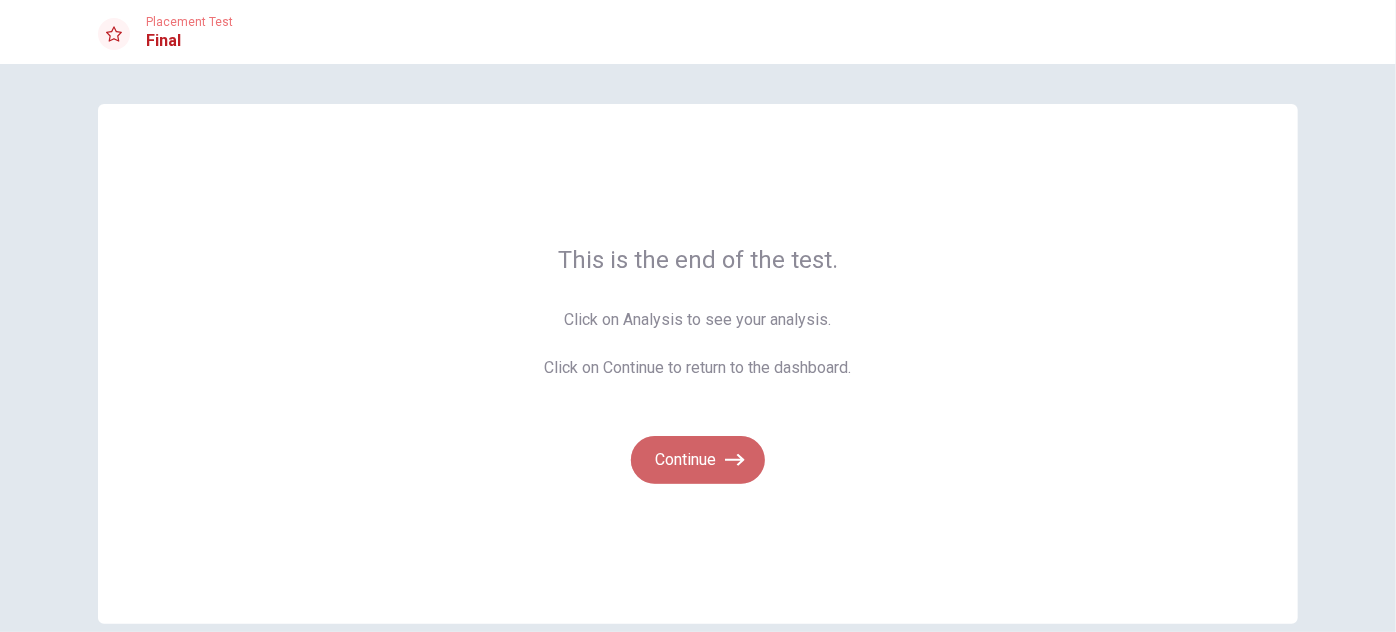 click on "Continue" at bounding box center (698, 460) 